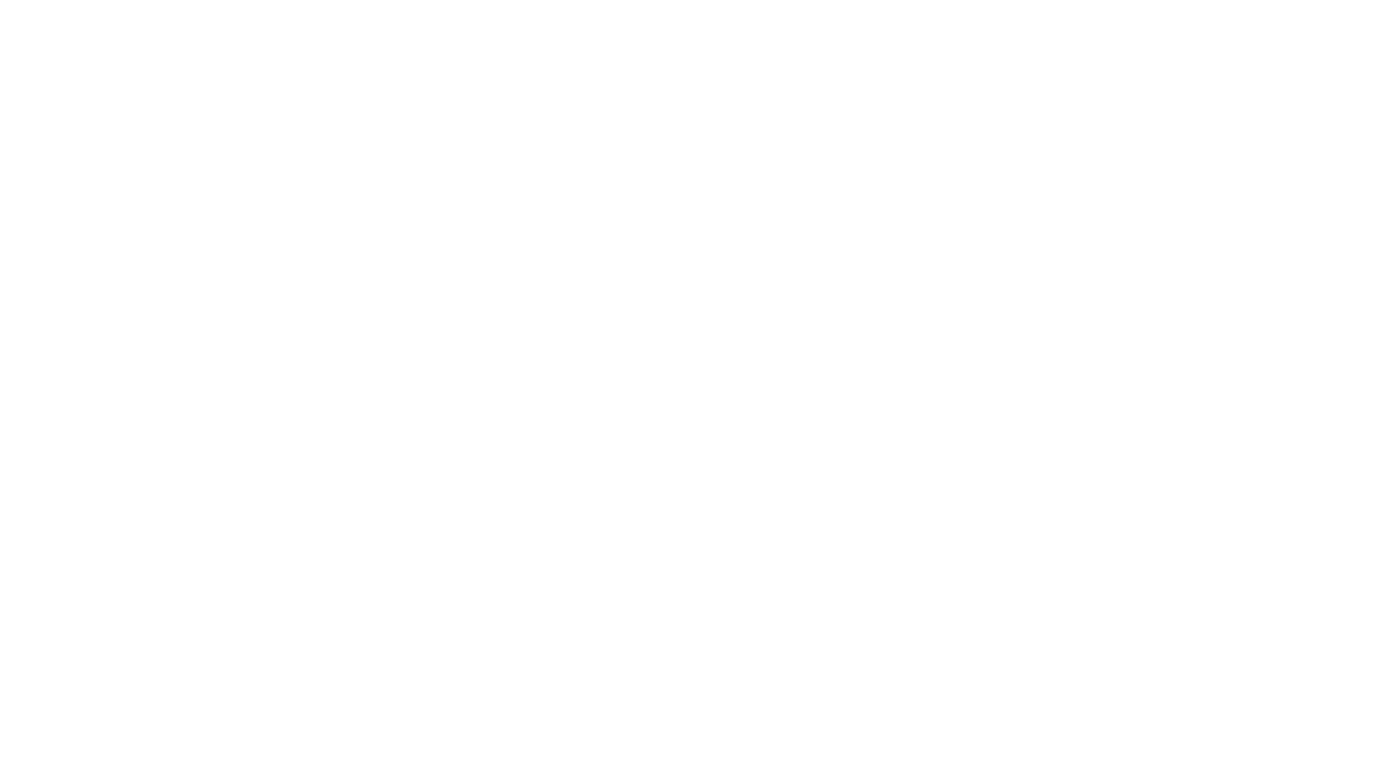 scroll, scrollTop: 0, scrollLeft: 0, axis: both 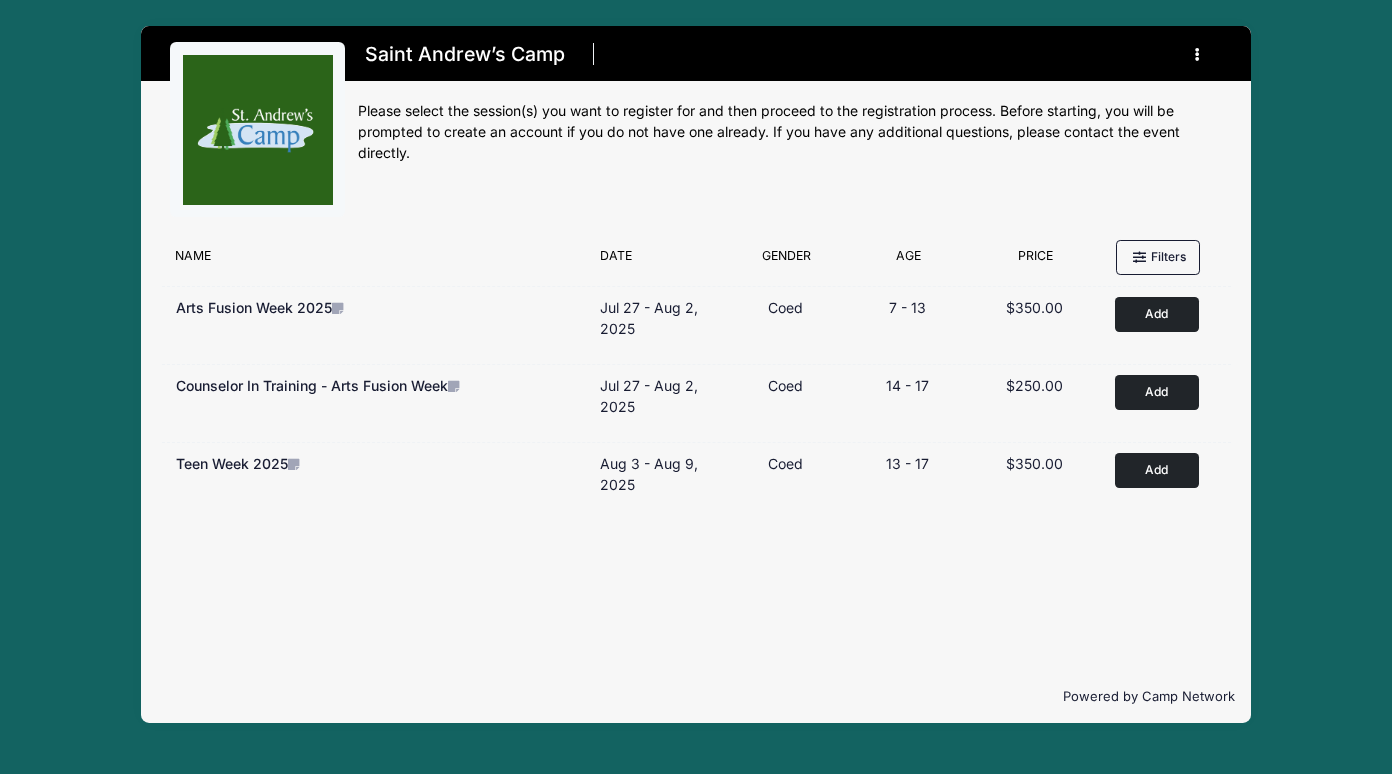 click on "Filter Options
No sessions found matching your criteria
Name
Date
Gender
Filter by Gender
Any Coed Boys" at bounding box center (696, 450) 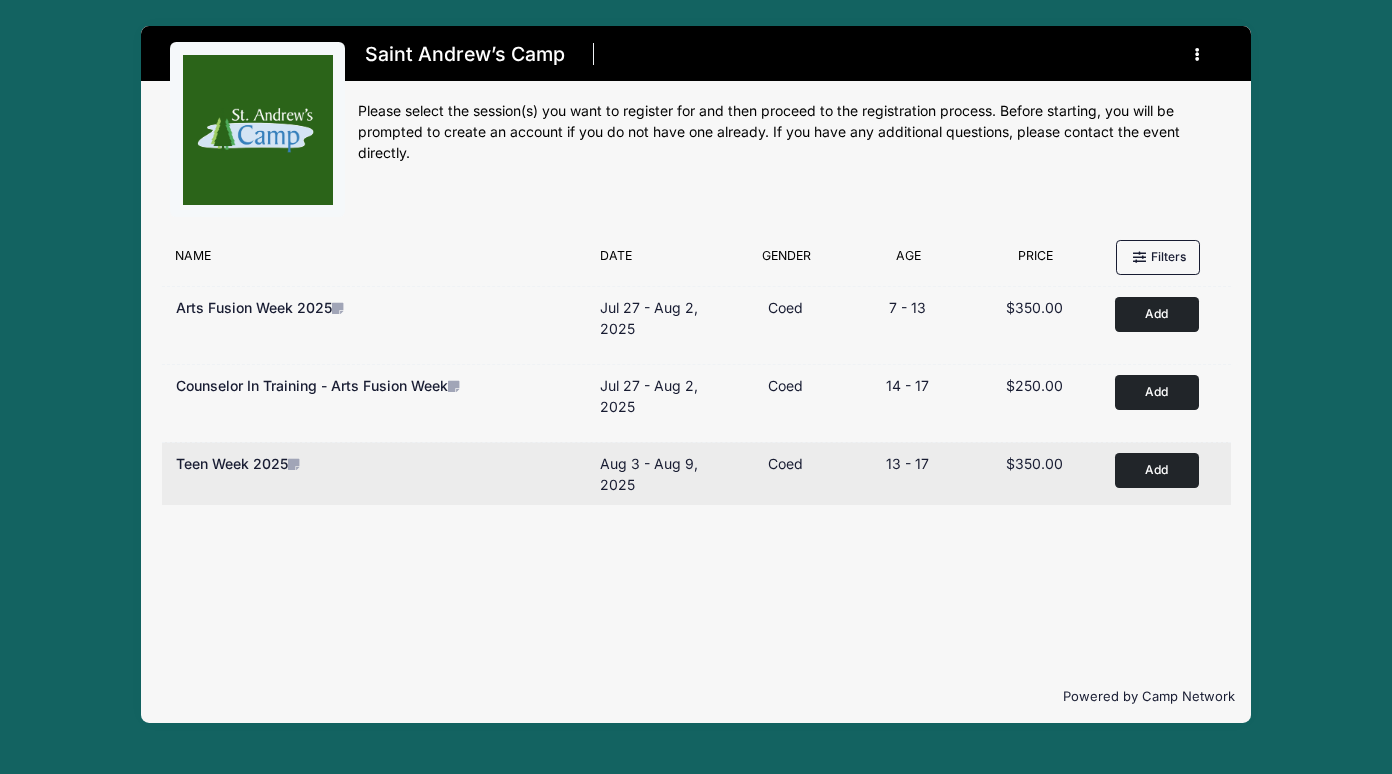 click on "Add" at bounding box center (1157, 470) 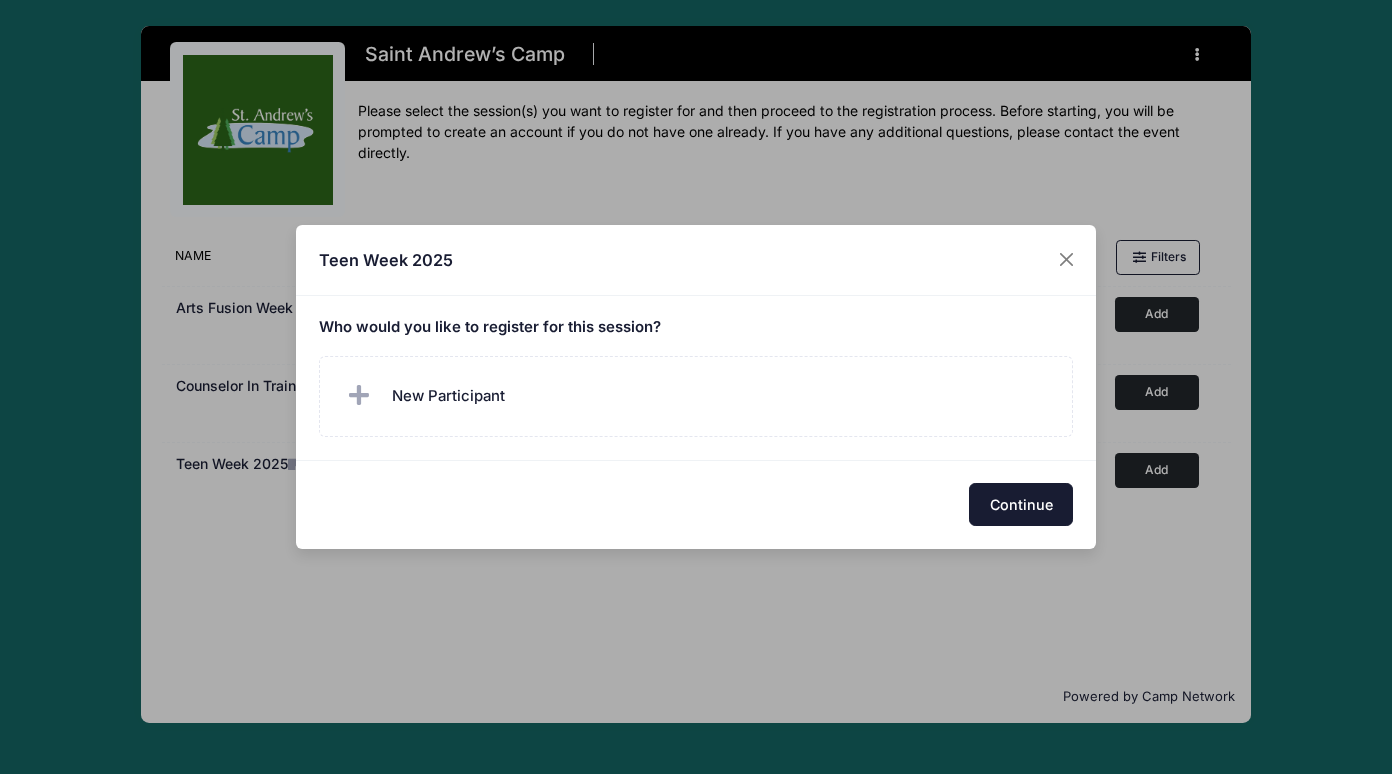 click on "Continue" at bounding box center (1021, 504) 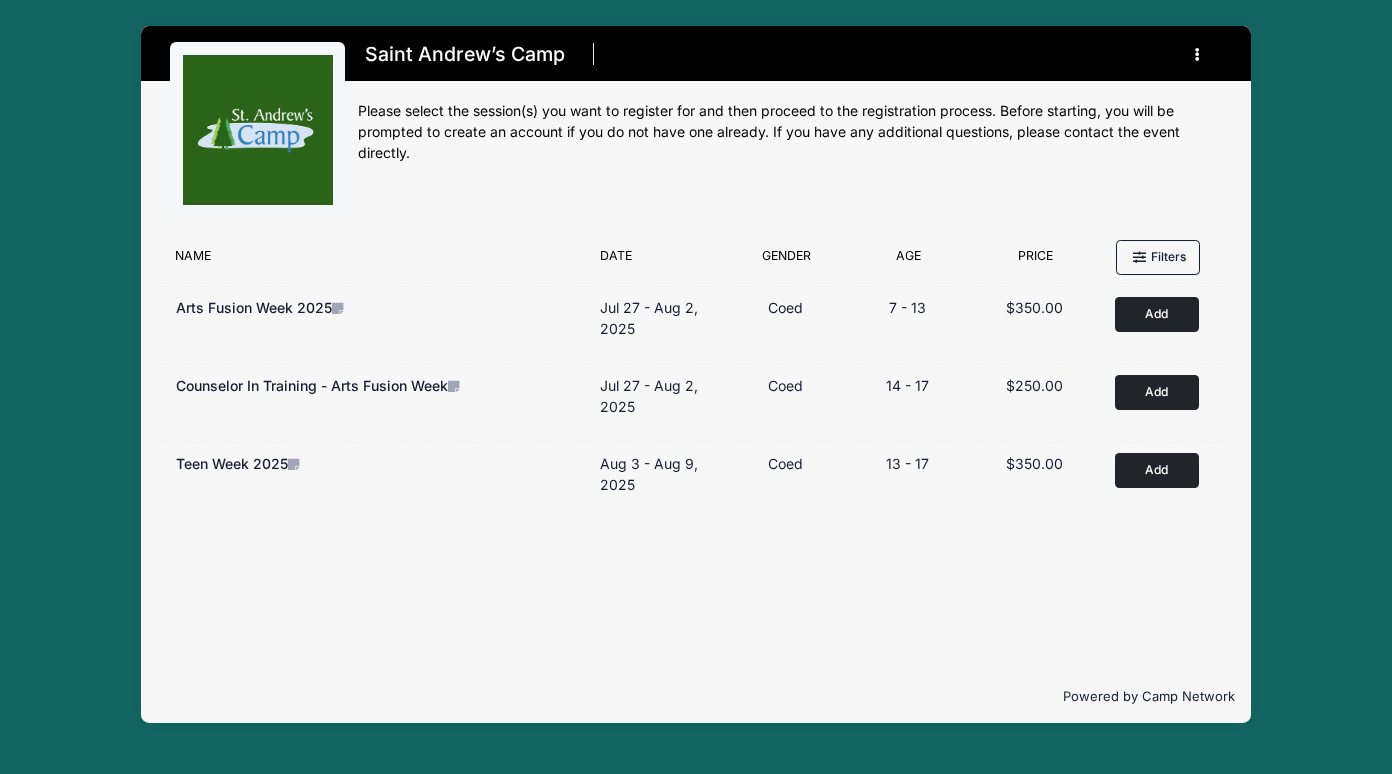 click at bounding box center (1198, 54) 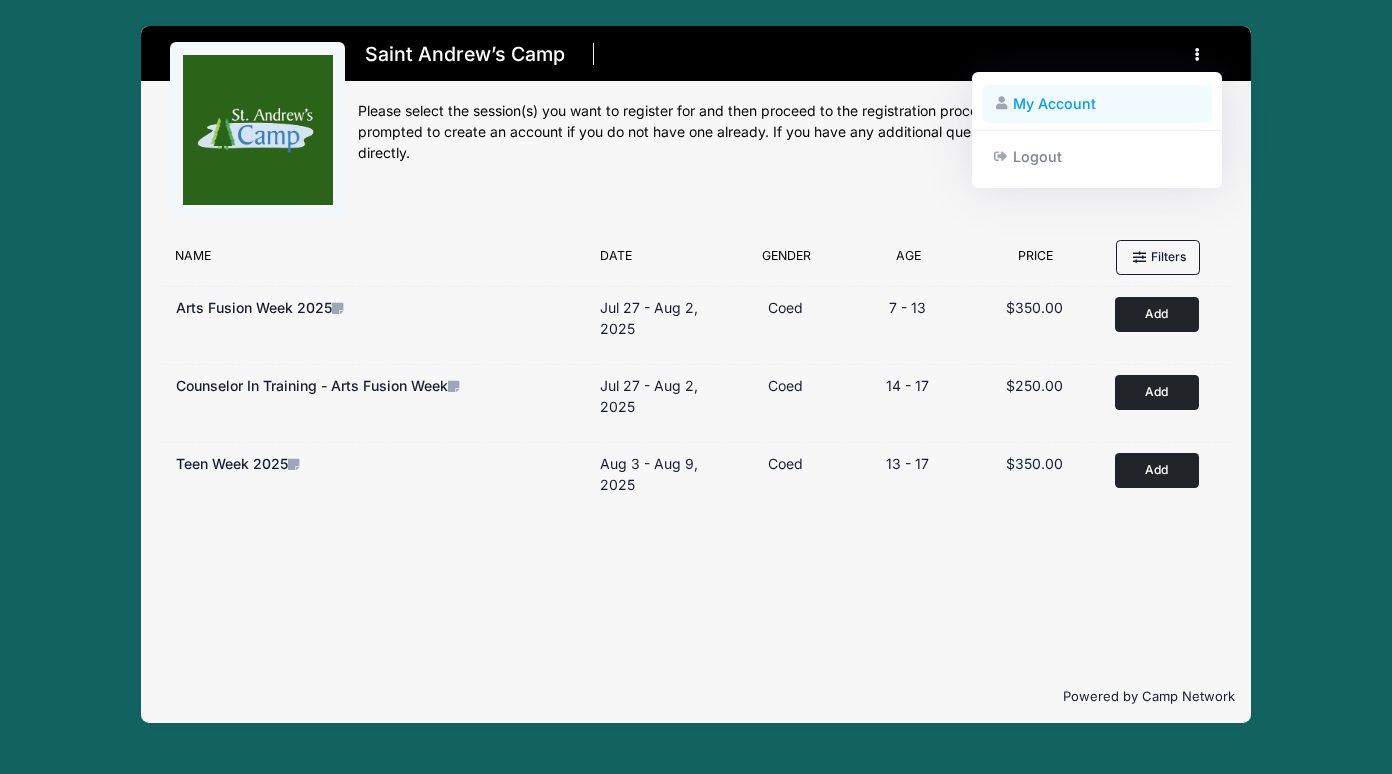 click on "My Account" at bounding box center (1097, 104) 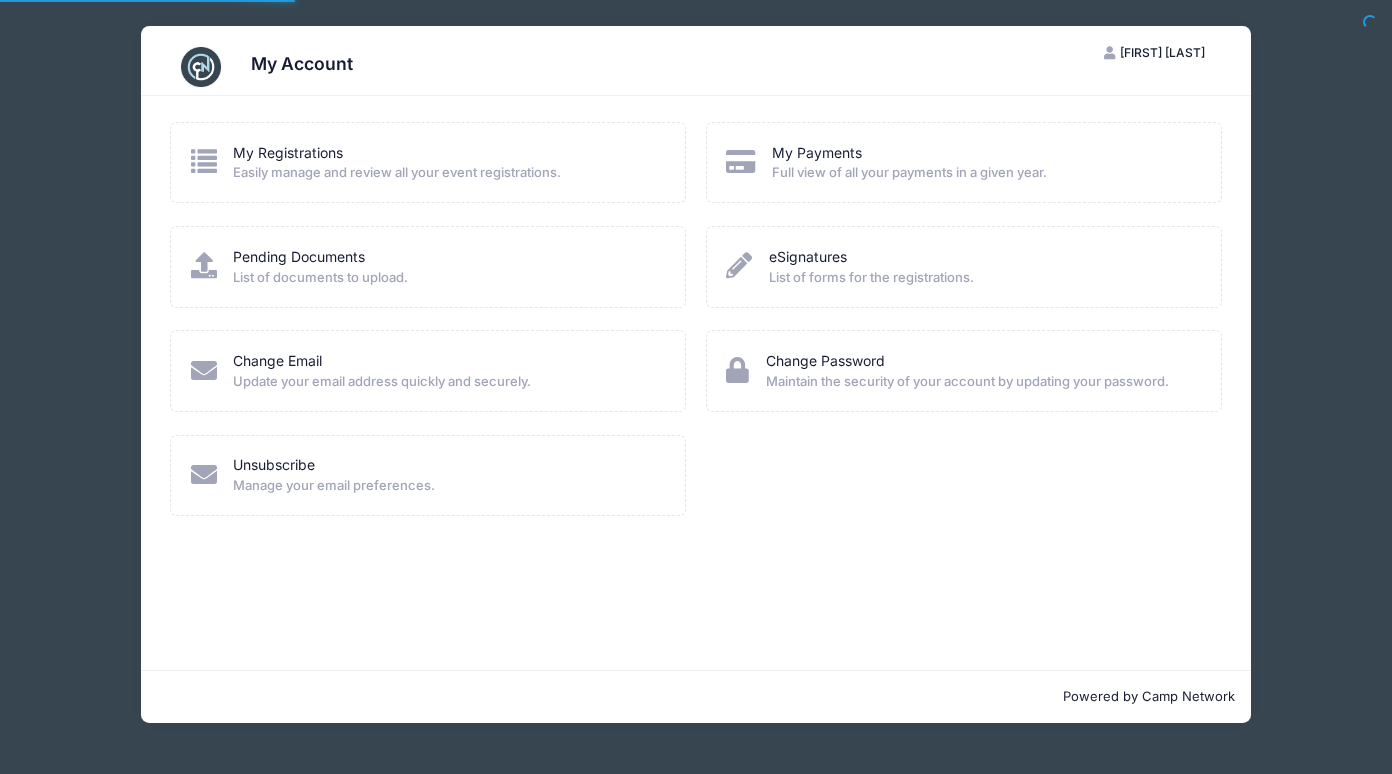 scroll, scrollTop: 0, scrollLeft: 0, axis: both 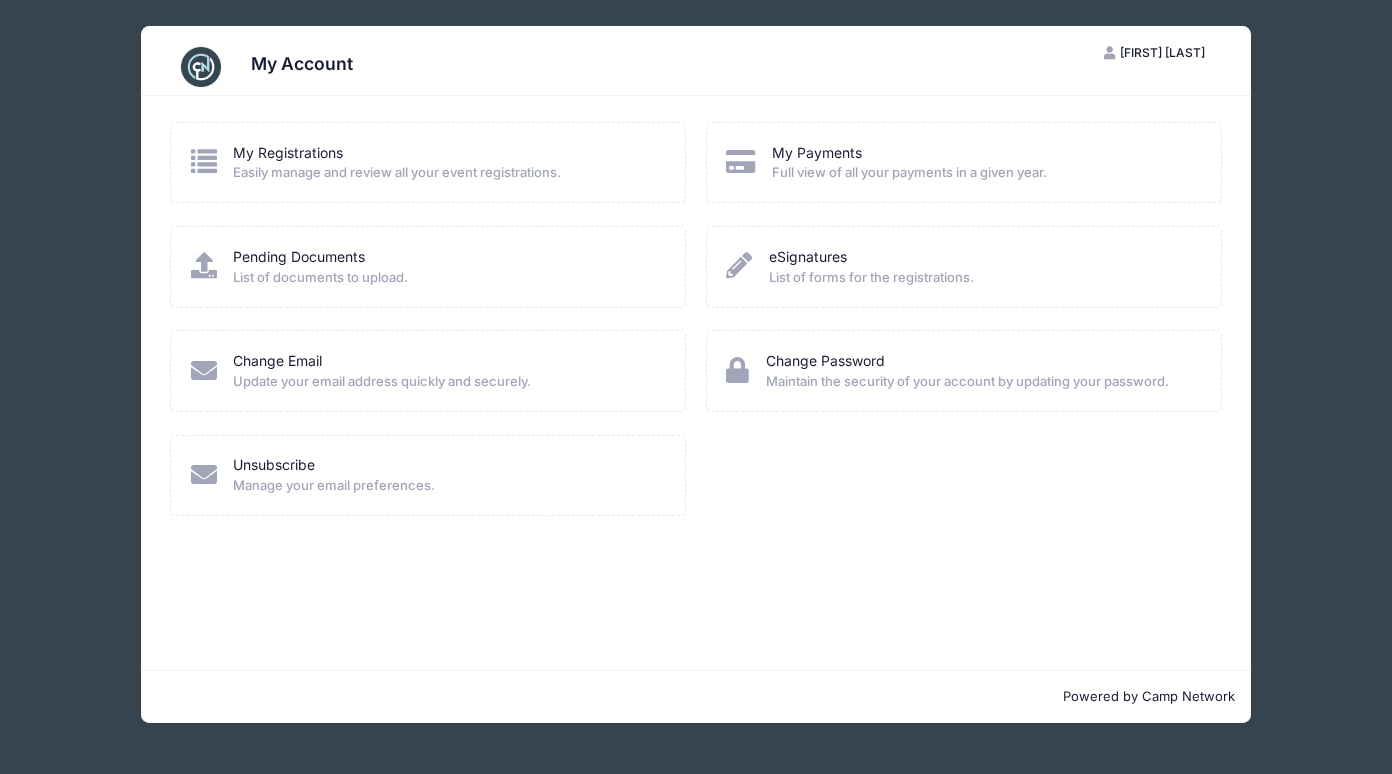 click on "Easily manage and review all your event registrations." at bounding box center (397, 173) 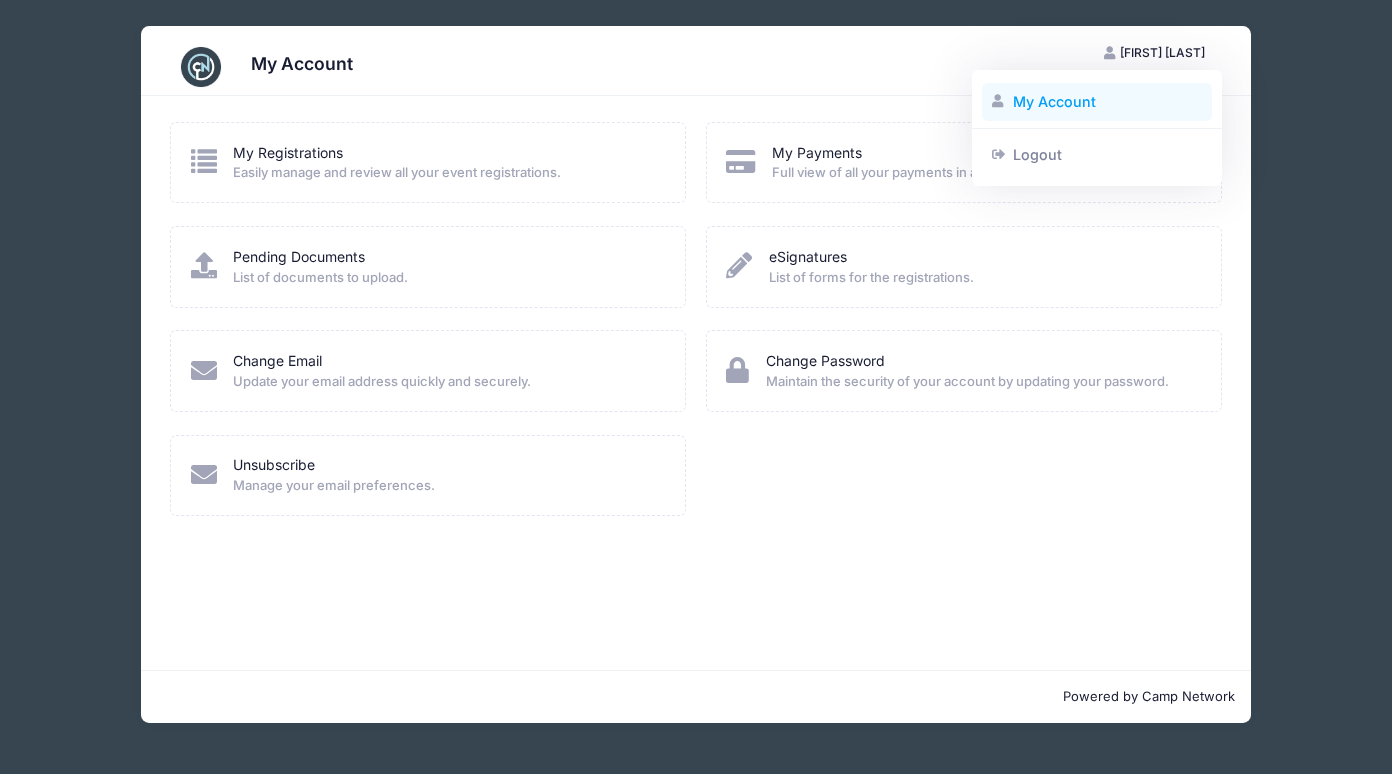 click on "My Account" at bounding box center [1097, 102] 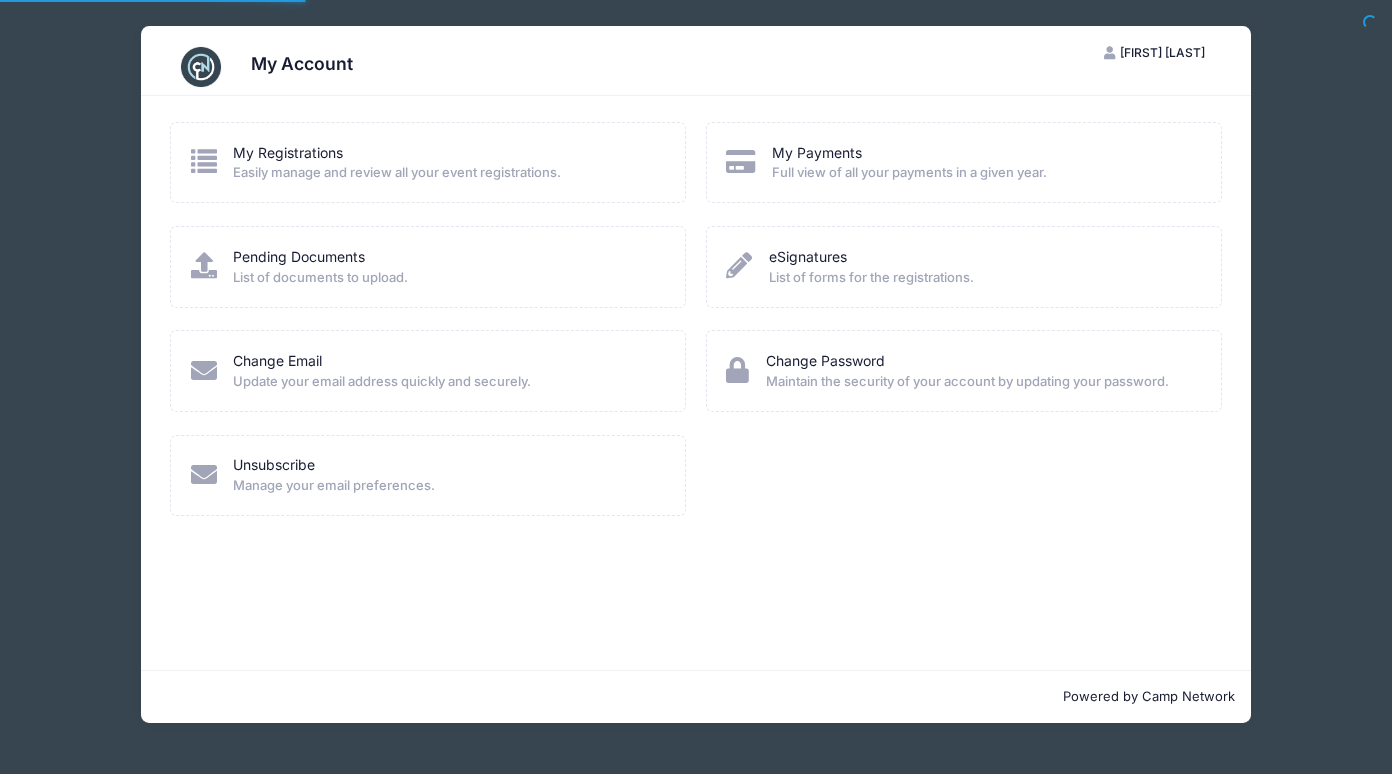 scroll, scrollTop: 0, scrollLeft: 0, axis: both 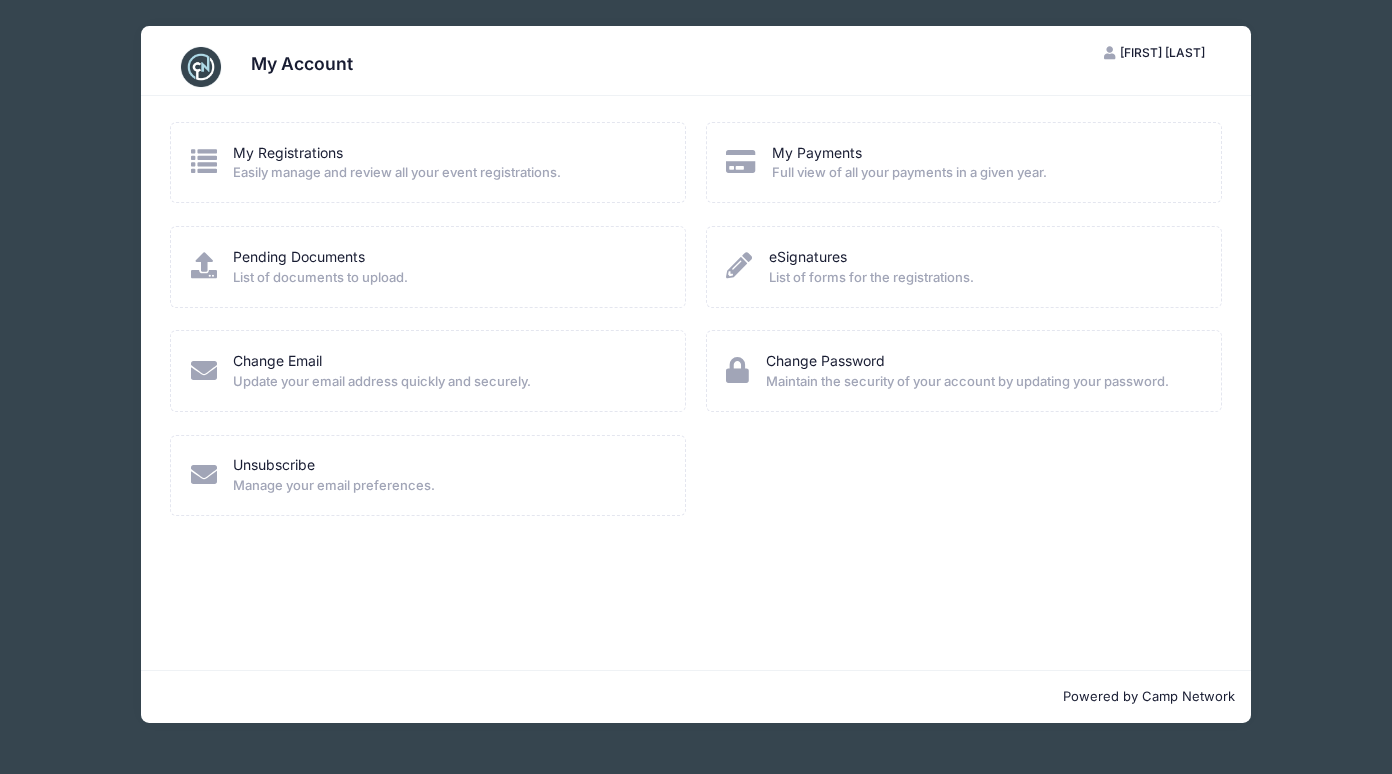 drag, startPoint x: 792, startPoint y: 372, endPoint x: 990, endPoint y: 261, distance: 226.9912 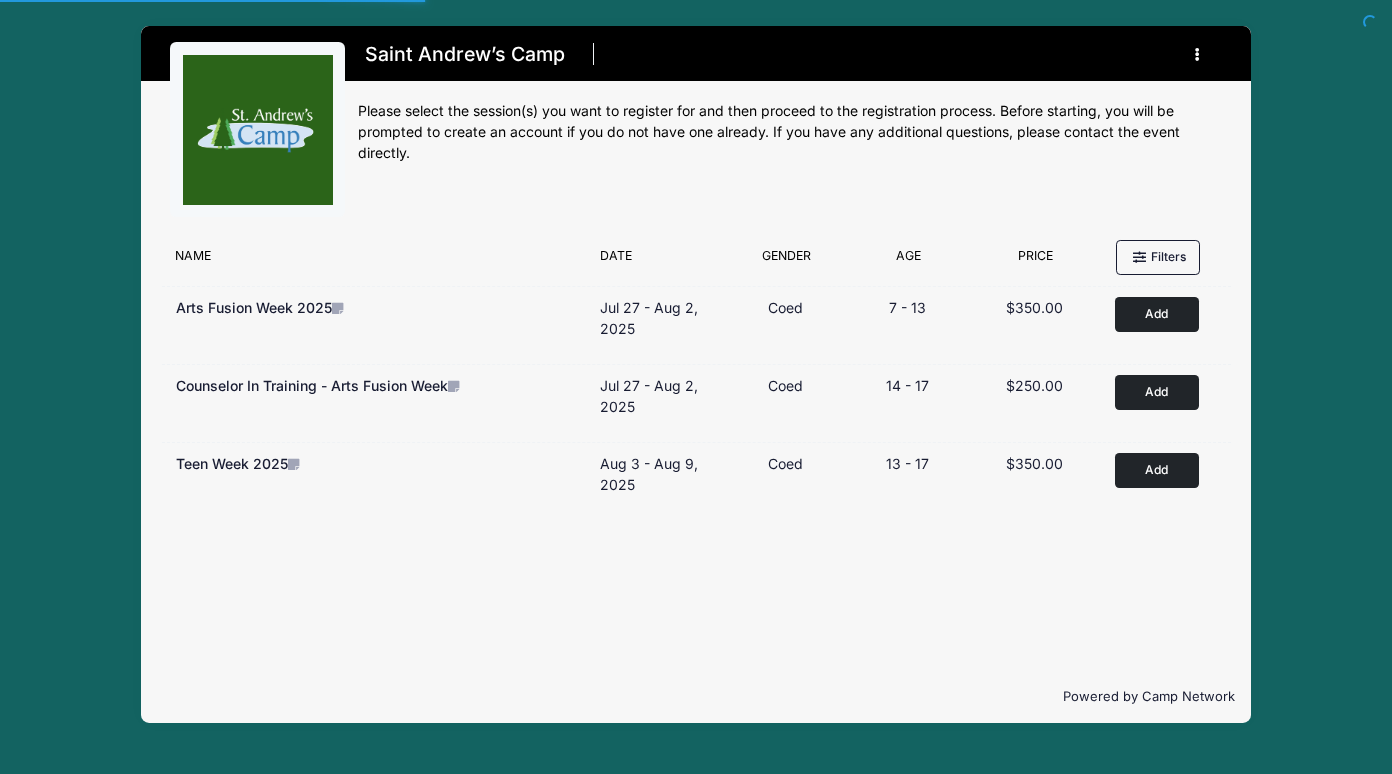 scroll, scrollTop: 0, scrollLeft: 0, axis: both 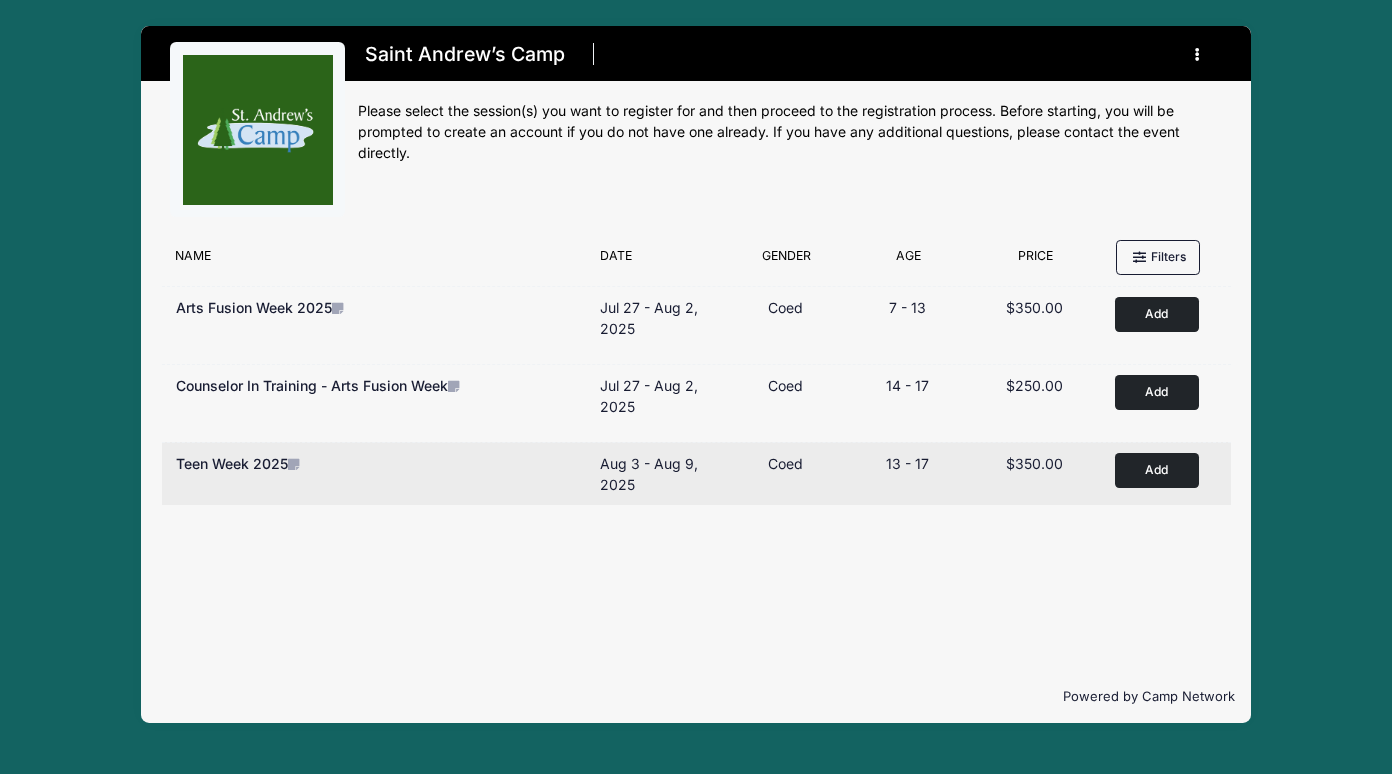 click at bounding box center (293, 464) 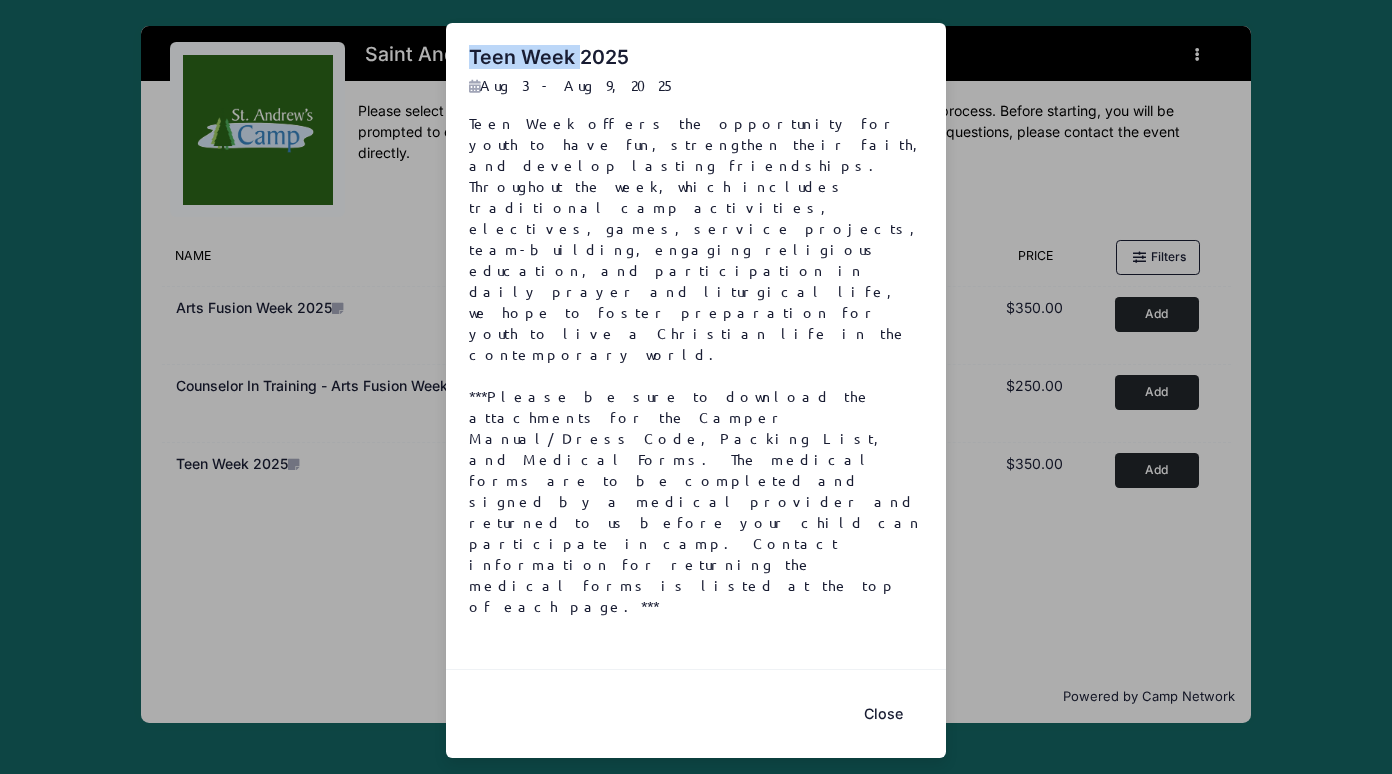 drag, startPoint x: 579, startPoint y: 172, endPoint x: 430, endPoint y: 174, distance: 149.01343 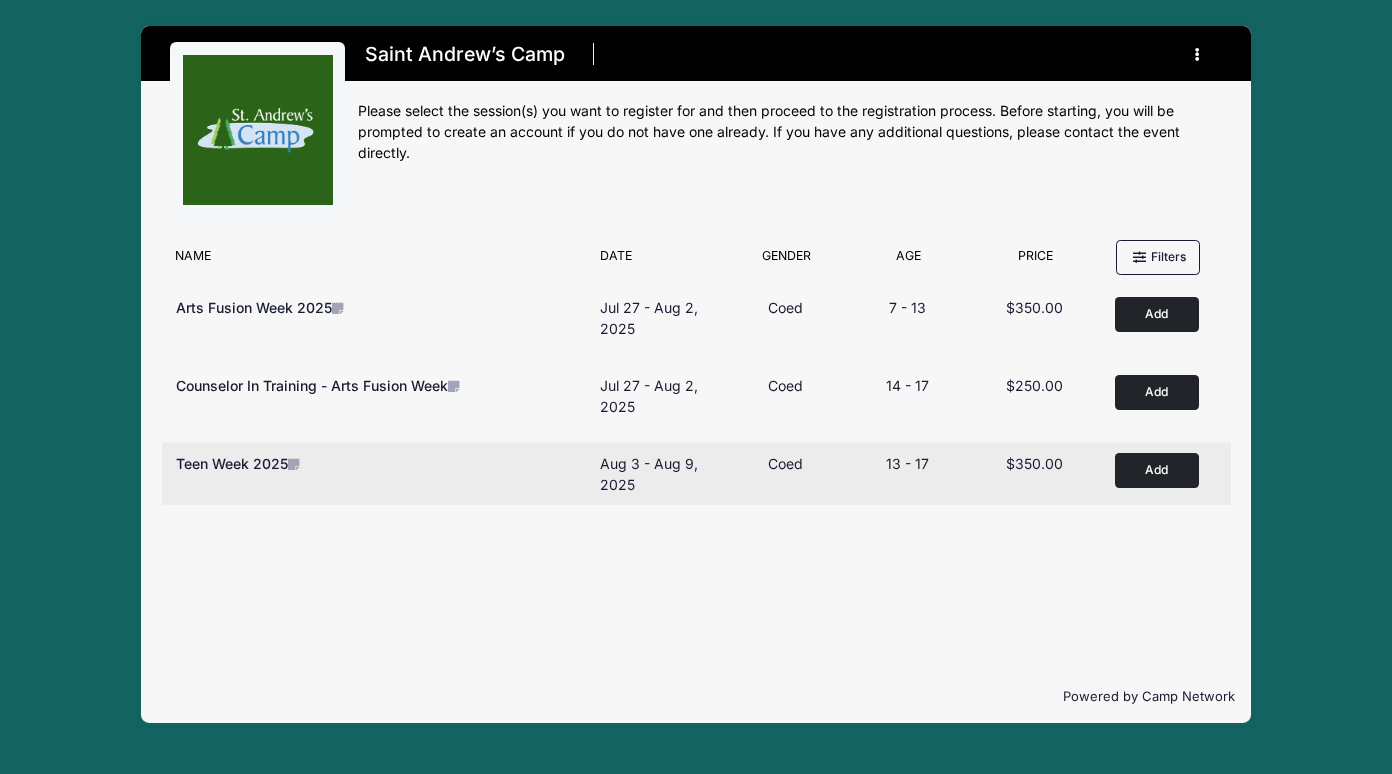 click on "Add" at bounding box center [1157, 470] 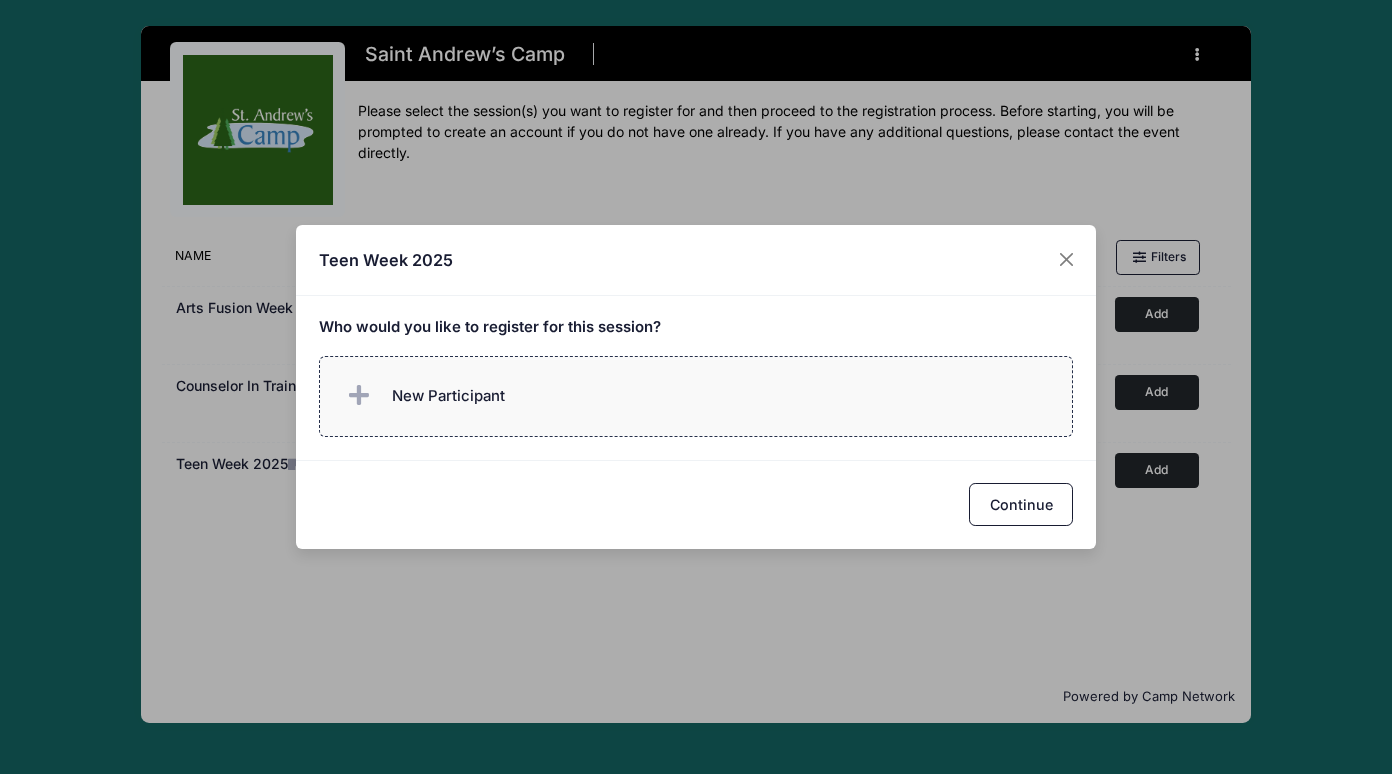click on "New Participant" at bounding box center [448, 396] 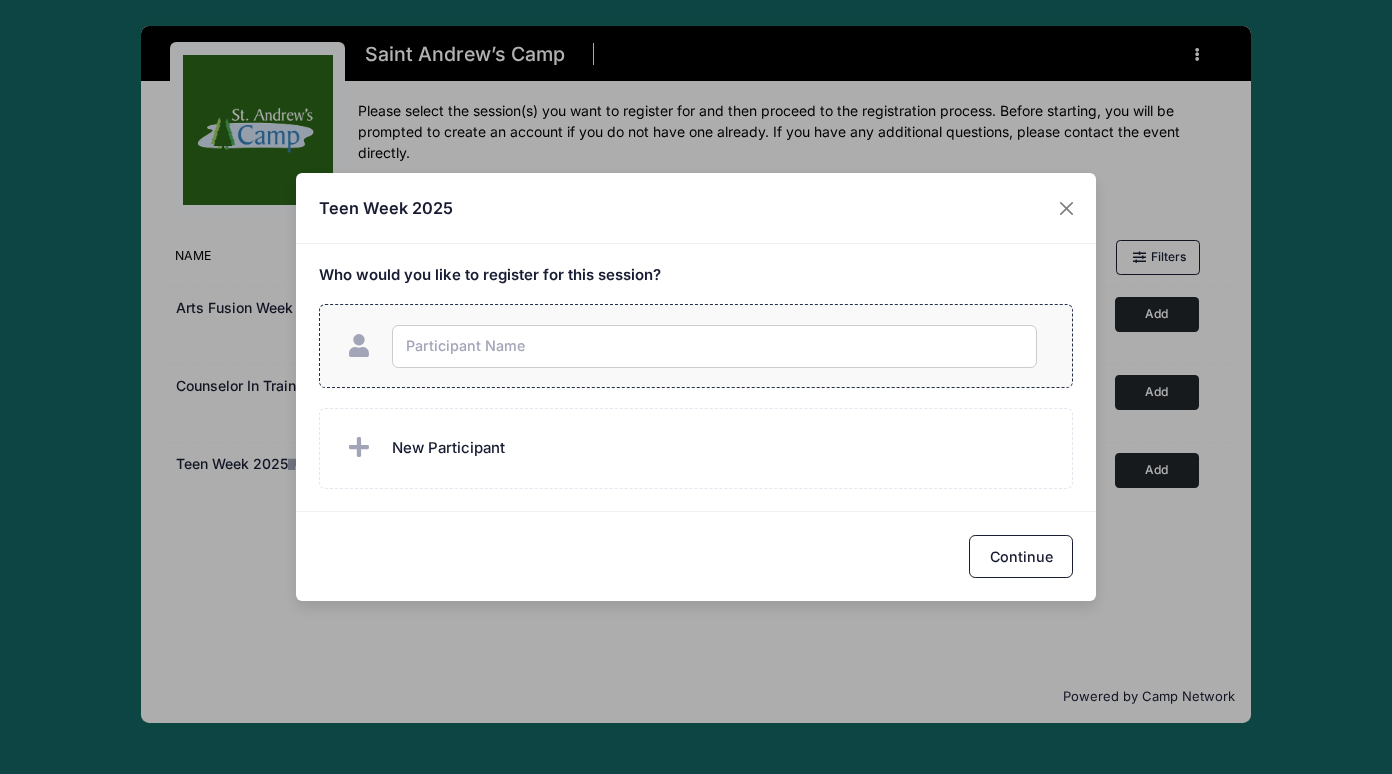 click at bounding box center [714, 346] 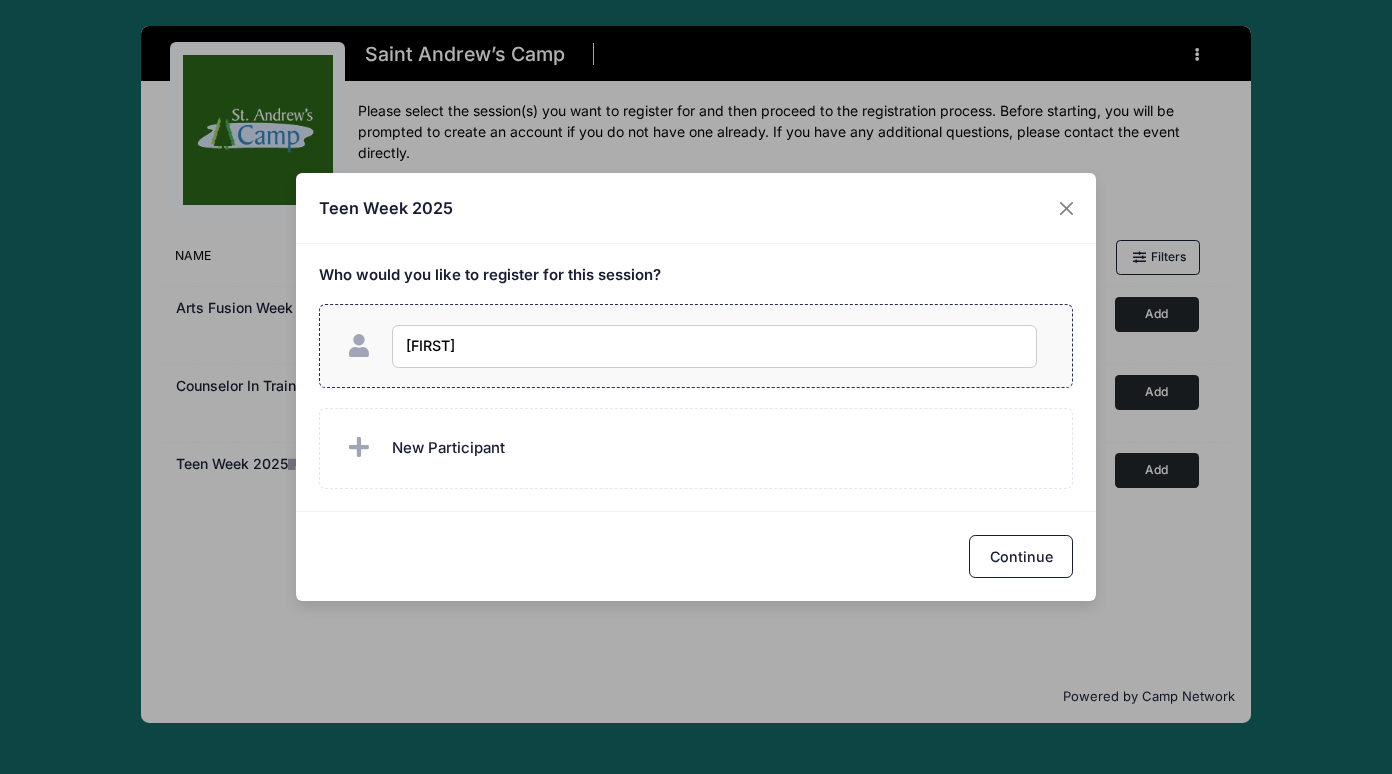 drag, startPoint x: 417, startPoint y: 346, endPoint x: 396, endPoint y: 346, distance: 21 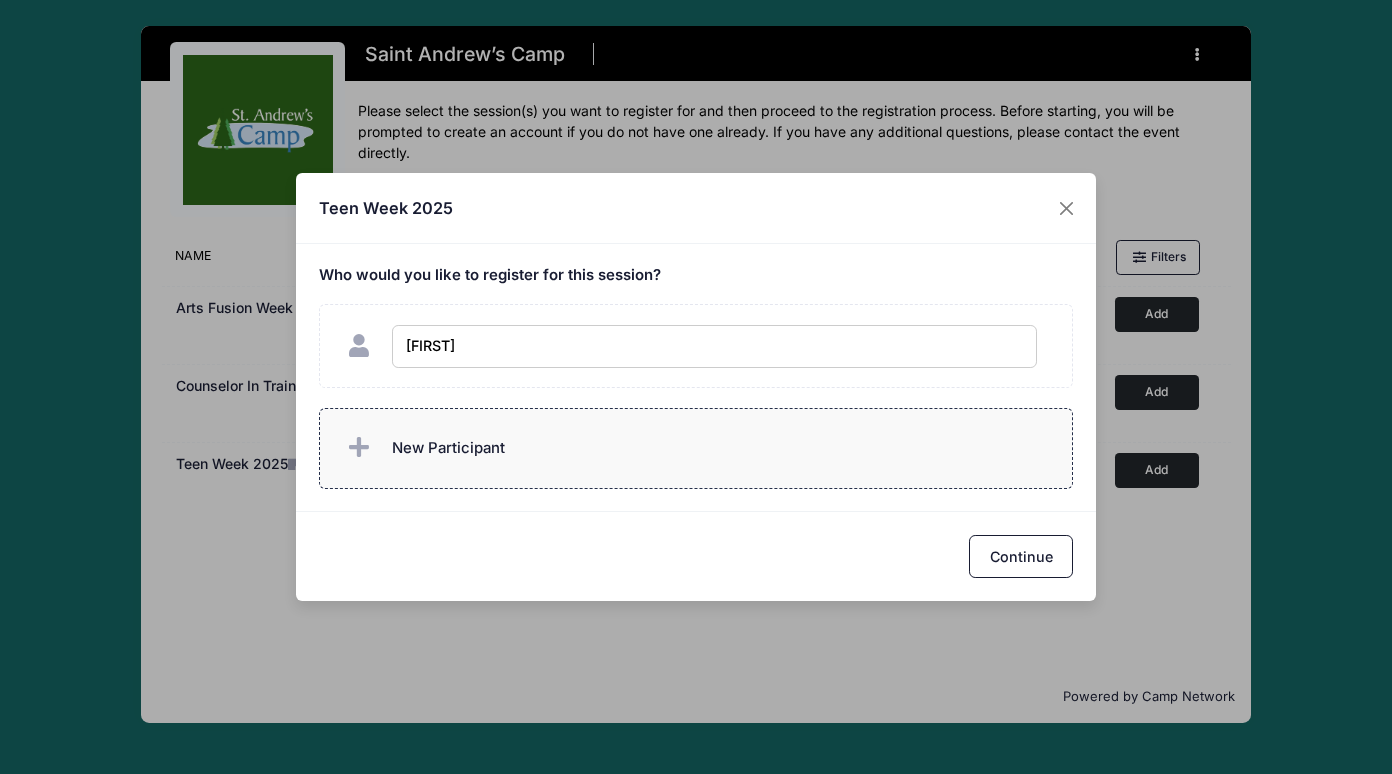 checkbox on "true" 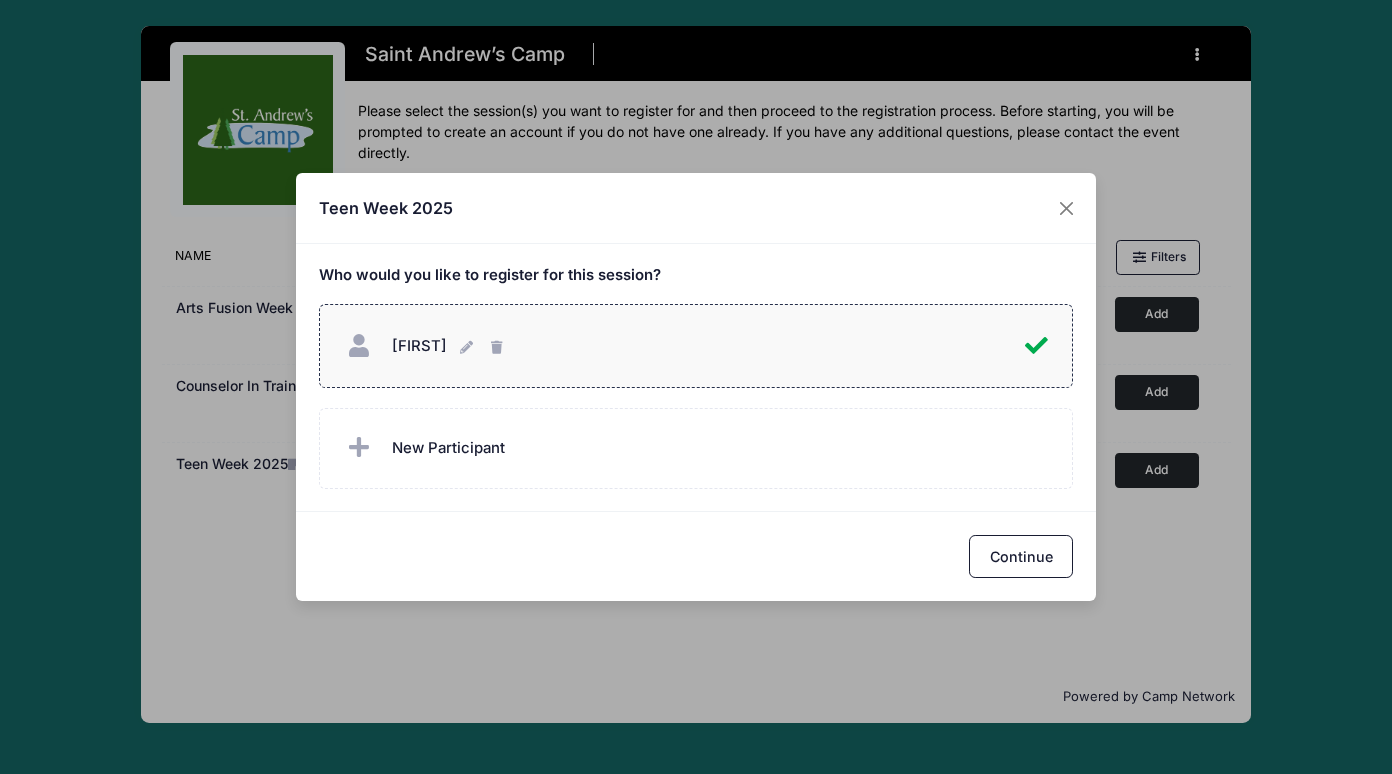 click on "Teen Week 2025
Who would you like to register for this session?
Daniil" at bounding box center [696, 387] 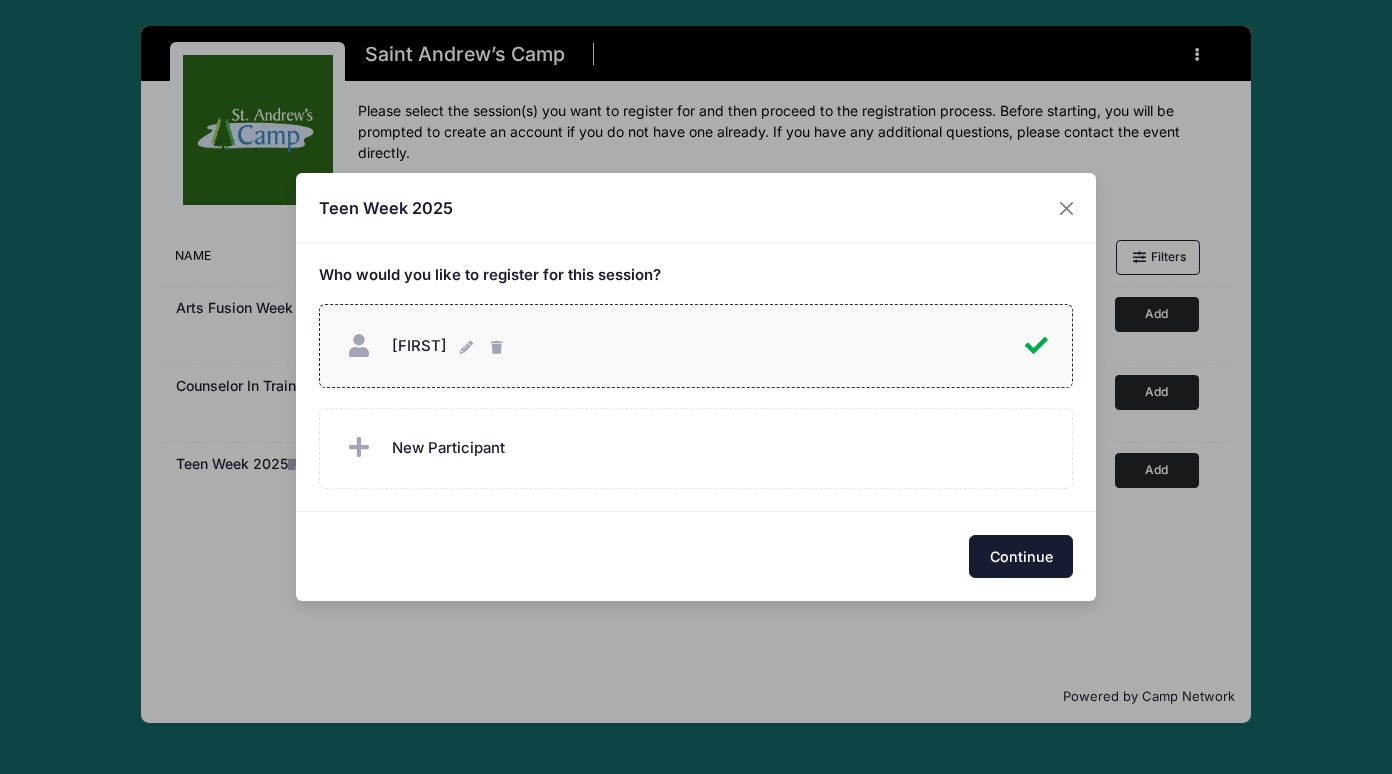 click on "Continue" at bounding box center (1021, 556) 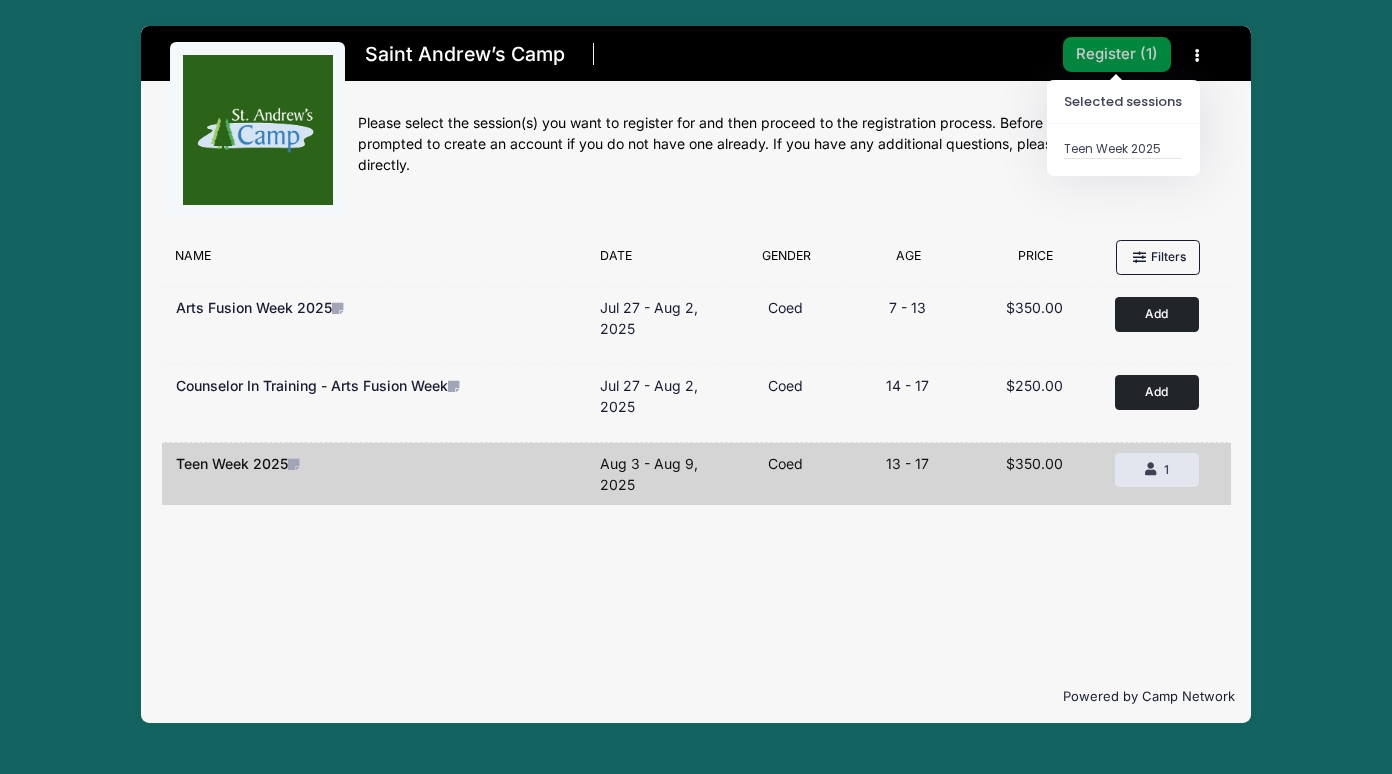 click on "Register ( 1 )" at bounding box center (1117, 54) 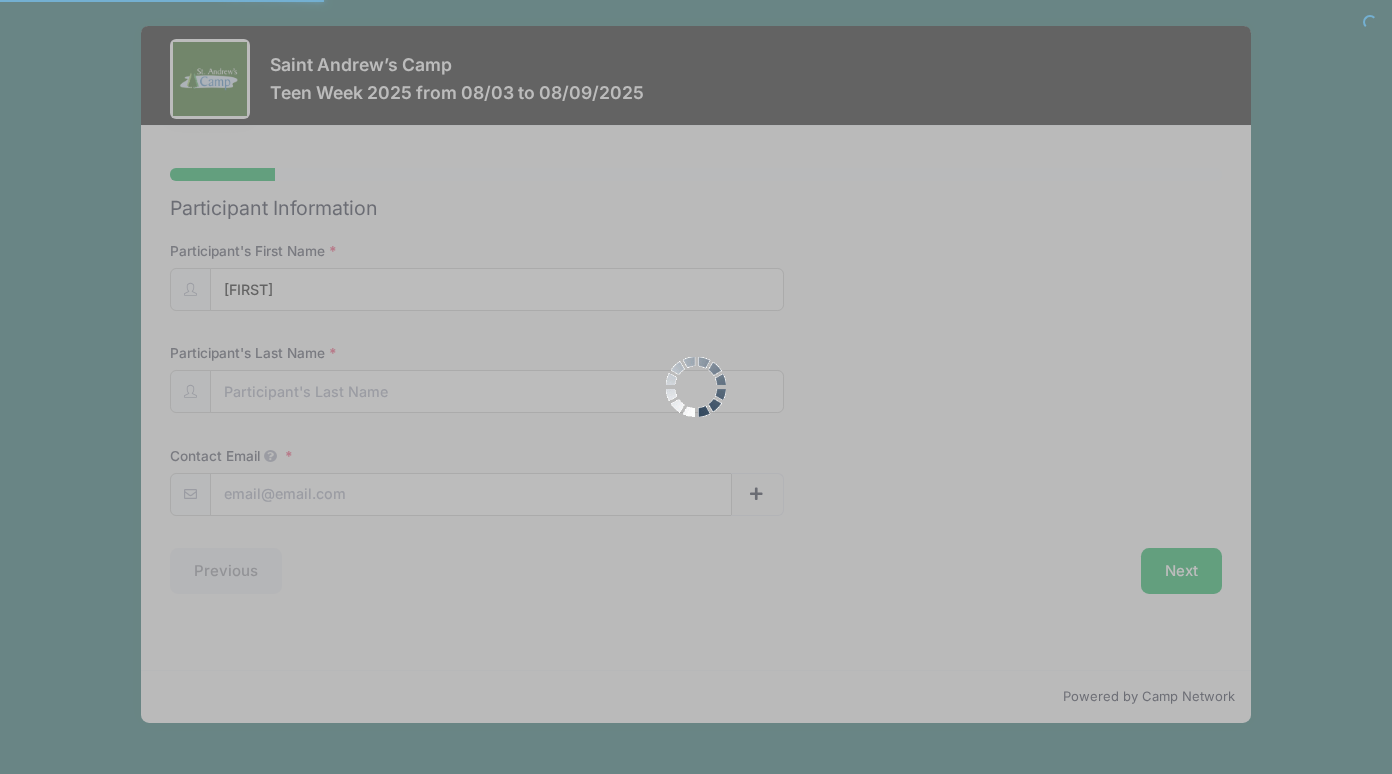 scroll, scrollTop: 0, scrollLeft: 0, axis: both 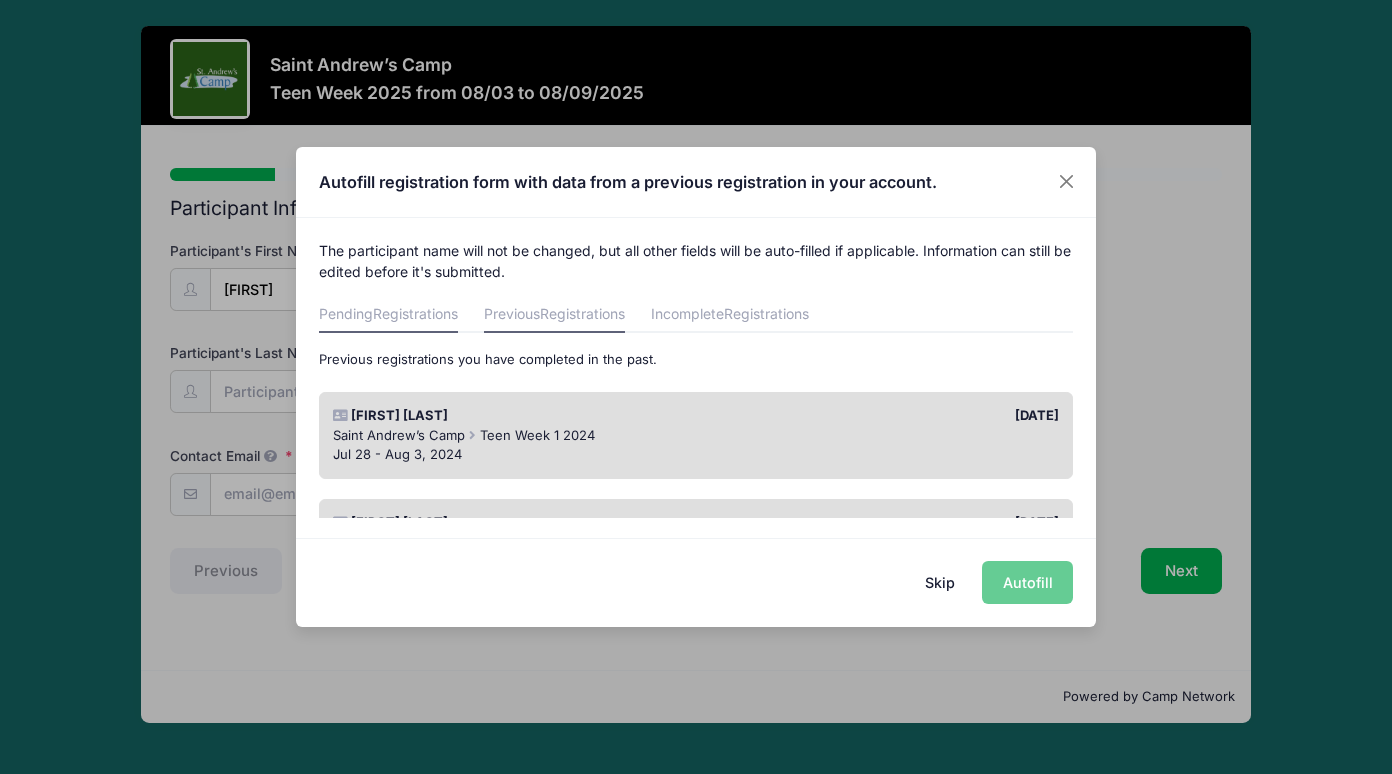 click on "Registrations" at bounding box center (415, 313) 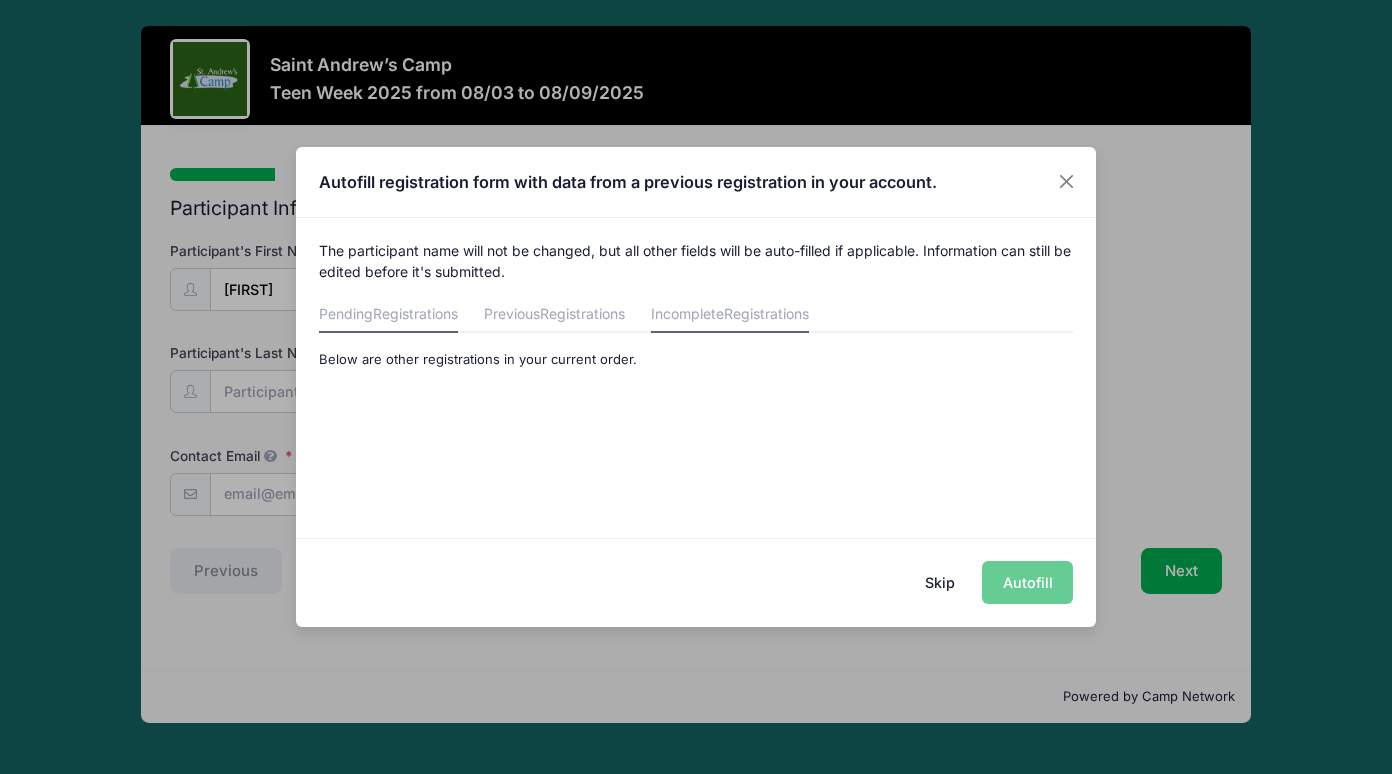 click on "Incomplete  Registrations" at bounding box center (730, 315) 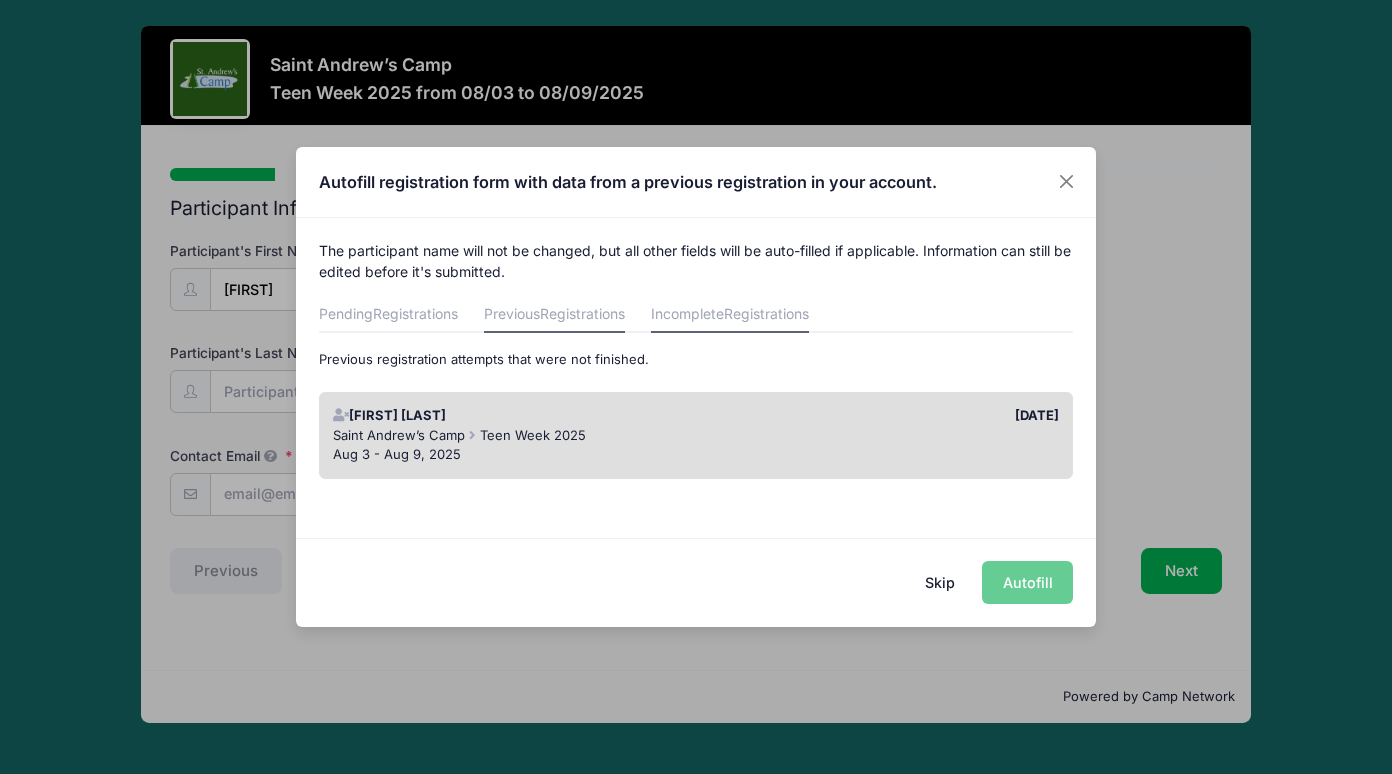 click on "Registrations" at bounding box center (582, 313) 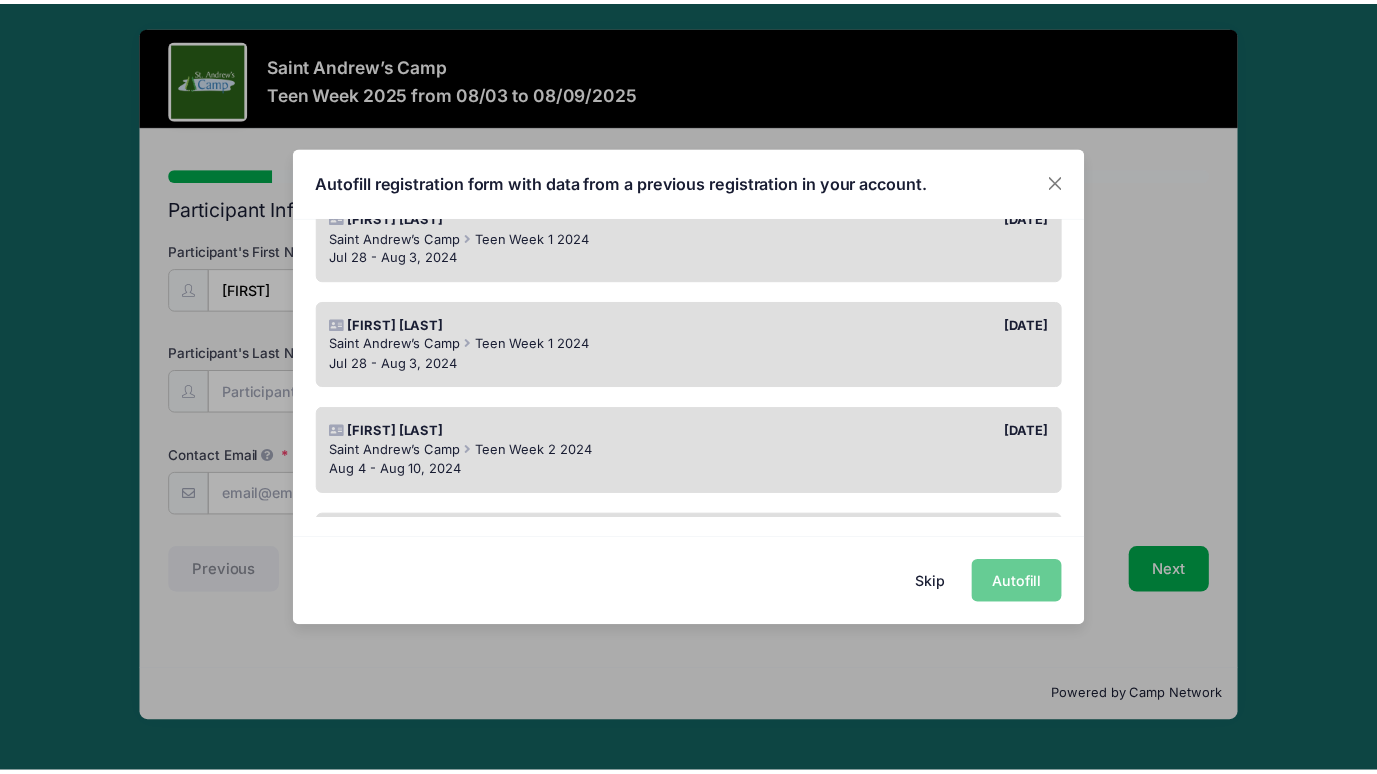 scroll, scrollTop: 0, scrollLeft: 0, axis: both 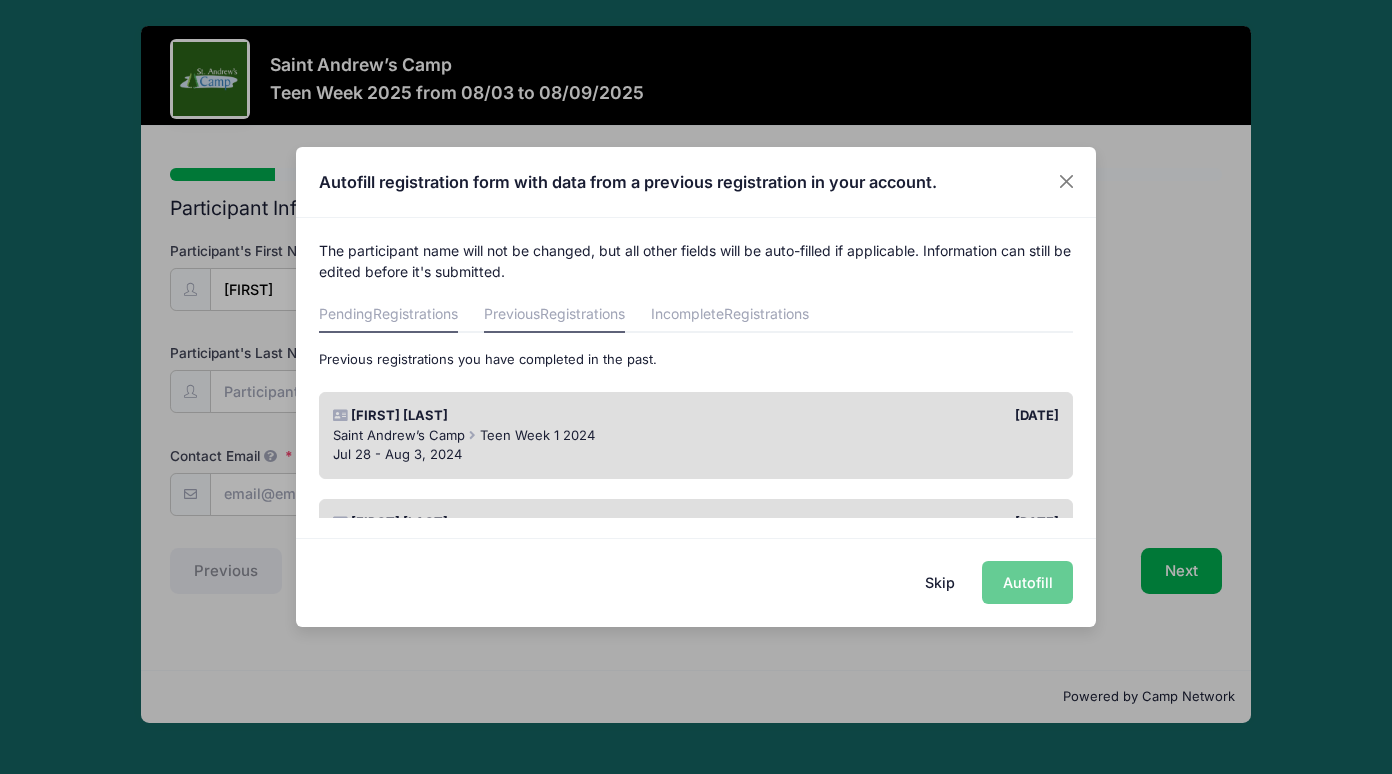click on "Registrations" at bounding box center [415, 313] 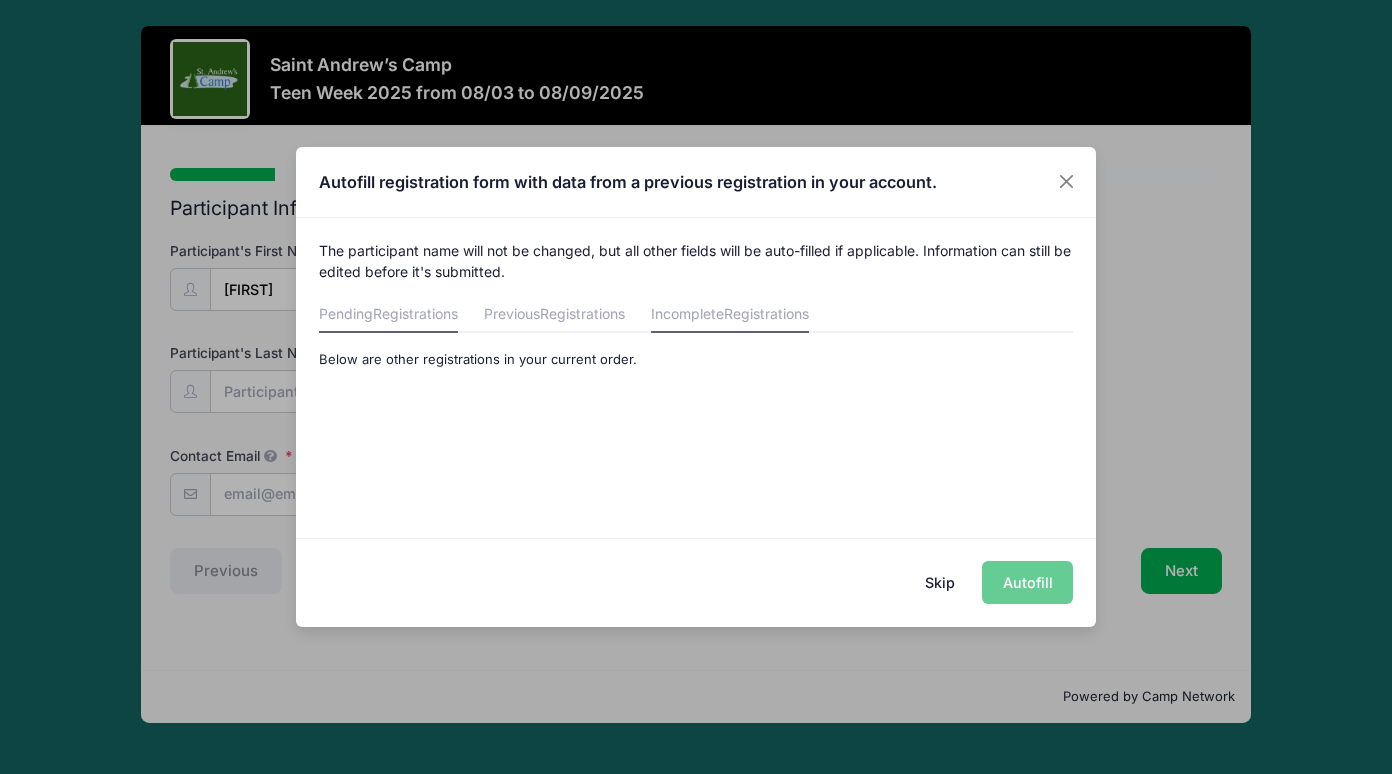 click on "Registrations" at bounding box center [766, 313] 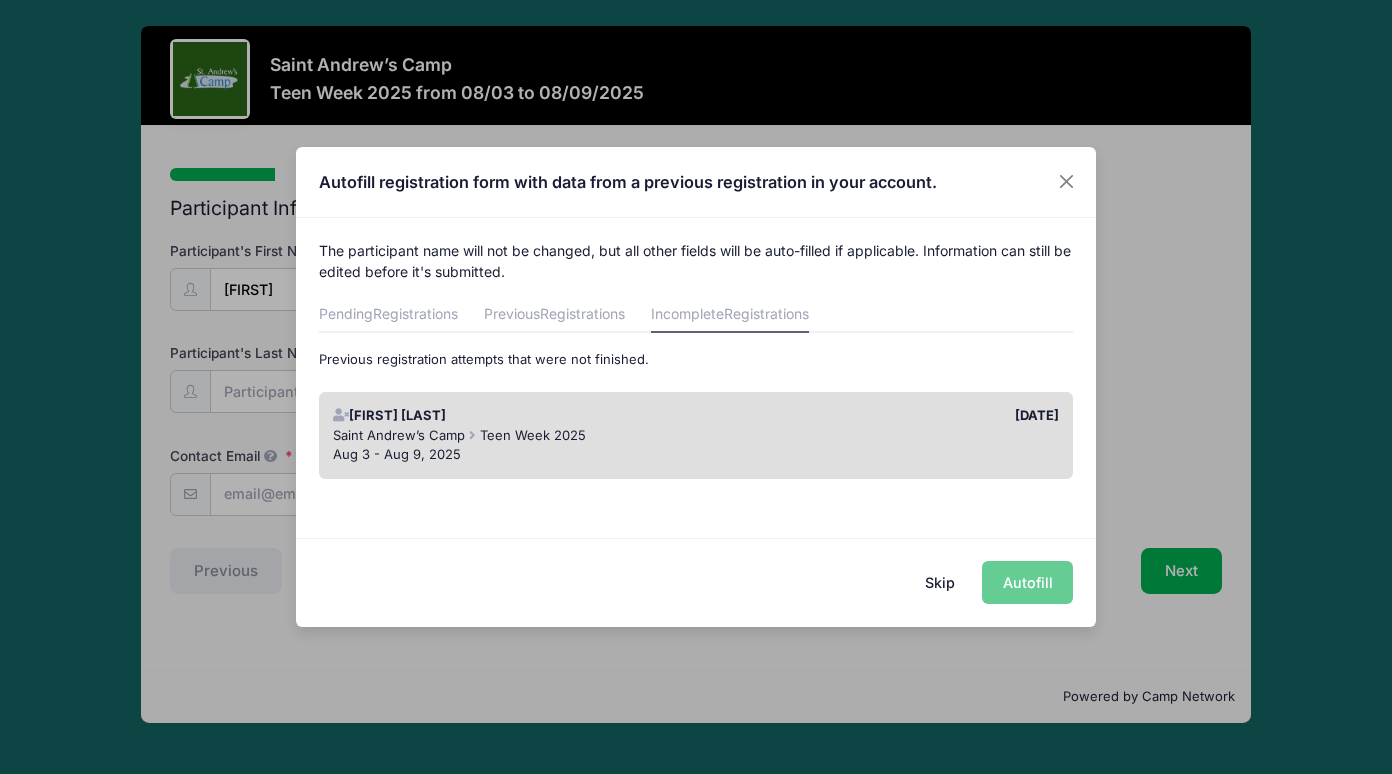 click on "Saint Andrew’s Camp
Teen Week 2025" at bounding box center (696, 436) 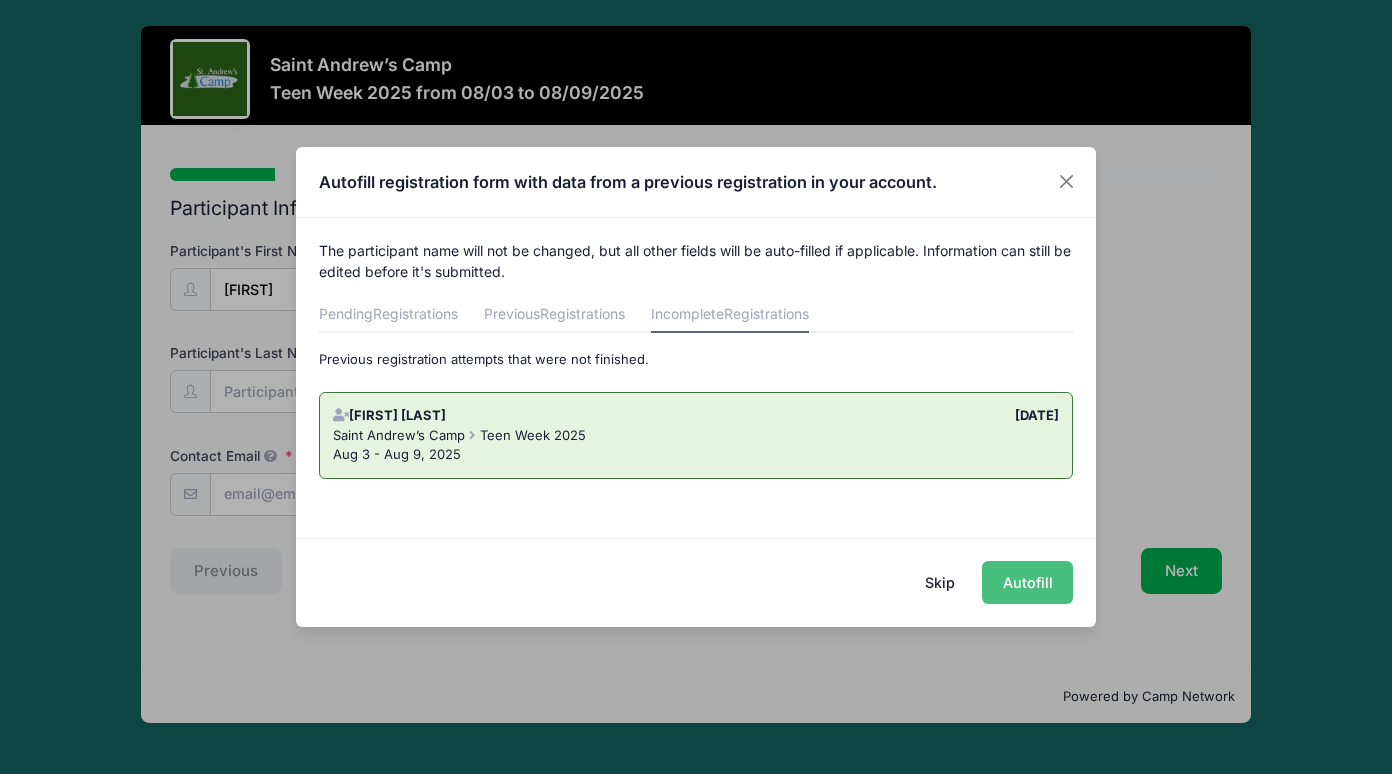 click on "Autofill" at bounding box center (1027, 582) 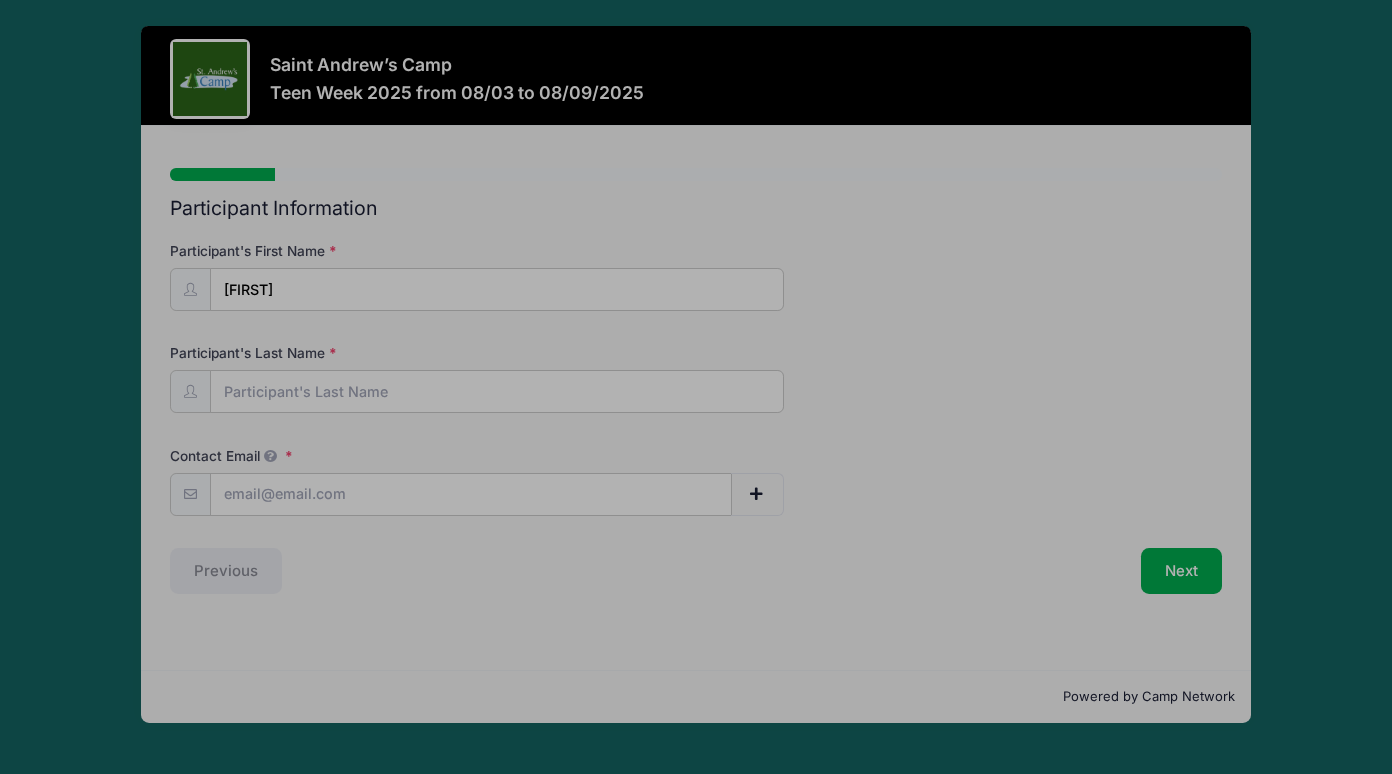 type on "makrff@gmail.com" 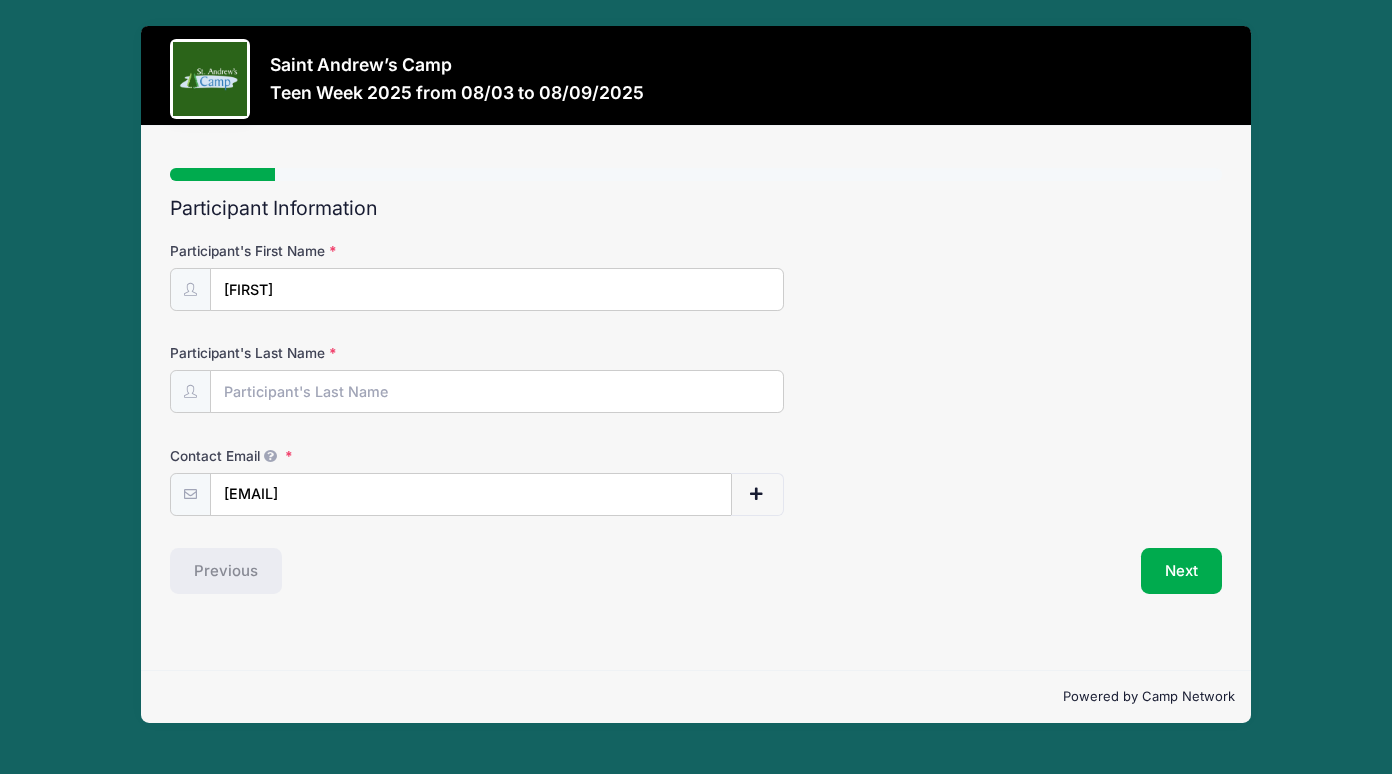click on "Previous" at bounding box center (429, 571) 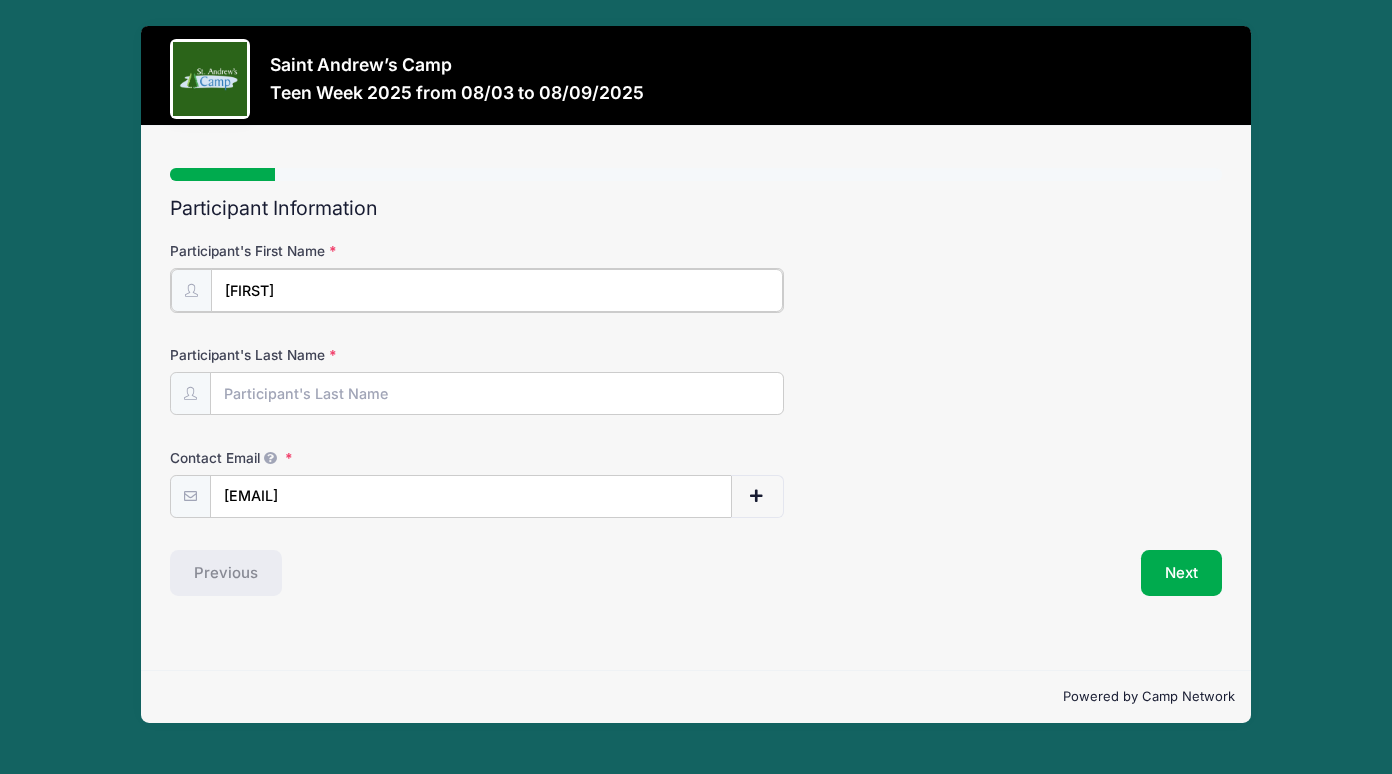 click on "Daniil" at bounding box center [496, 290] 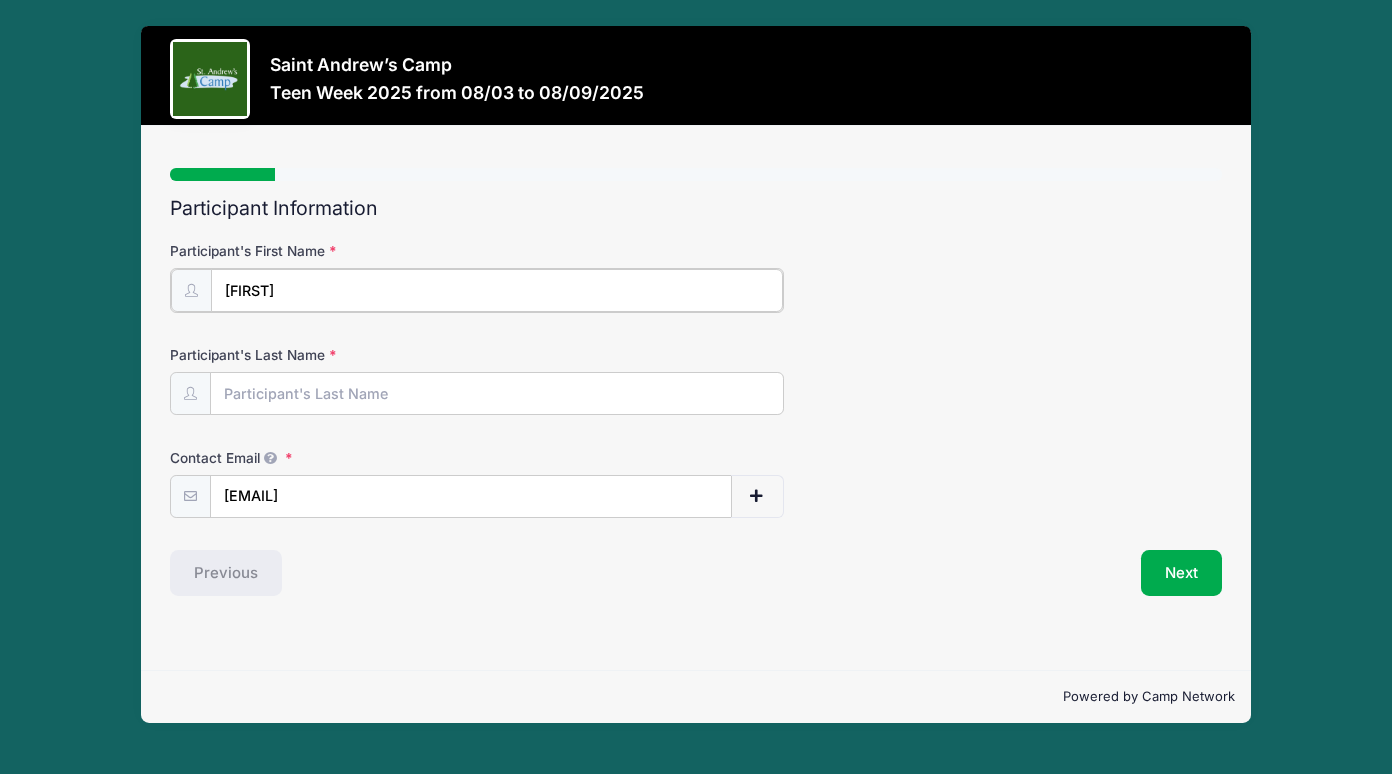 type on "Daniil" 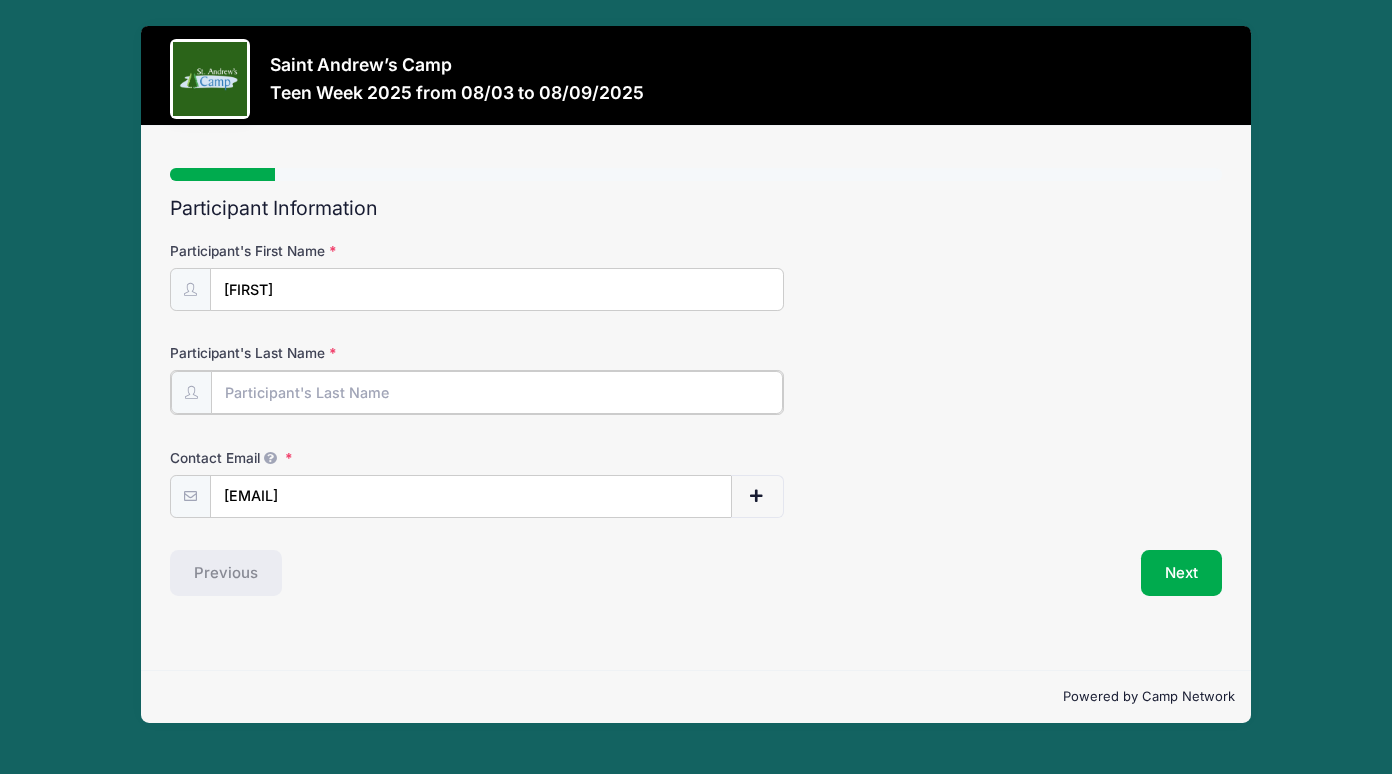 click on "Participant's Last Name" at bounding box center (496, 392) 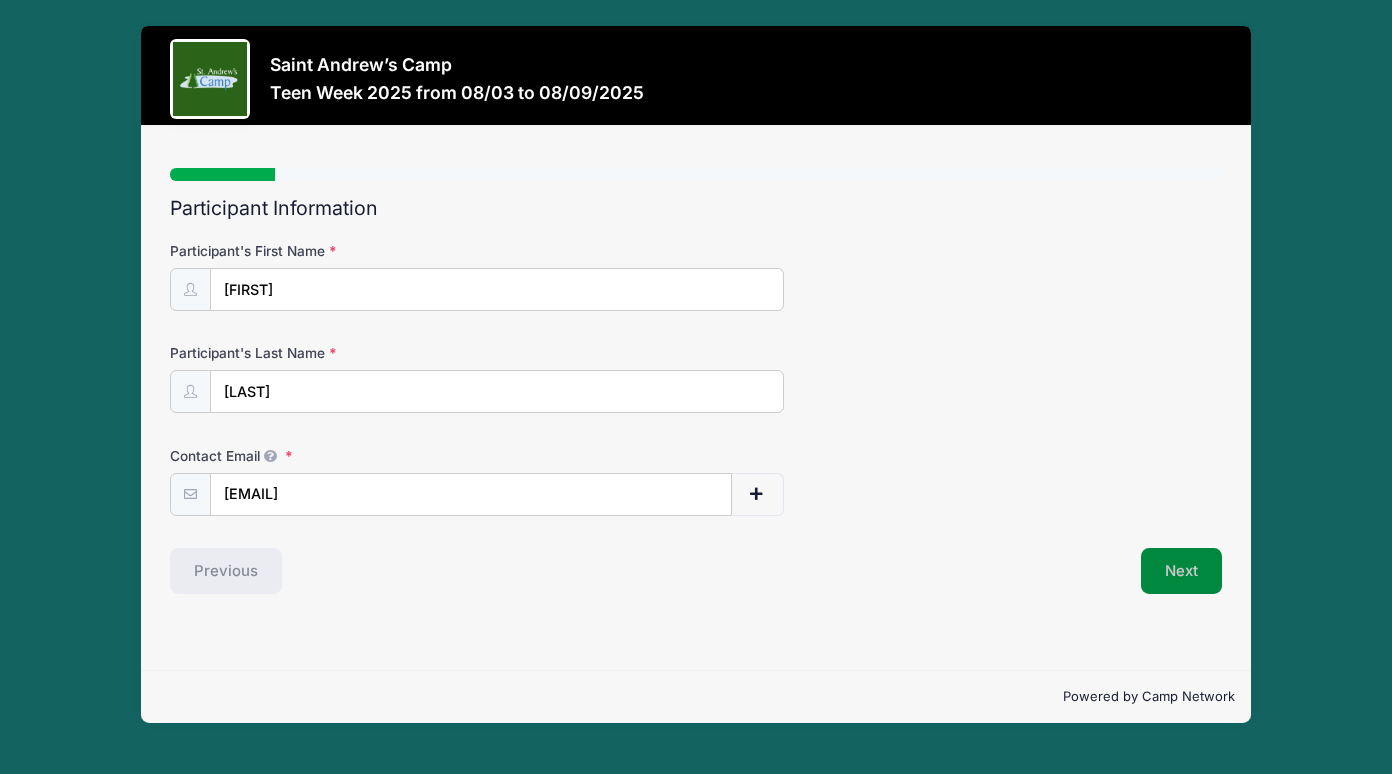 click on "Next" at bounding box center (1181, 571) 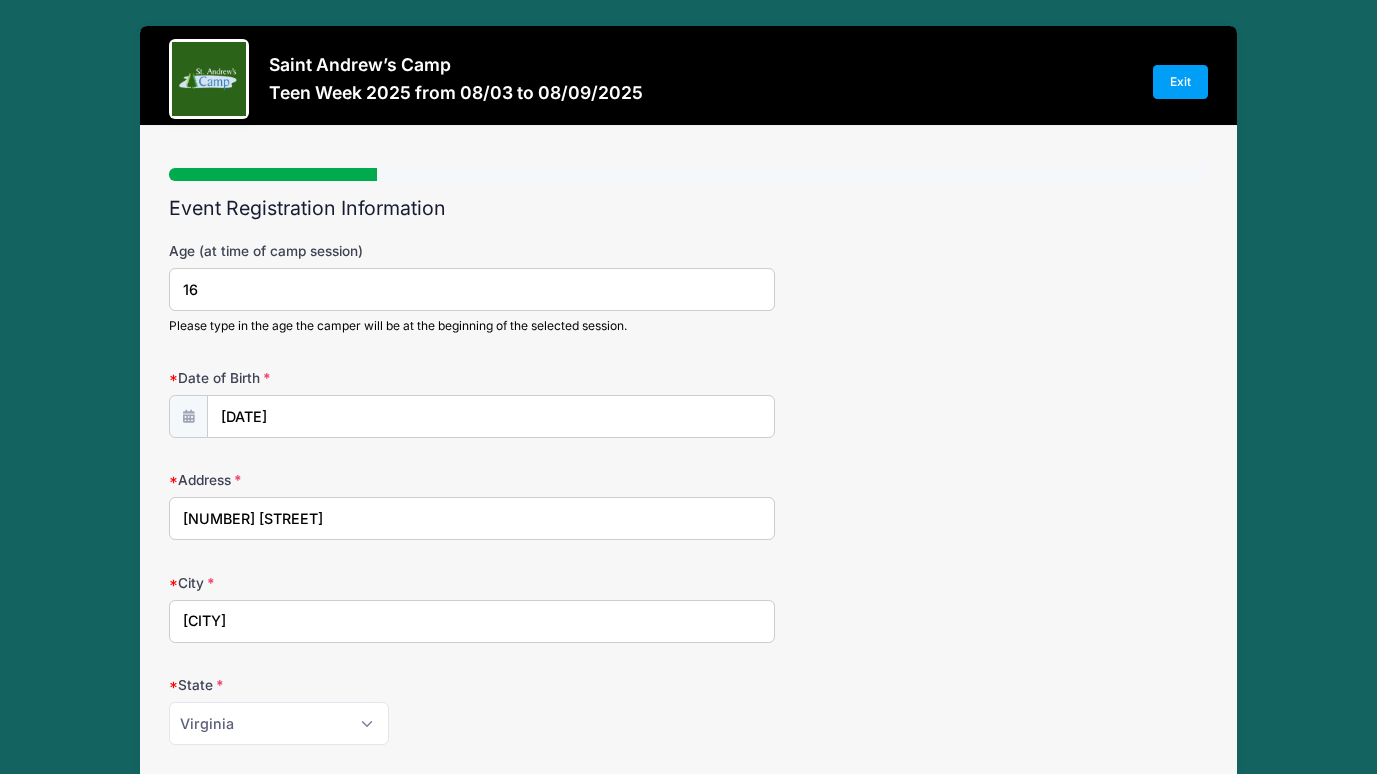 click on "16" at bounding box center (472, 289) 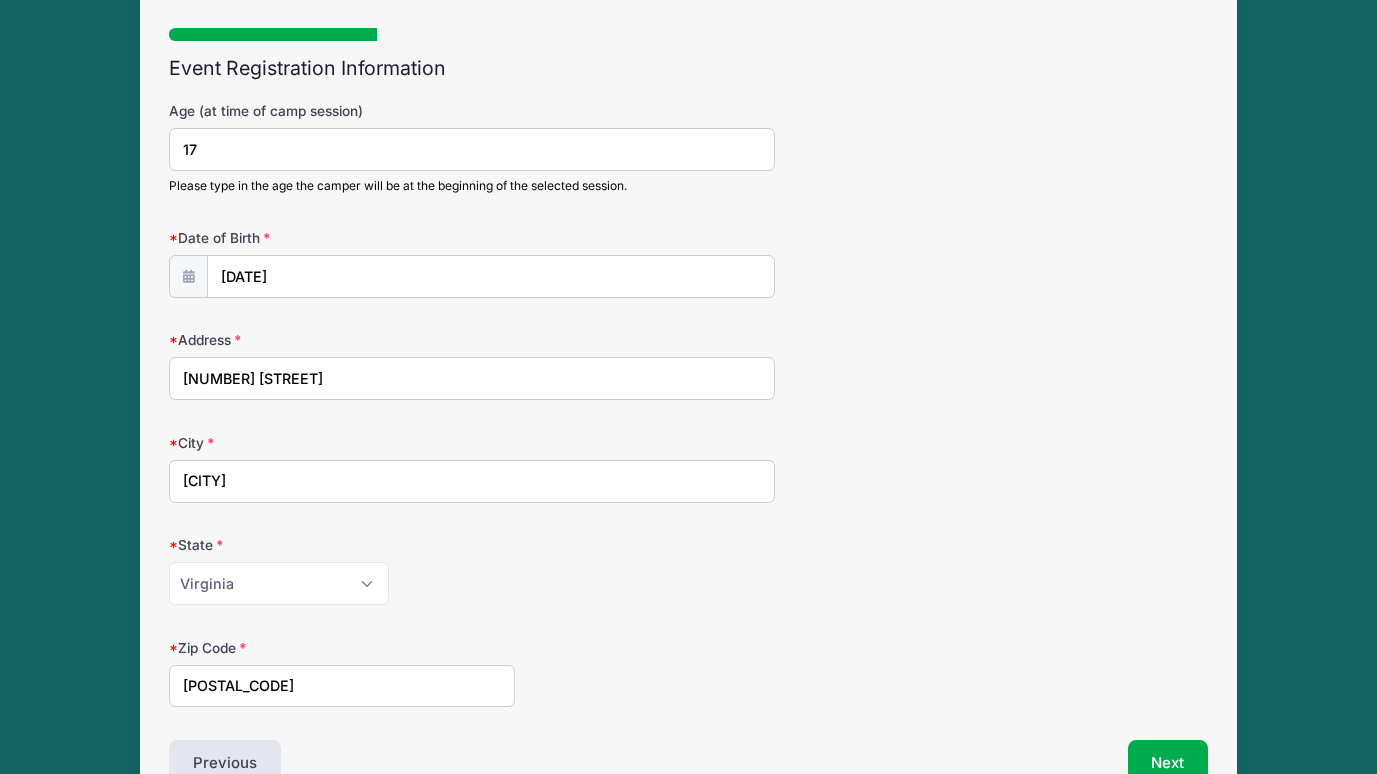 scroll, scrollTop: 123, scrollLeft: 0, axis: vertical 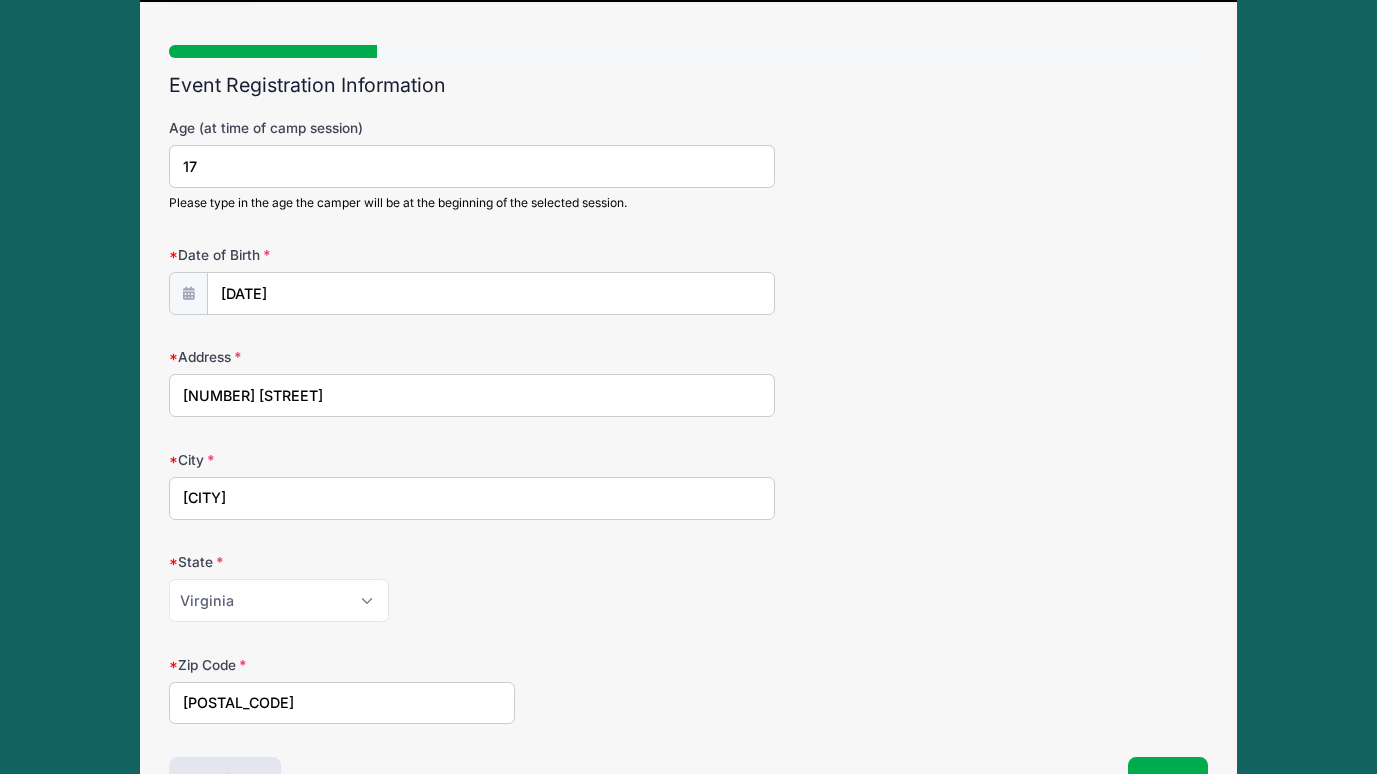 type on "17" 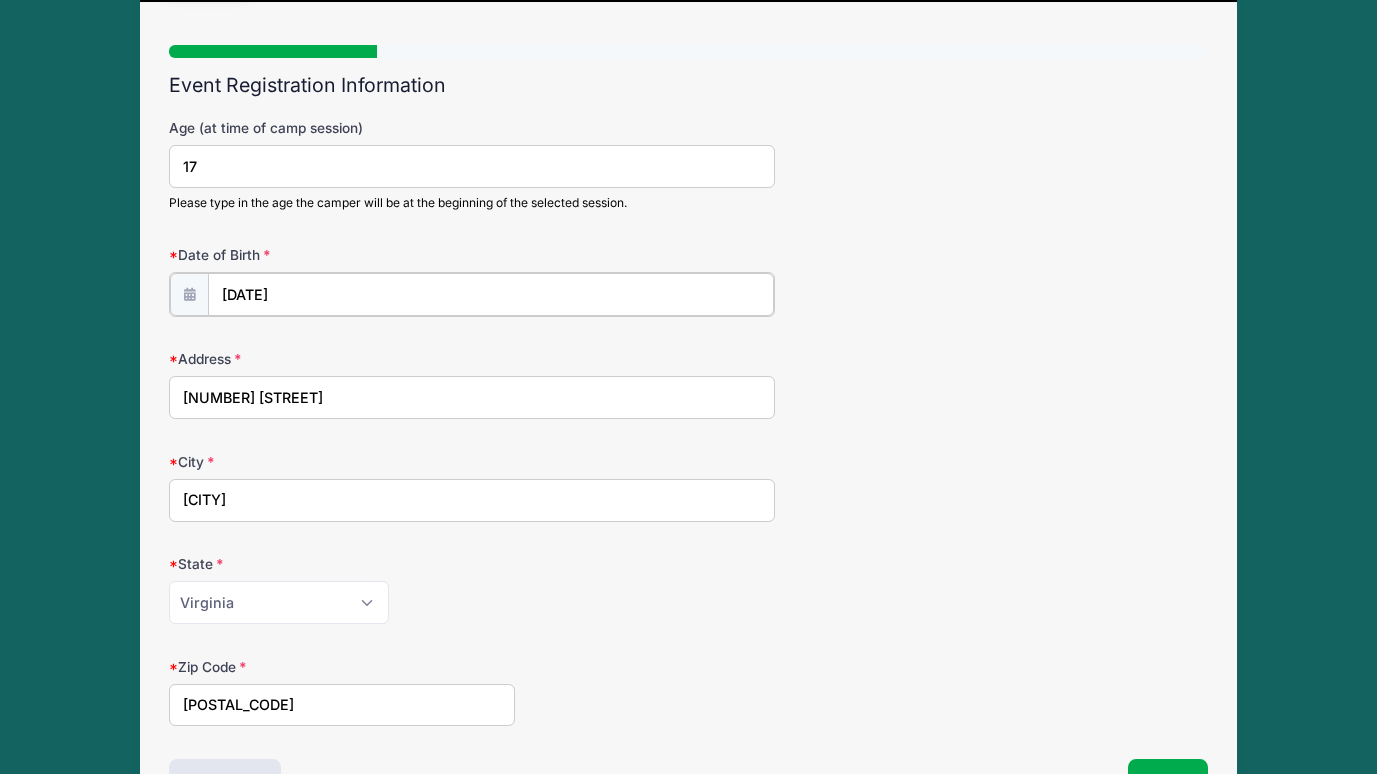 type on "2009" 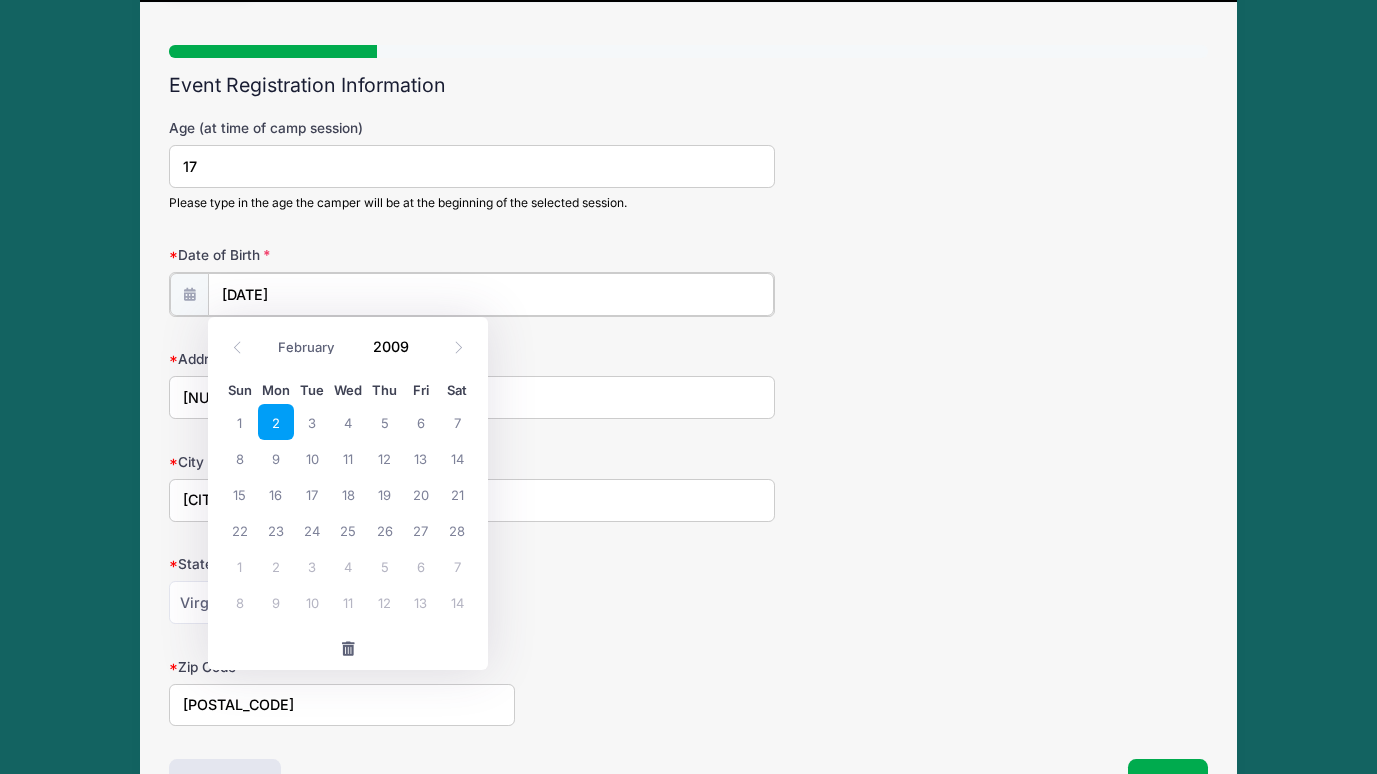 drag, startPoint x: 346, startPoint y: 281, endPoint x: 164, endPoint y: 304, distance: 183.44754 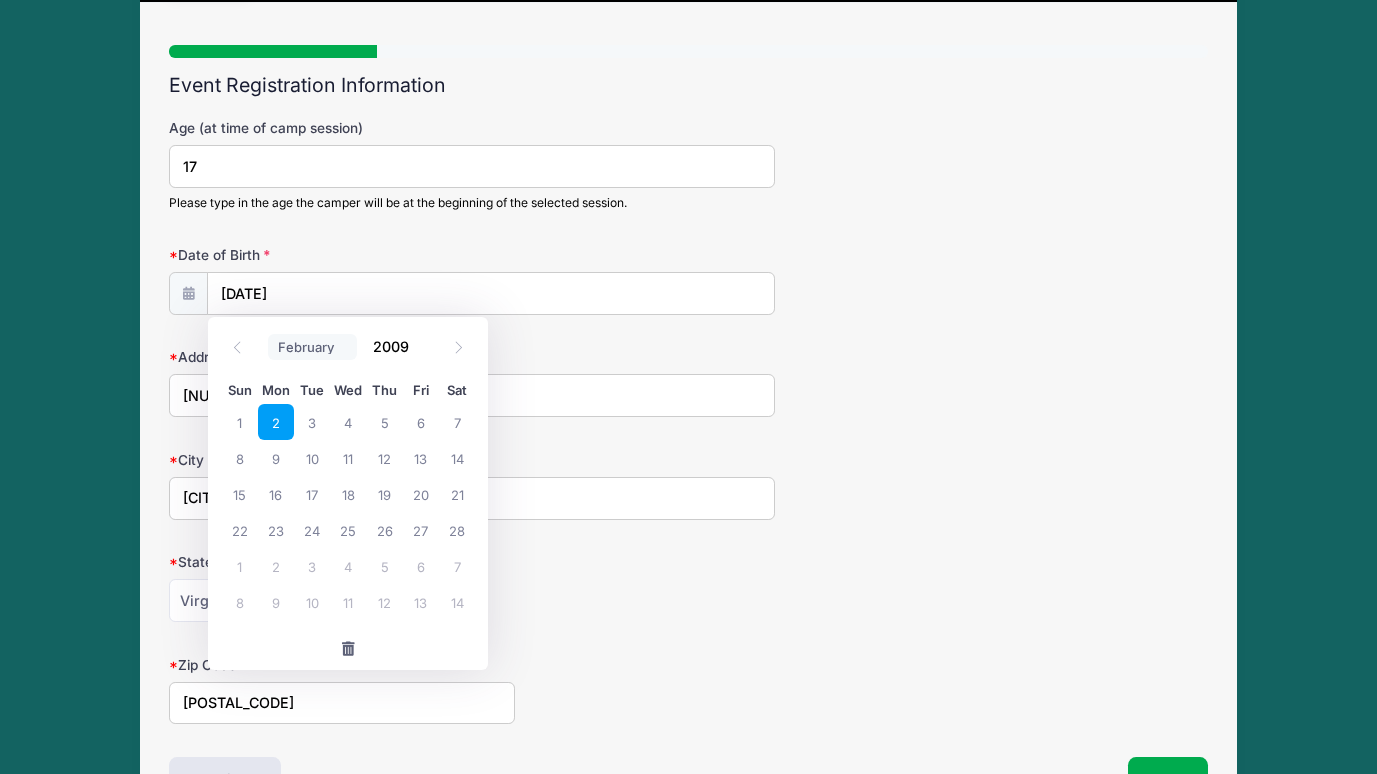 click on "January February March April May June July August September October November December" at bounding box center (312, 347) 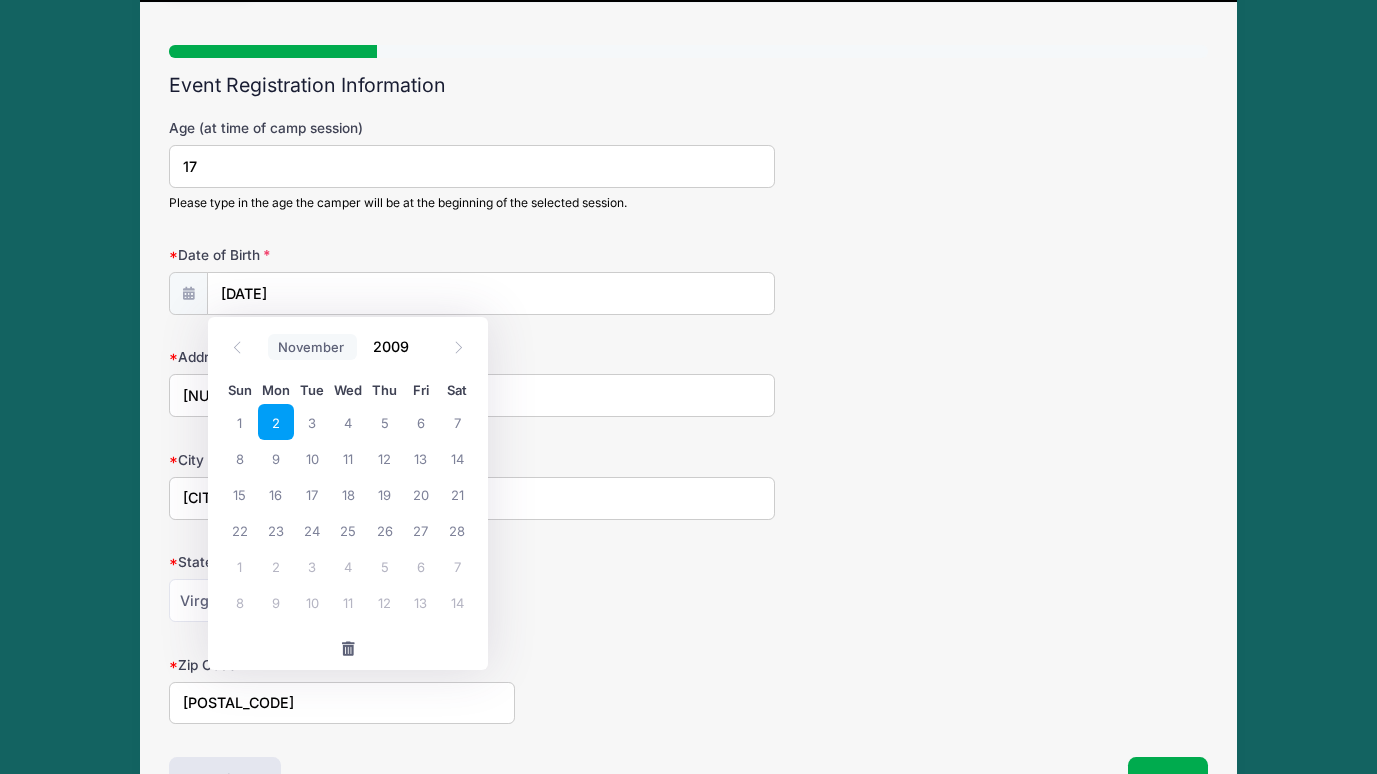 click on "January February March April May June July August September October November December" at bounding box center [312, 347] 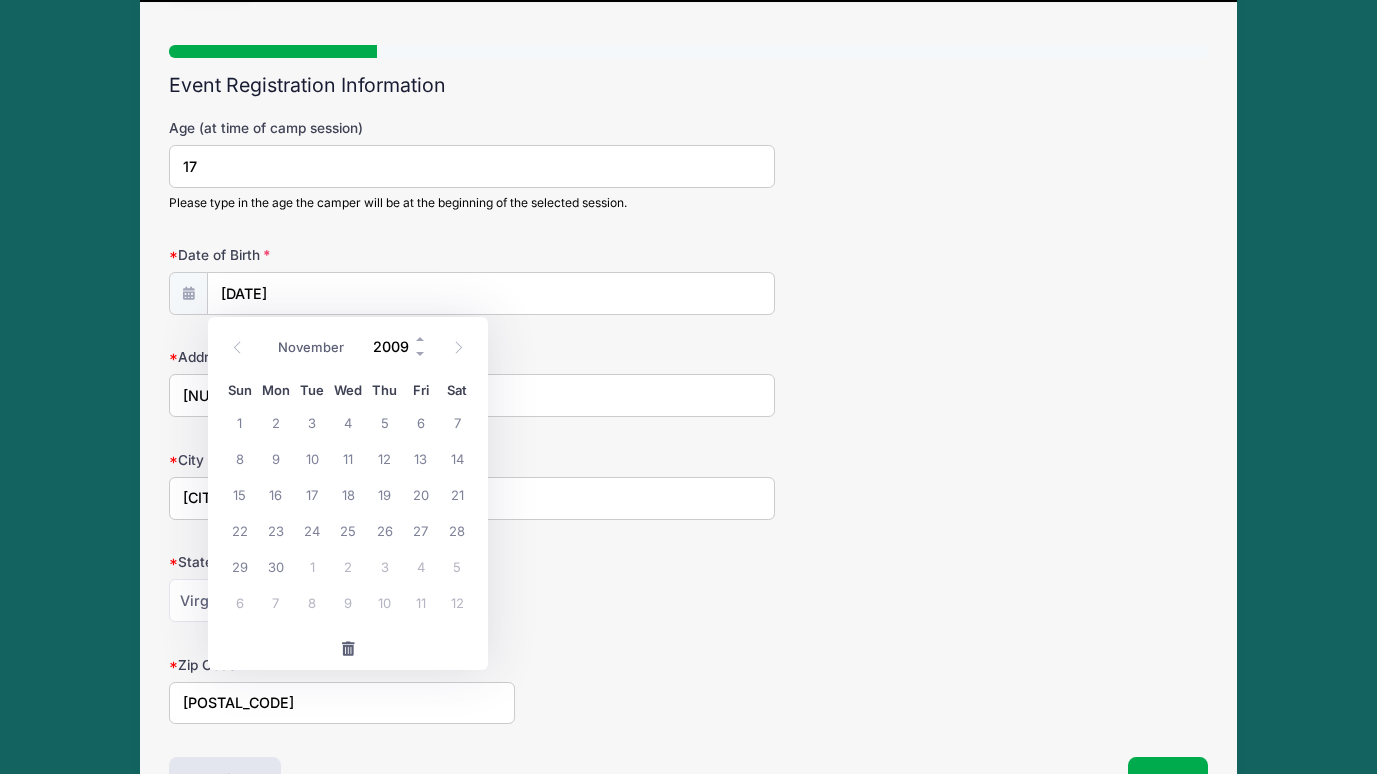 click on "2009" at bounding box center (395, 346) 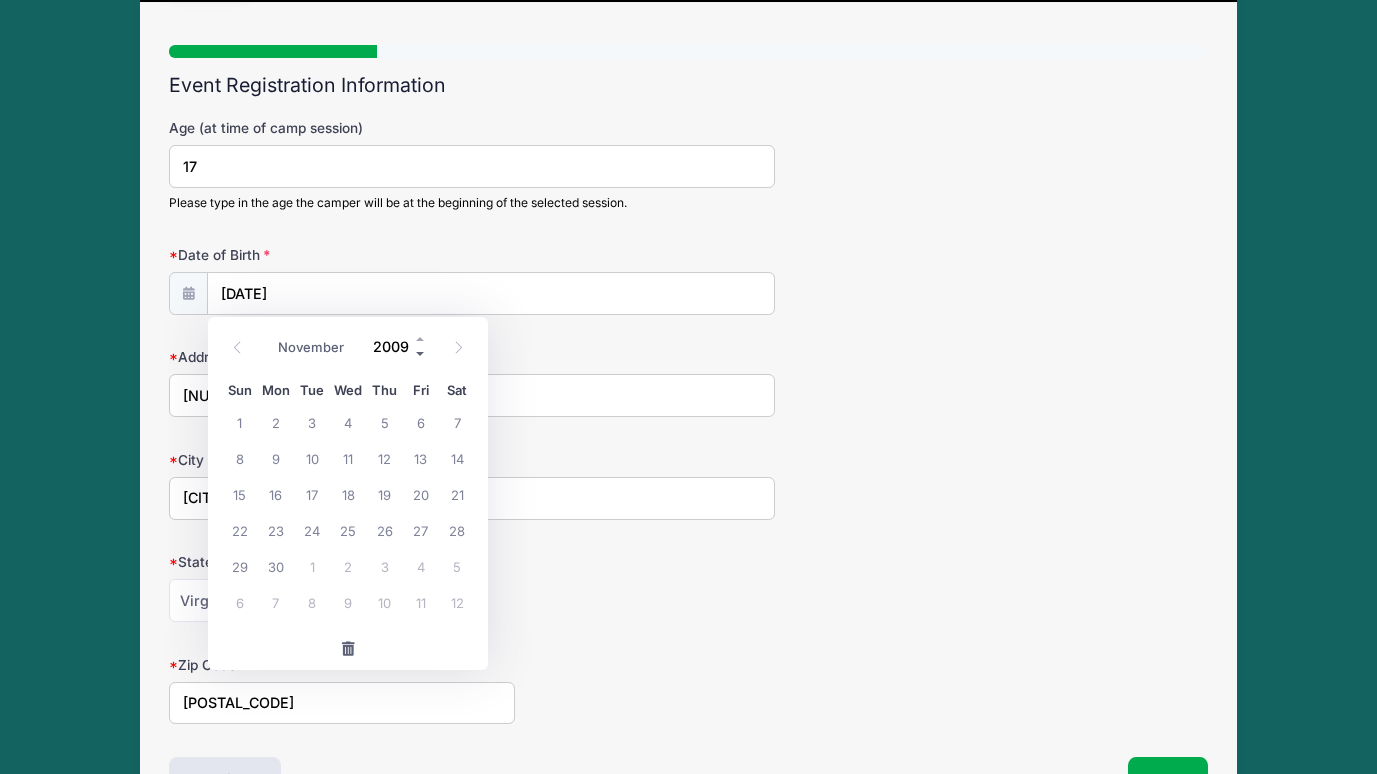 click at bounding box center (421, 353) 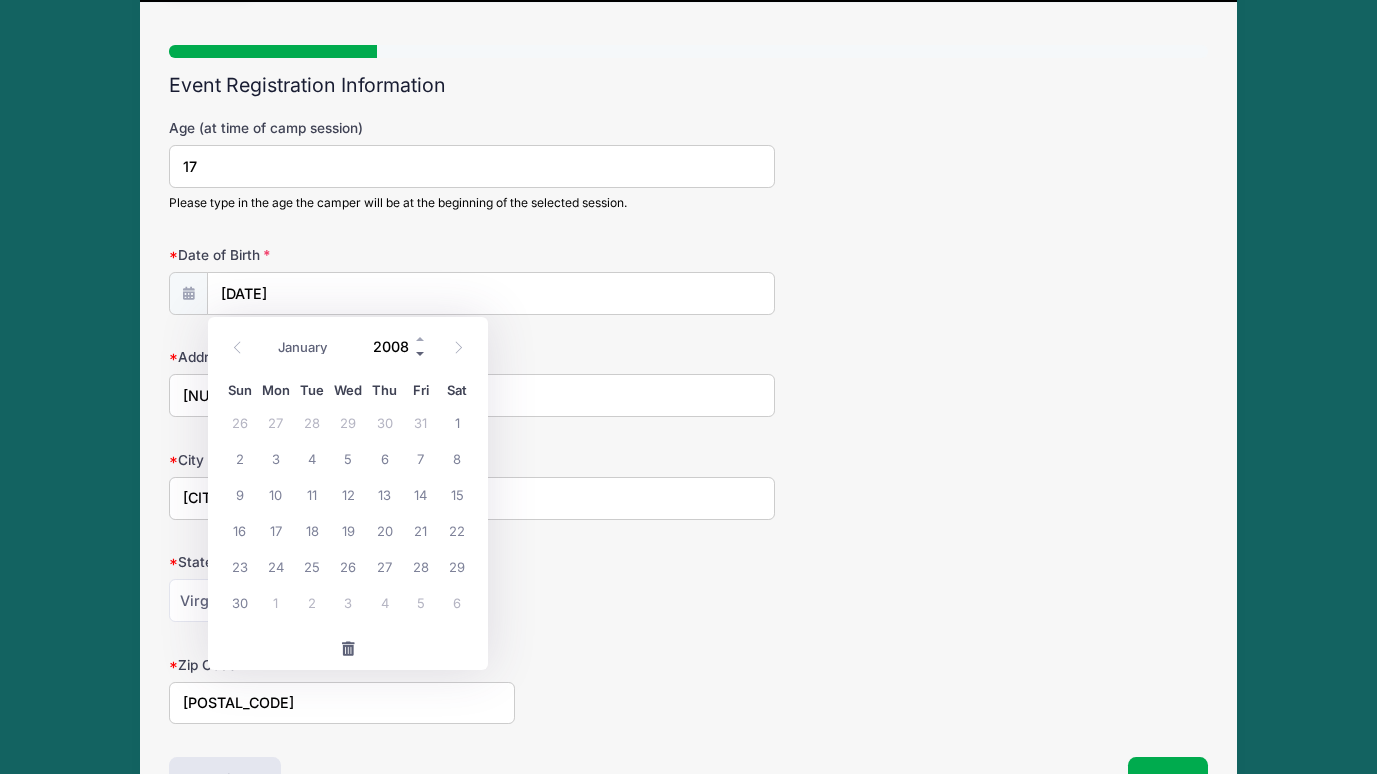click at bounding box center [421, 353] 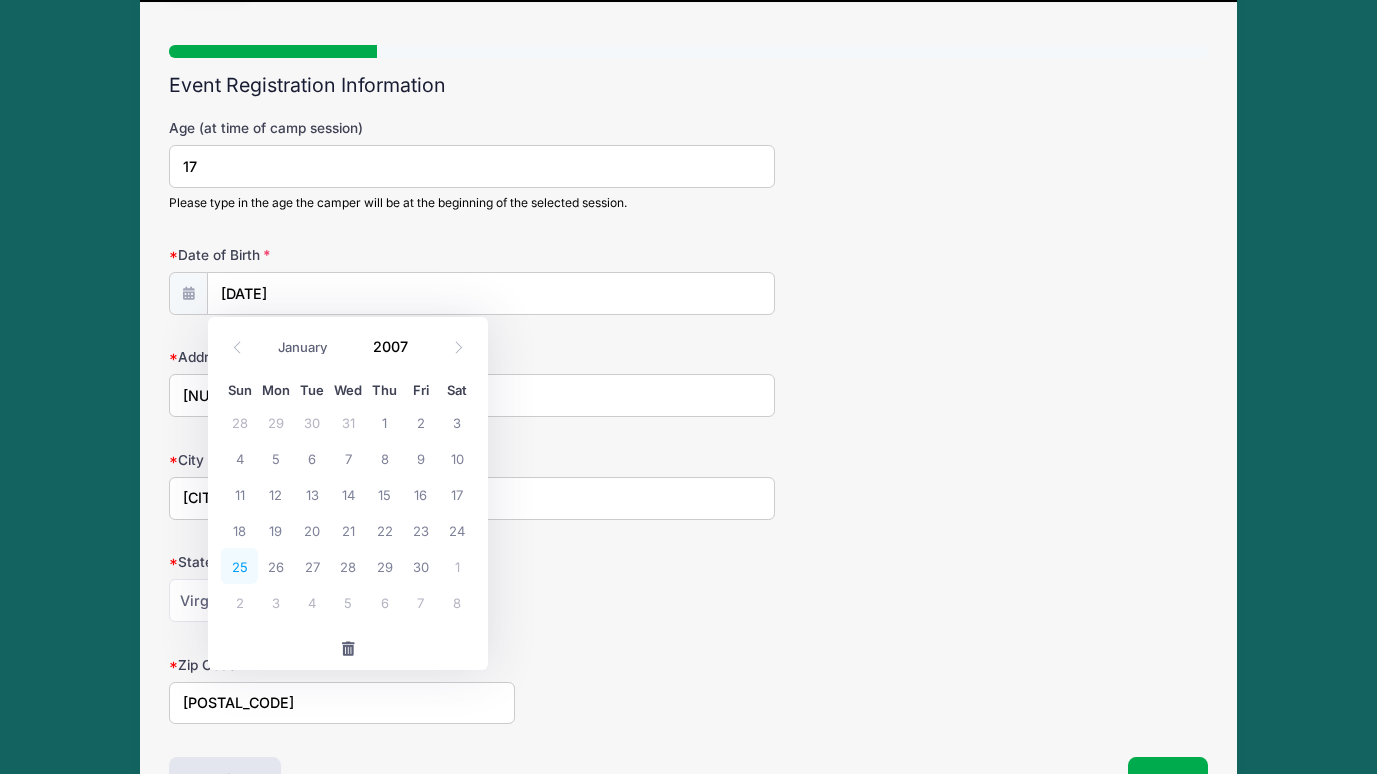 click on "25" at bounding box center [239, 566] 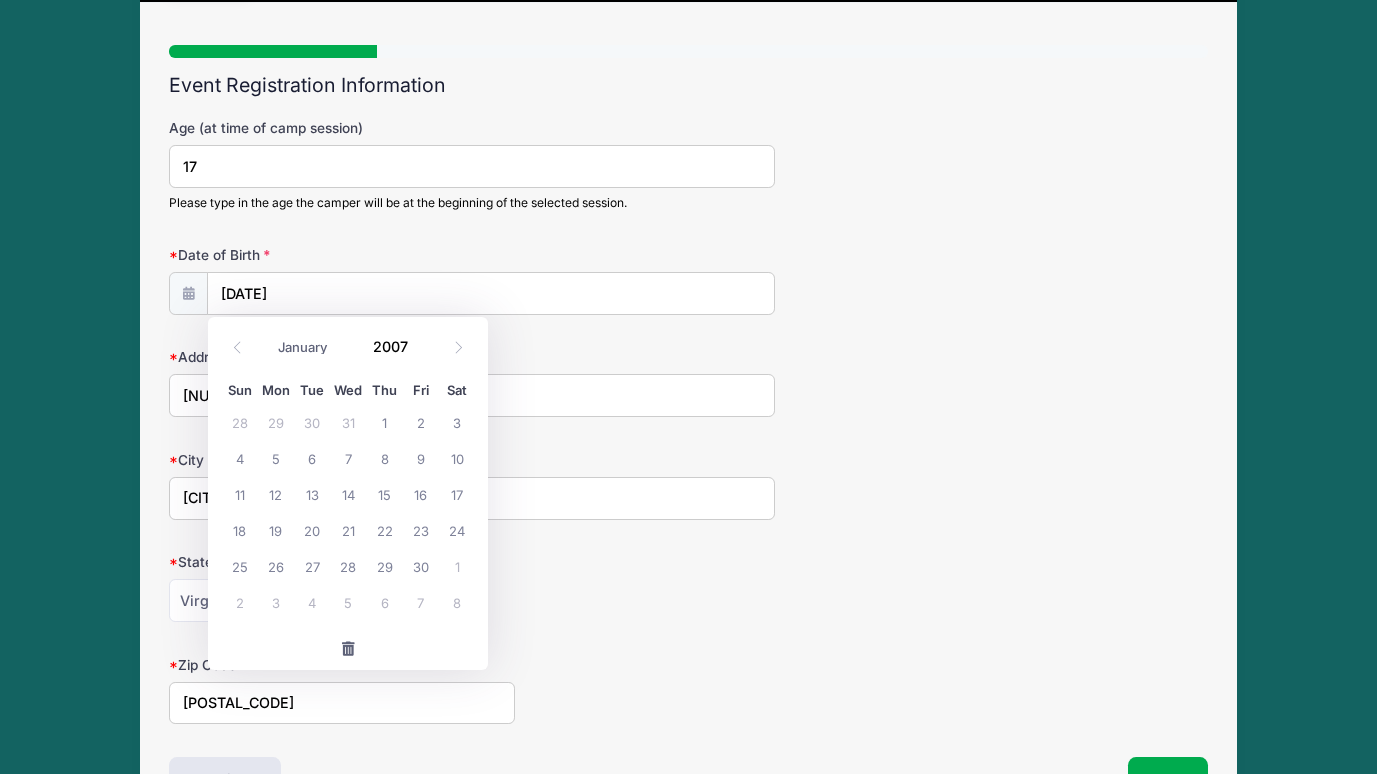 type on "11/25/2007" 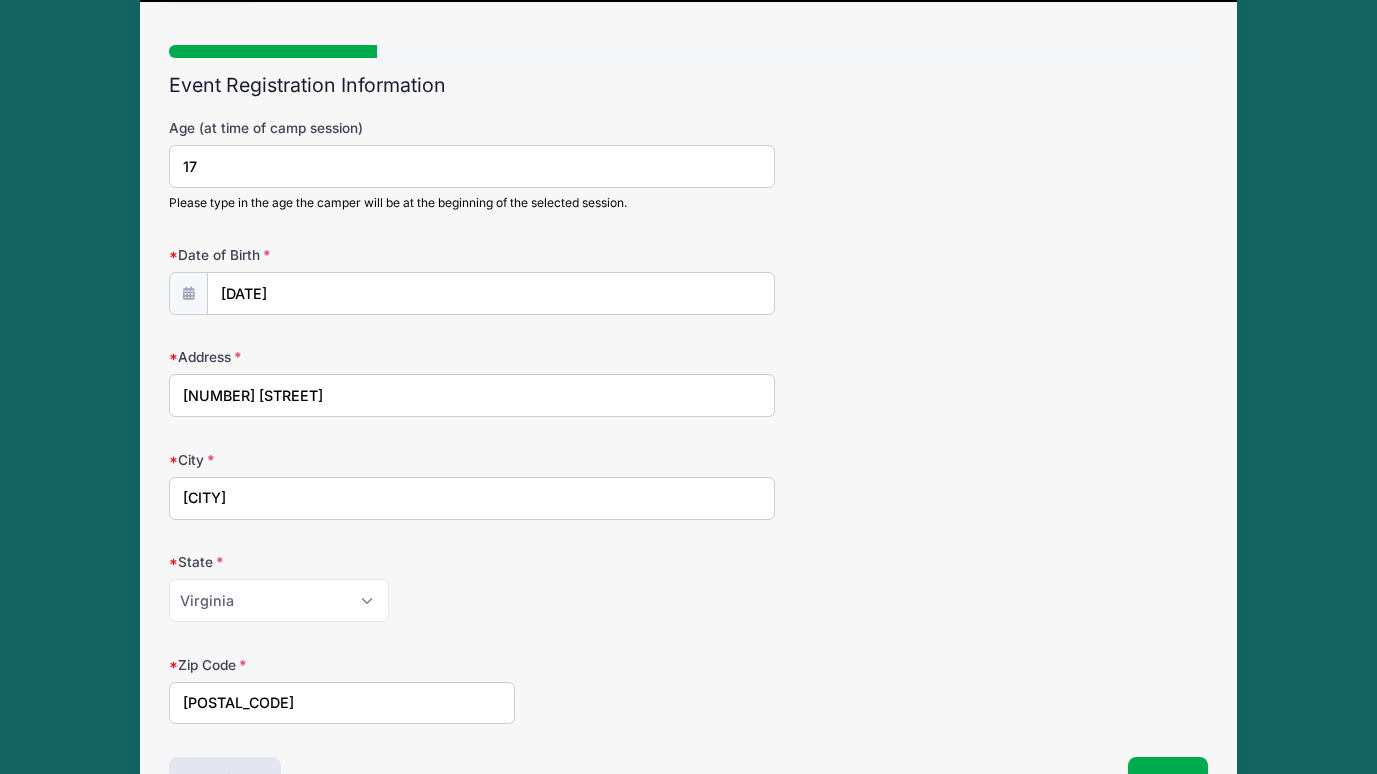 click on "Alabama Alaska American Samoa Arizona Arkansas Armed Forces Africa Armed Forces Americas Armed Forces Canada Armed Forces Europe Armed Forces Middle East Armed Forces Pacific California Colorado Connecticut Delaware District of Columbia Federated States Of Micronesia Florida Georgia Guam Hawaii Idaho Illinois Indiana Iowa Kansas Kentucky Louisiana Maine Marshall Islands Maryland Massachusetts Michigan Minnesota Mississippi Missouri Montana Nebraska Nevada New Hampshire New Jersey New Mexico New York North Carolina North Dakota Northern Mariana Islands Ohio Oklahoma Oregon Palau Pennsylvania Puerto Rico Rhode Island South Carolina South Dakota Tennessee Texas Utah Vermont Virgin Islands Virginia Washington West Virginia Wisconsin Wyoming Other-Canada Other" at bounding box center [472, 600] 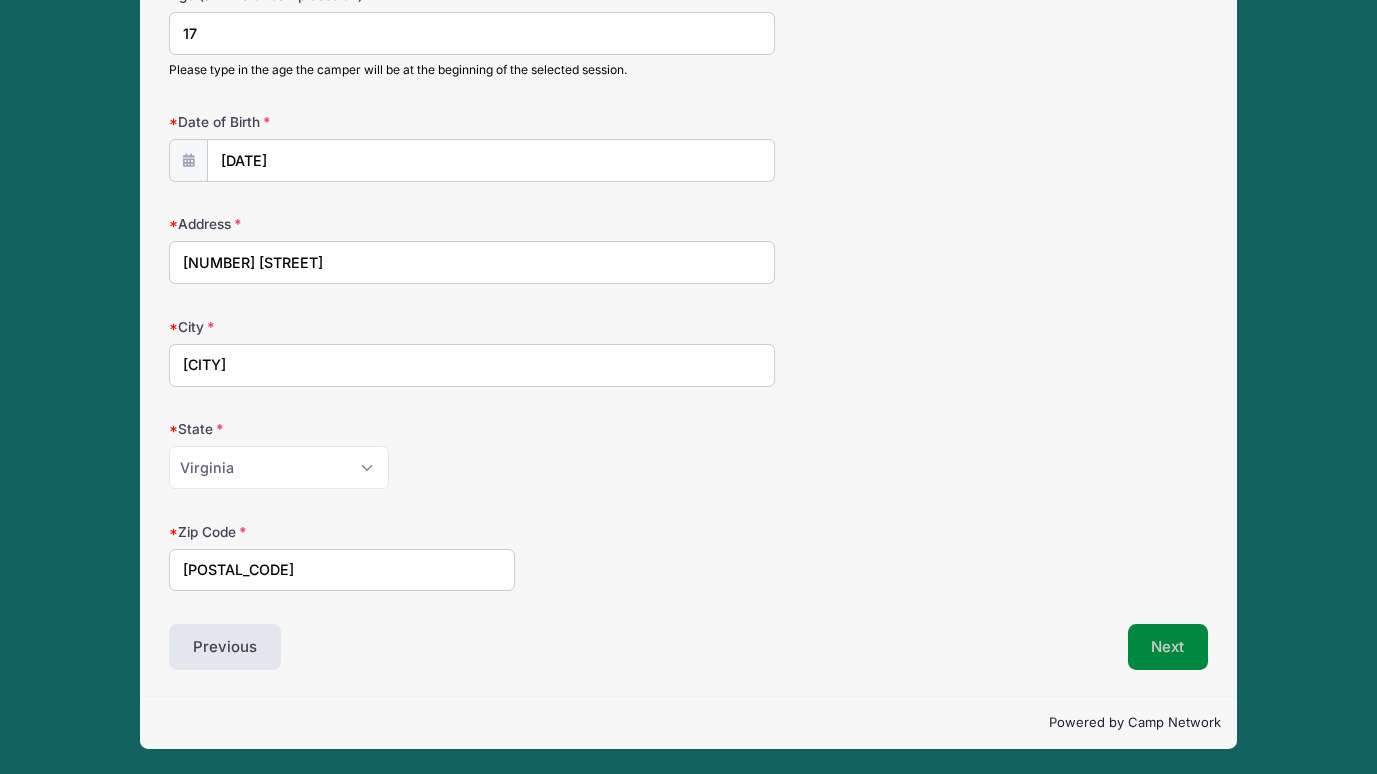 click on "Next" at bounding box center (1168, 647) 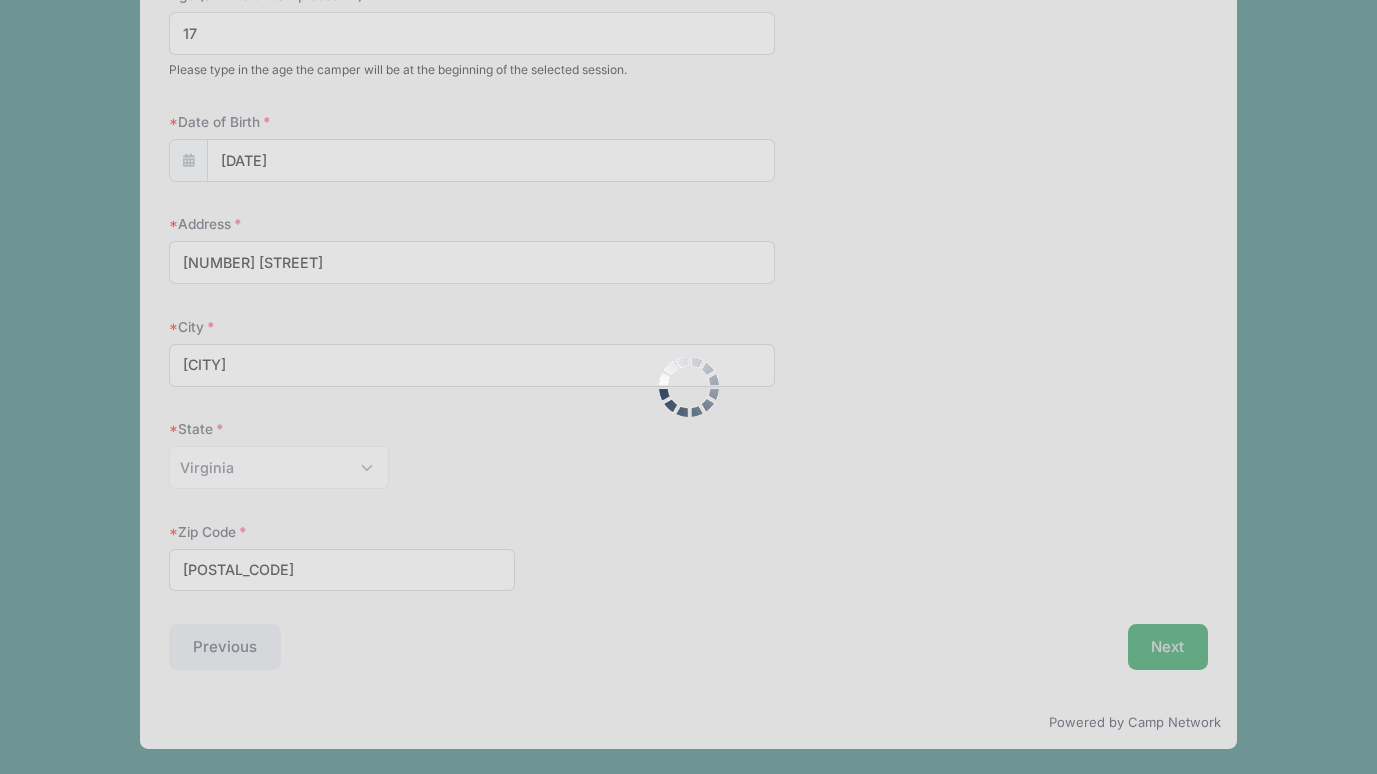 scroll, scrollTop: 0, scrollLeft: 0, axis: both 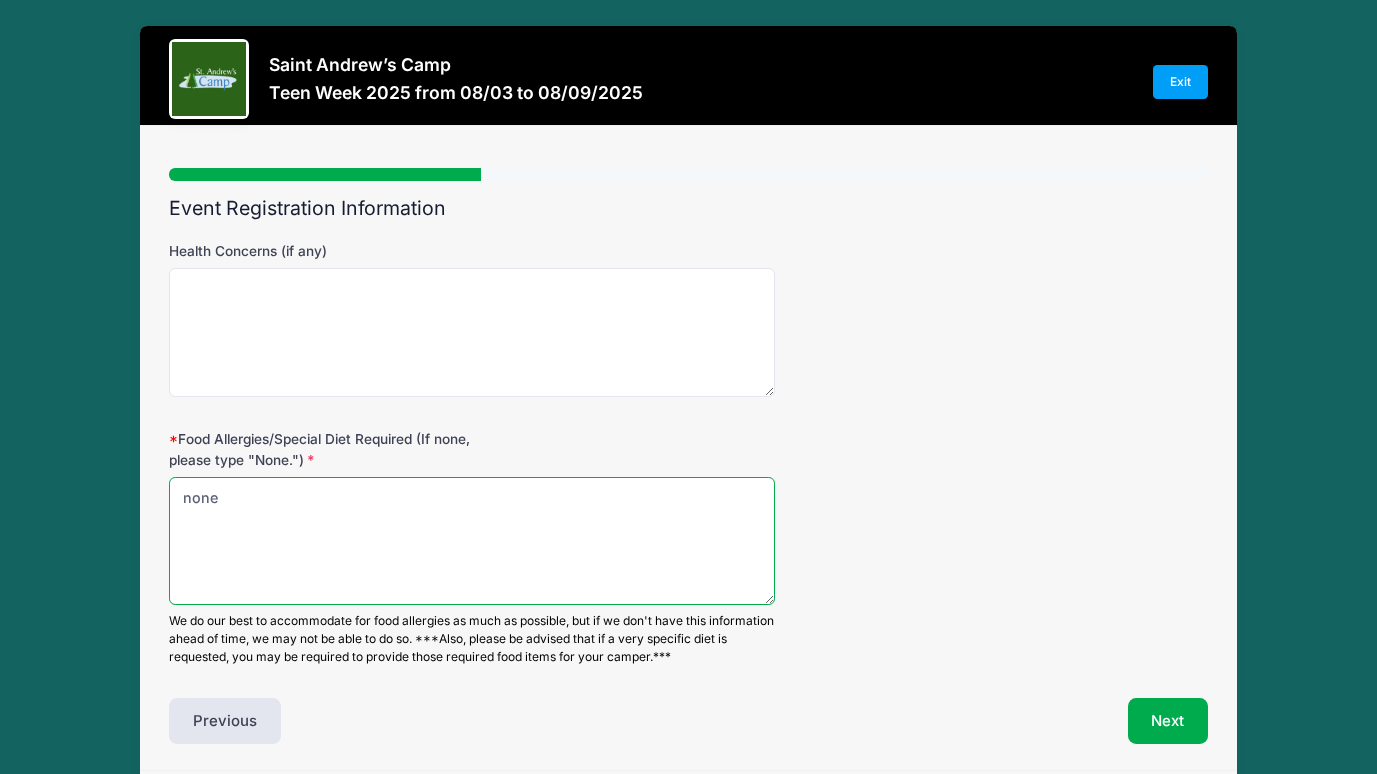 drag, startPoint x: 269, startPoint y: 501, endPoint x: 155, endPoint y: 499, distance: 114.01754 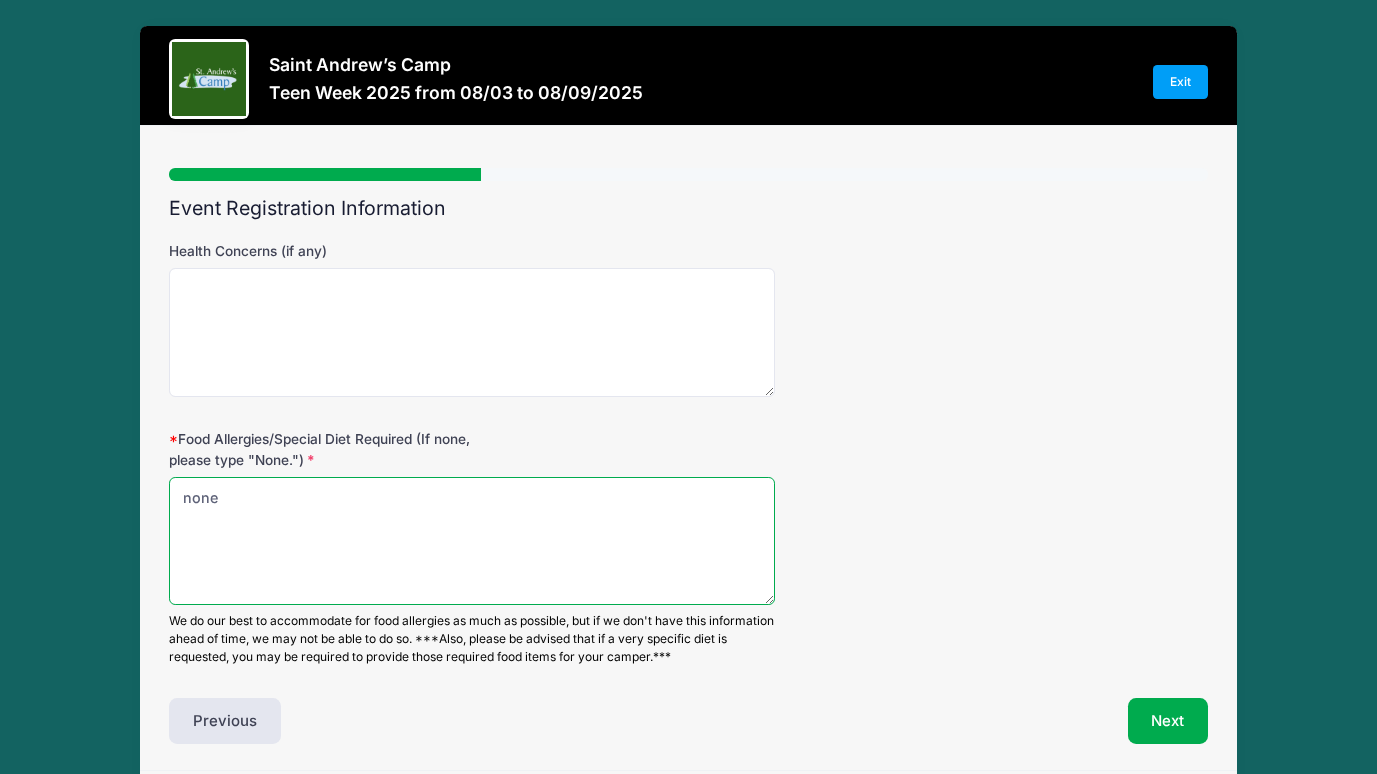 type on "none" 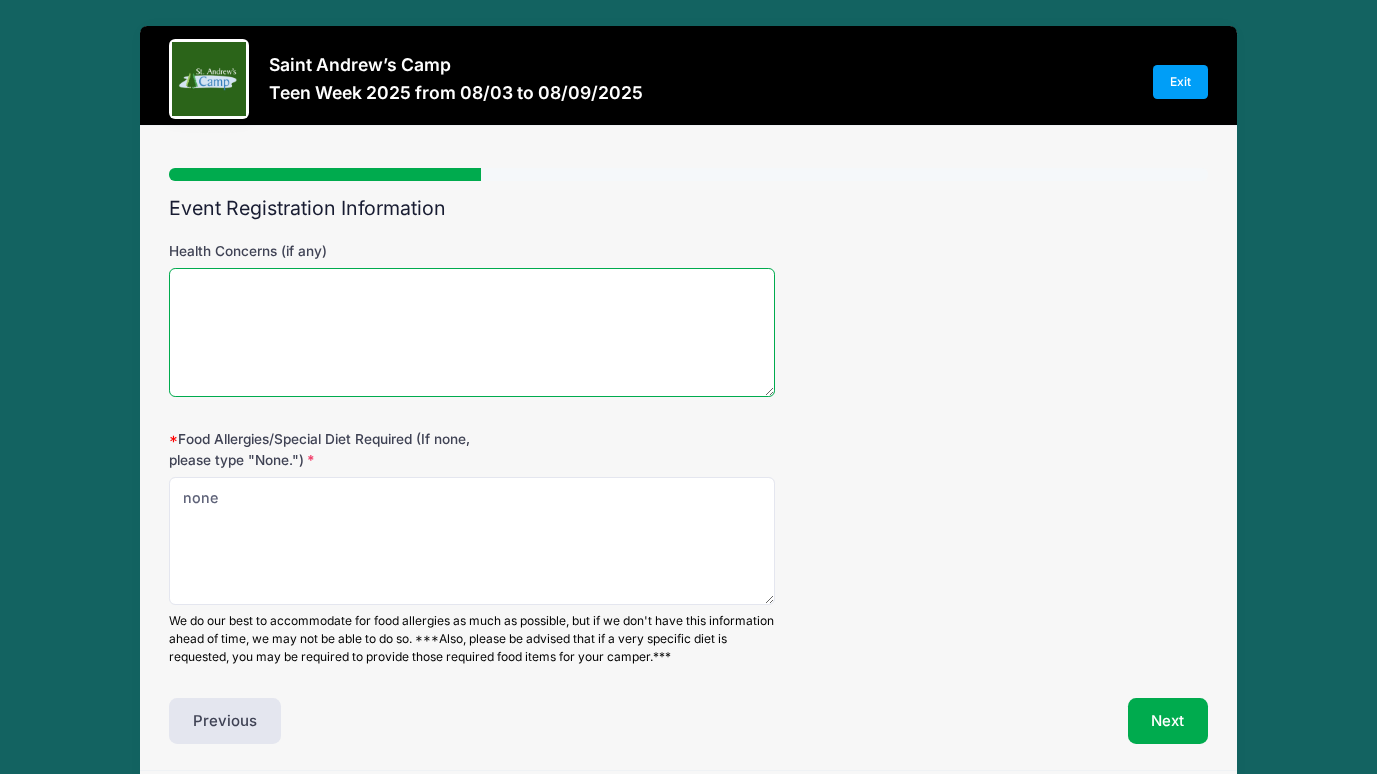 click on "Health Concerns (if any)" at bounding box center [472, 332] 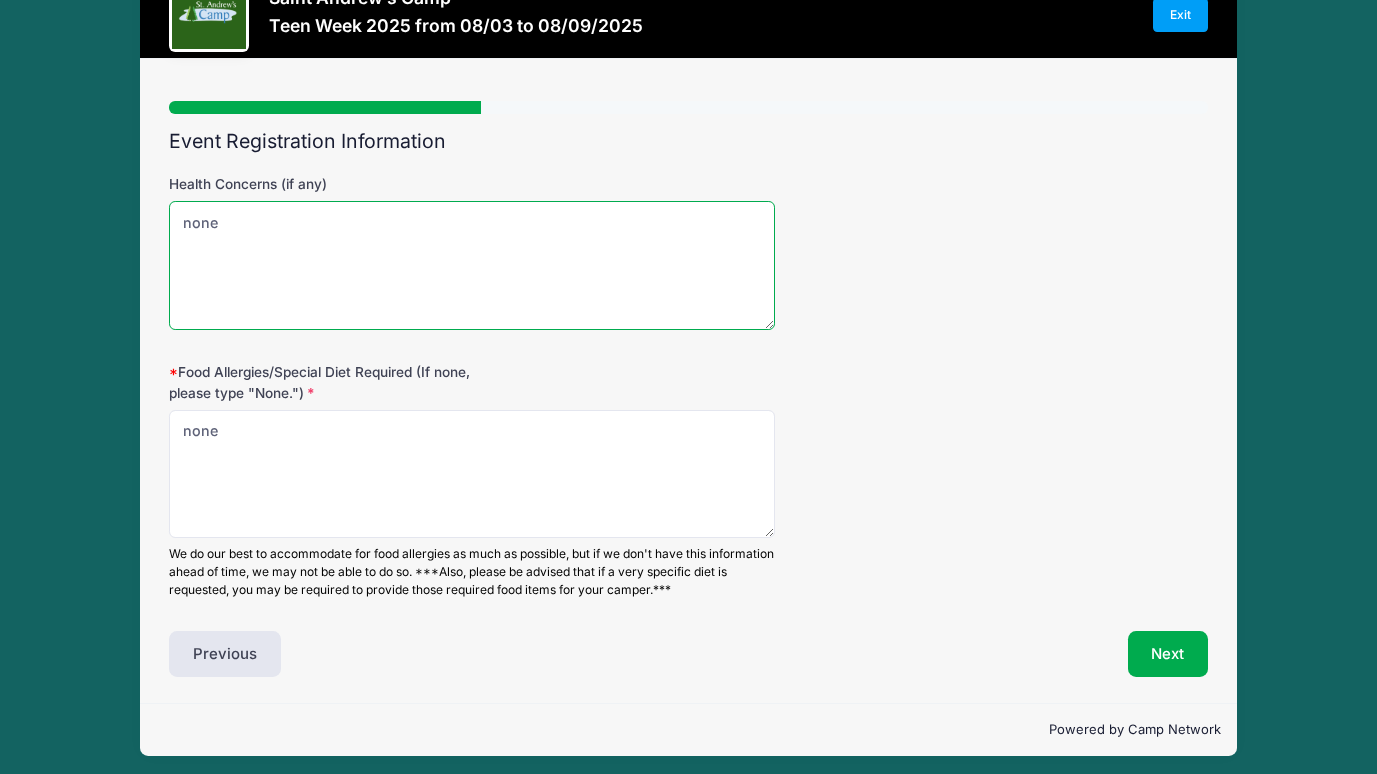 scroll, scrollTop: 74, scrollLeft: 0, axis: vertical 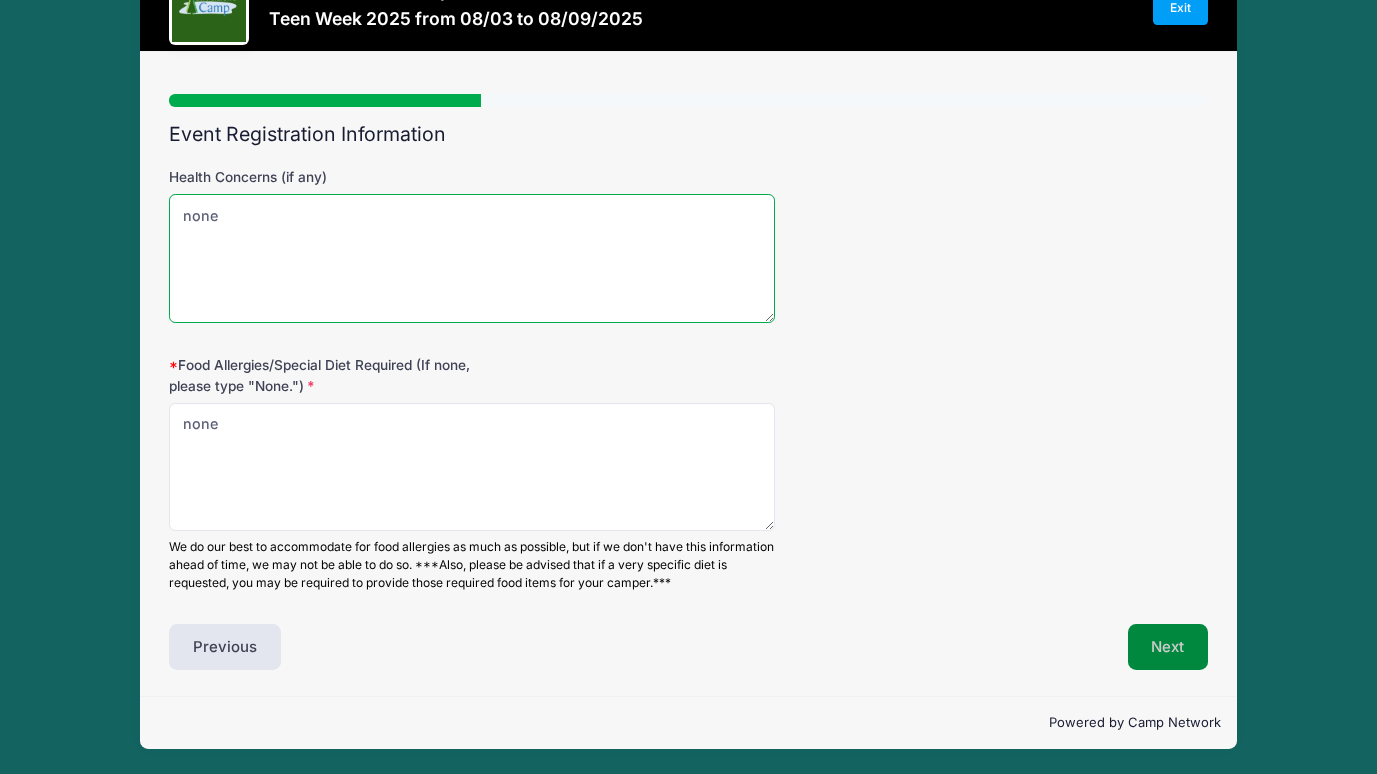 type on "none" 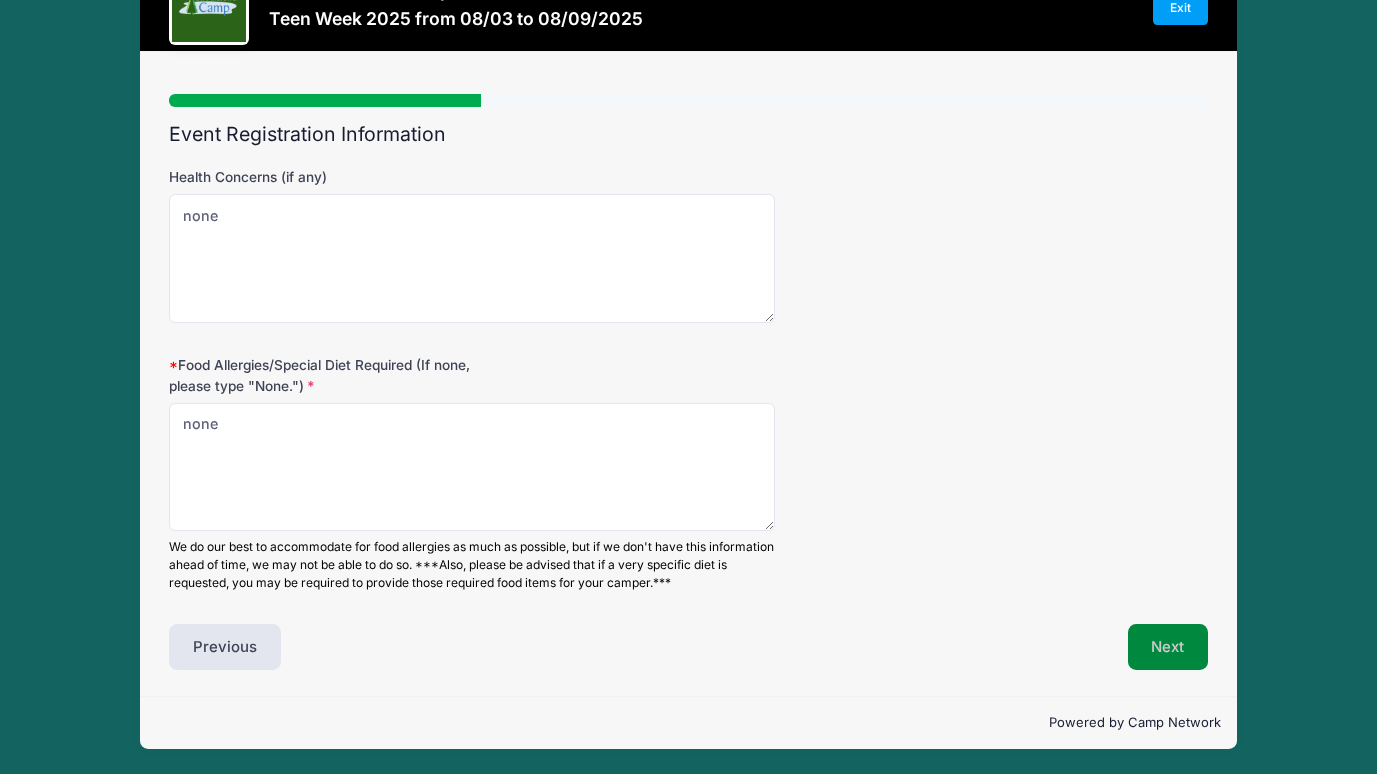 click on "Next" at bounding box center [1168, 647] 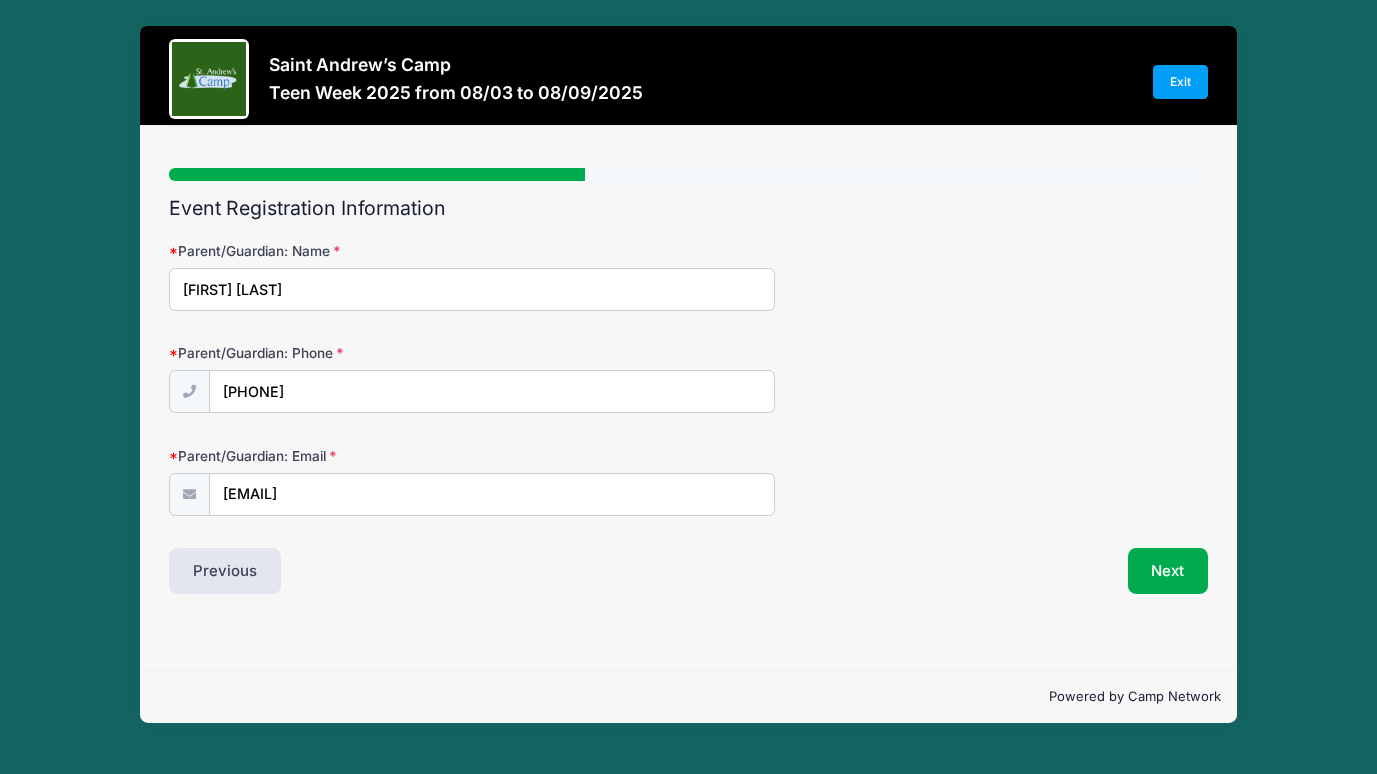 scroll, scrollTop: 0, scrollLeft: 0, axis: both 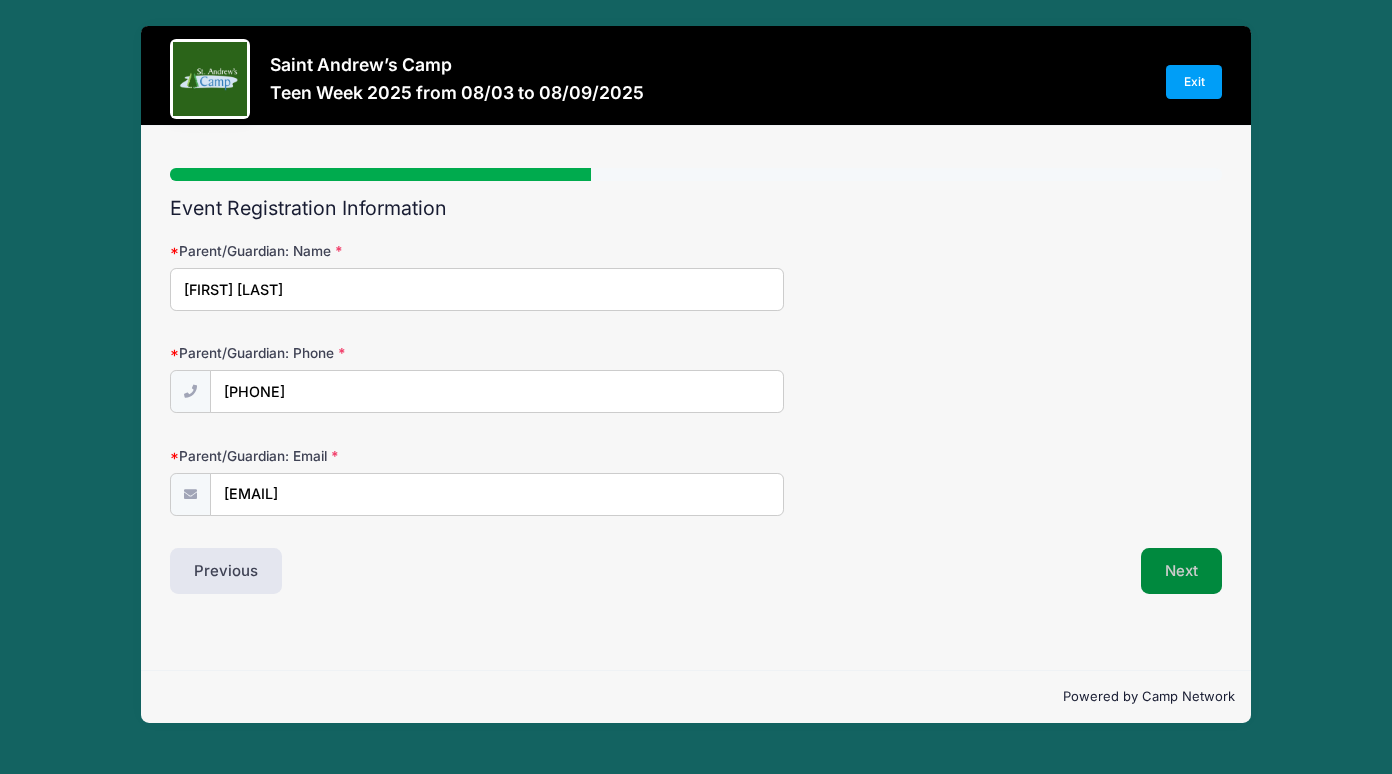 click on "Next" at bounding box center [1181, 571] 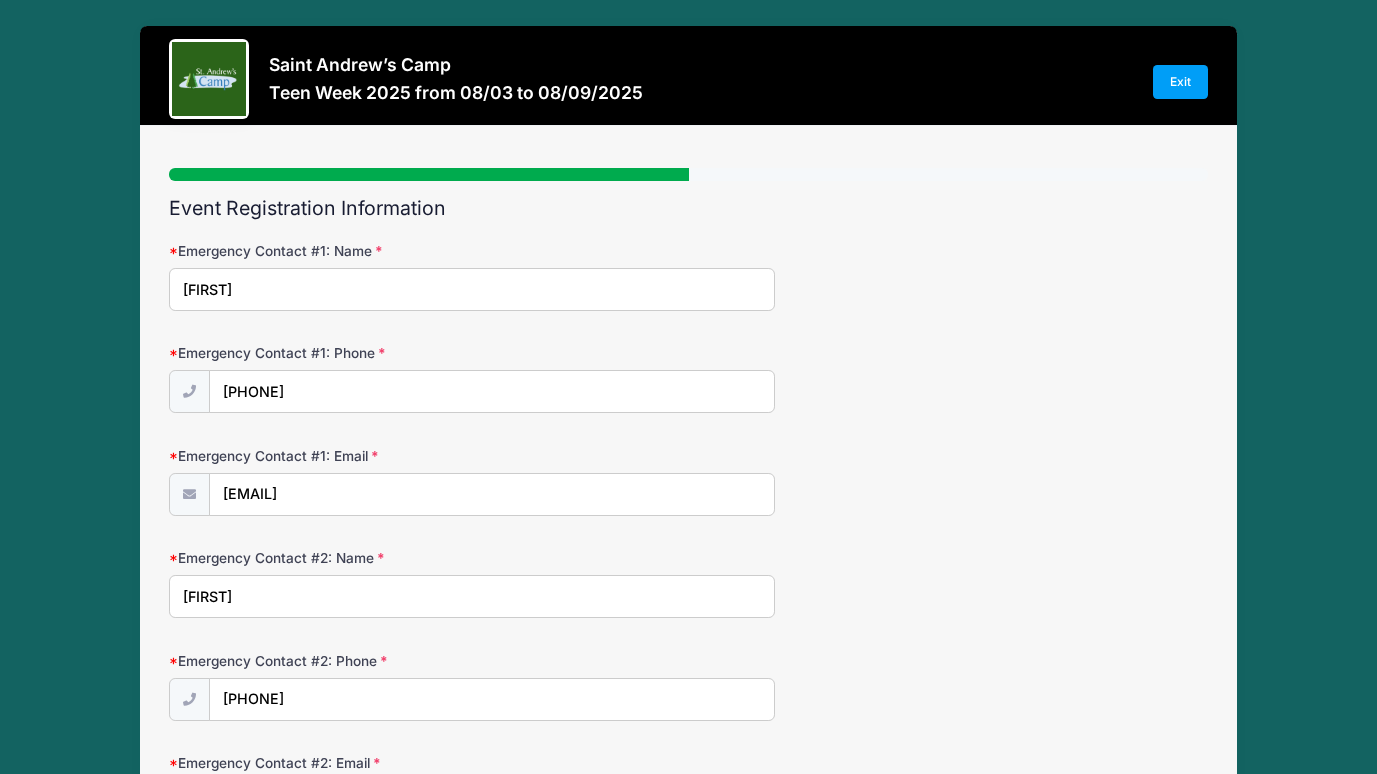 scroll, scrollTop: 0, scrollLeft: 0, axis: both 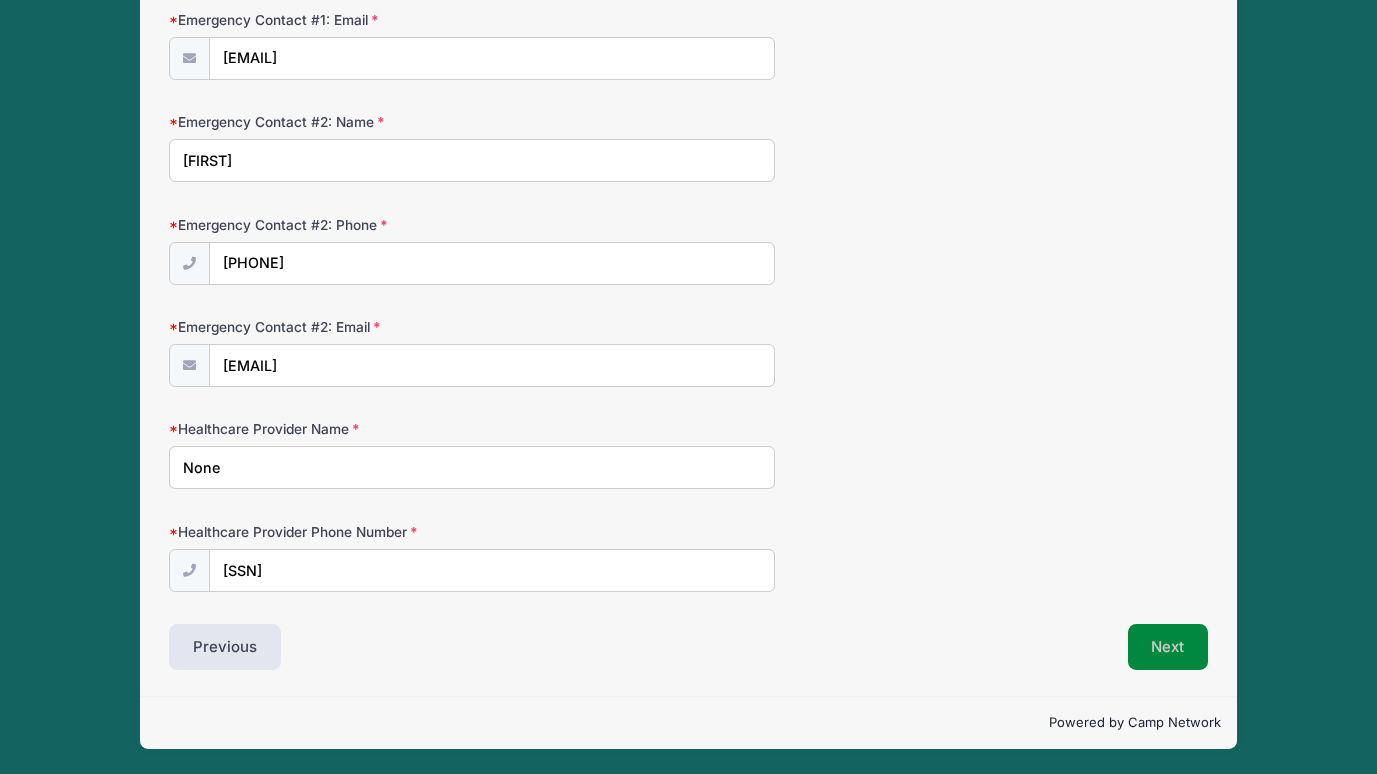 click on "Next" at bounding box center [1168, 647] 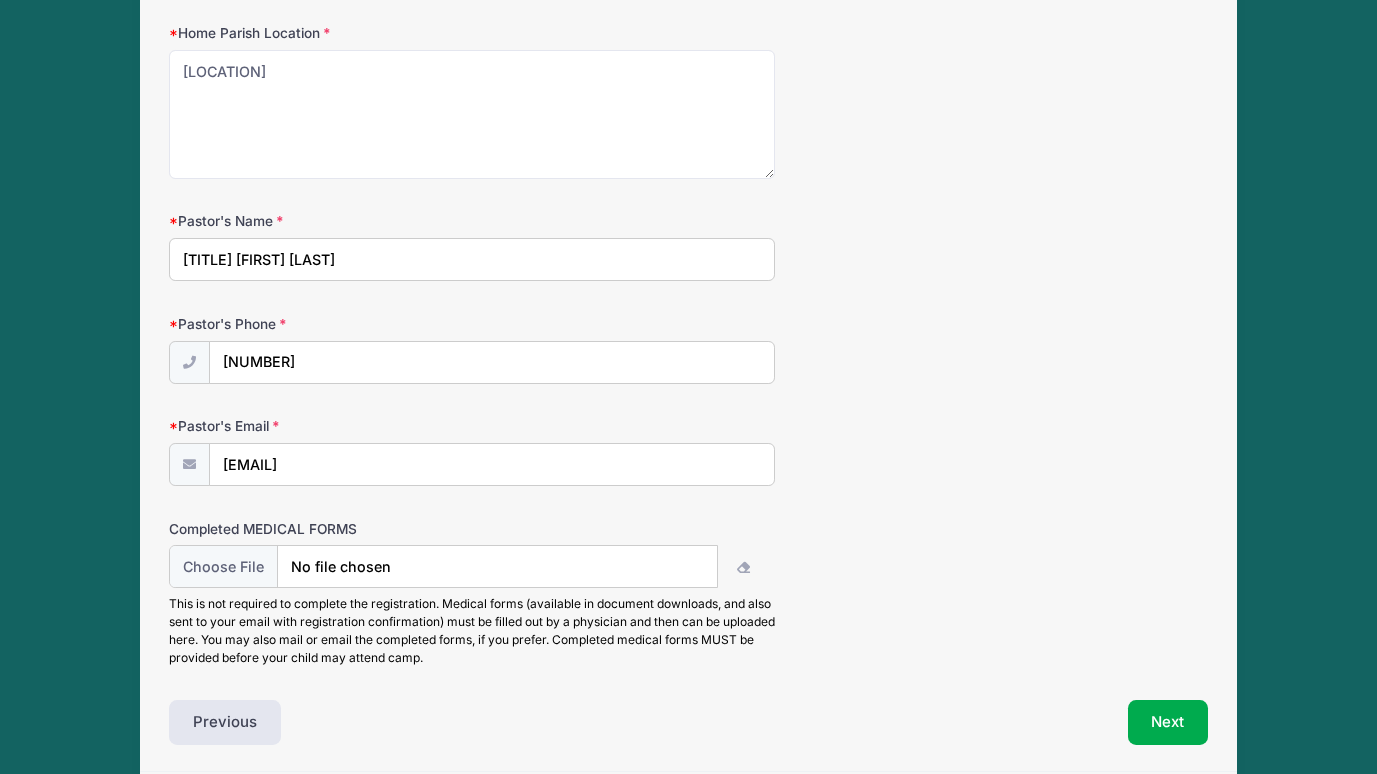 scroll, scrollTop: 482, scrollLeft: 0, axis: vertical 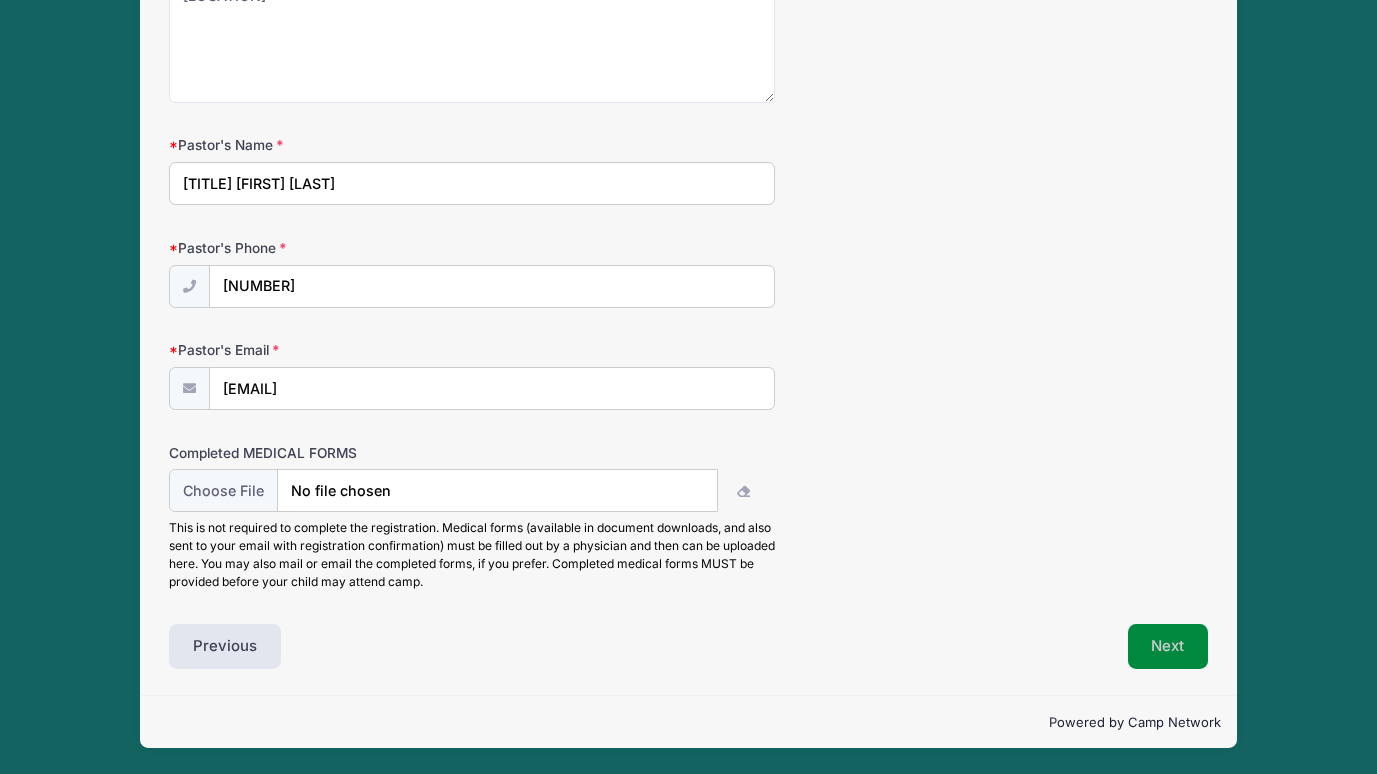click on "Next" at bounding box center (1168, 647) 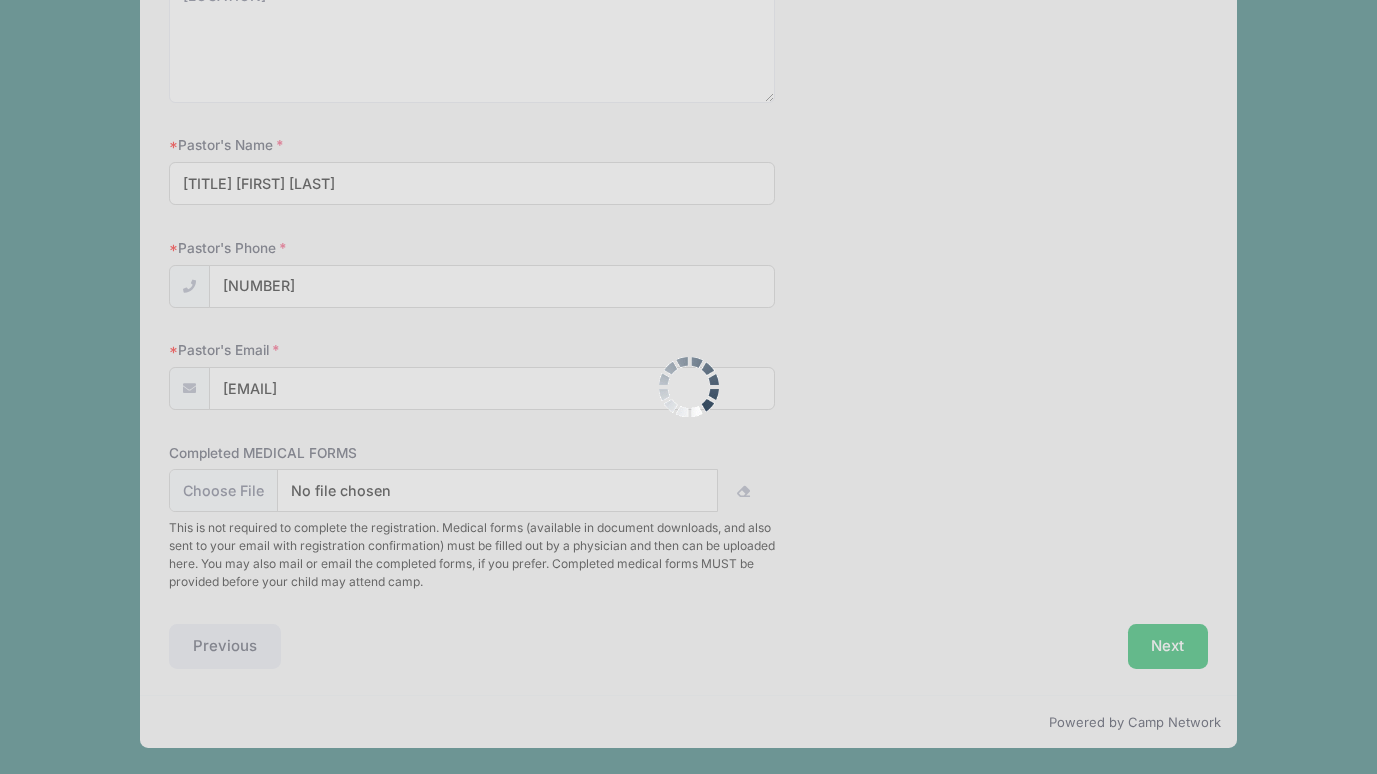 scroll, scrollTop: 0, scrollLeft: 0, axis: both 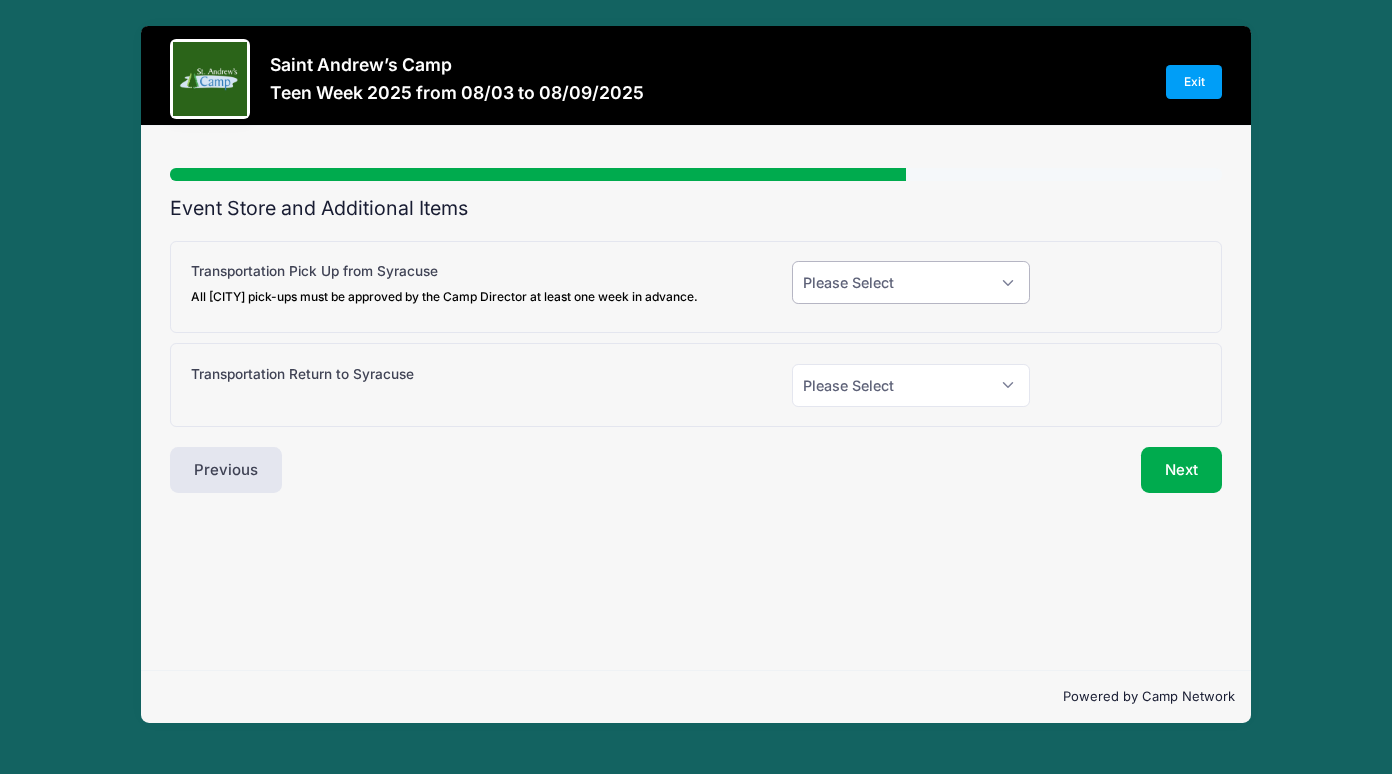 click on "Please Select Yes (+$20.00)
No" at bounding box center (911, 282) 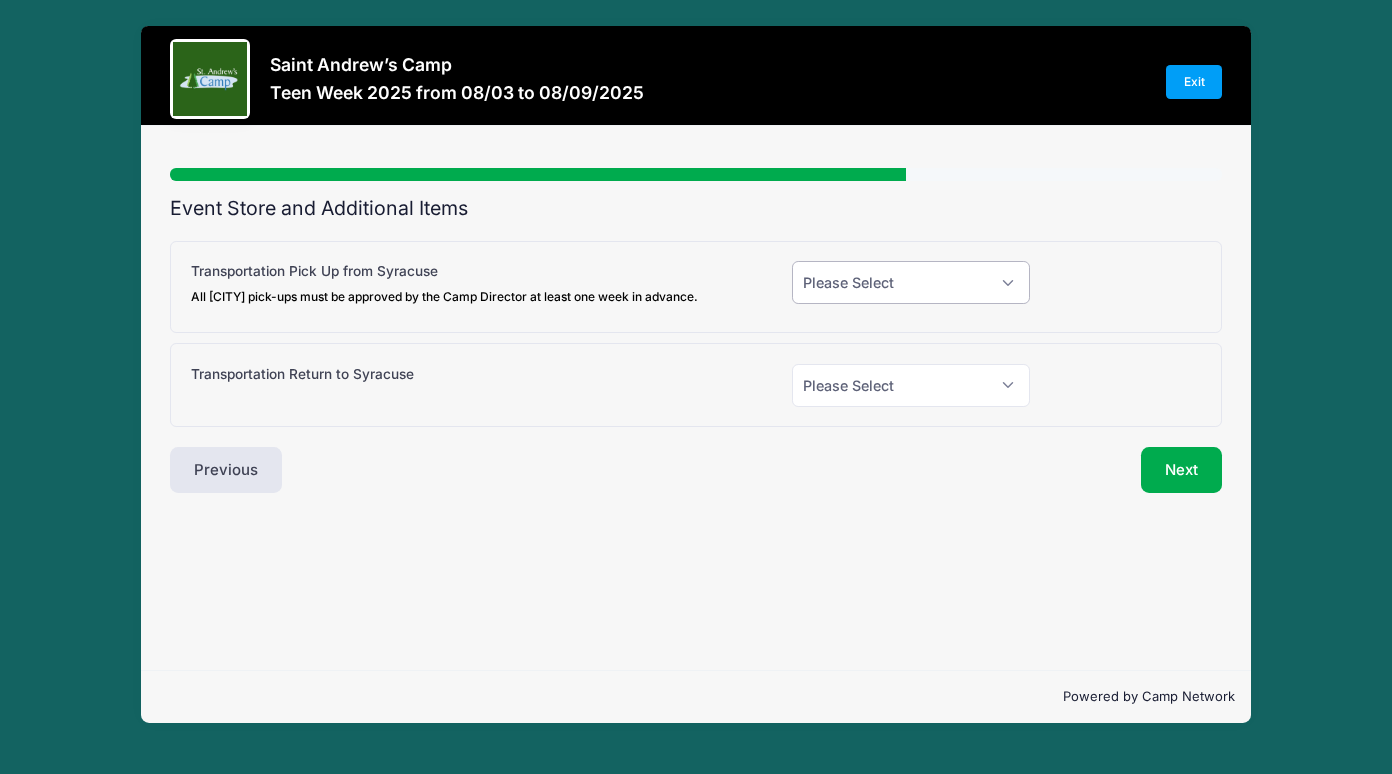 select on "0" 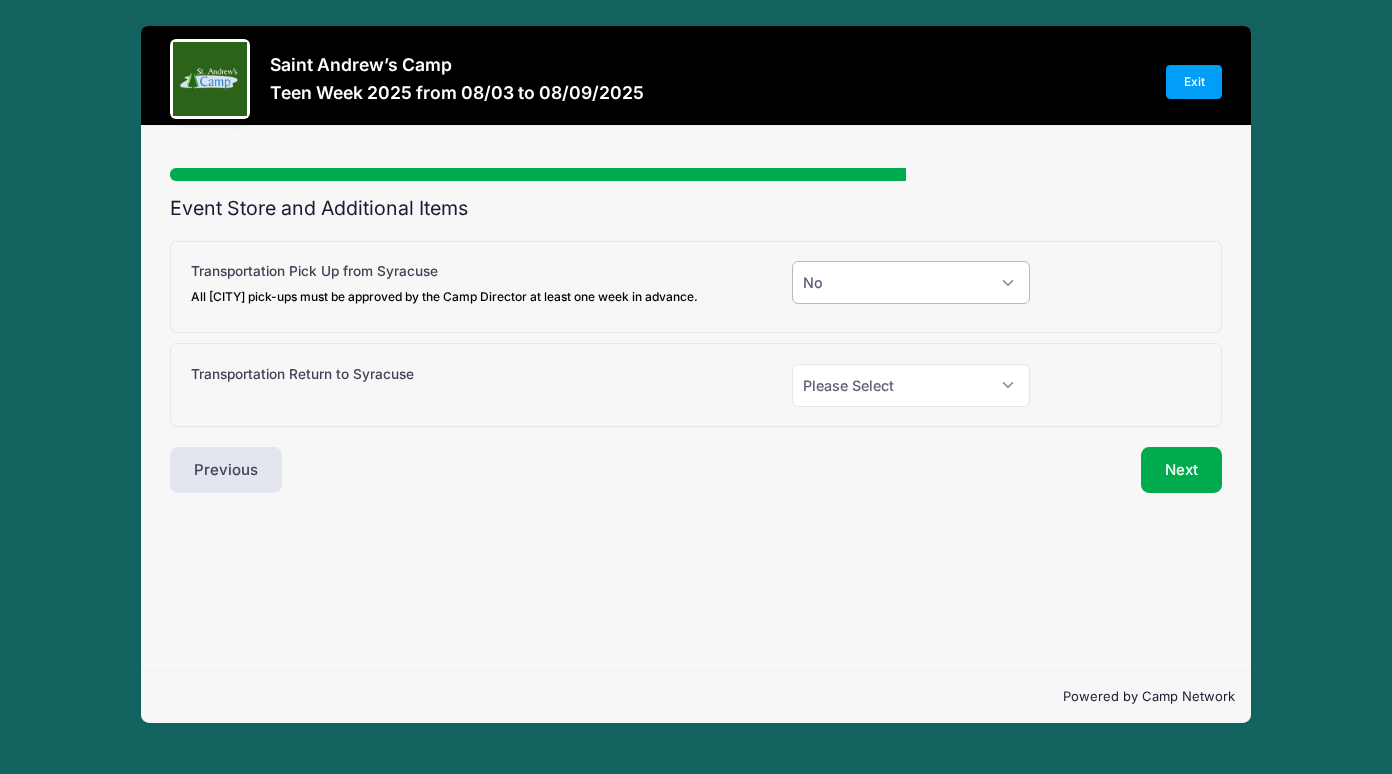 click on "Please Select Yes (+$20.00)
No" at bounding box center [911, 282] 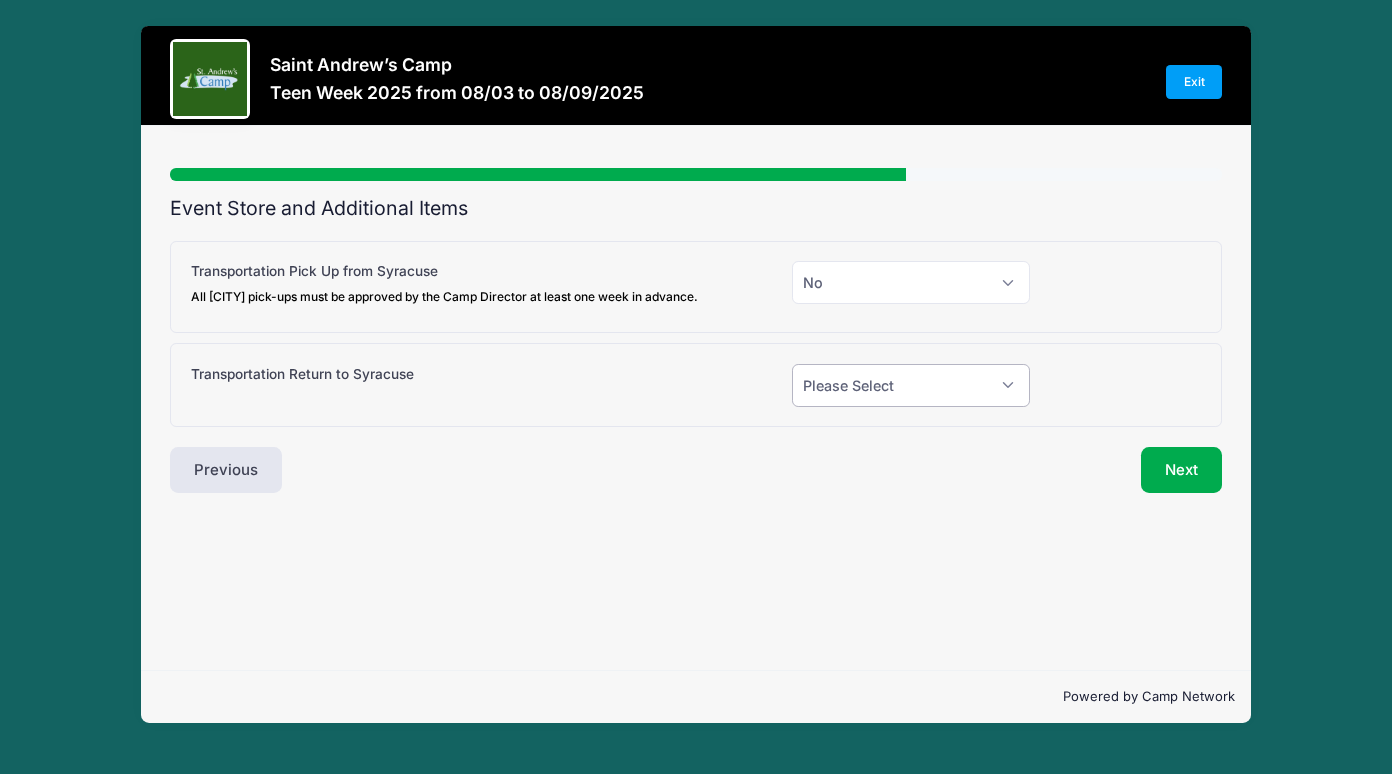 click on "Please Select Yes (+$20.00)
No" at bounding box center (911, 385) 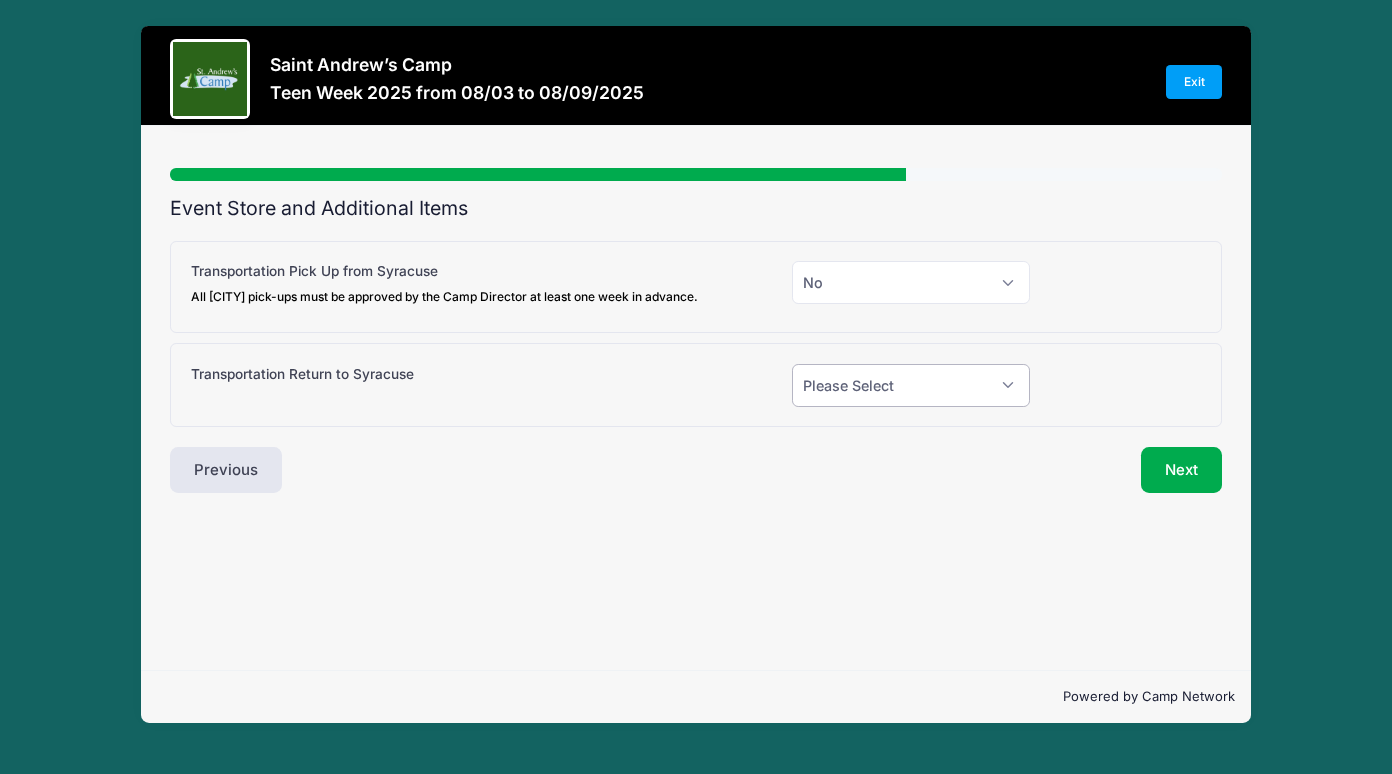 select on "0" 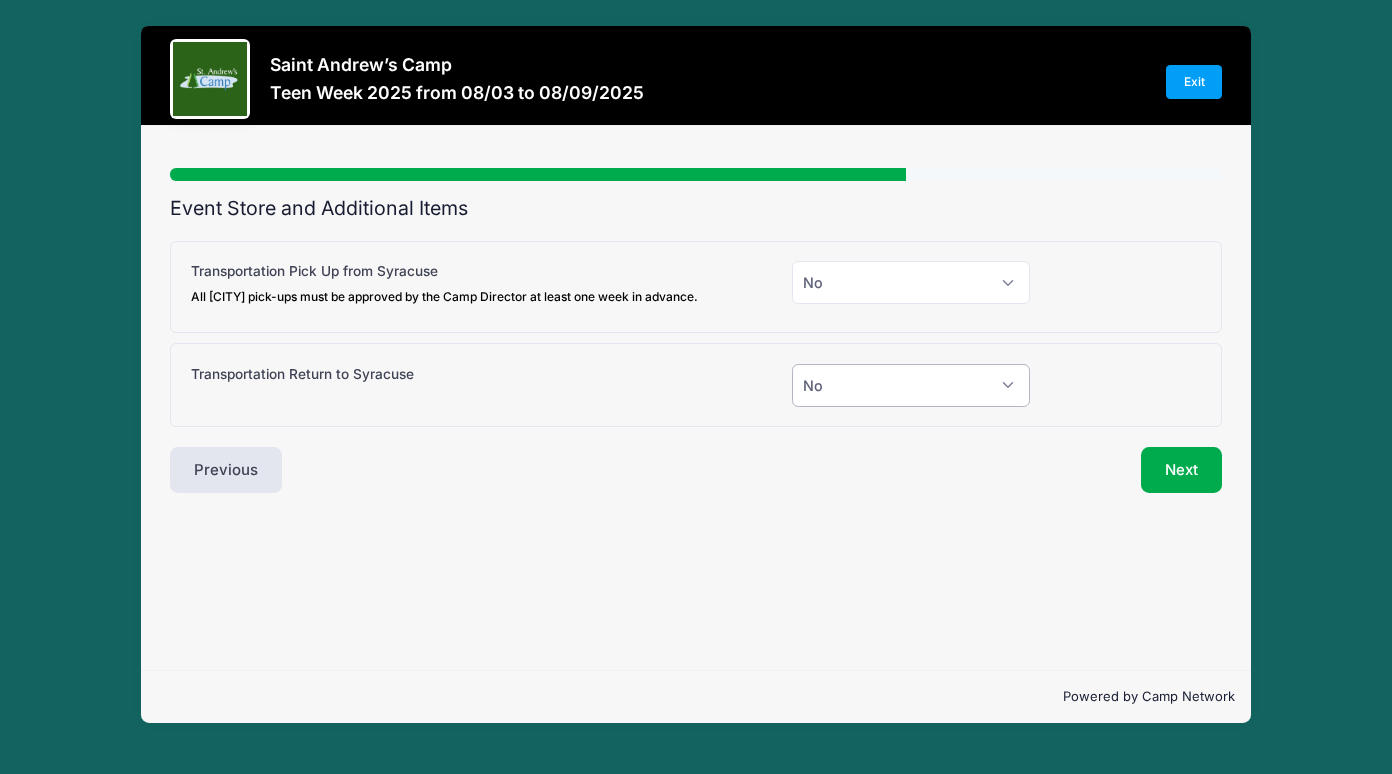 click on "Please Select Yes (+$20.00)
No" at bounding box center [911, 385] 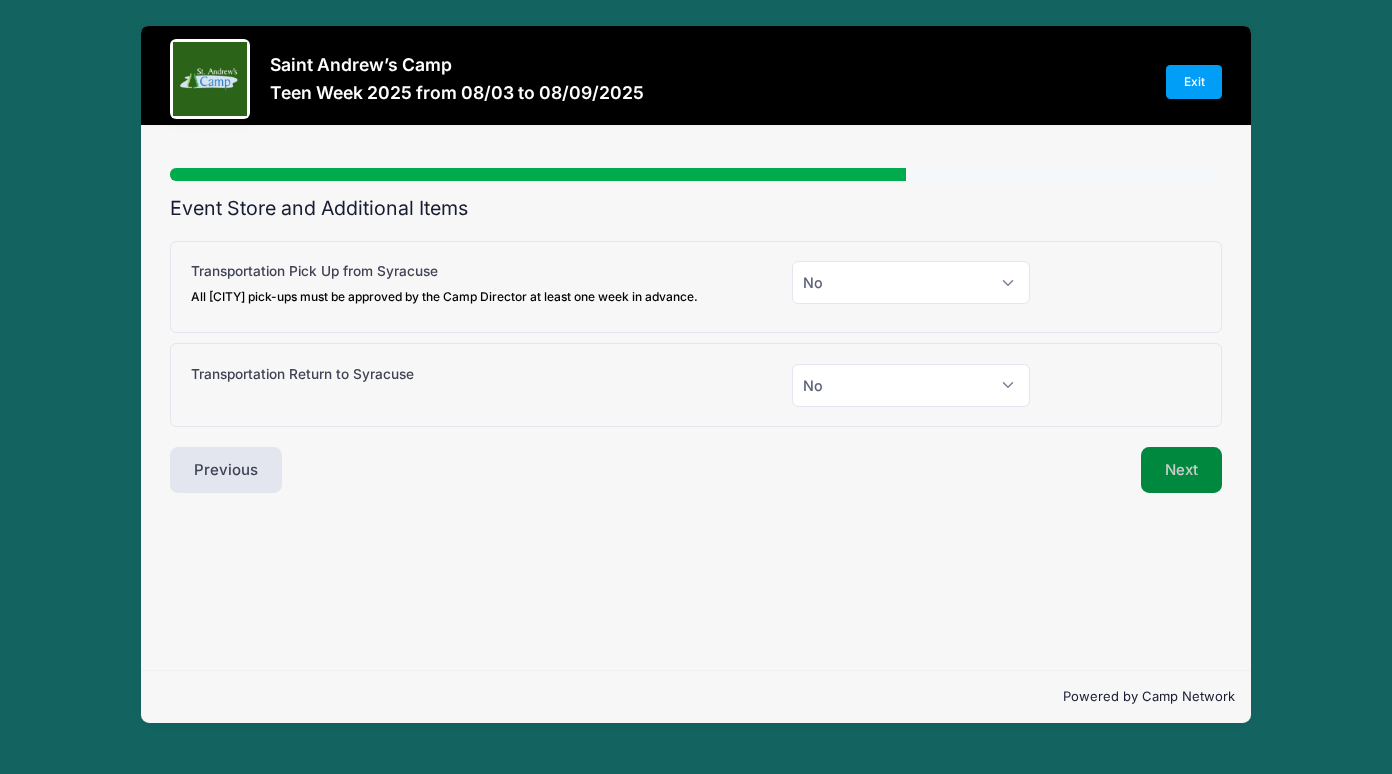 click on "Next" at bounding box center [1181, 470] 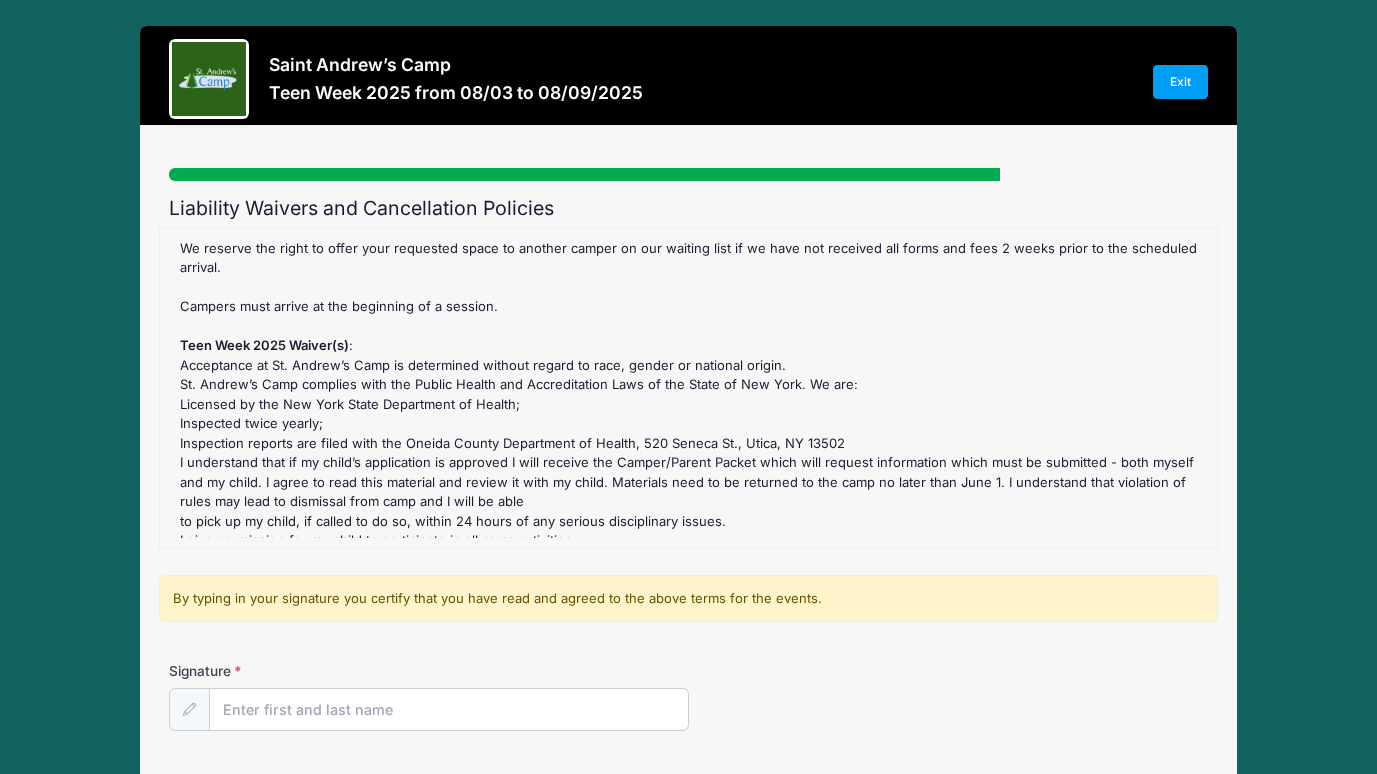 scroll, scrollTop: 246, scrollLeft: 0, axis: vertical 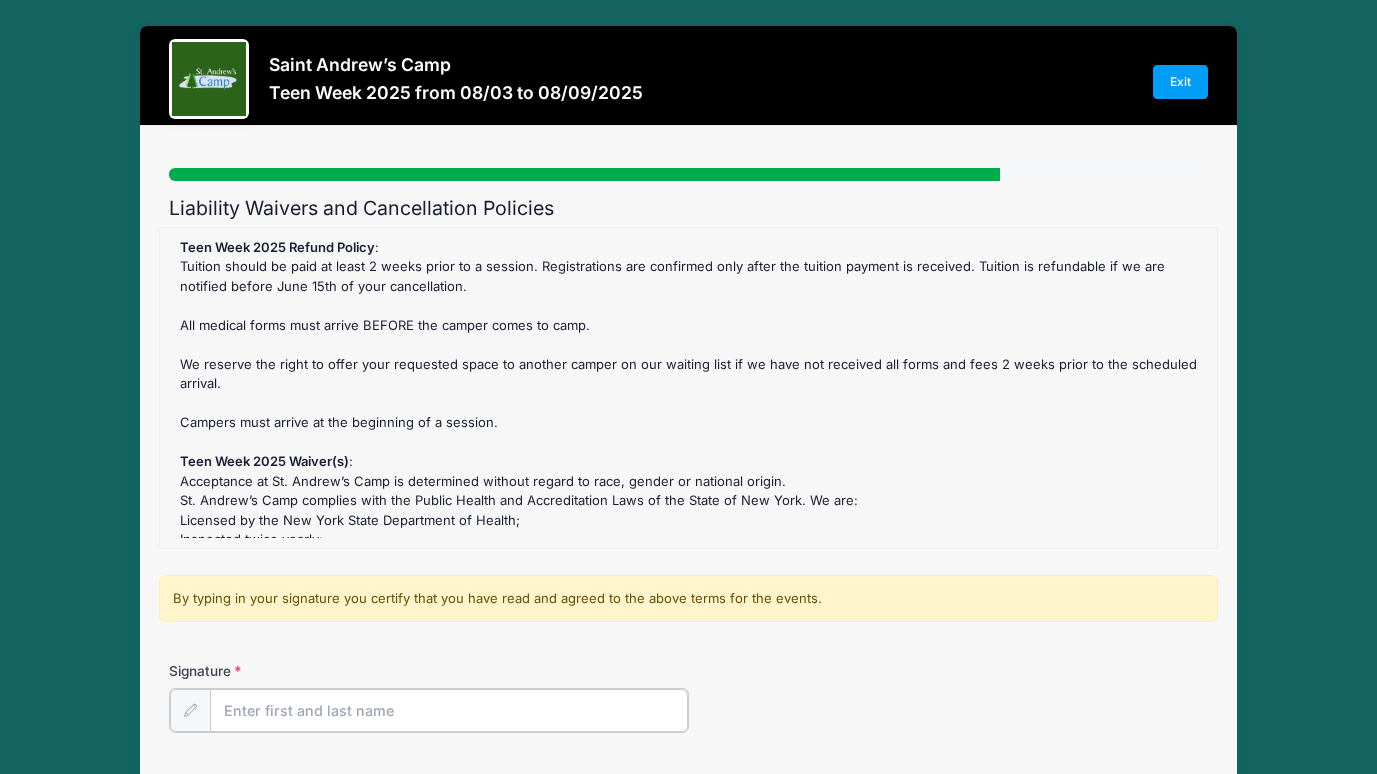 click on "Signature" at bounding box center (449, 710) 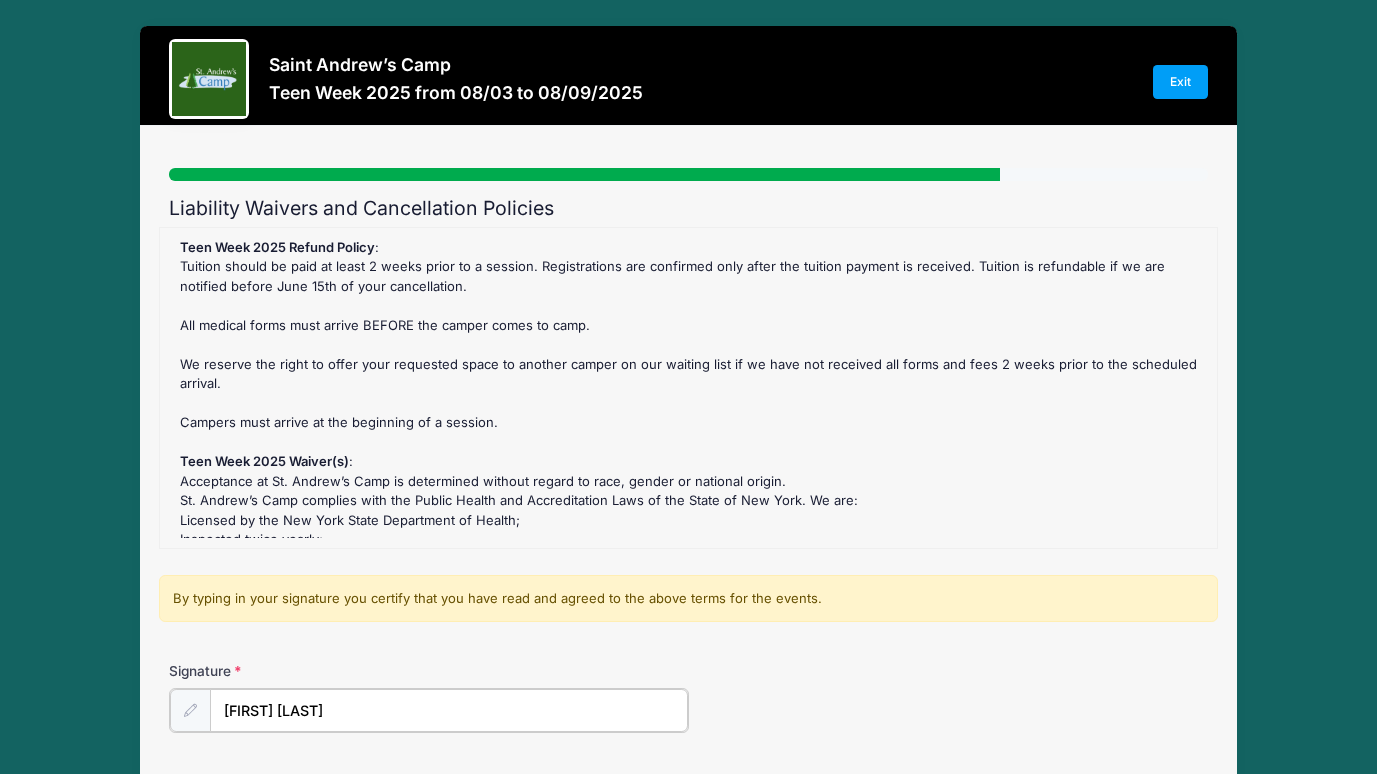 drag, startPoint x: 344, startPoint y: 726, endPoint x: 9, endPoint y: 724, distance: 335.00598 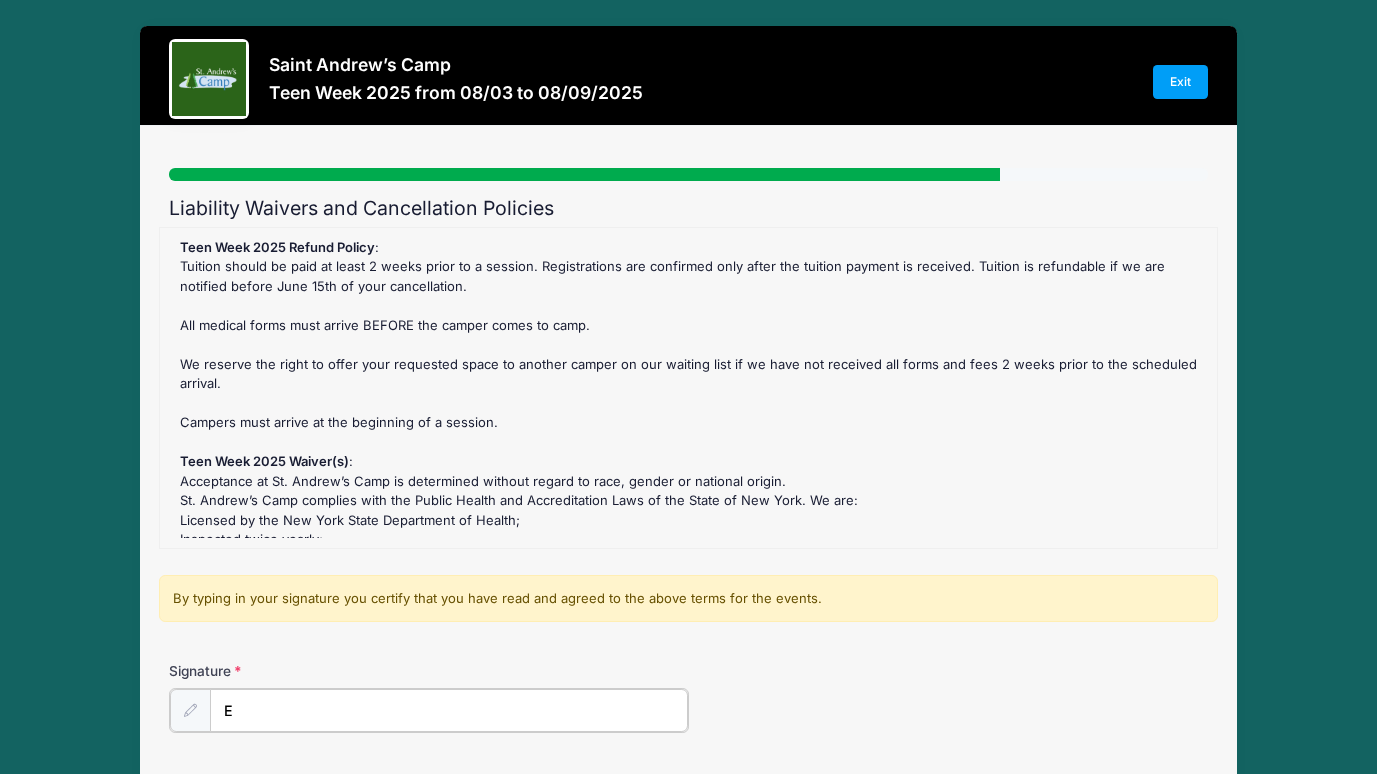 type on "[FIRST] [LAST]" 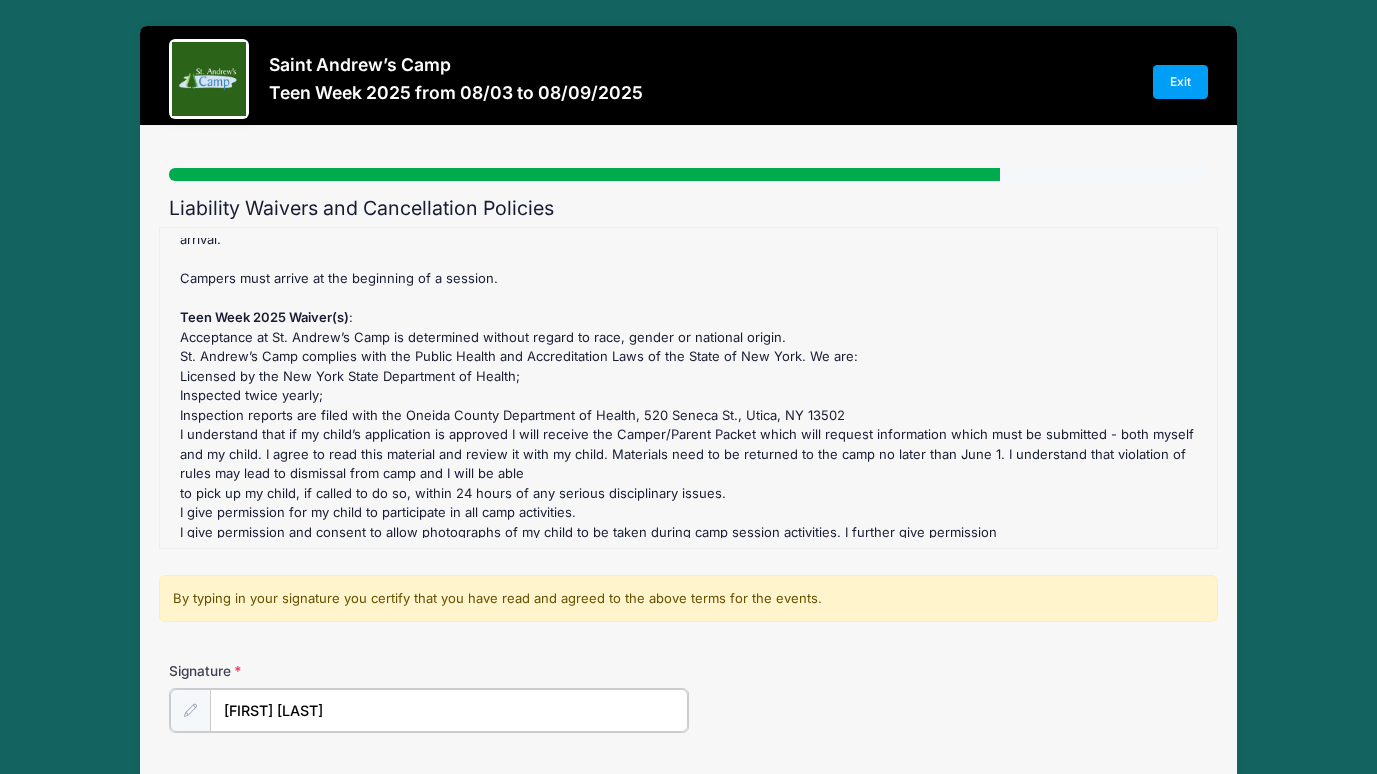 scroll, scrollTop: 246, scrollLeft: 0, axis: vertical 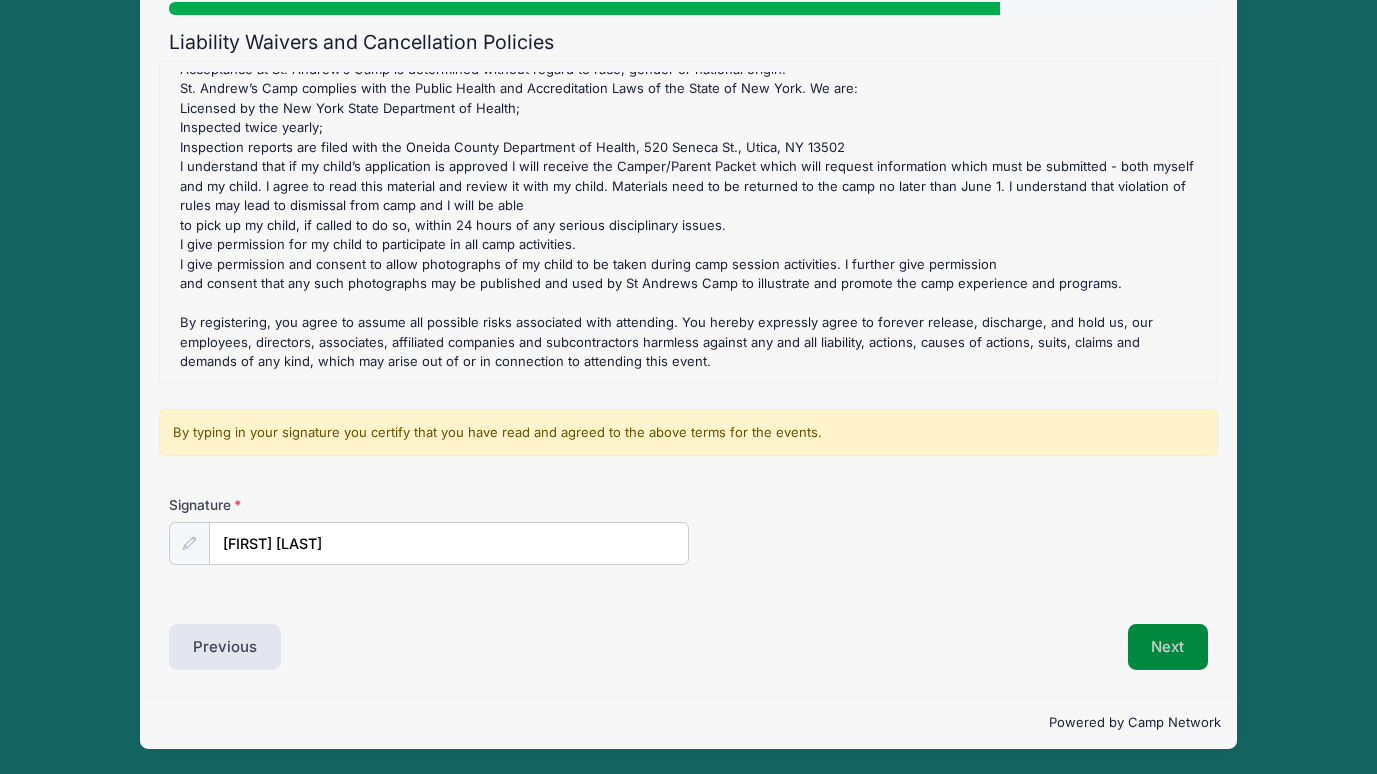 click on "Next" at bounding box center (1168, 647) 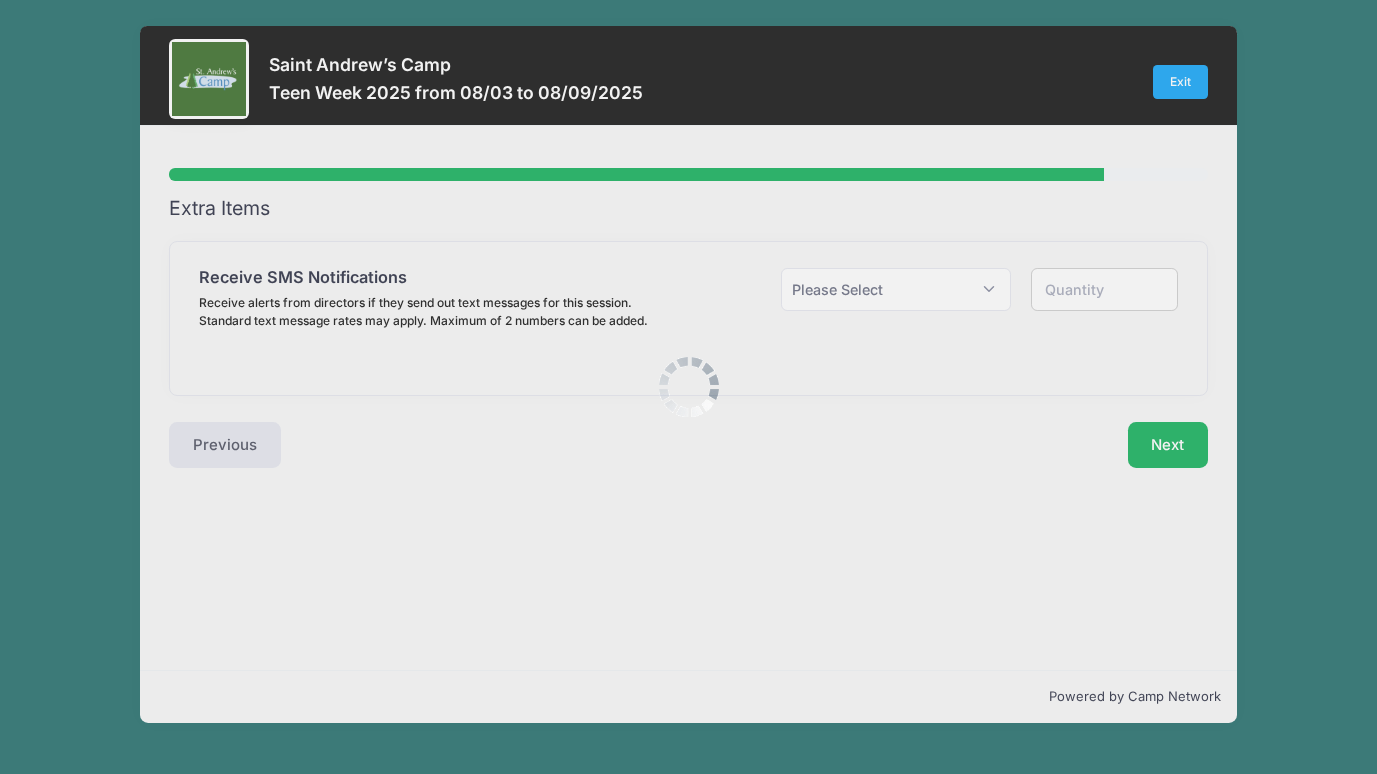 scroll, scrollTop: 0, scrollLeft: 0, axis: both 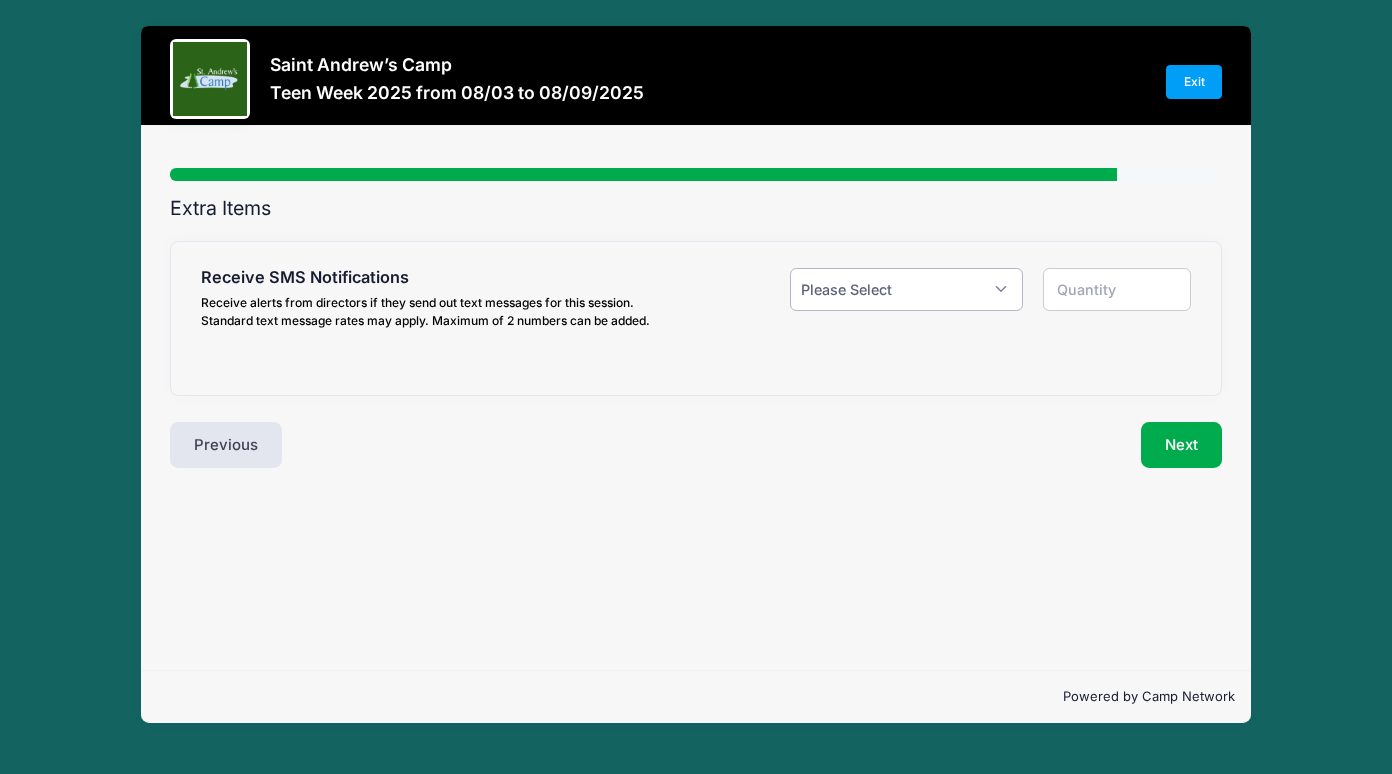 click on "Please Select Yes ($0.00)
No" at bounding box center [906, 289] 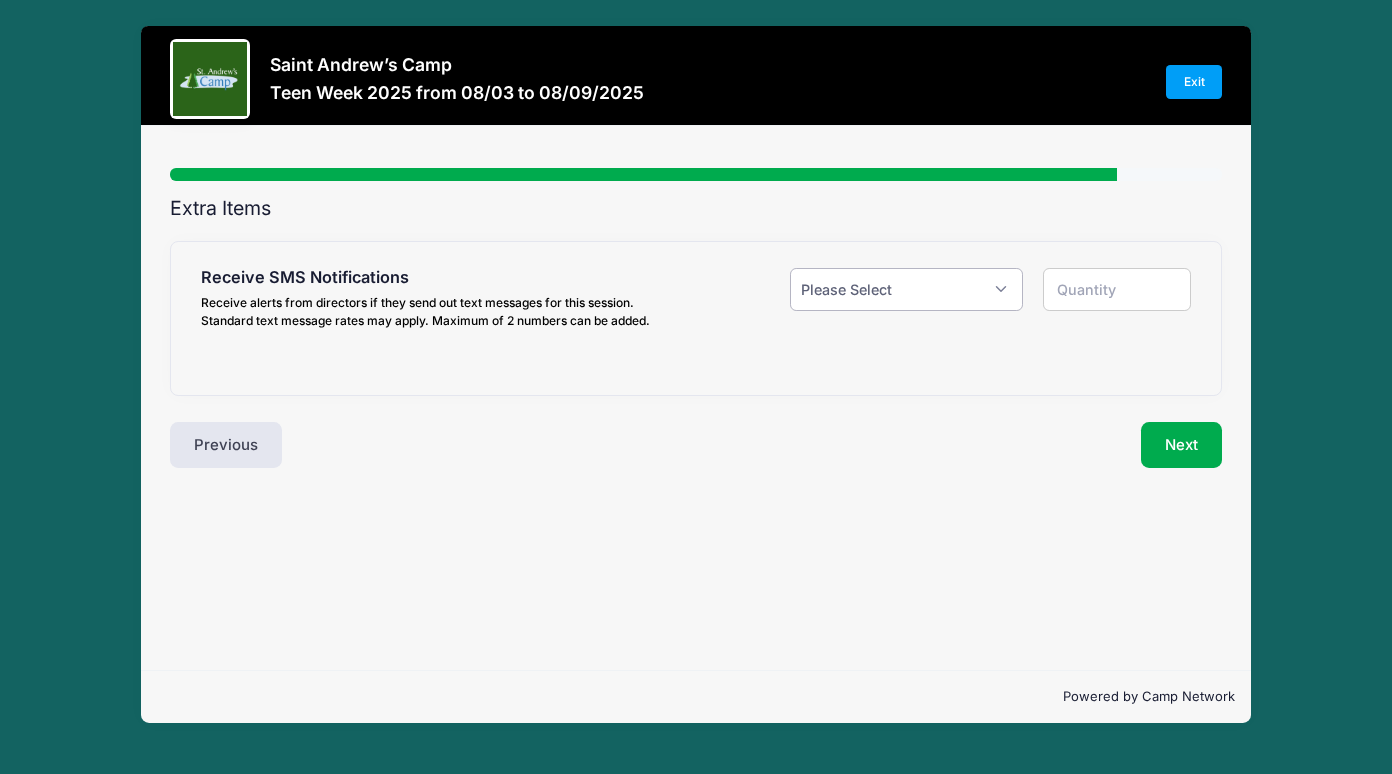 select on "1" 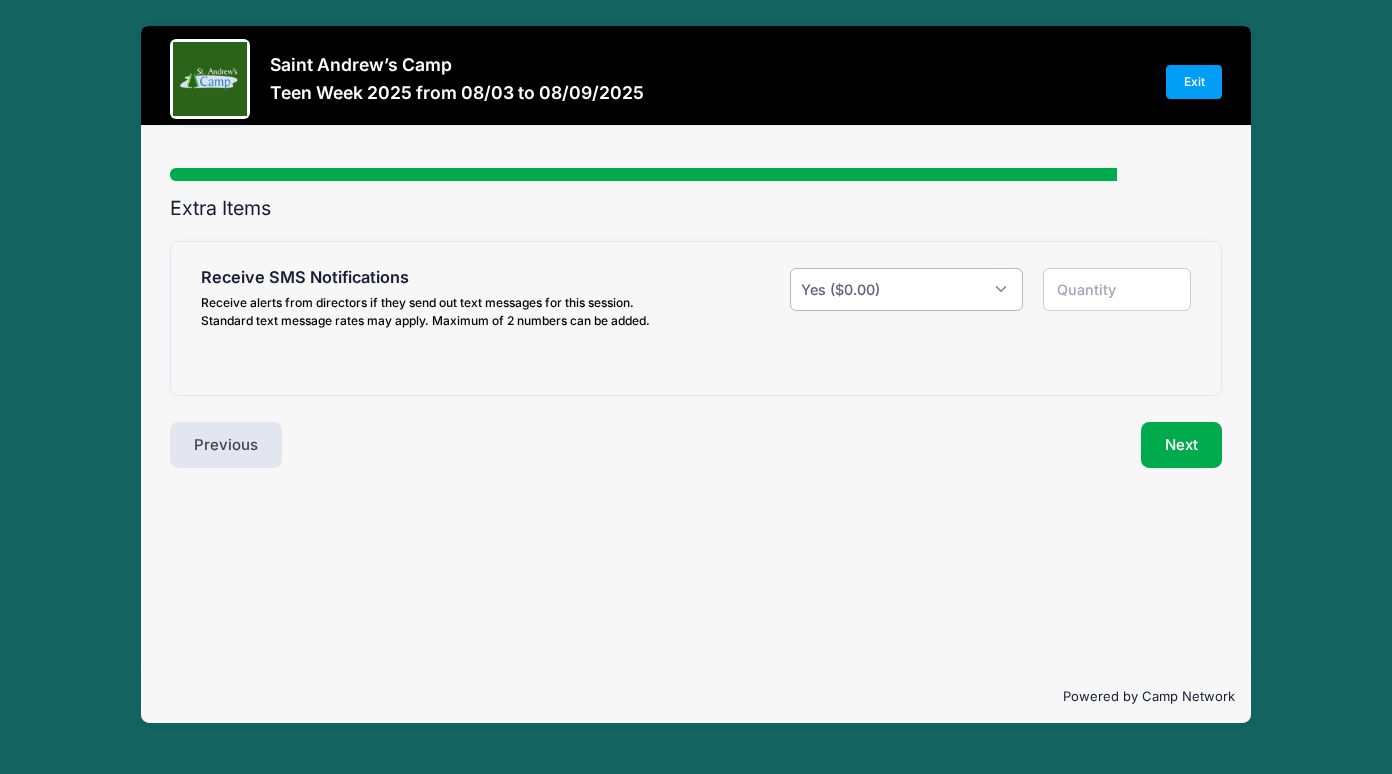 click on "Please Select Yes ($0.00)
No" at bounding box center (906, 289) 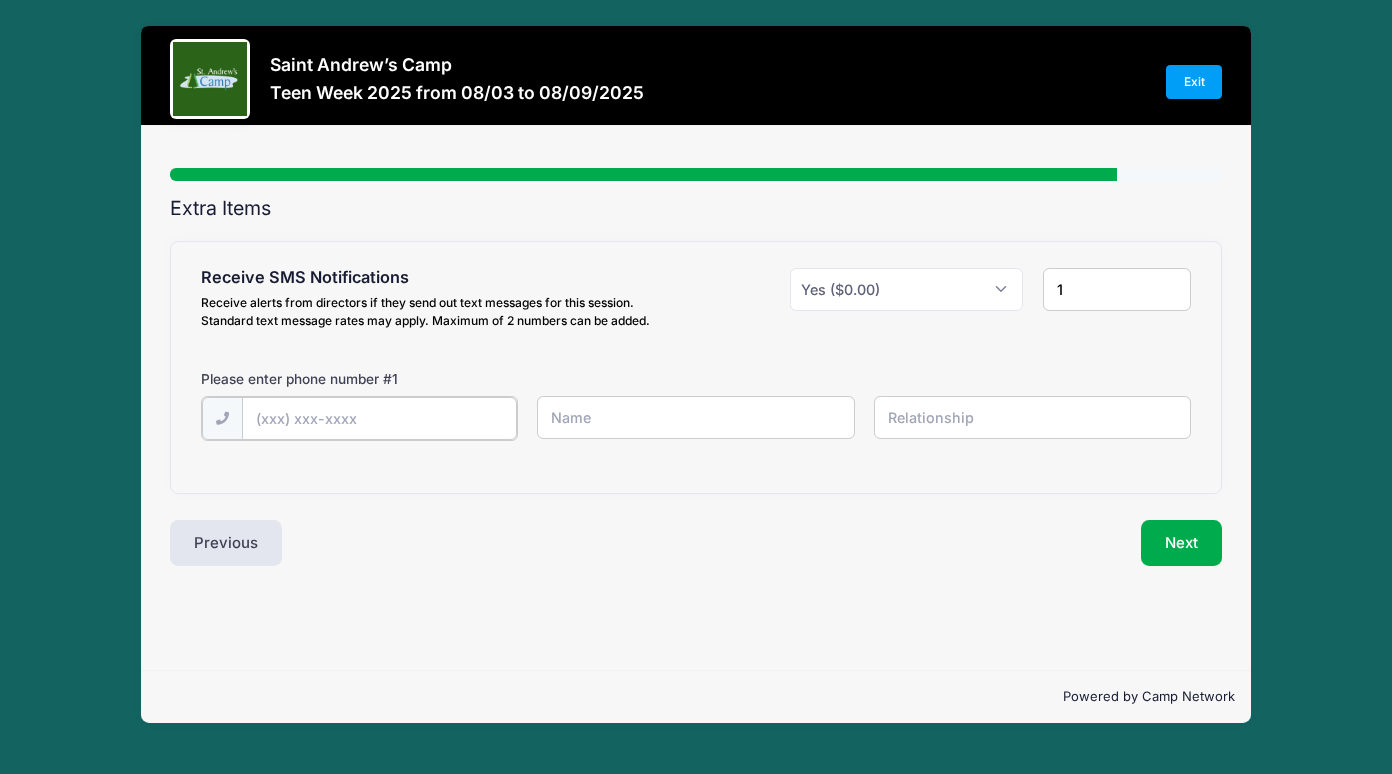 click at bounding box center [0, 0] 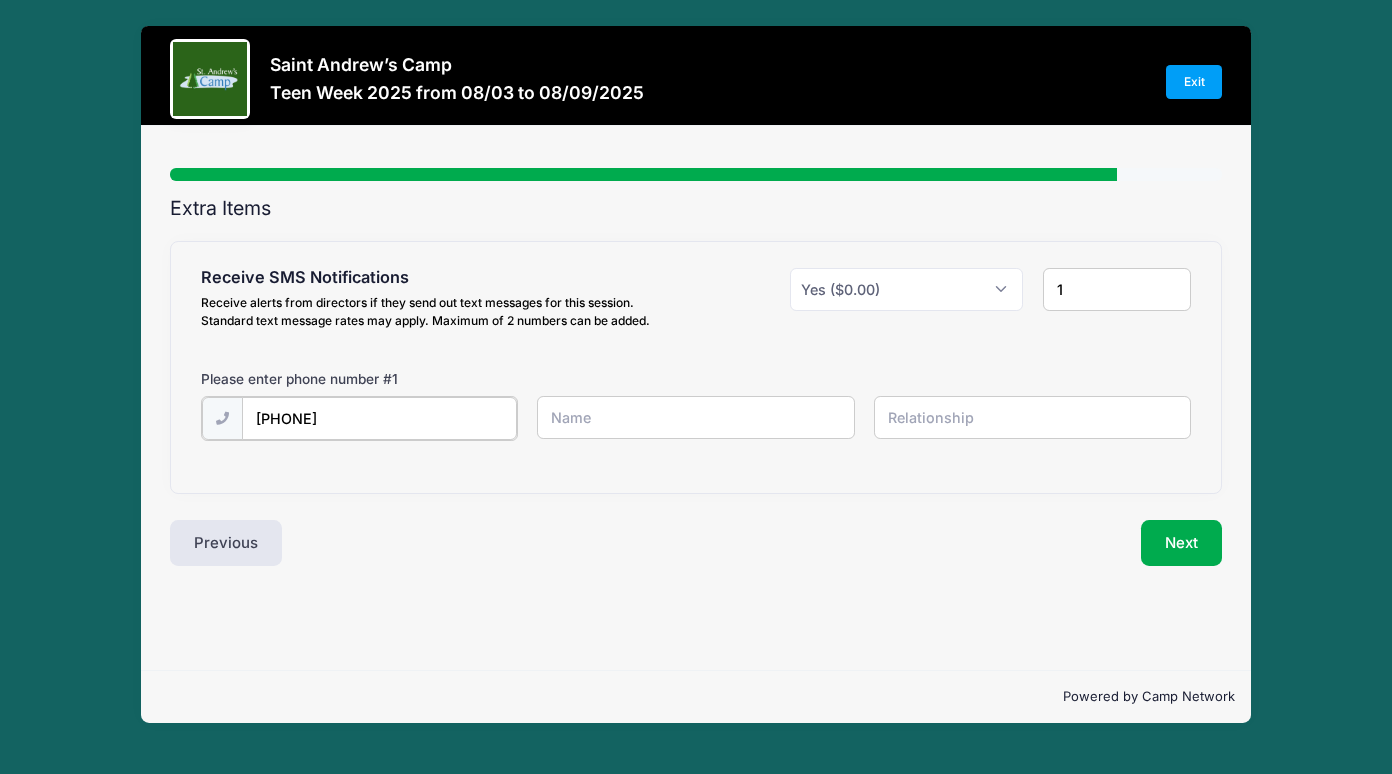 type on "(703) 986-4647" 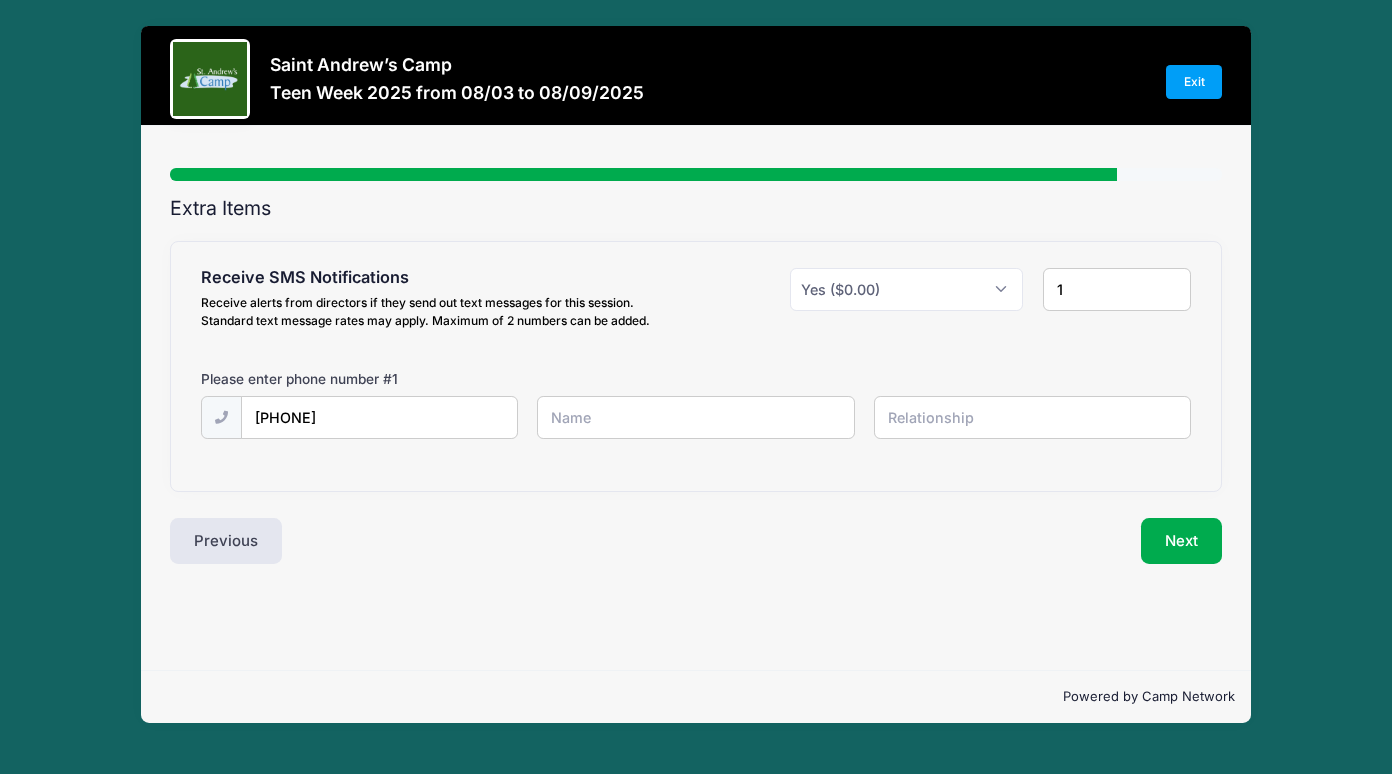 click at bounding box center (0, 0) 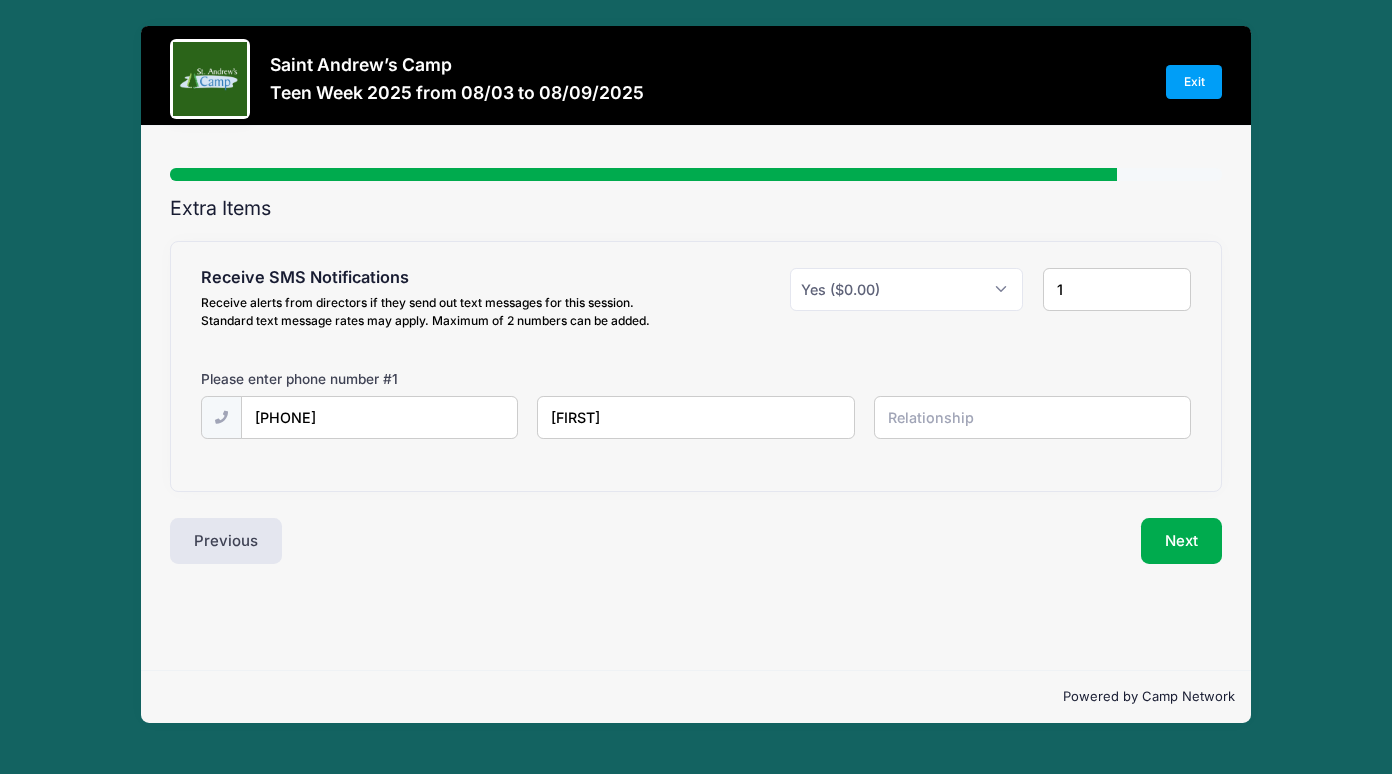 type on "Ekaterina" 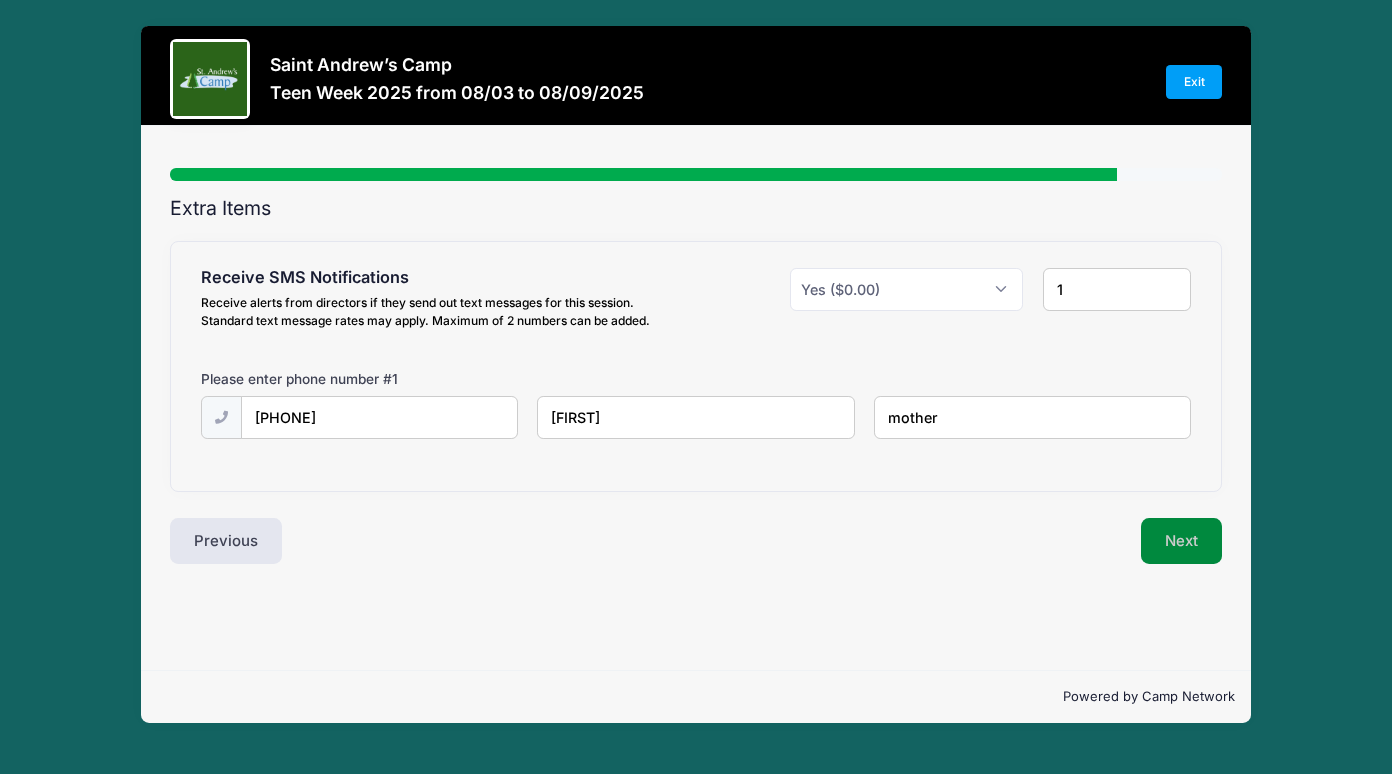 type on "mother" 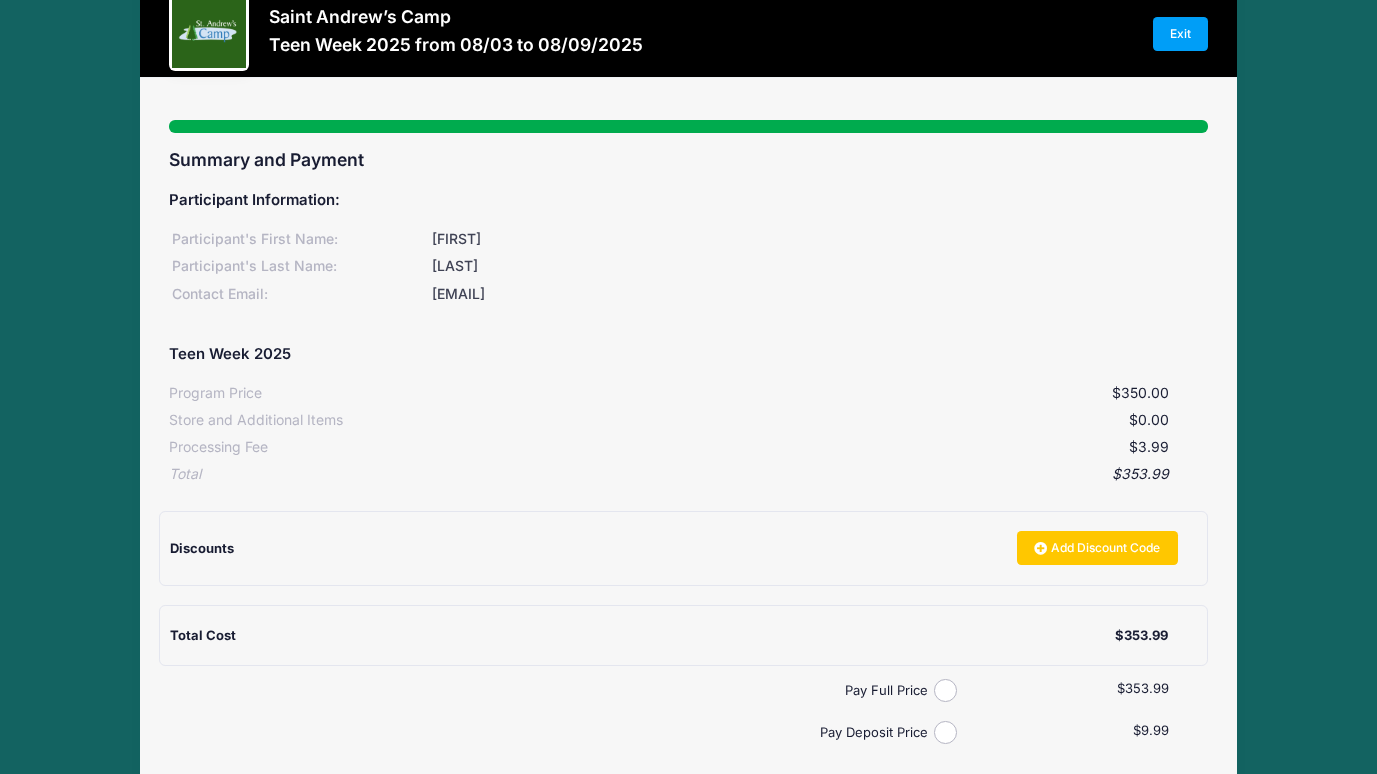 scroll, scrollTop: 46, scrollLeft: 0, axis: vertical 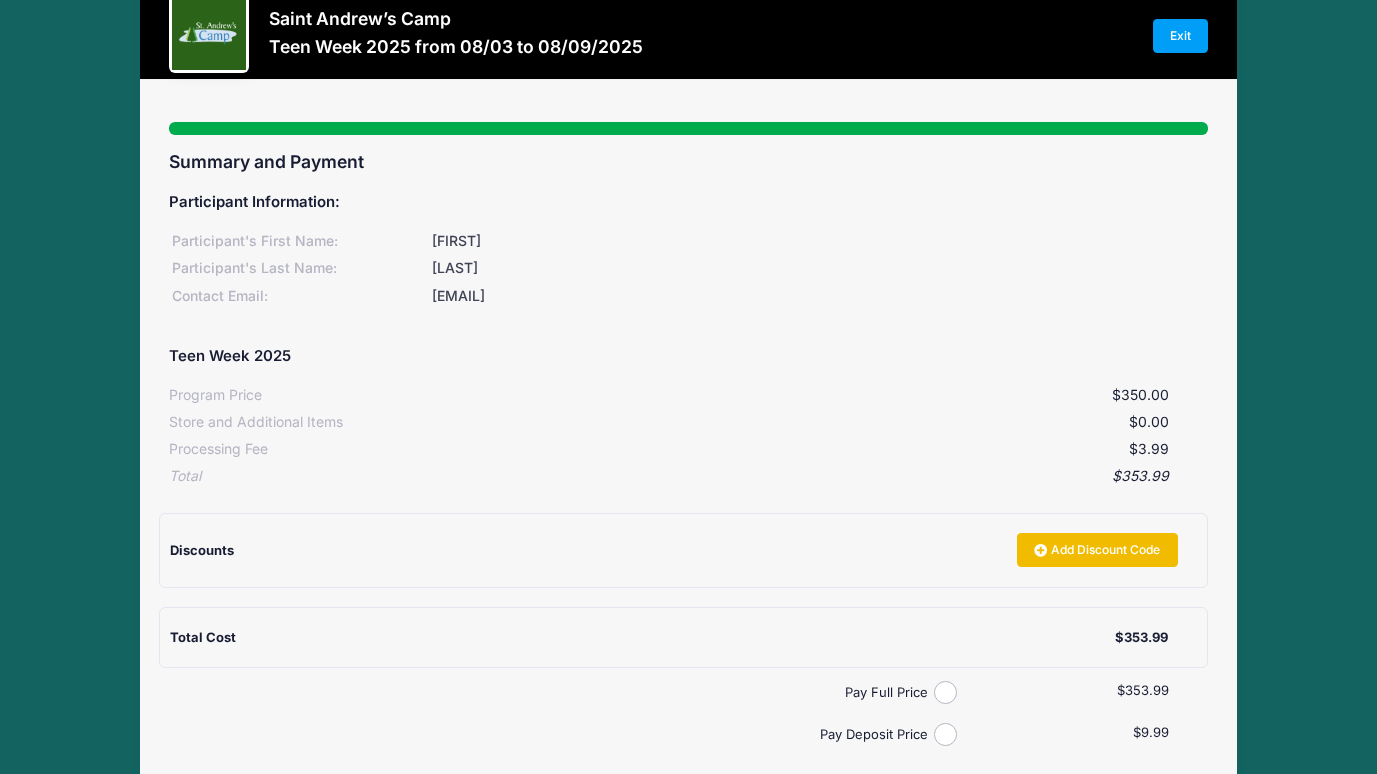 click on "Add Discount Code" at bounding box center (1097, 550) 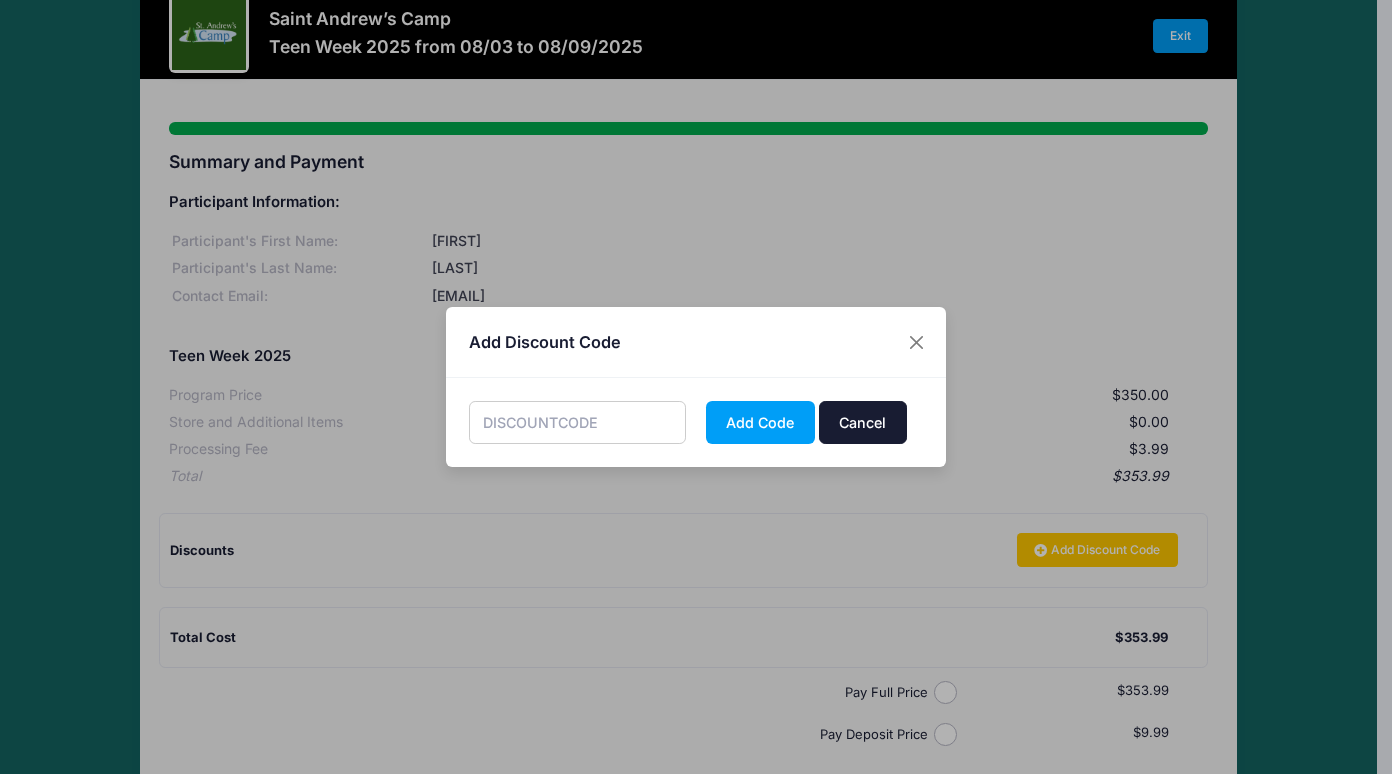 click on "Cancel" at bounding box center (863, 422) 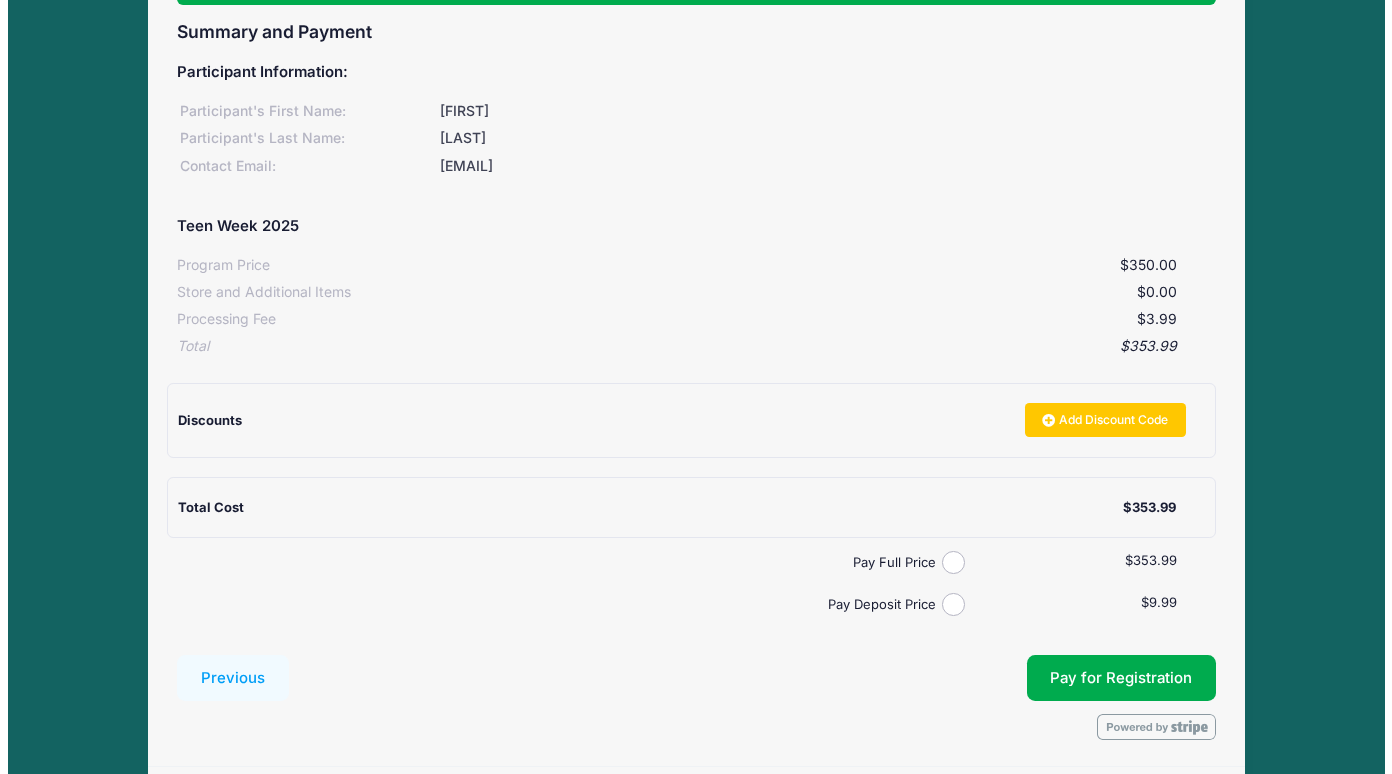 scroll, scrollTop: 246, scrollLeft: 0, axis: vertical 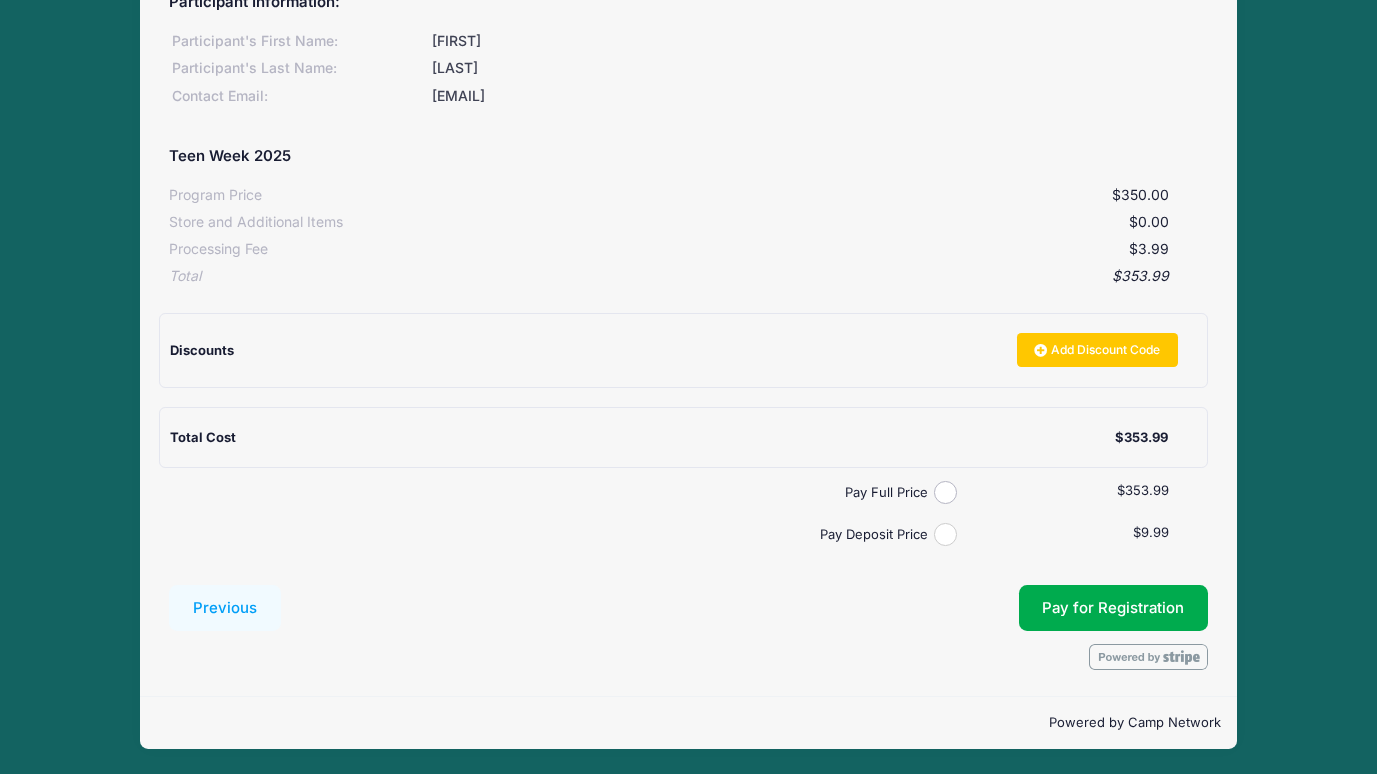click on "Pay Deposit Price" at bounding box center (945, 534) 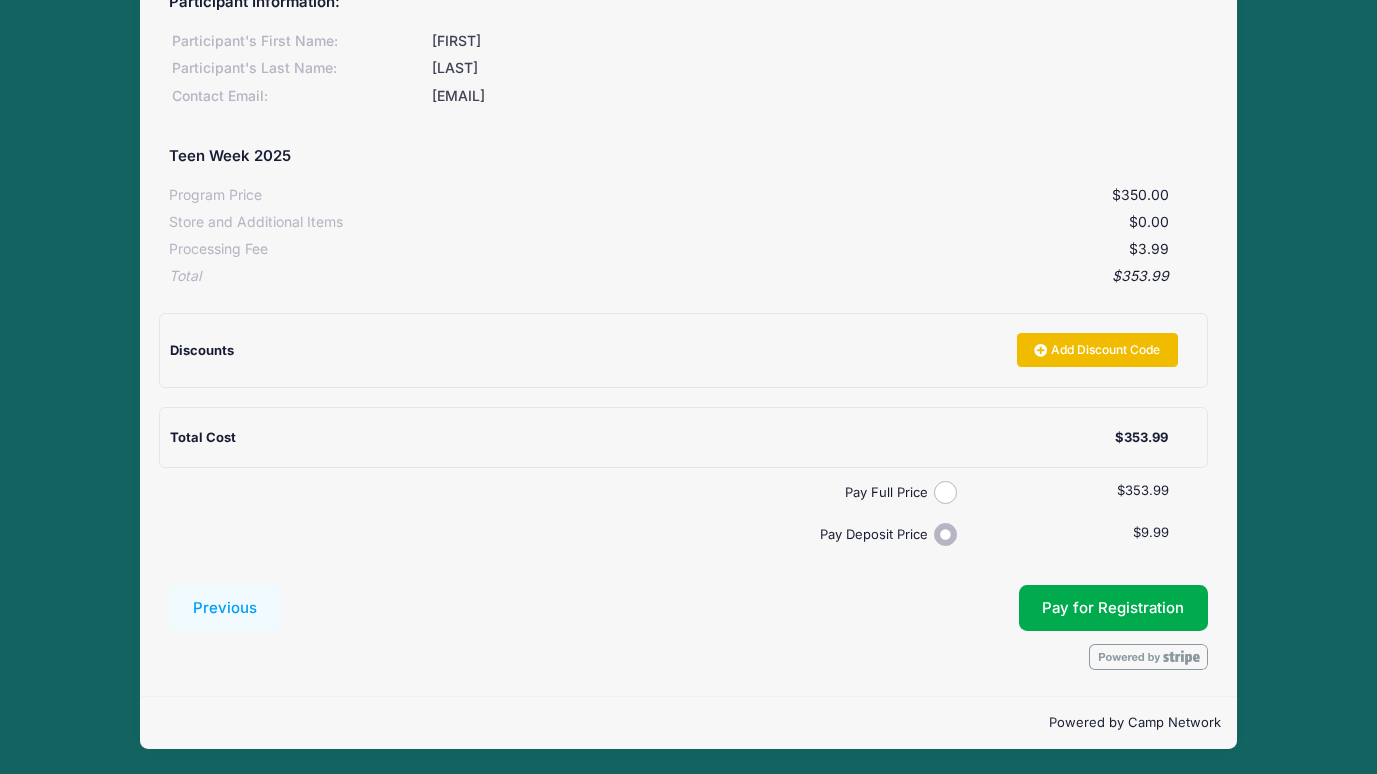 click on "Add Discount Code" at bounding box center (1097, 350) 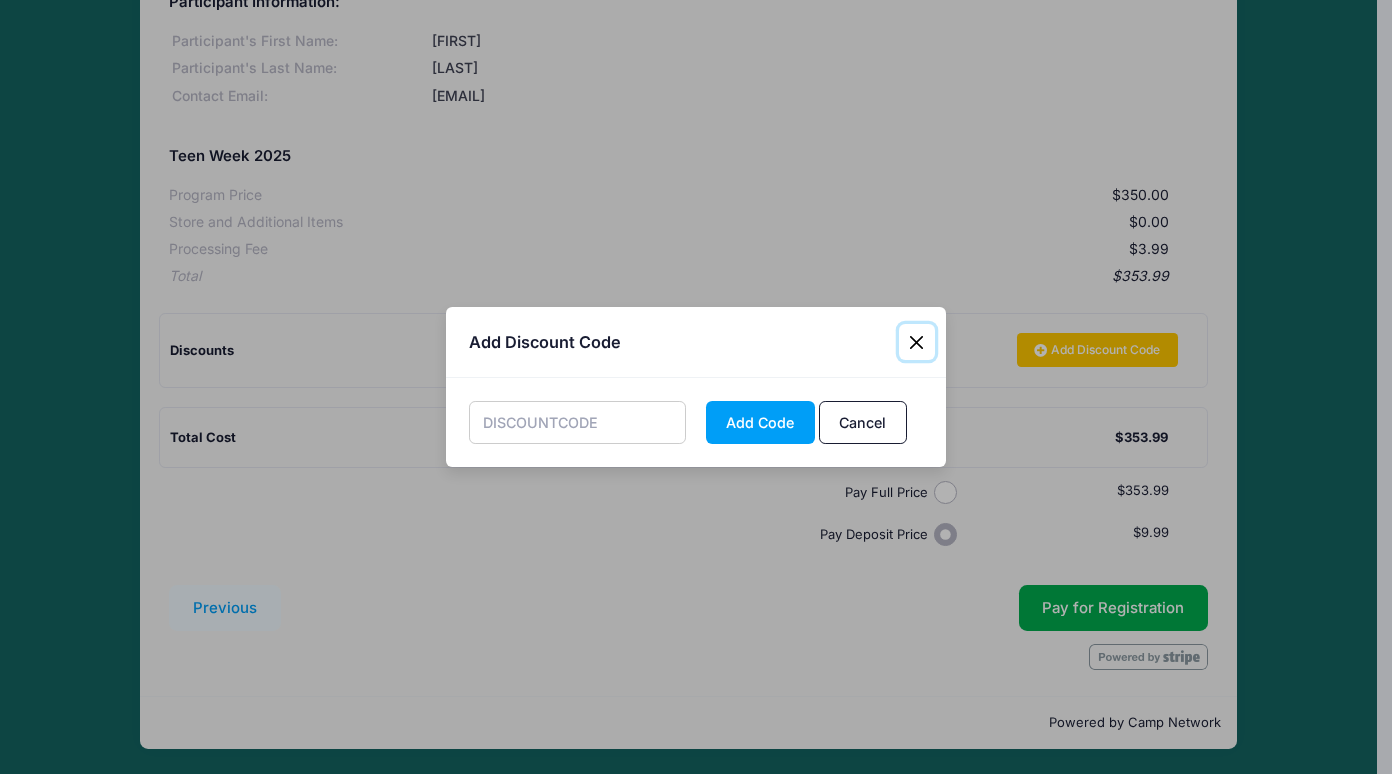 click at bounding box center [917, 342] 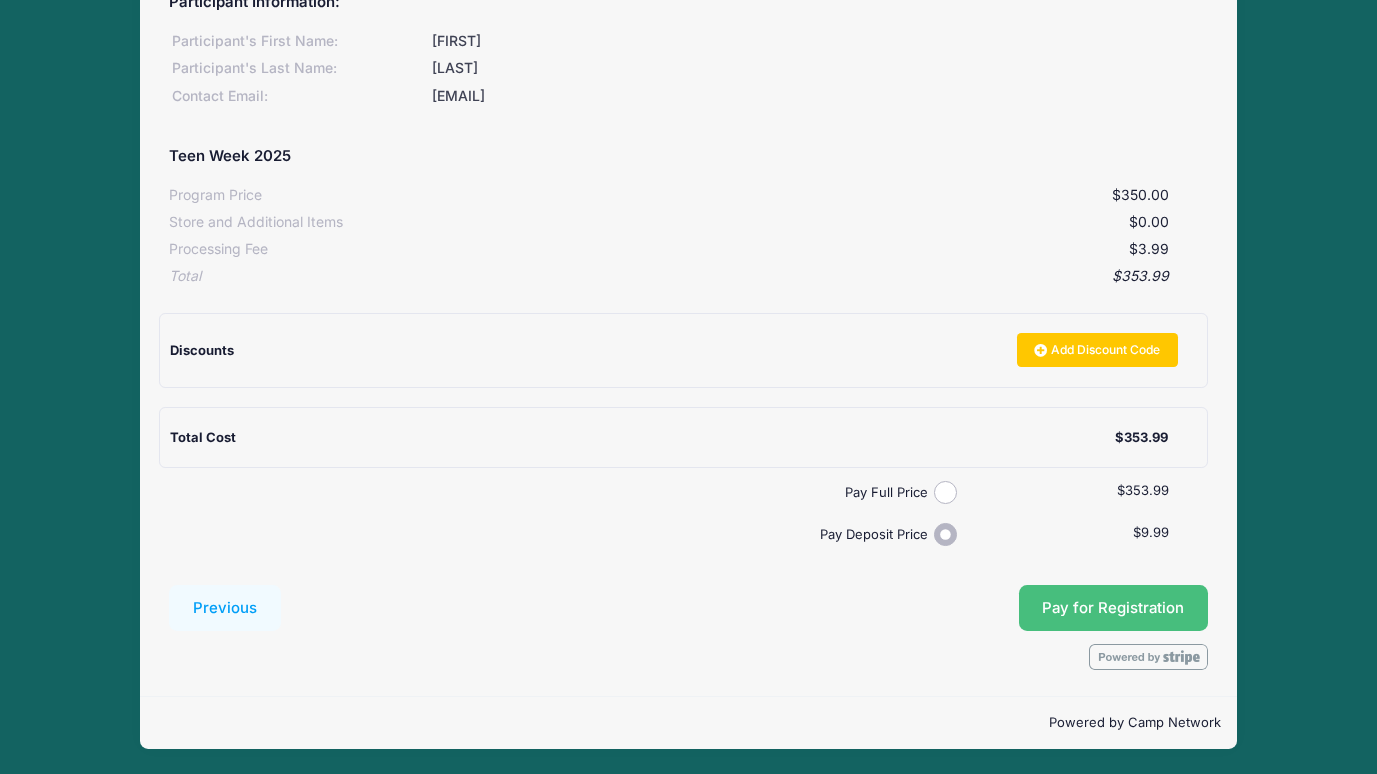 click on "Pay for Registration" at bounding box center (1113, 608) 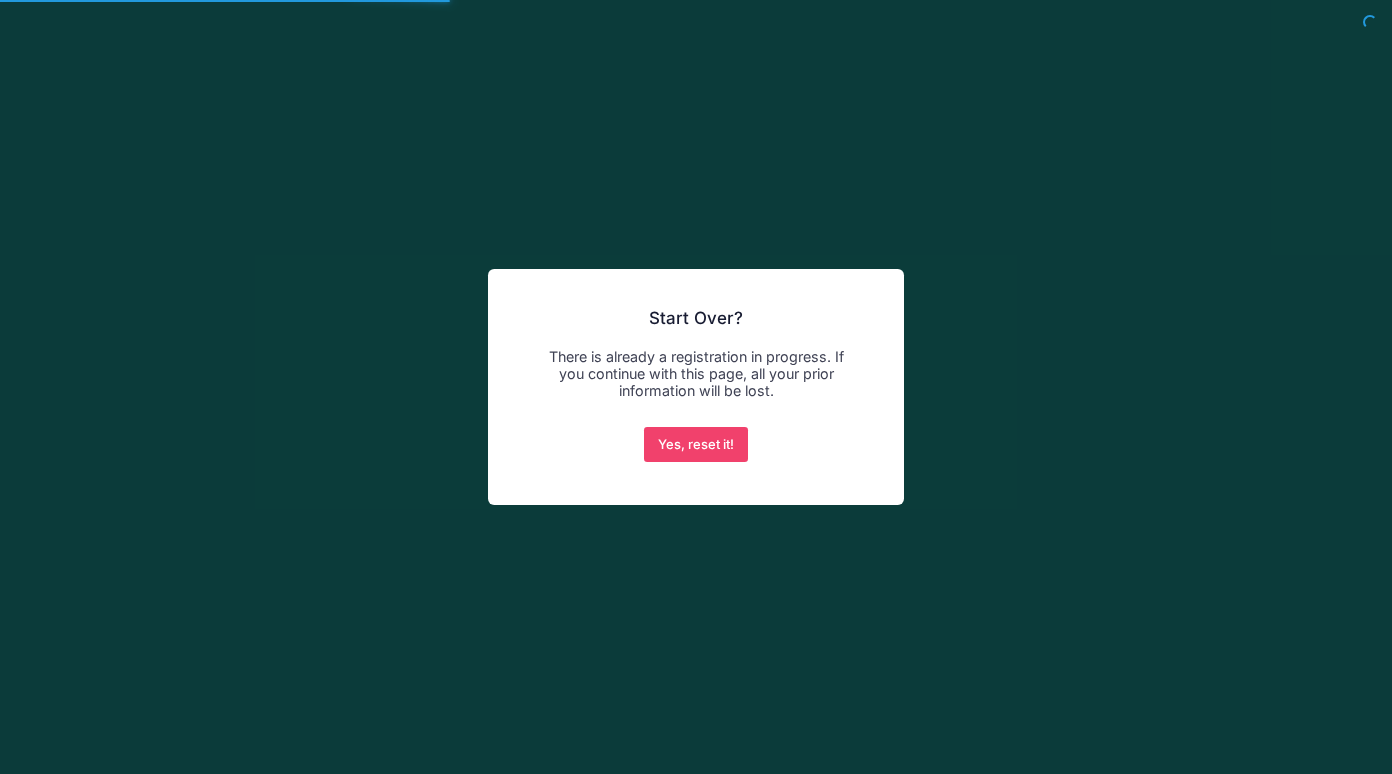 scroll, scrollTop: 0, scrollLeft: 0, axis: both 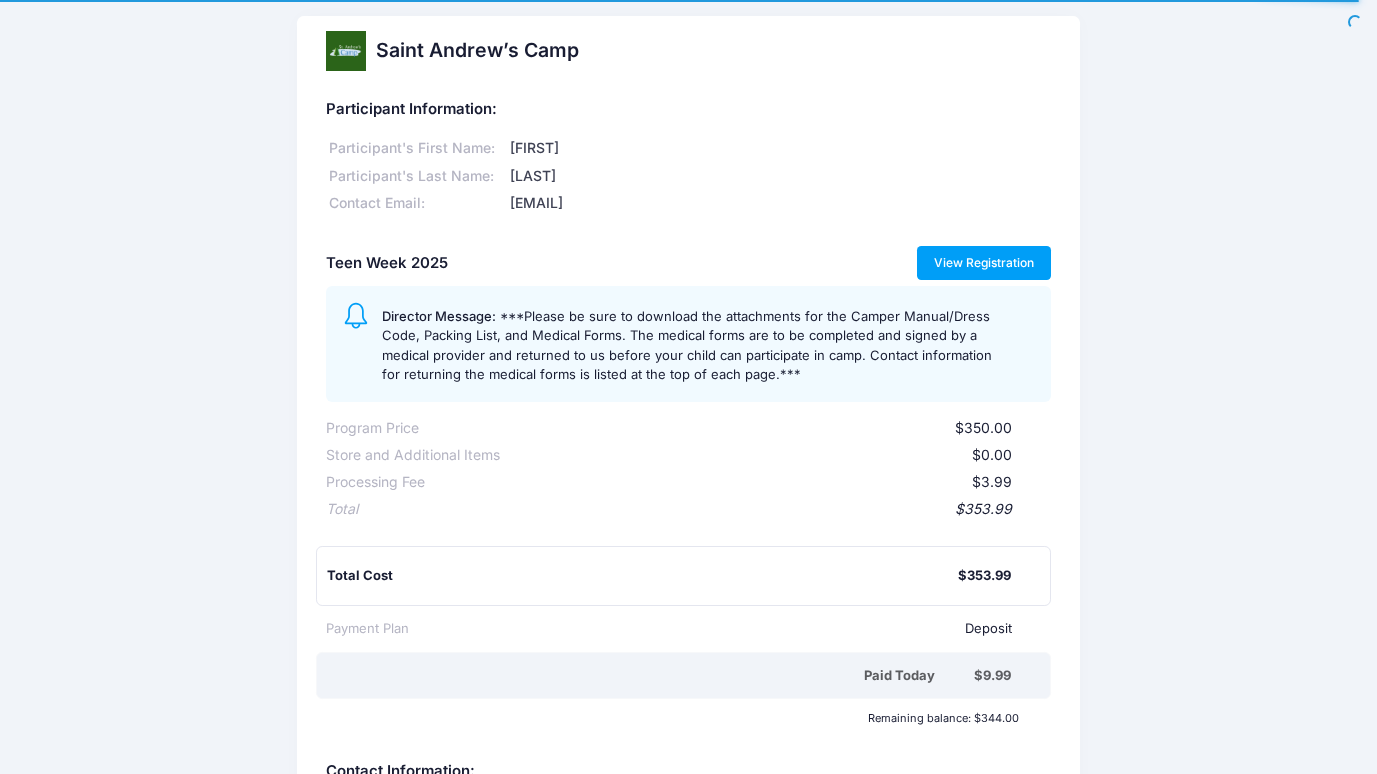 click on "View Registration" at bounding box center (984, 263) 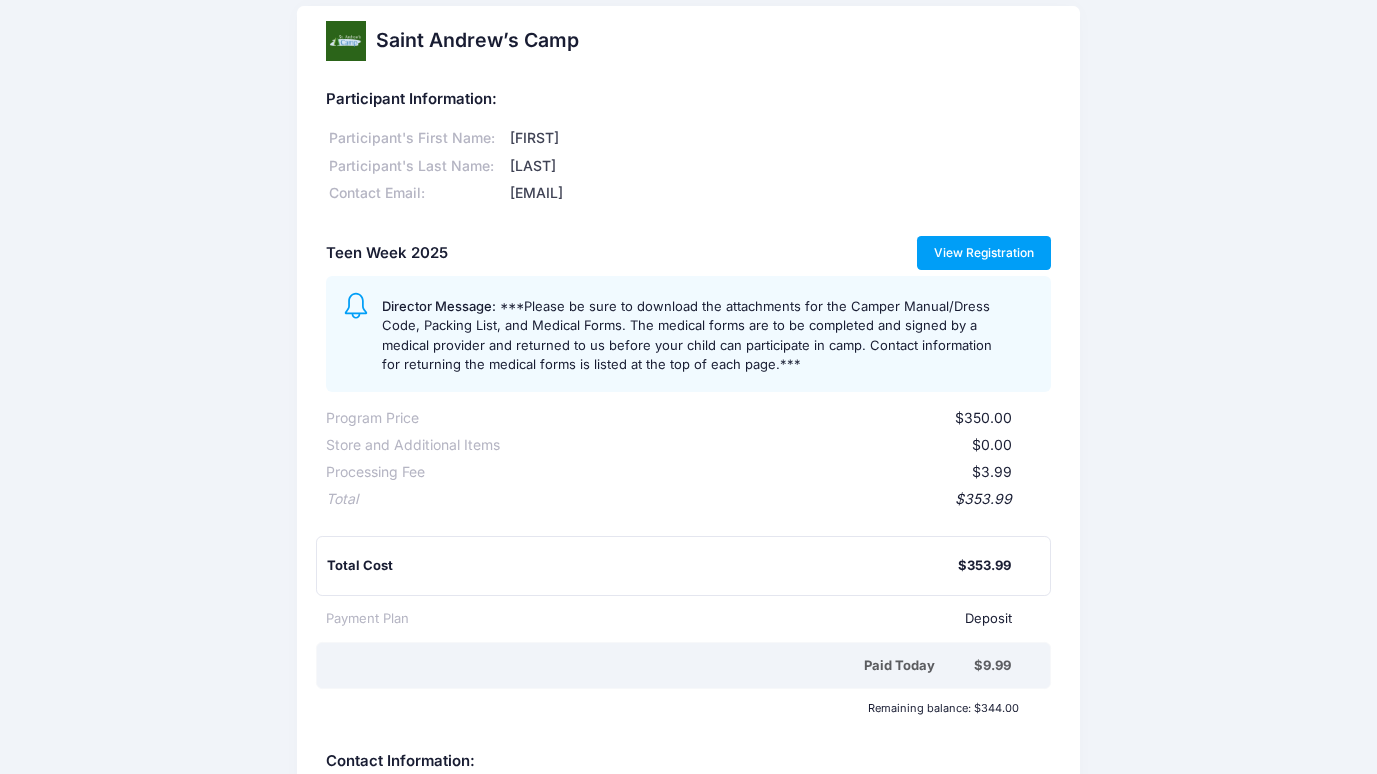 scroll, scrollTop: 0, scrollLeft: 0, axis: both 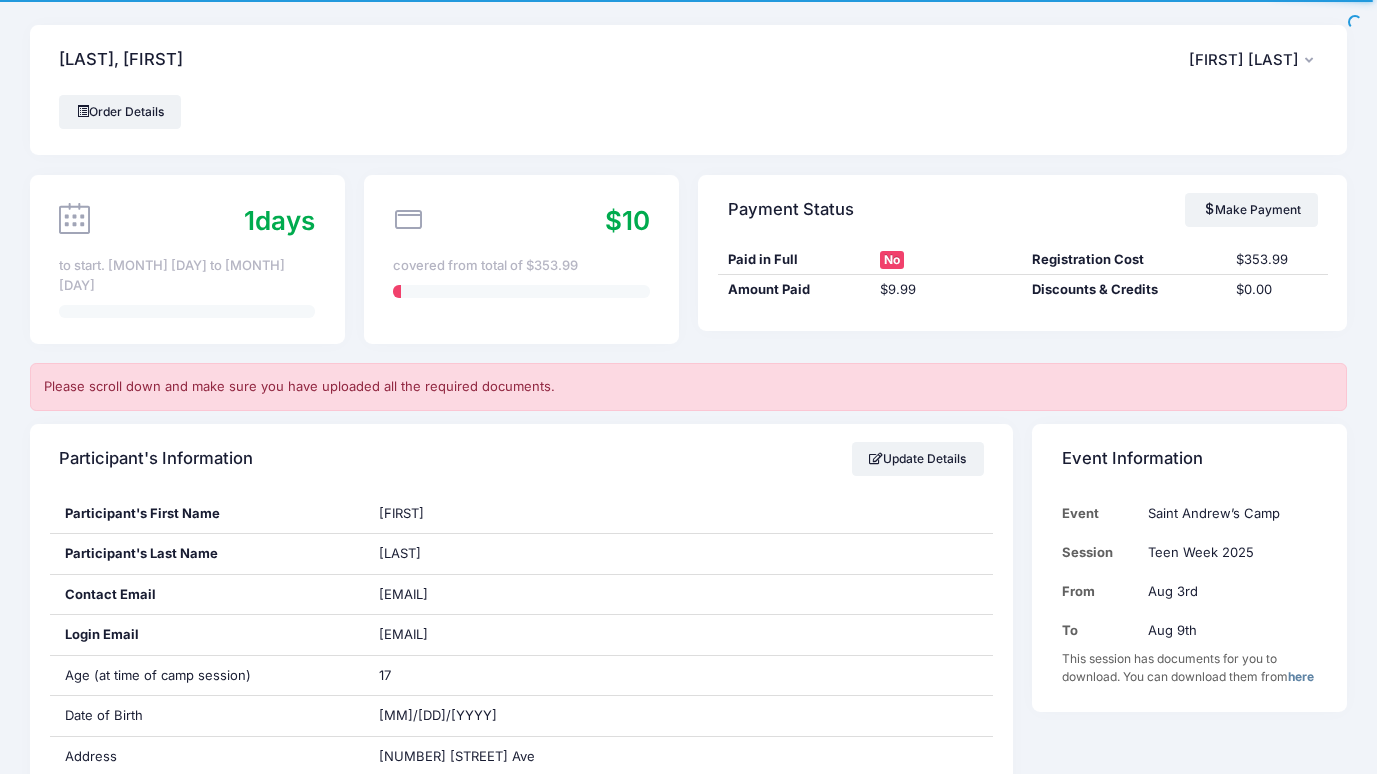 click at bounding box center (1311, 61) 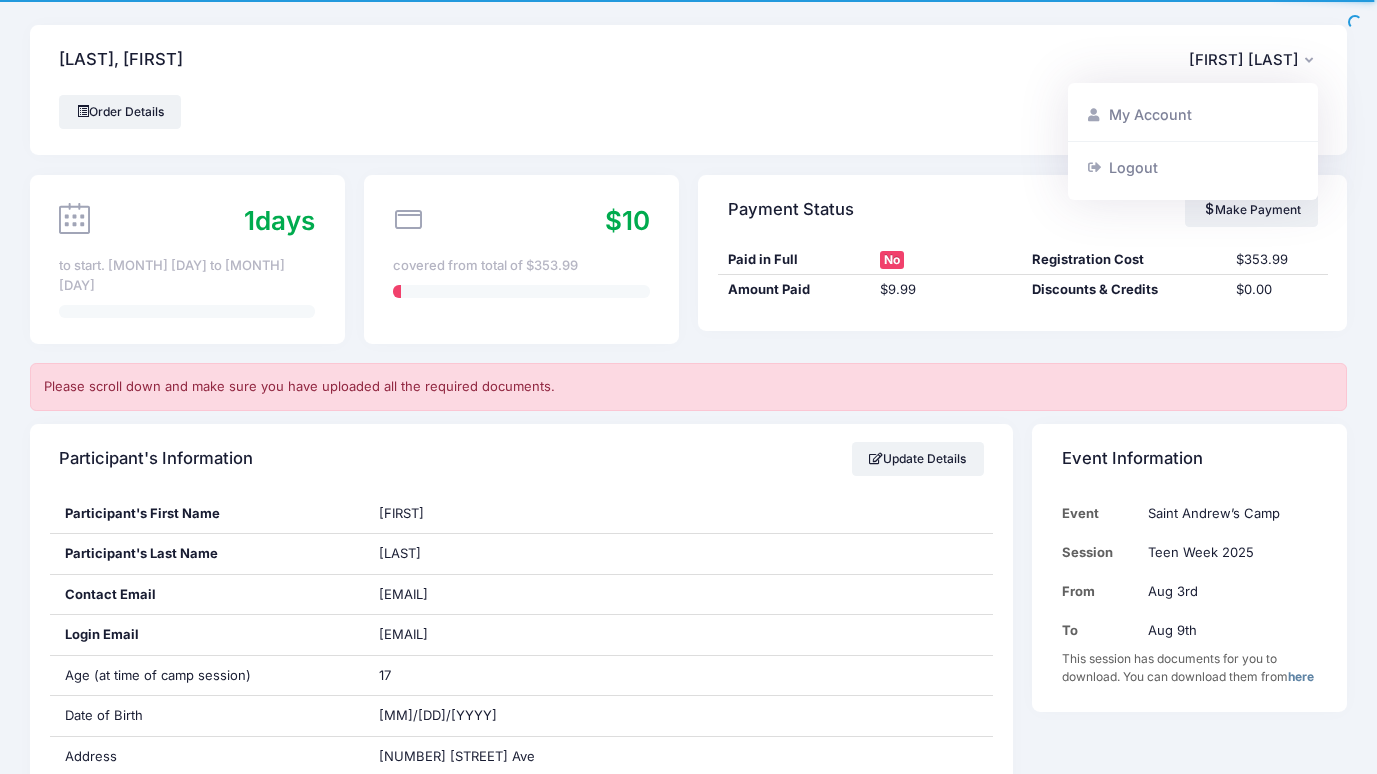 click on "Makarov, Daniil
EM Ekaterina Makarova      My Account
Logout" at bounding box center [688, 60] 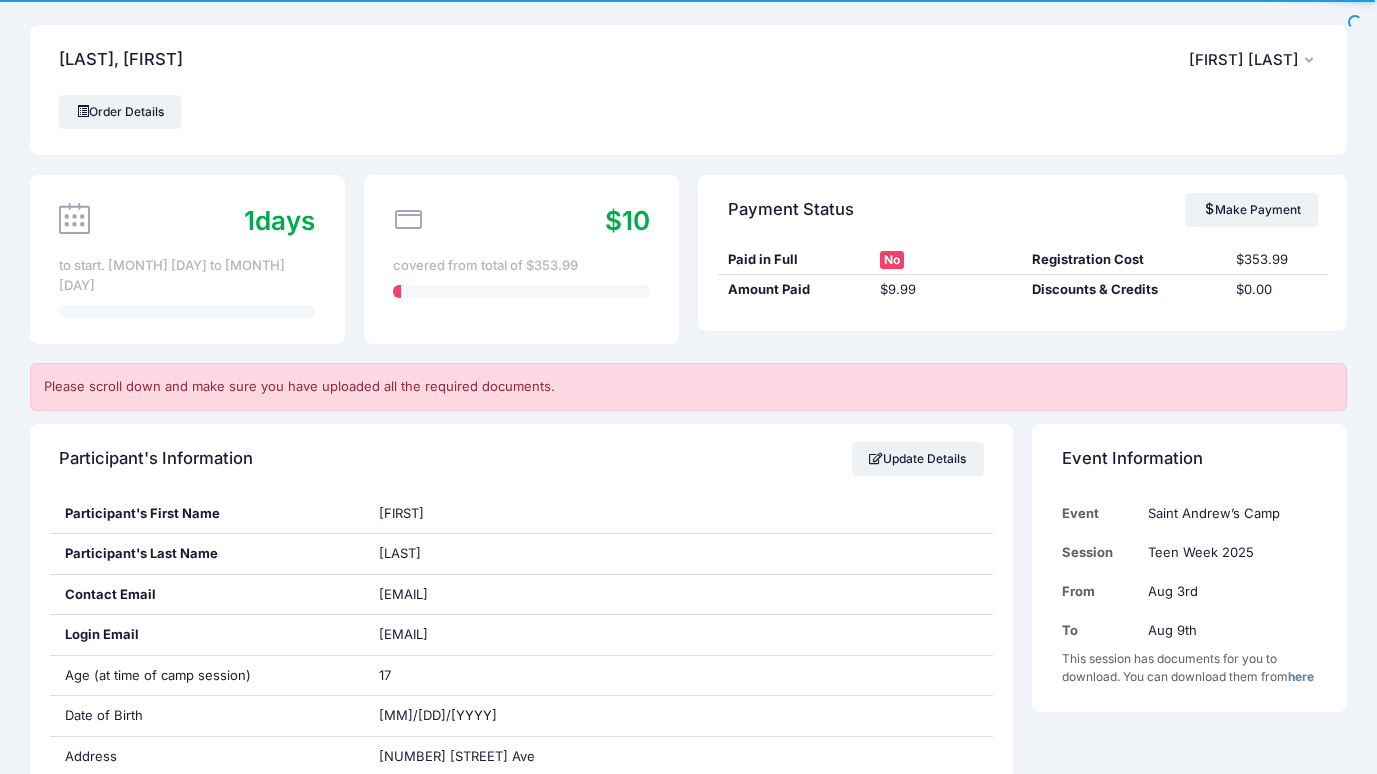 click on "EM Ekaterina Makarova" at bounding box center (1253, 60) 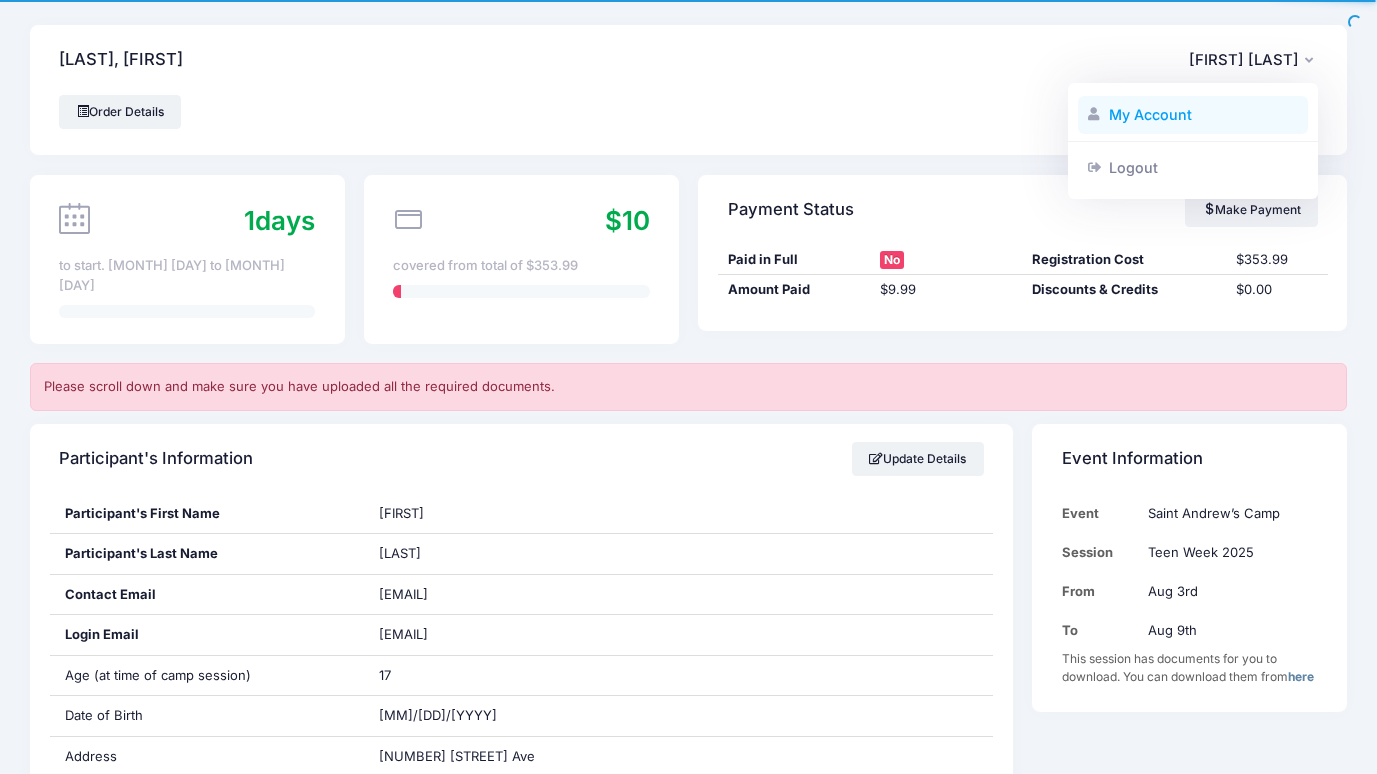 click on "My Account" at bounding box center (1193, 115) 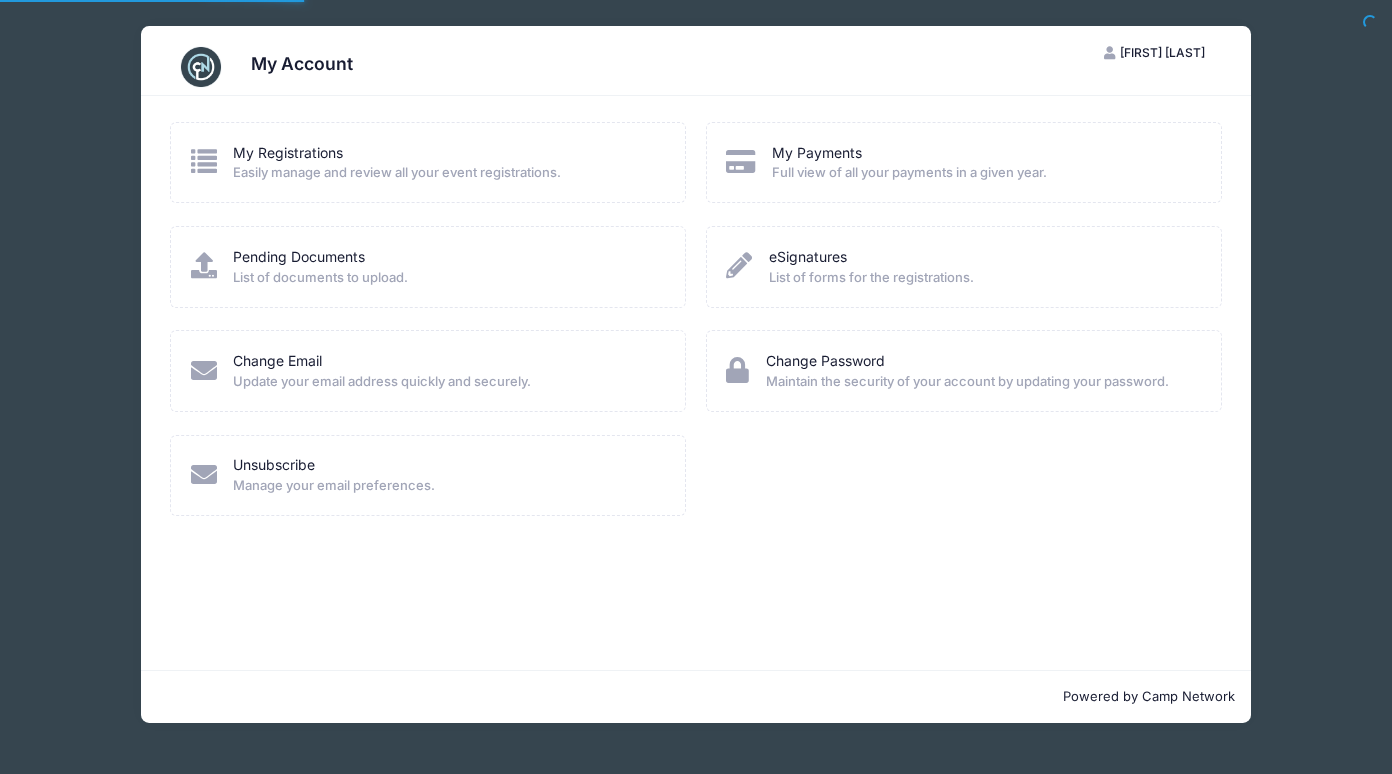 scroll, scrollTop: 0, scrollLeft: 0, axis: both 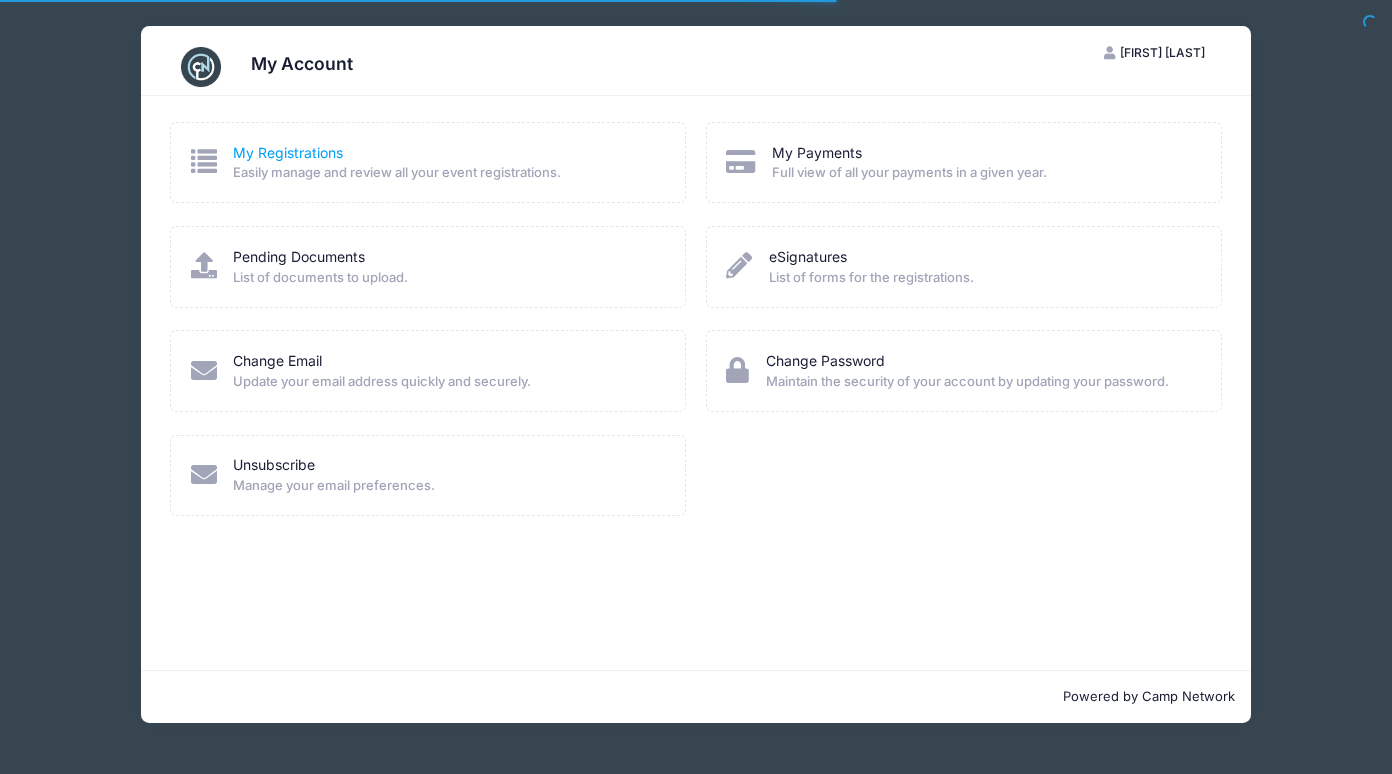 click on "My Registrations" at bounding box center [288, 152] 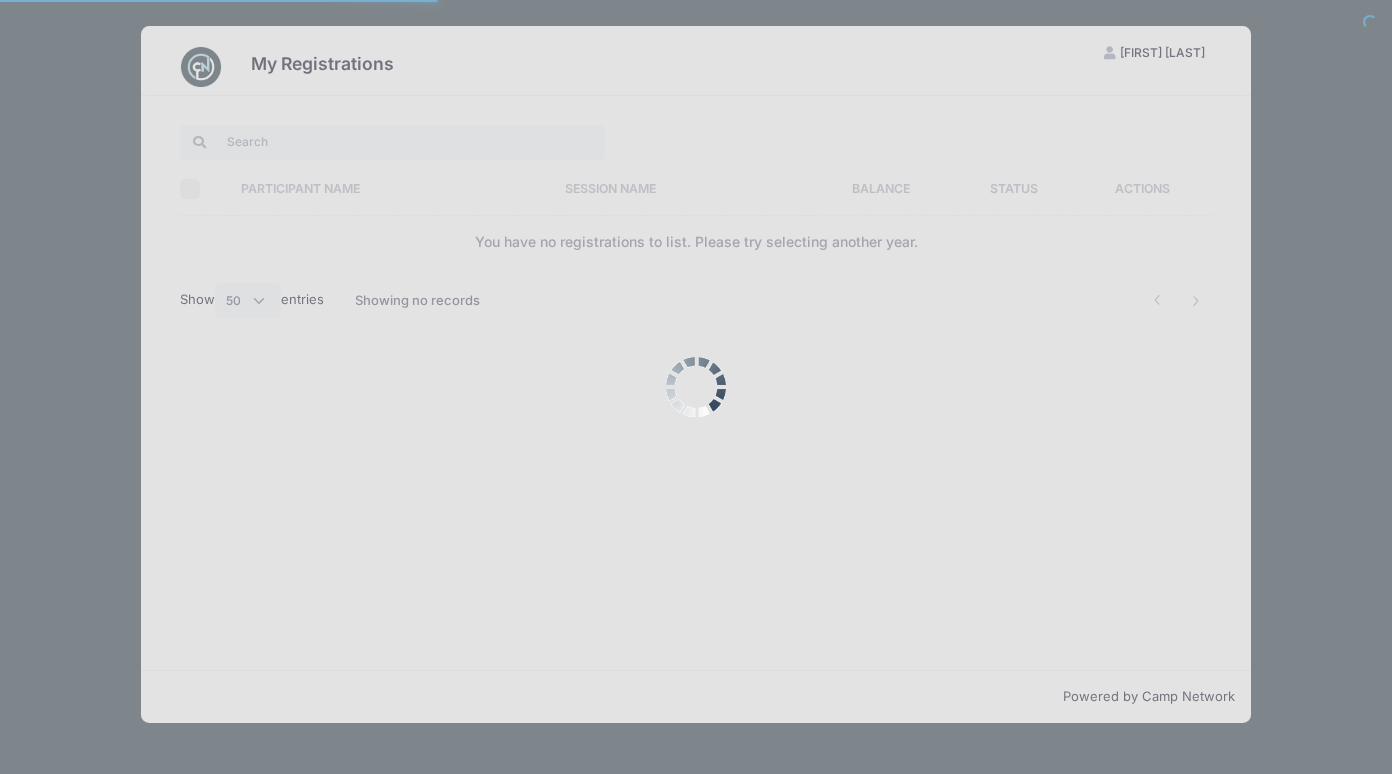 select on "50" 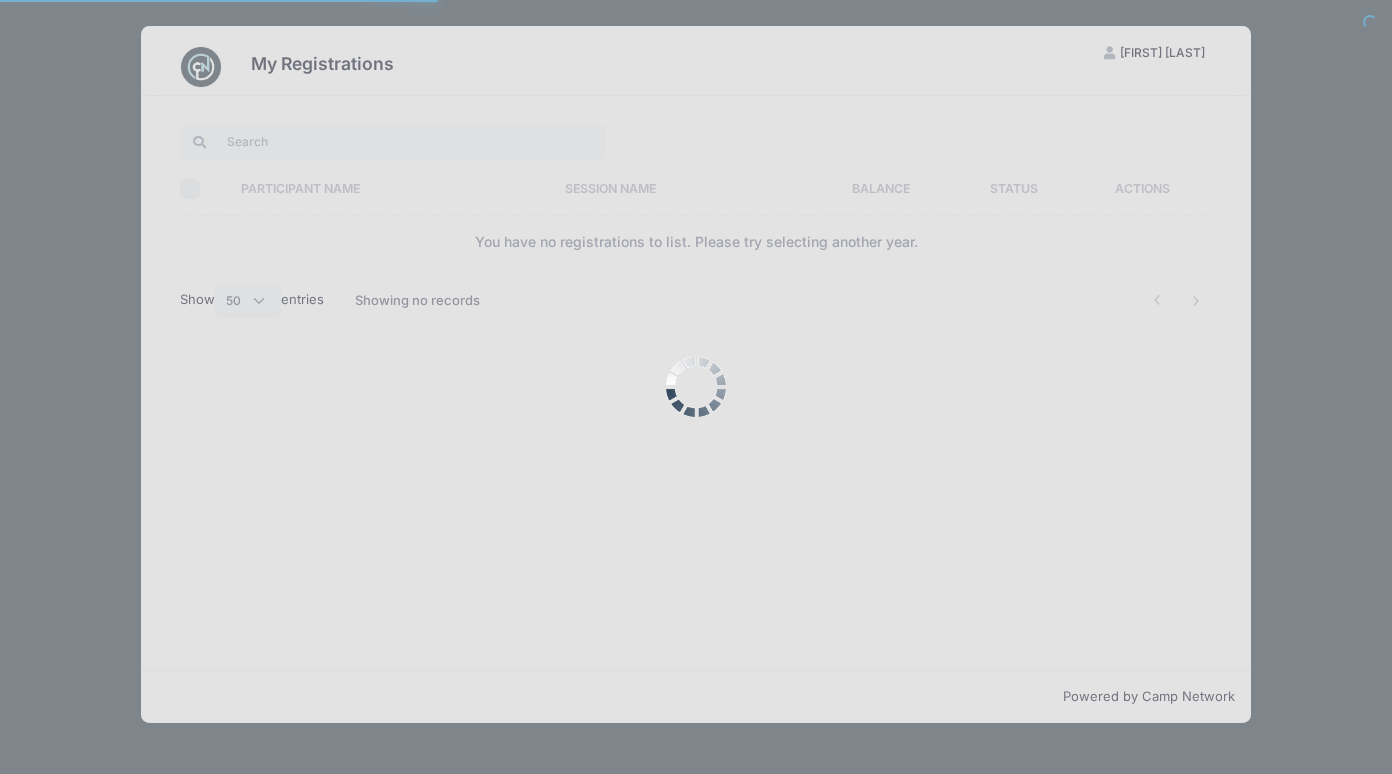 scroll, scrollTop: 0, scrollLeft: 0, axis: both 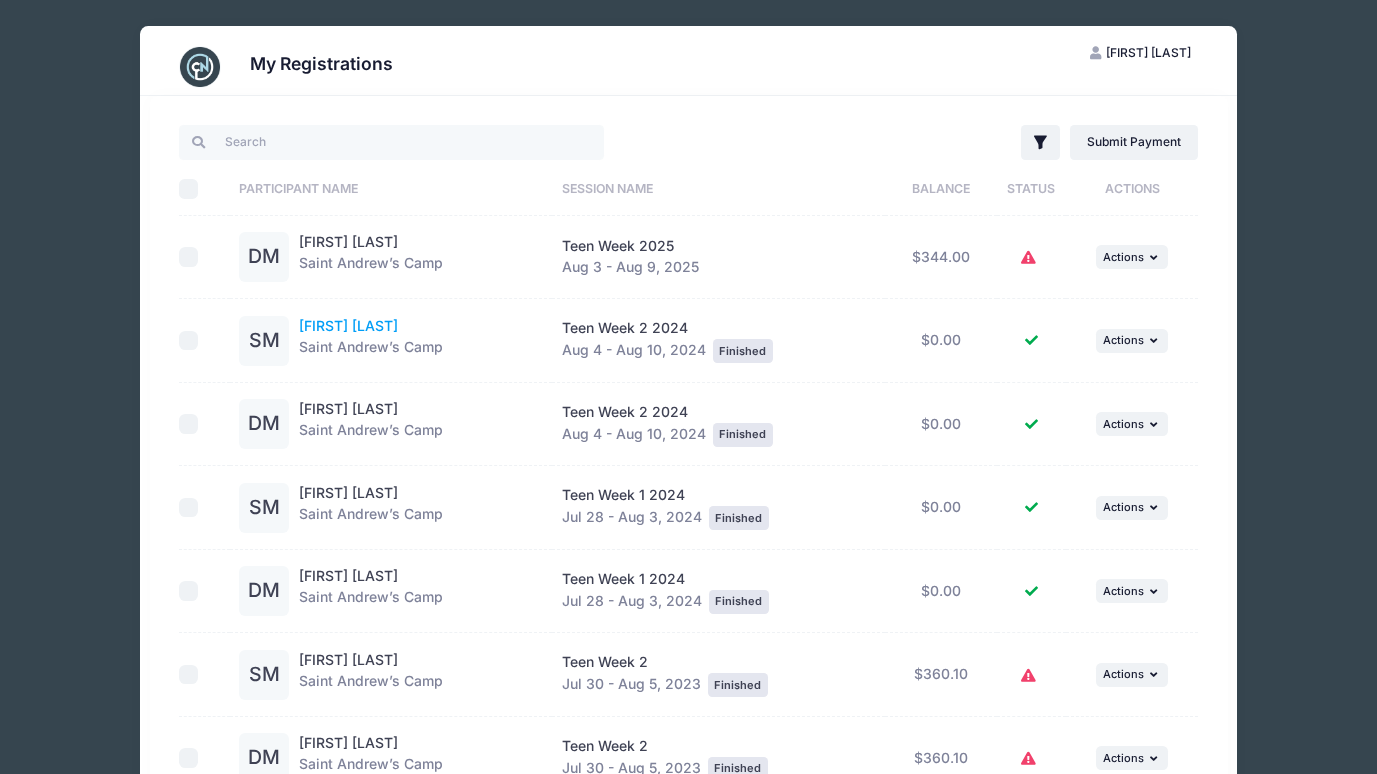 click on "[FIRST] [LAST]" at bounding box center [348, 325] 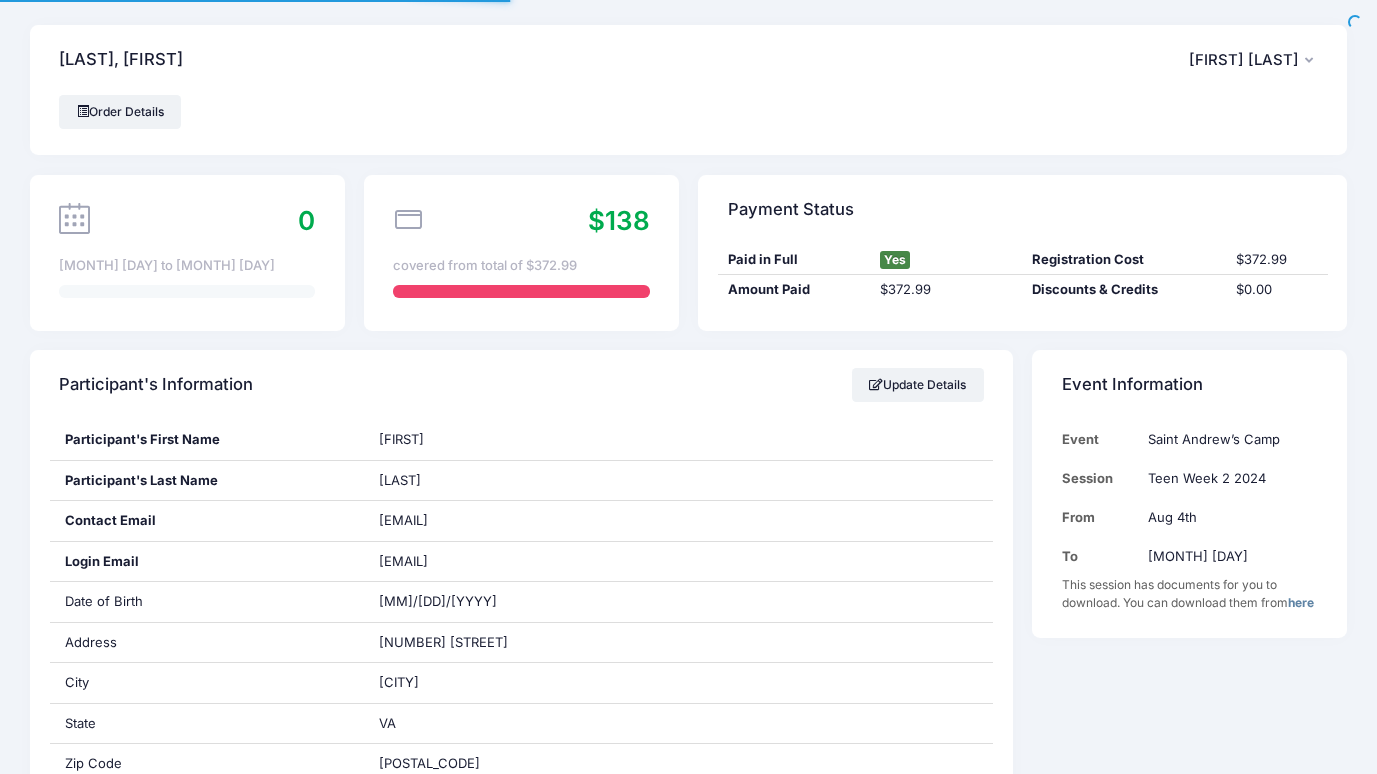 scroll, scrollTop: 0, scrollLeft: 0, axis: both 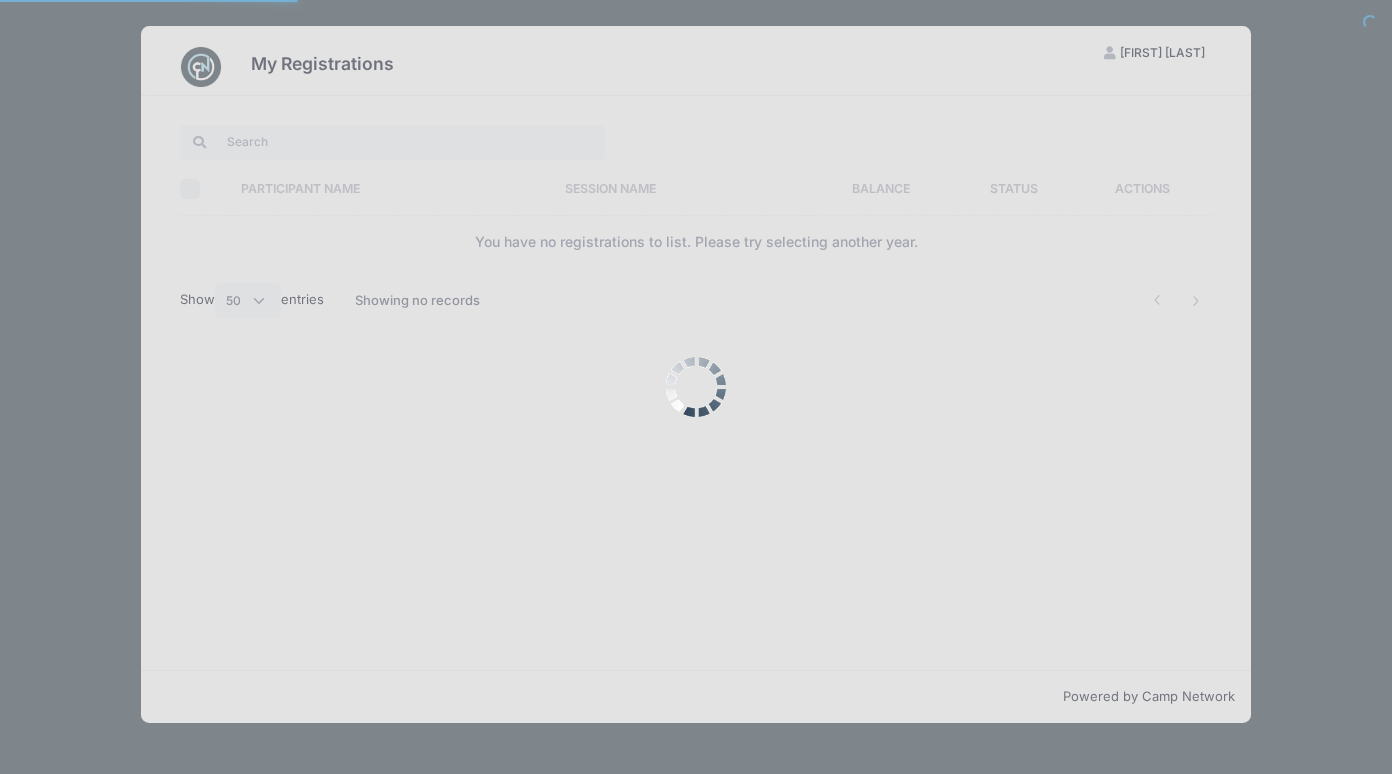 select on "50" 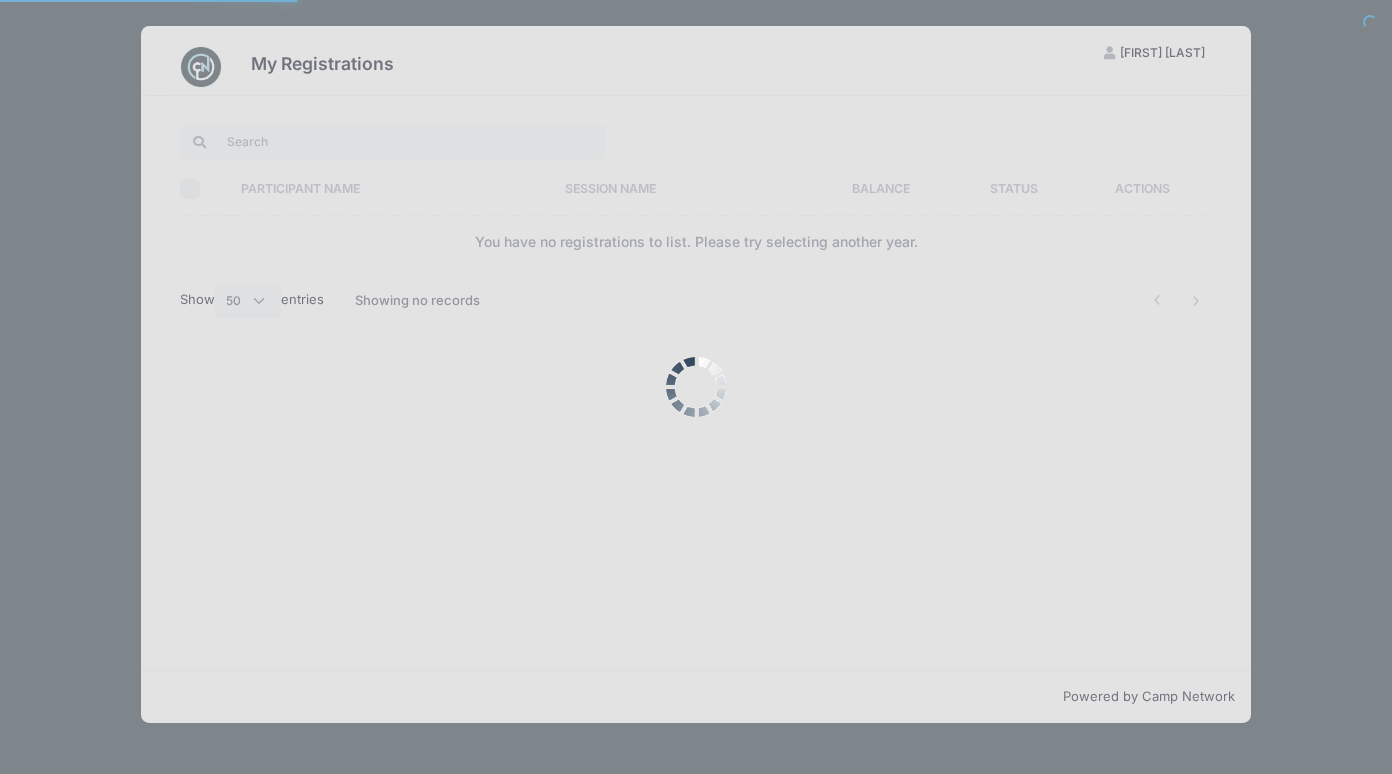 scroll, scrollTop: 0, scrollLeft: 0, axis: both 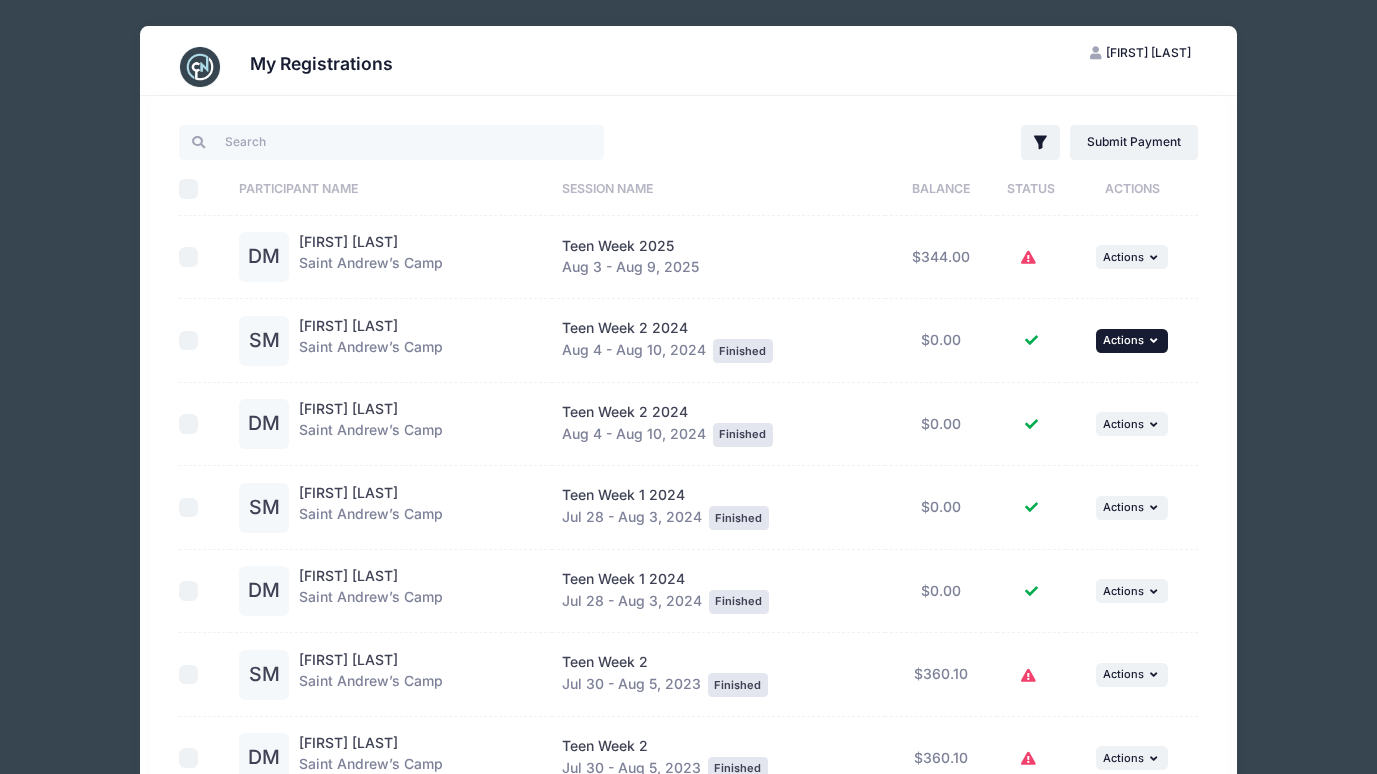 click at bounding box center [1156, 340] 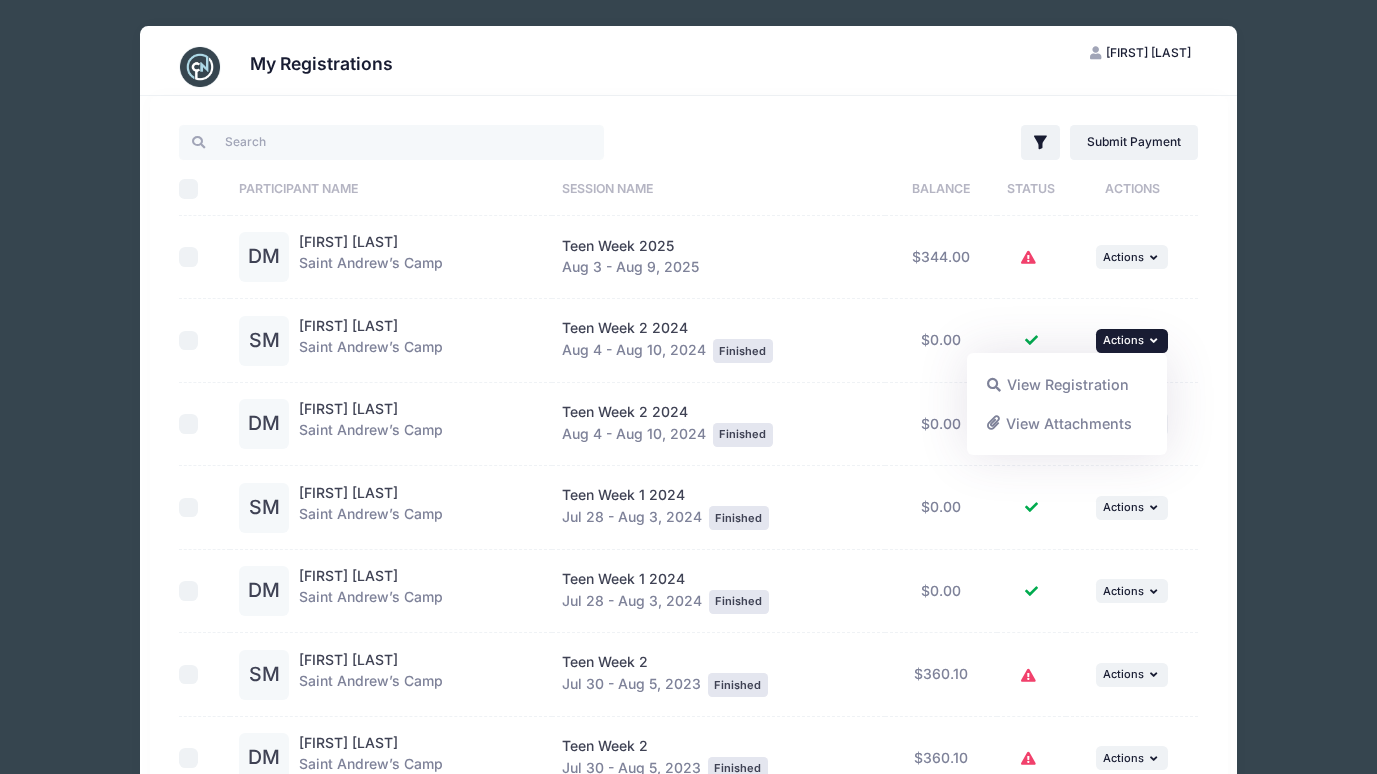 click at bounding box center (189, 341) 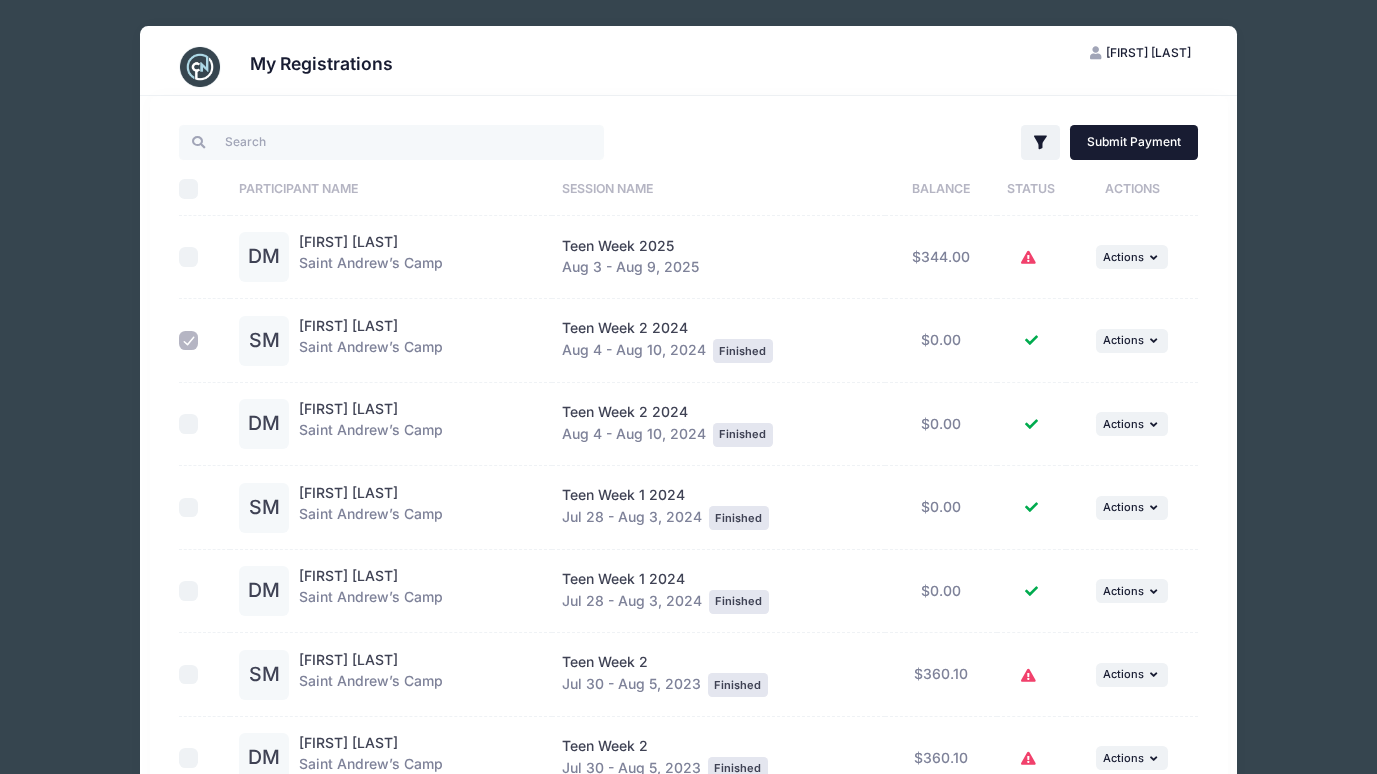 click on "Submit Payment" at bounding box center (1134, 142) 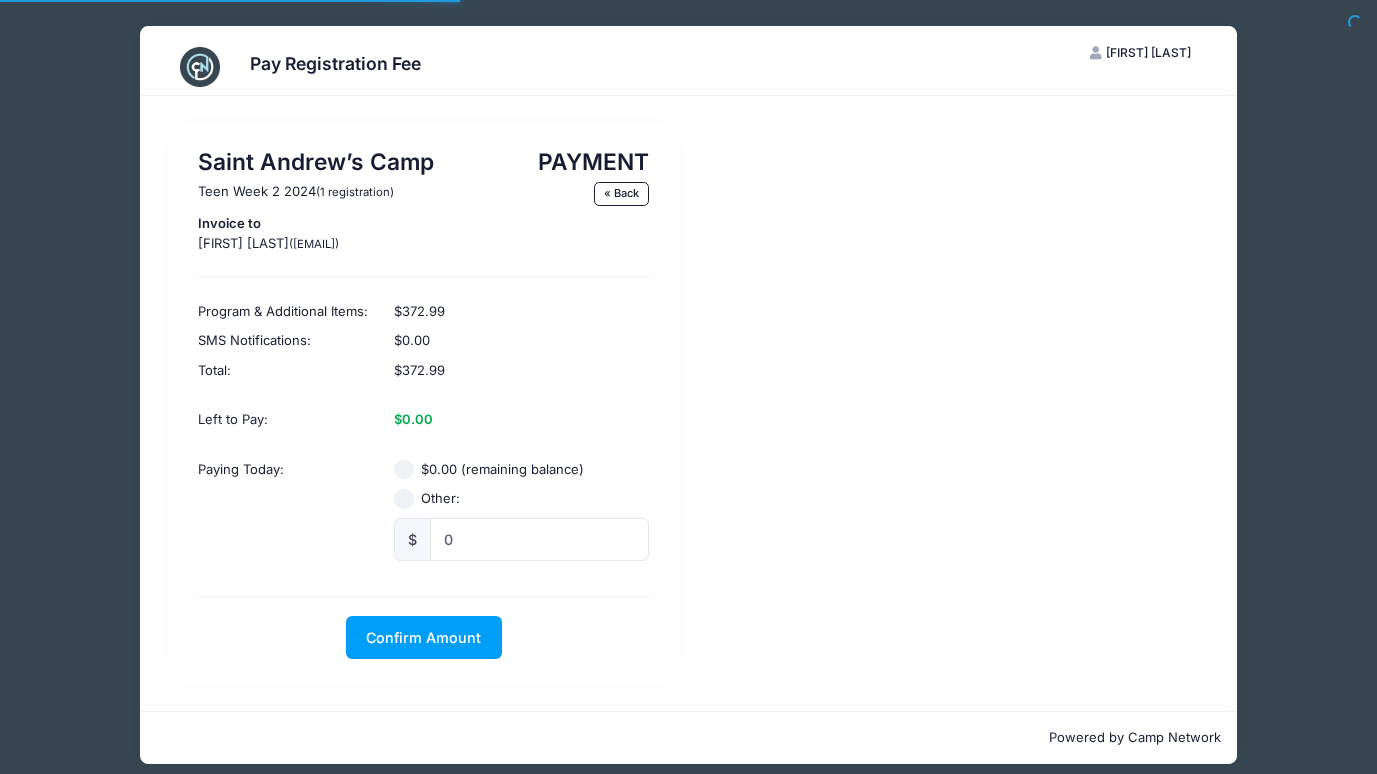 scroll, scrollTop: 0, scrollLeft: 0, axis: both 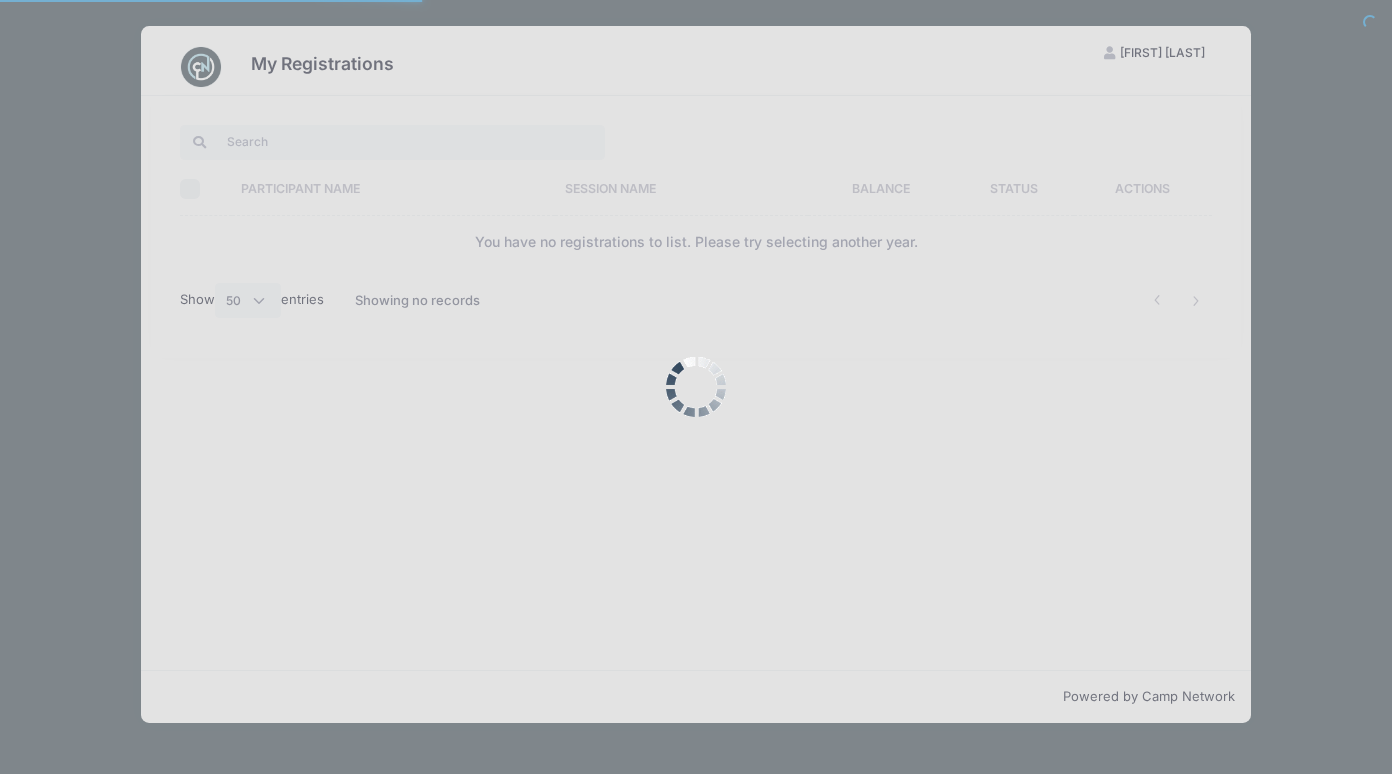 select on "50" 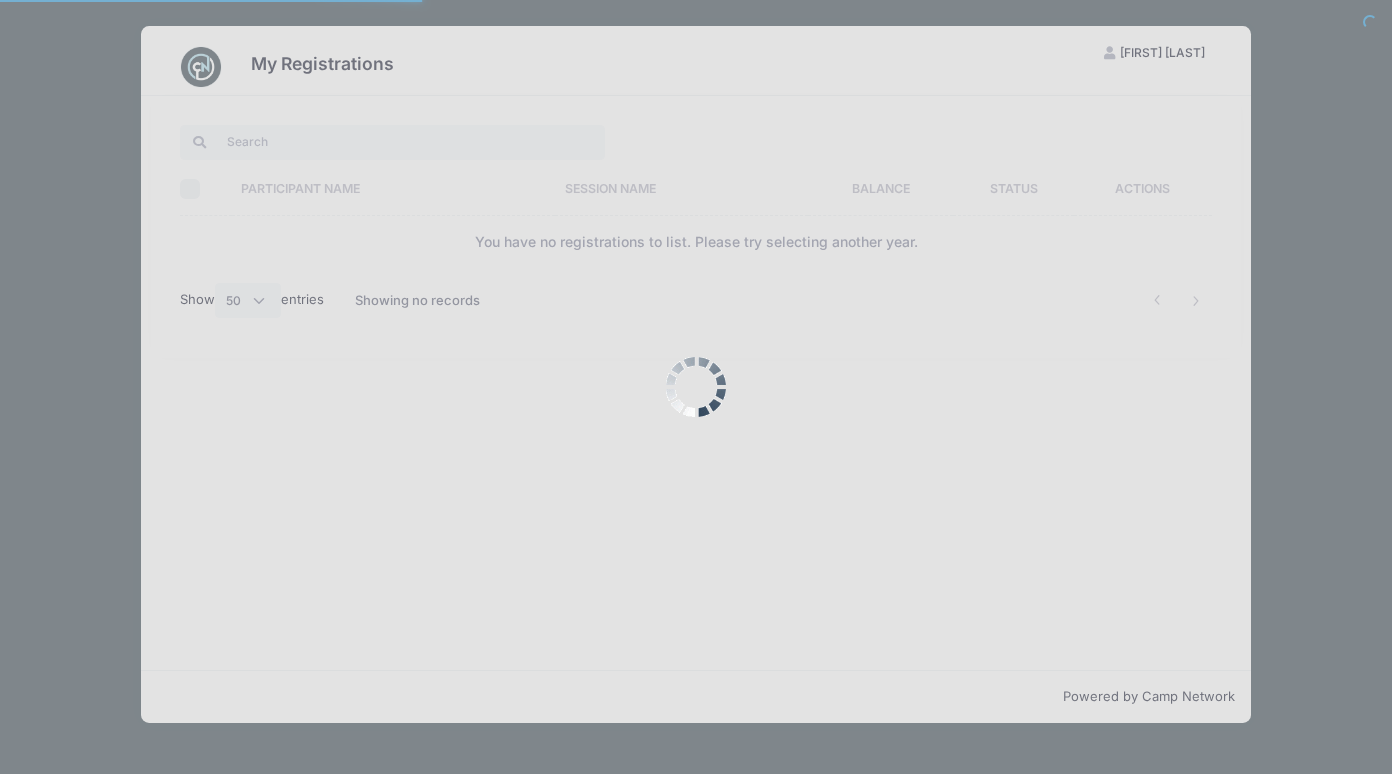 scroll, scrollTop: 0, scrollLeft: 0, axis: both 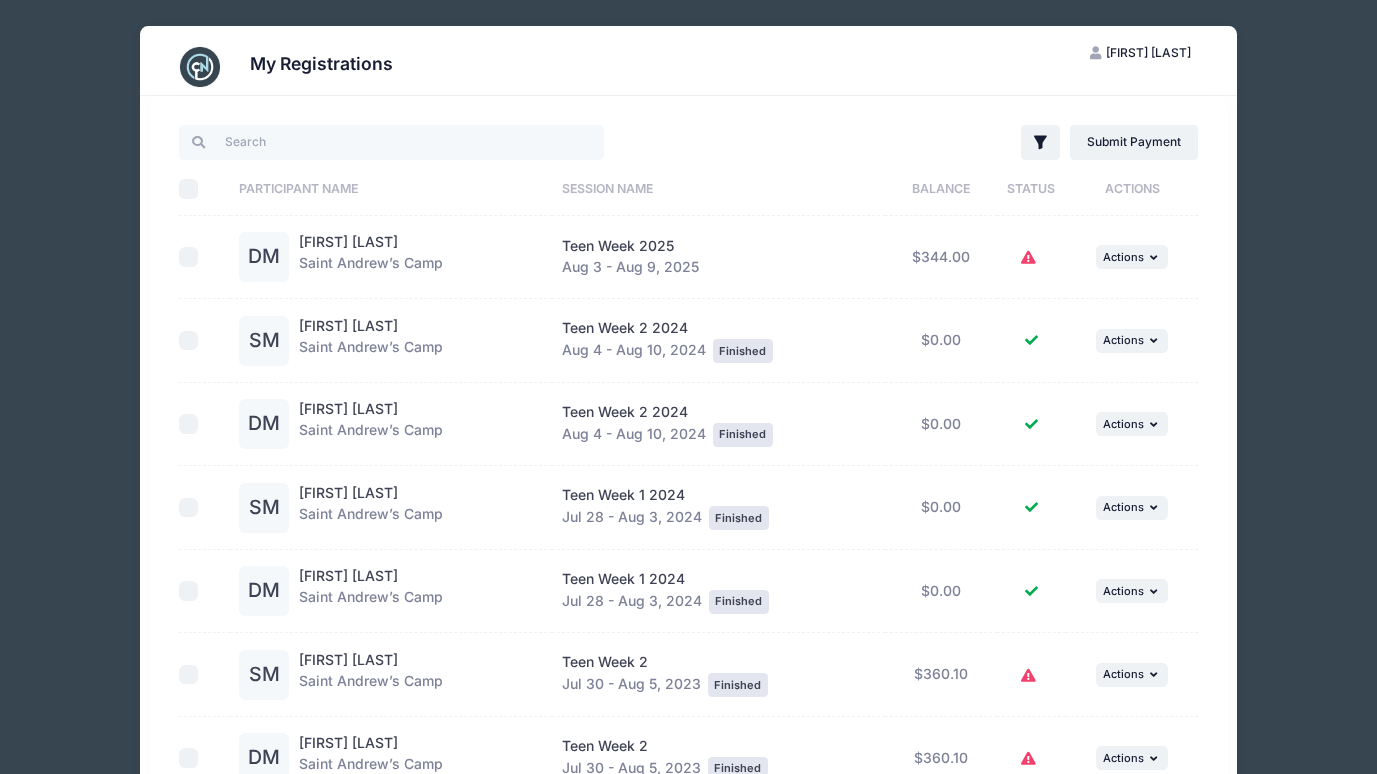 click at bounding box center [200, 67] 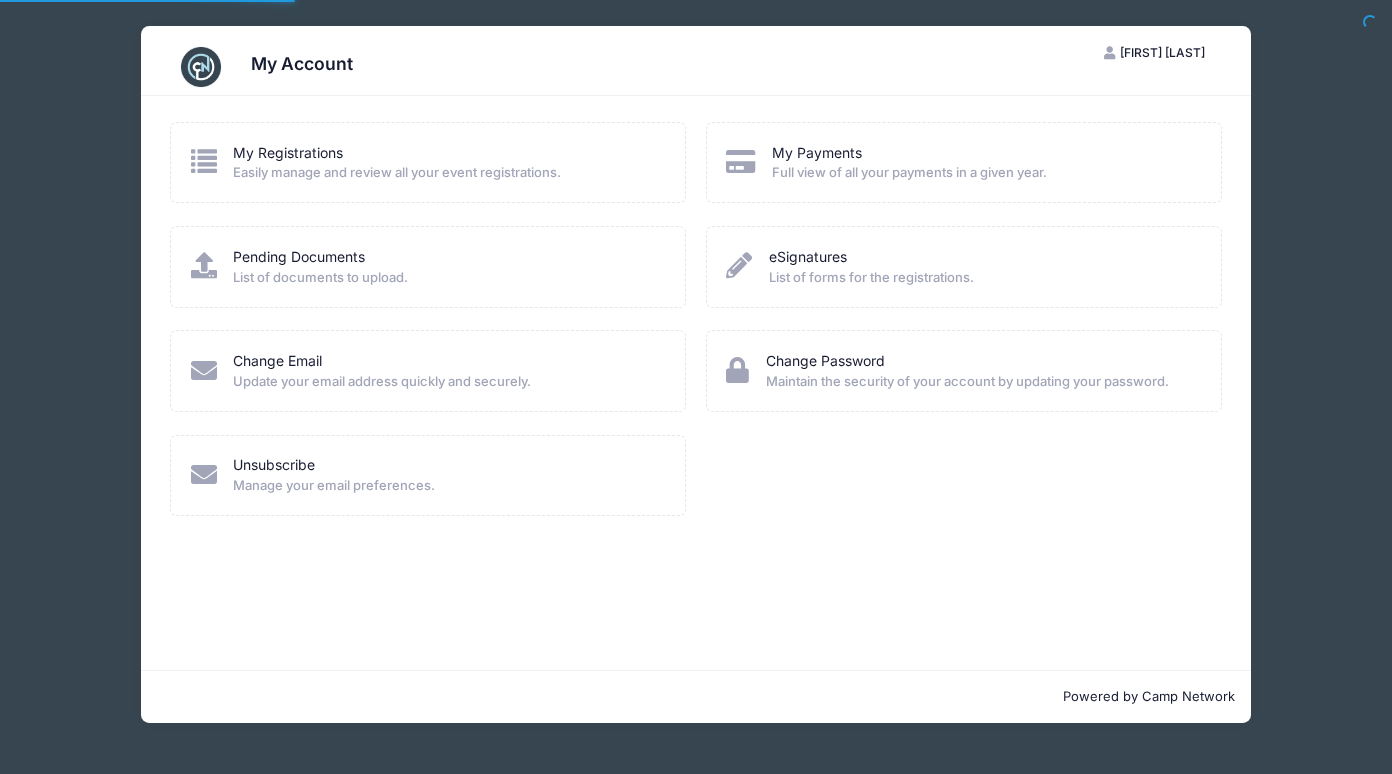 scroll, scrollTop: 0, scrollLeft: 0, axis: both 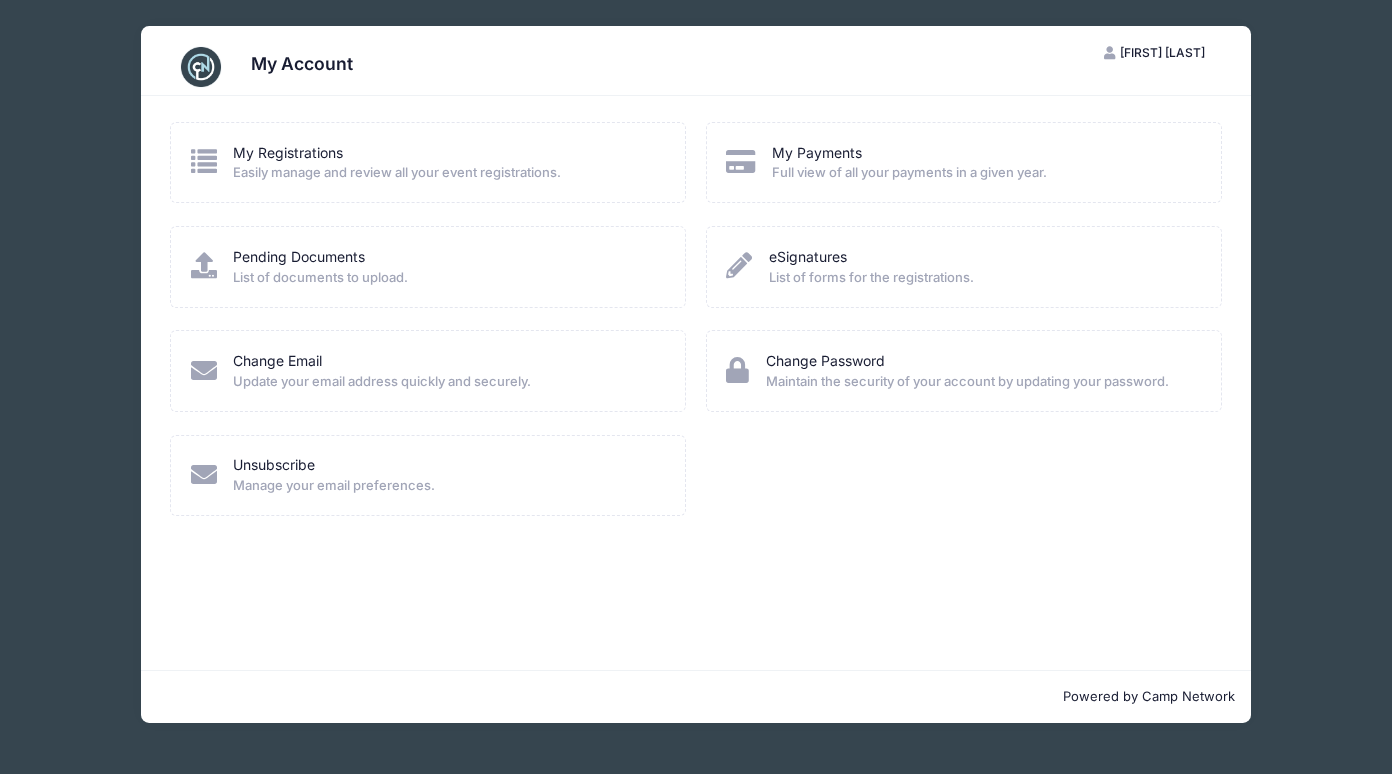 click on "Easily manage and review all your event registrations." at bounding box center (397, 173) 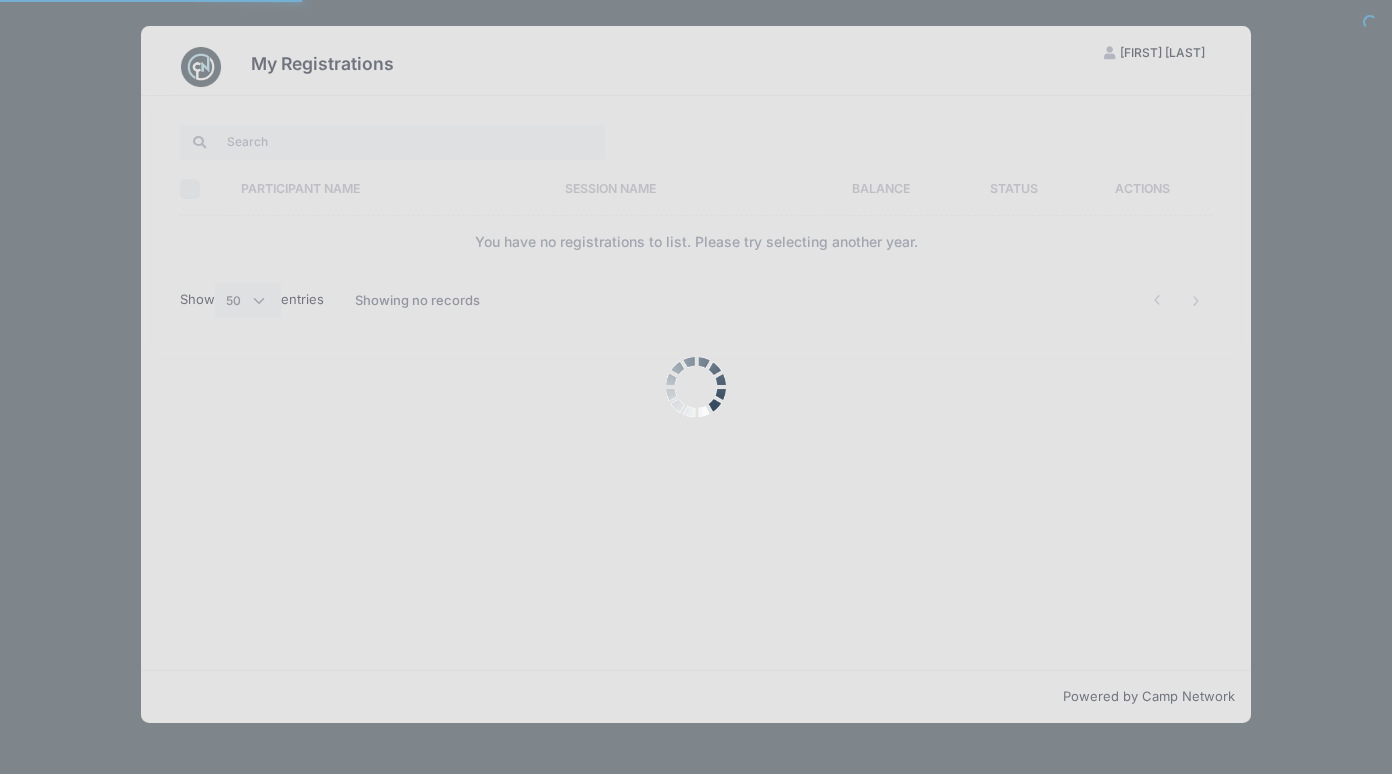 select on "50" 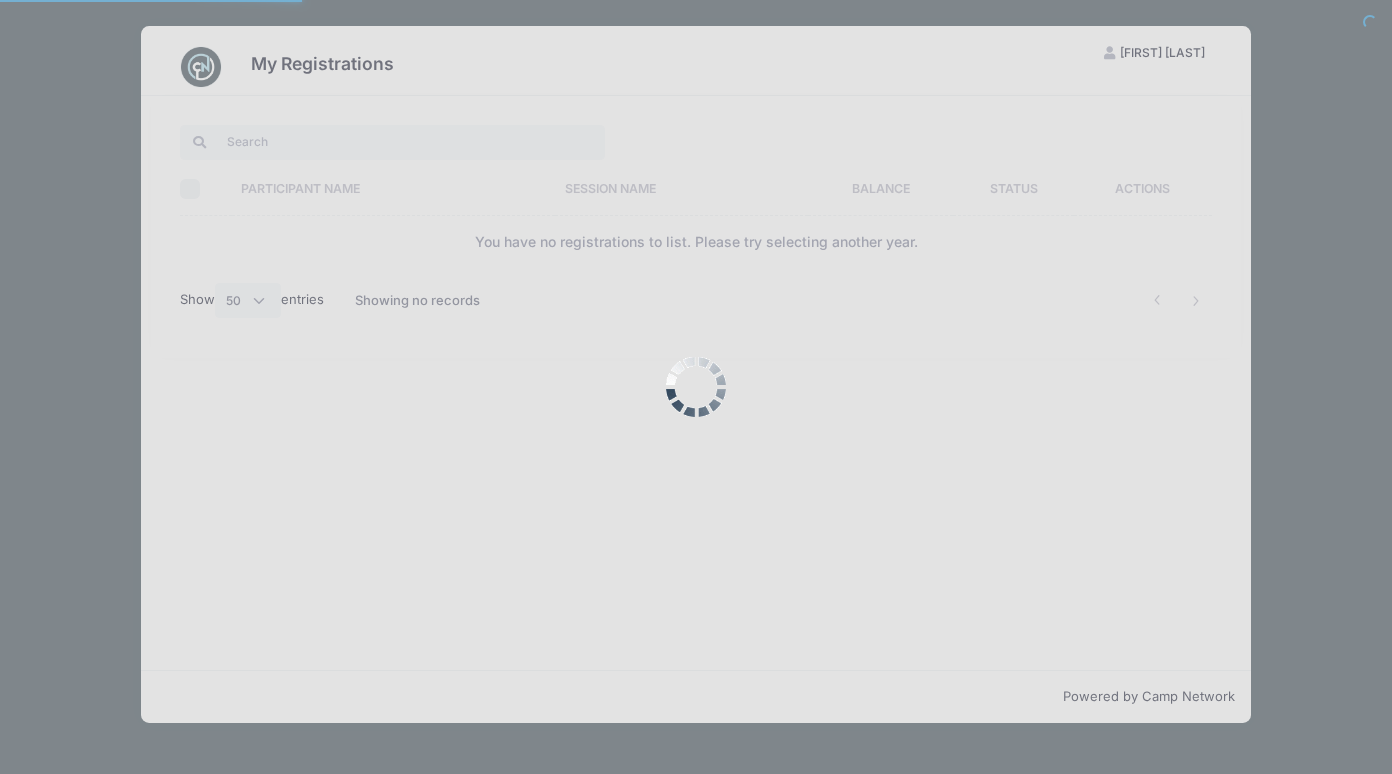 scroll, scrollTop: 0, scrollLeft: 0, axis: both 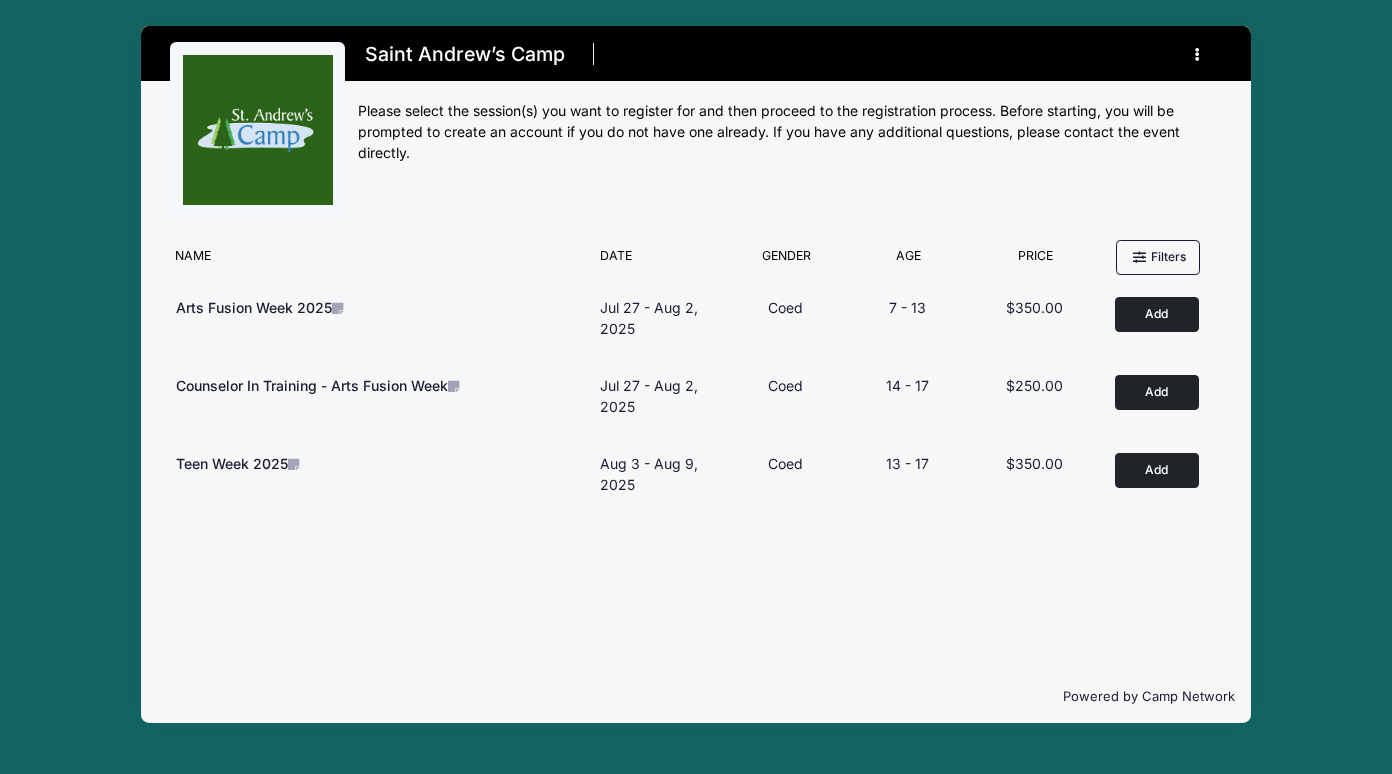 click at bounding box center [1200, 55] 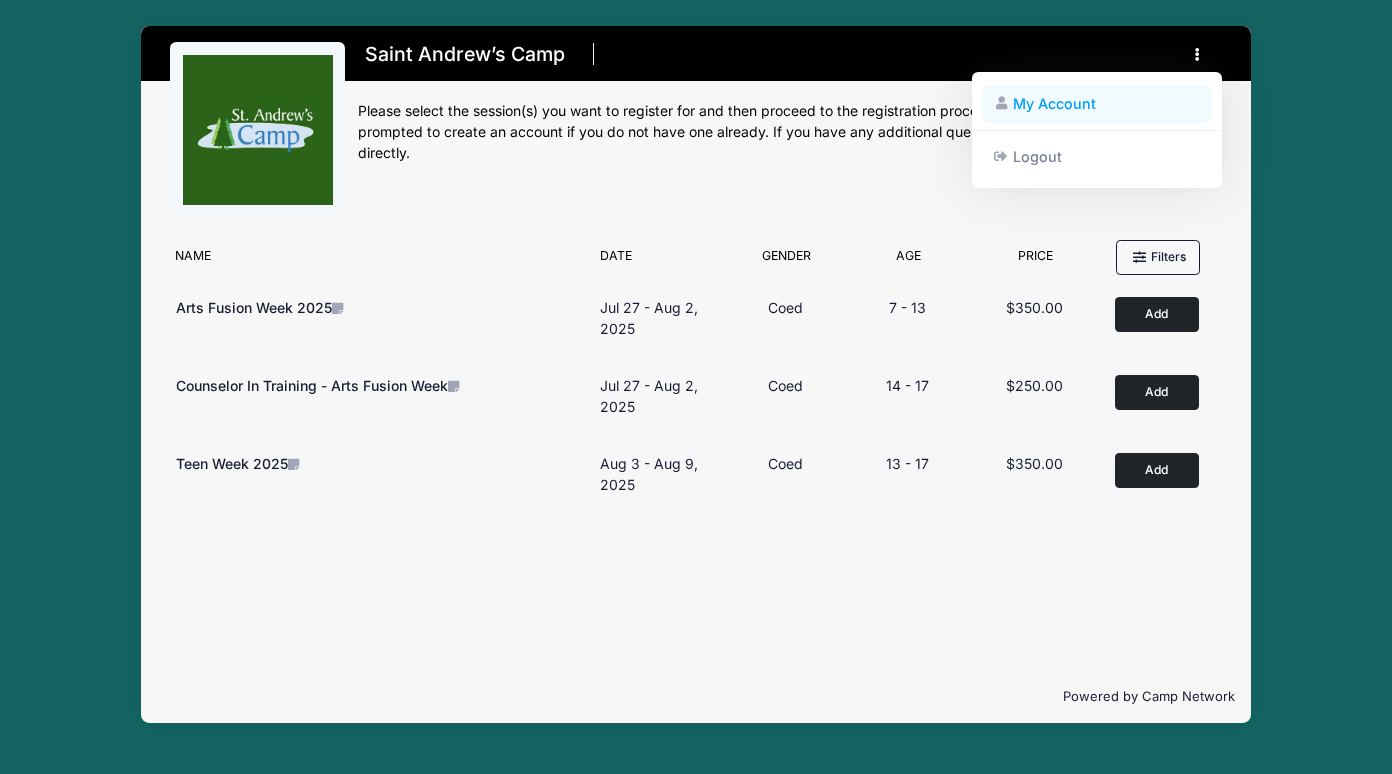 click on "My Account" at bounding box center (1097, 104) 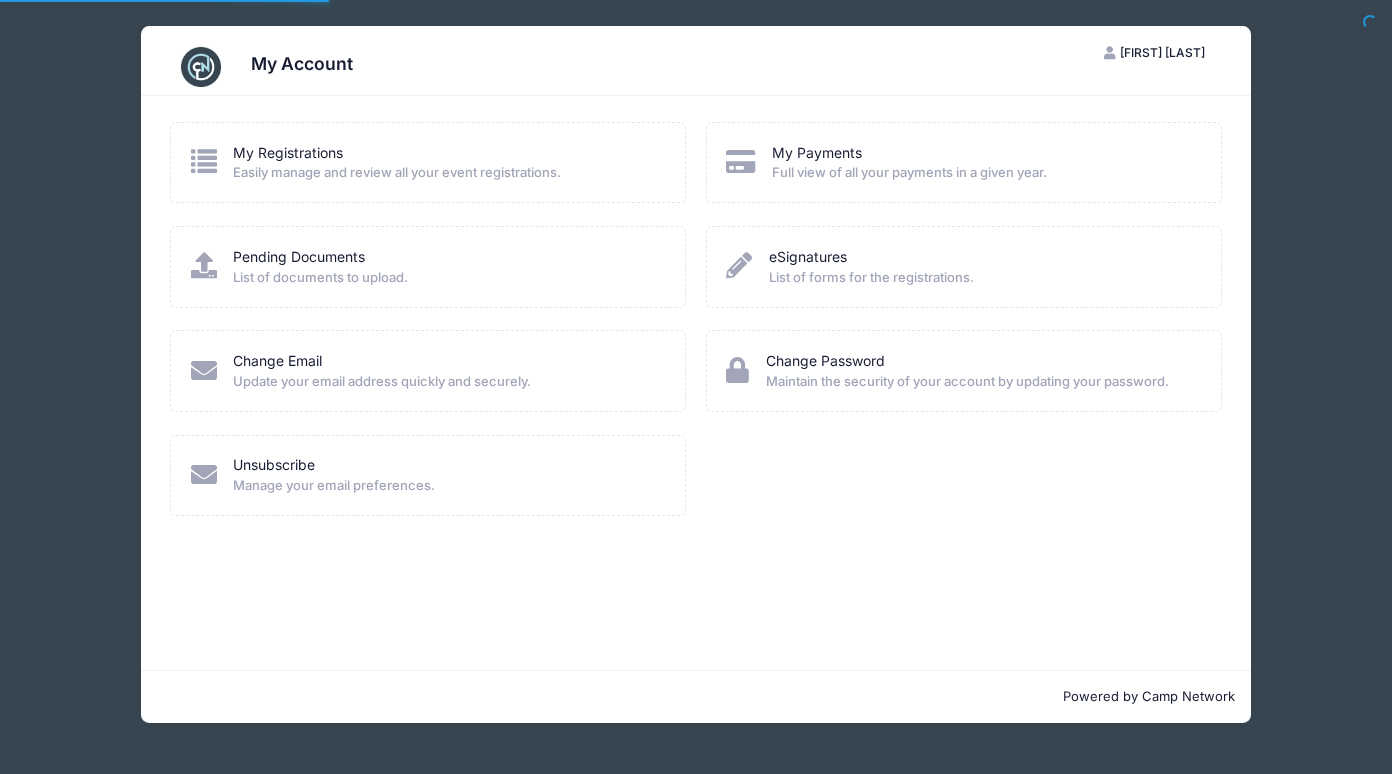 scroll, scrollTop: 0, scrollLeft: 0, axis: both 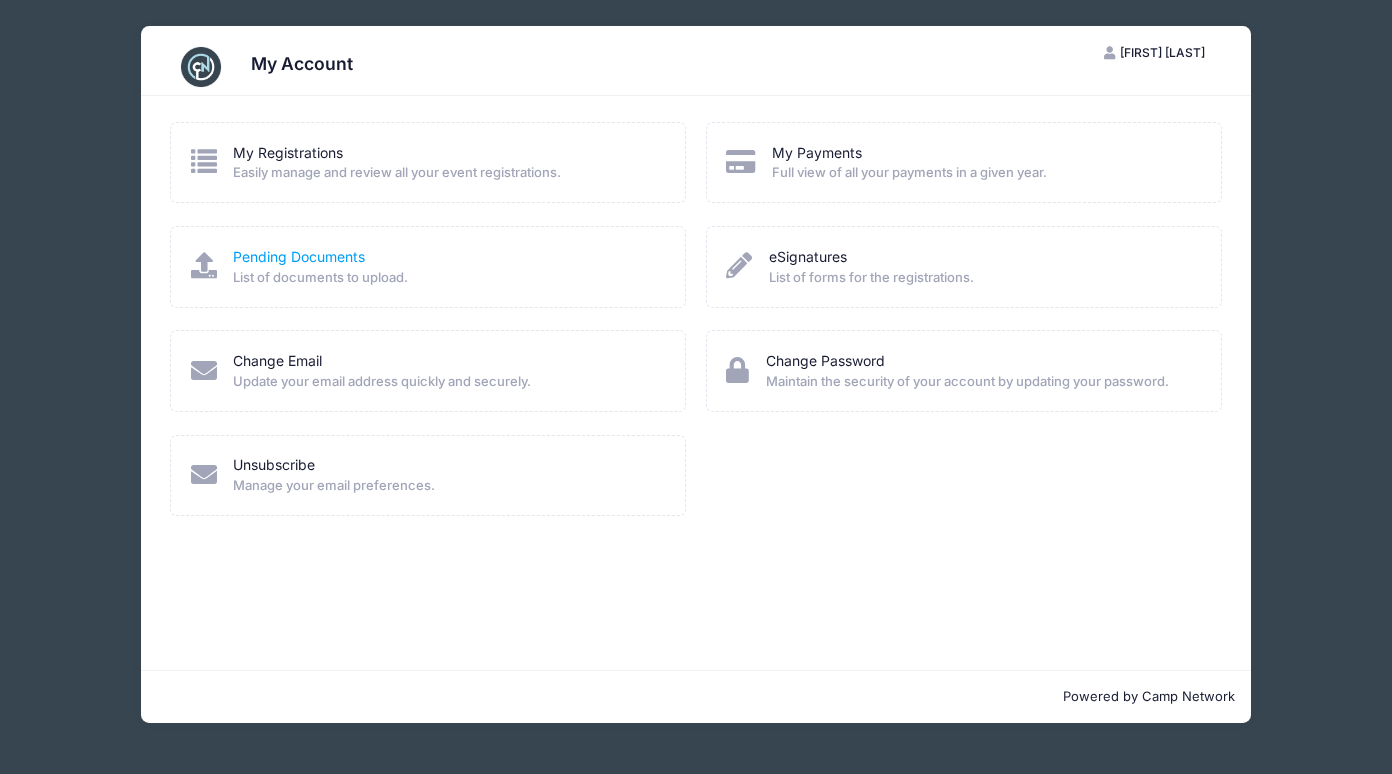 click on "Pending Documents" at bounding box center [299, 256] 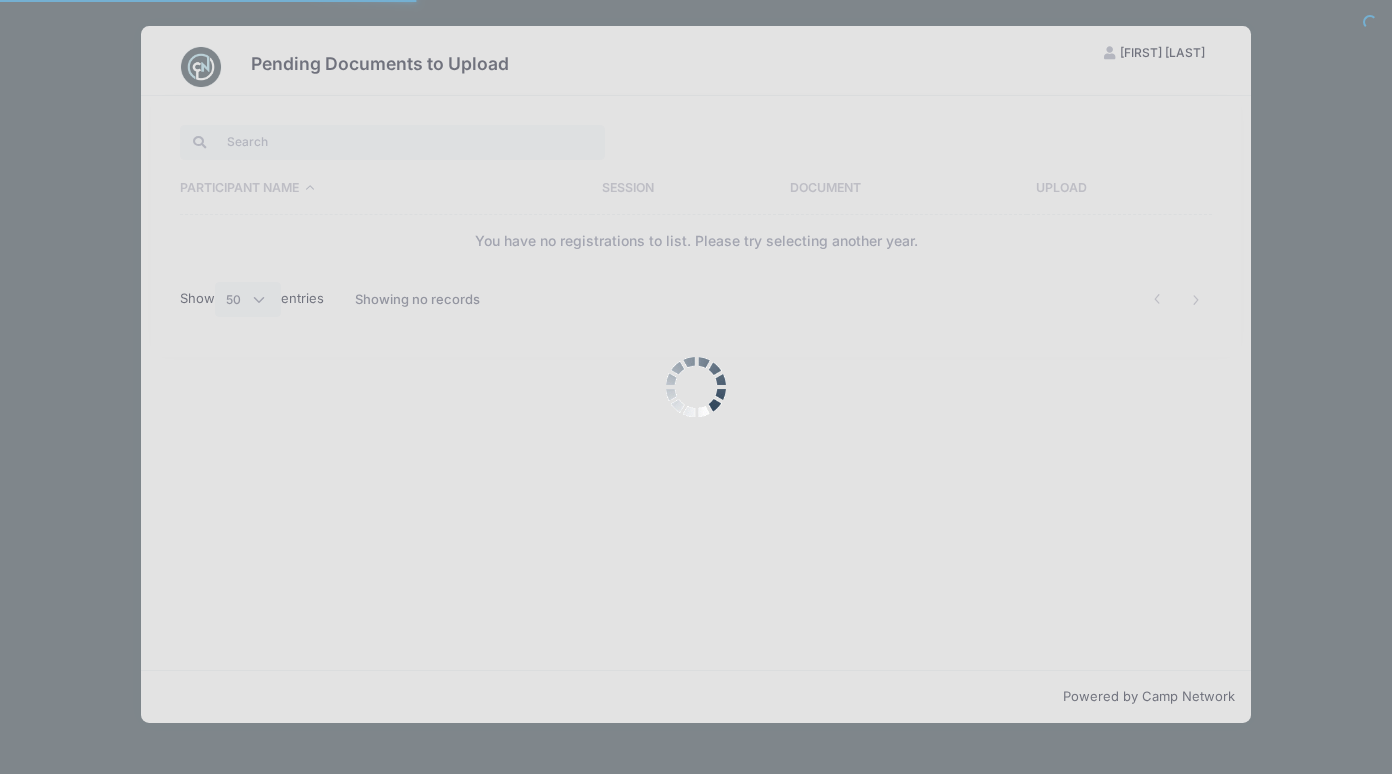 select on "50" 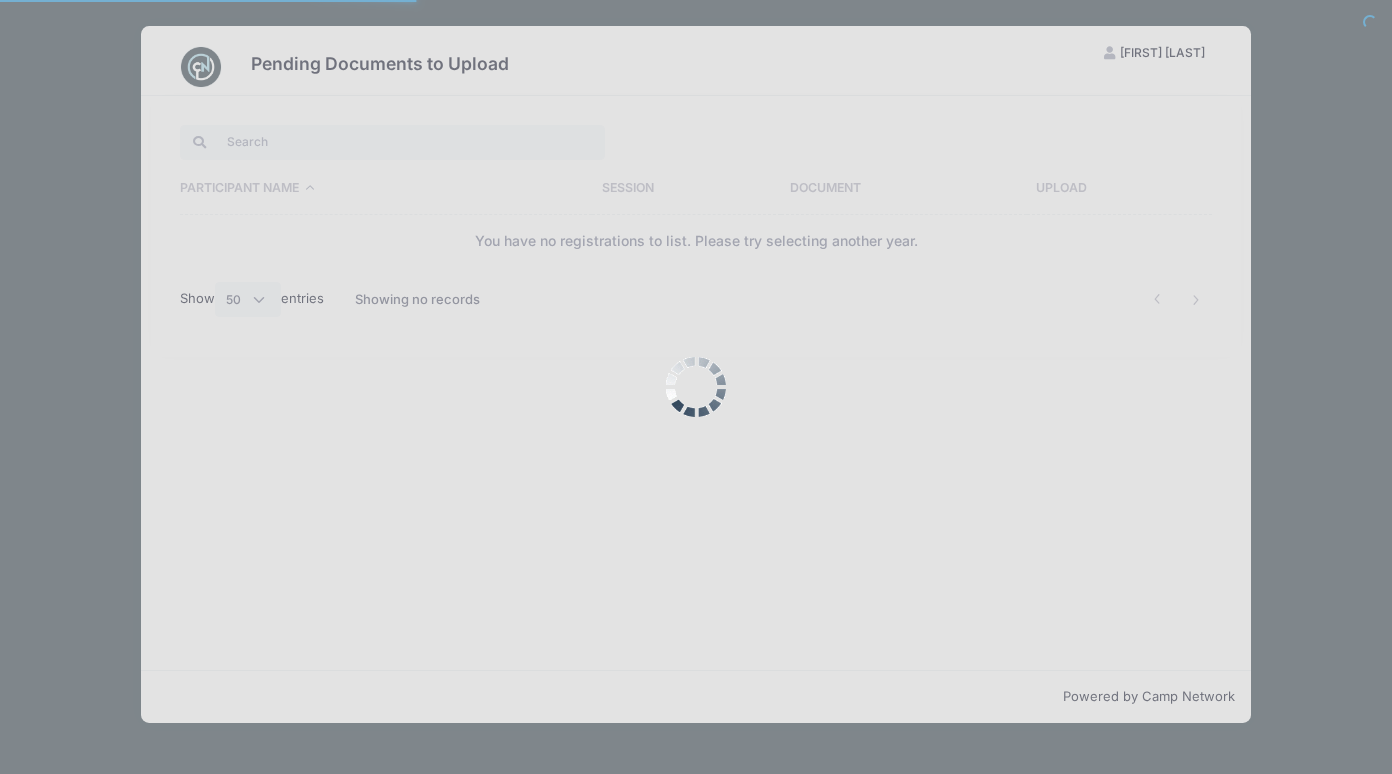 scroll, scrollTop: 0, scrollLeft: 0, axis: both 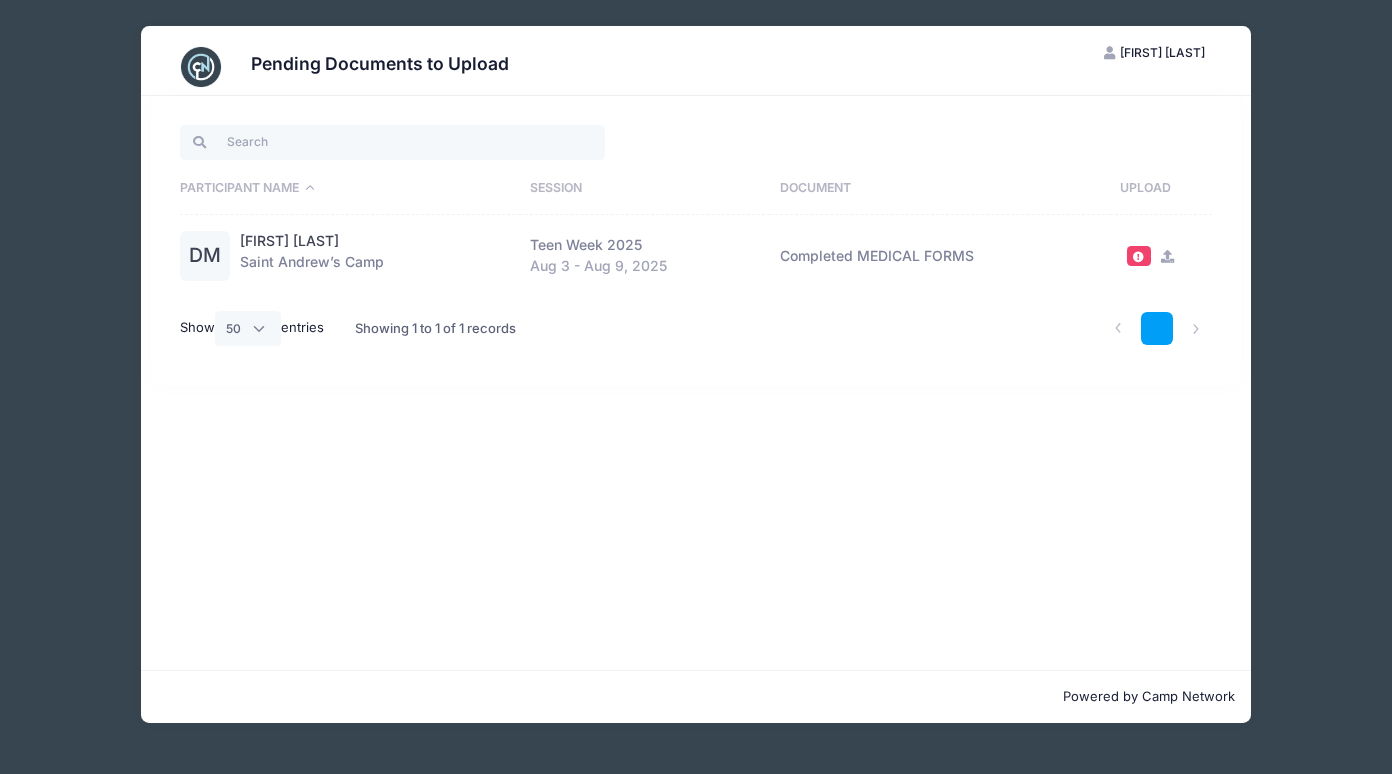 click on "1" at bounding box center [1157, 328] 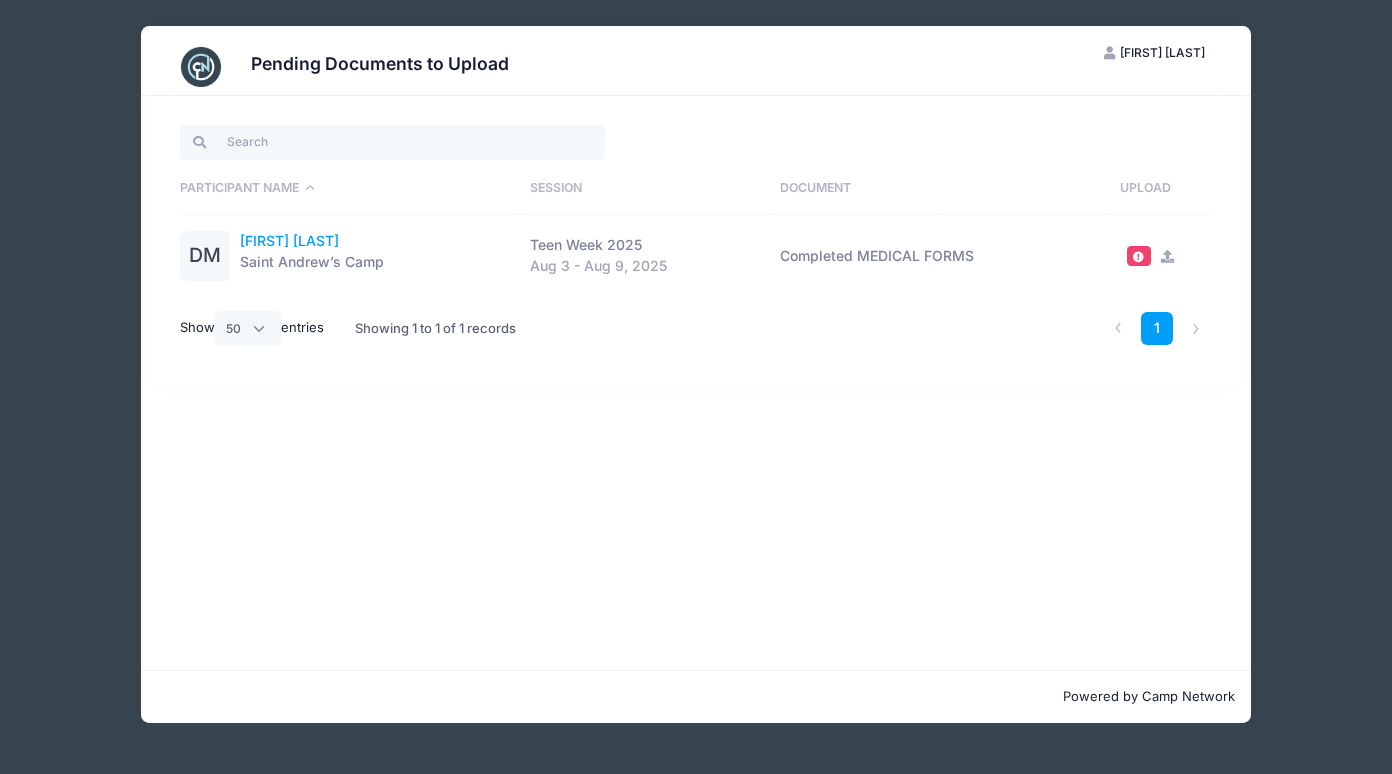 click on "[FIRST] [LAST]" at bounding box center (289, 241) 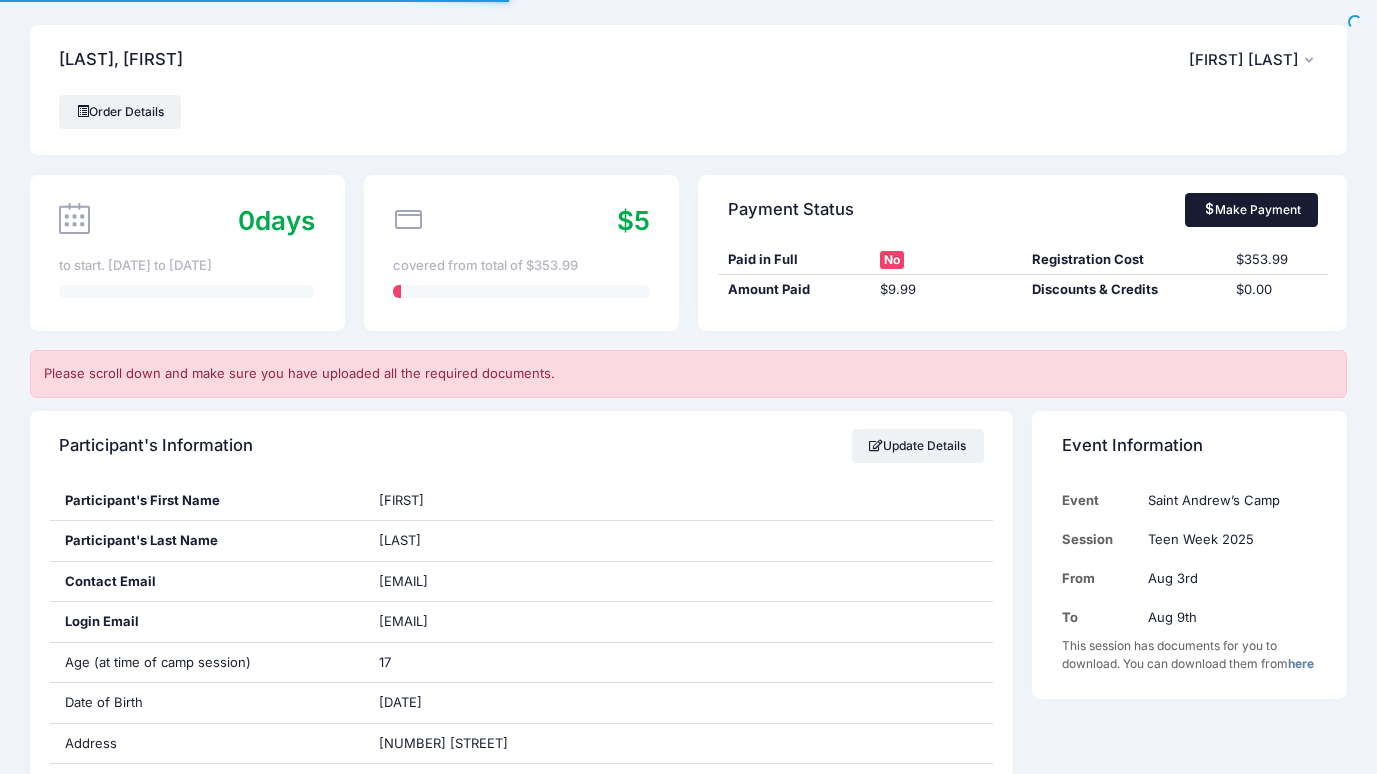 scroll, scrollTop: 0, scrollLeft: 0, axis: both 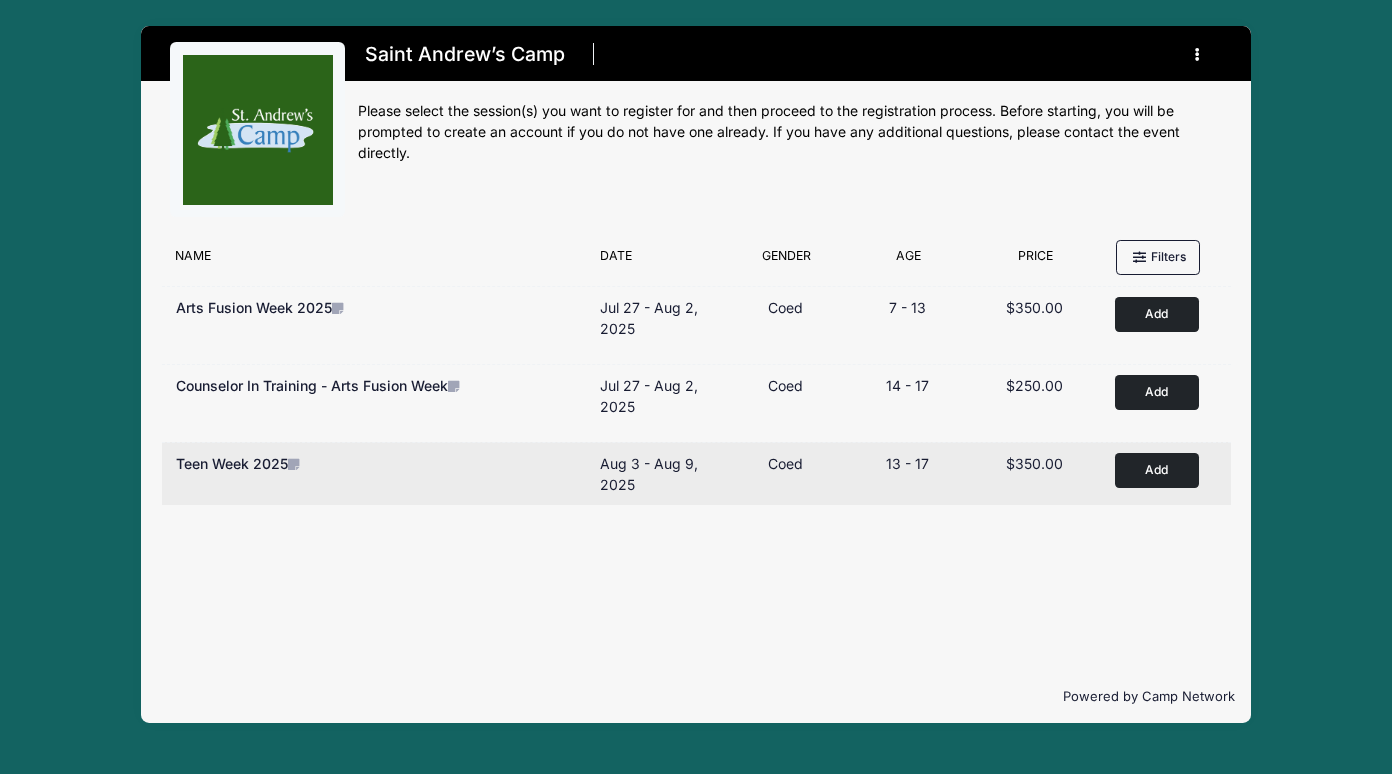 click on "Add" at bounding box center [1157, 470] 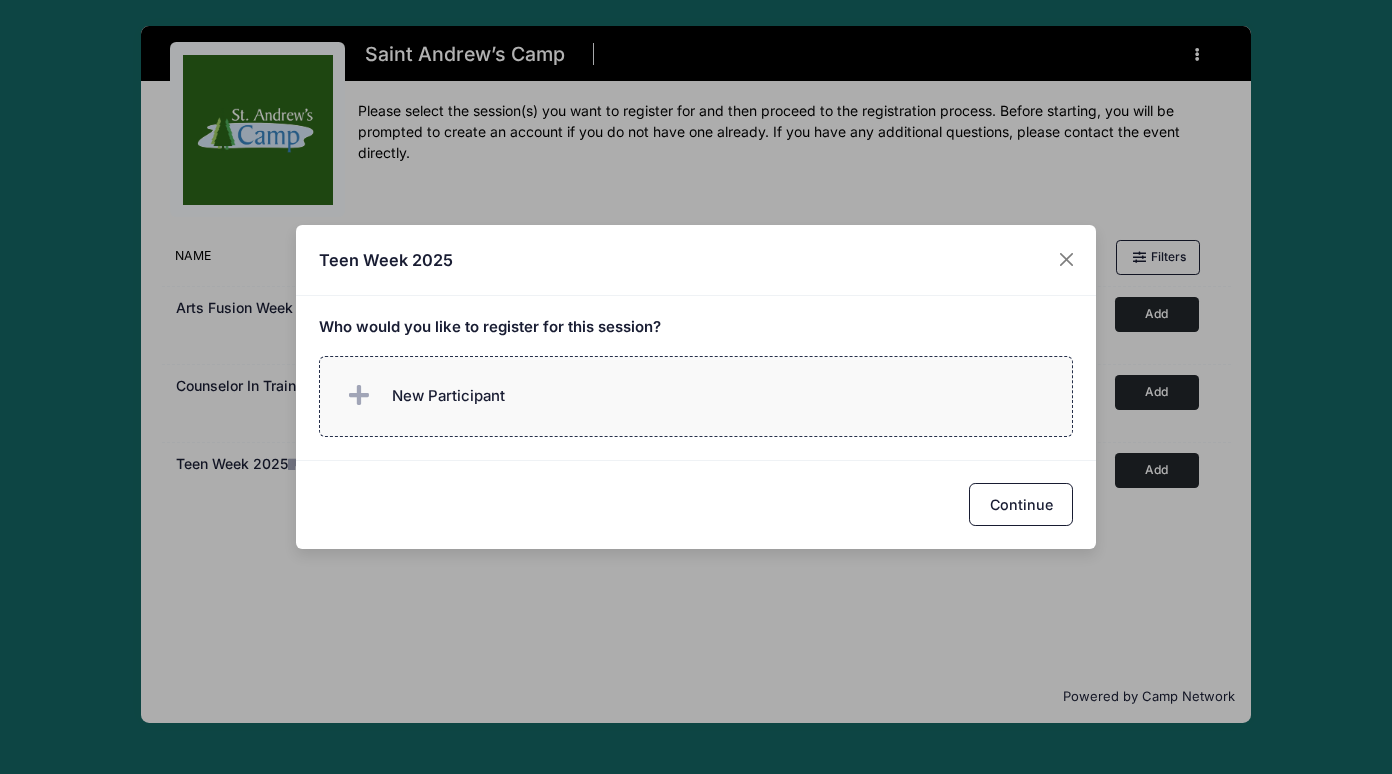 click on "New Participant" at bounding box center [448, 396] 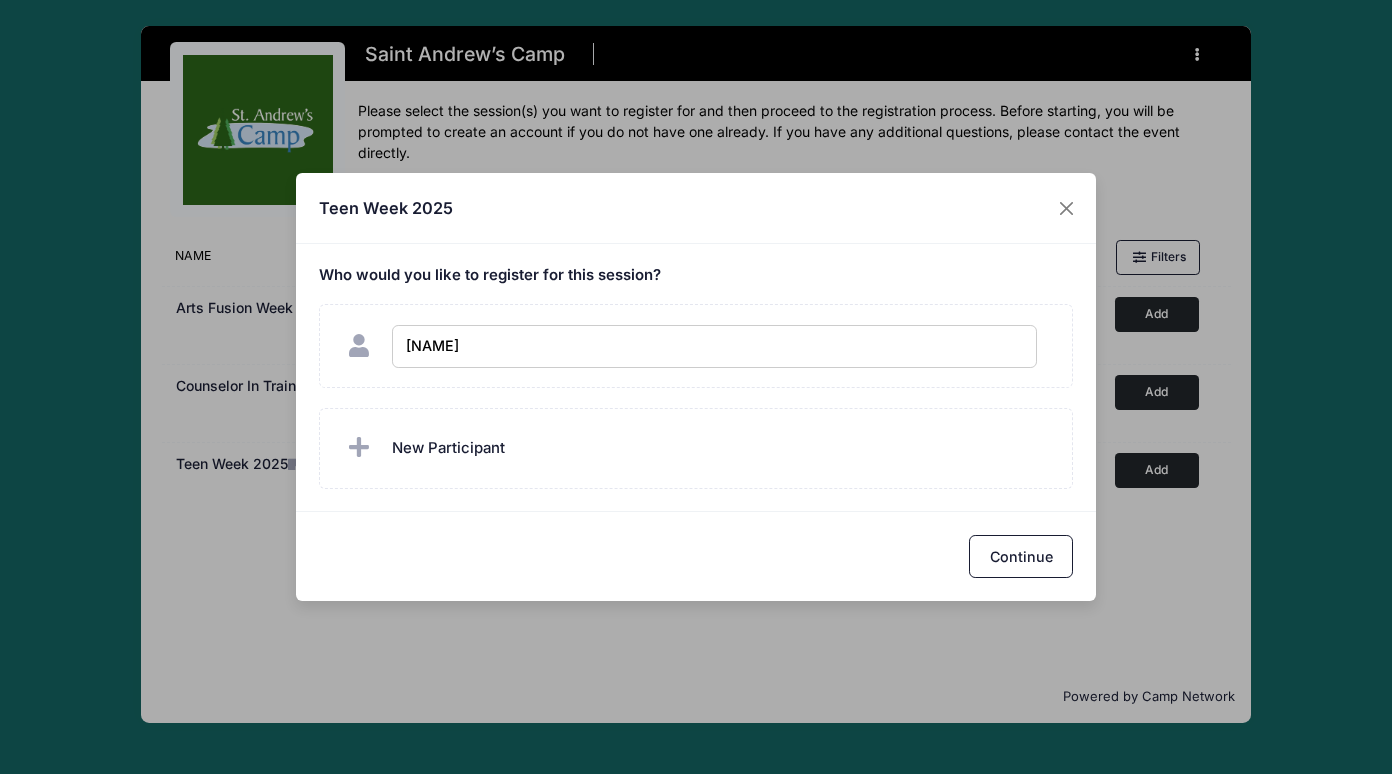 type on "[NAME]" 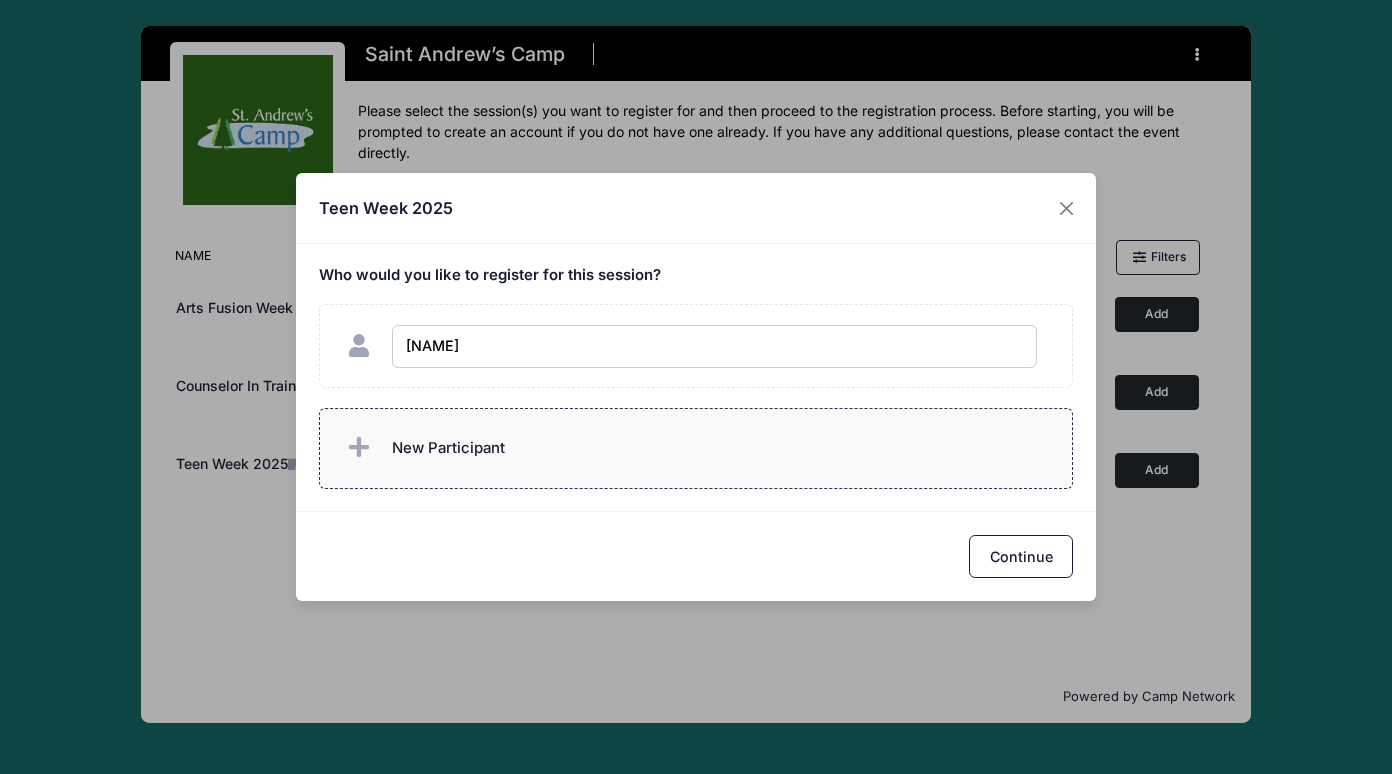 checkbox on "true" 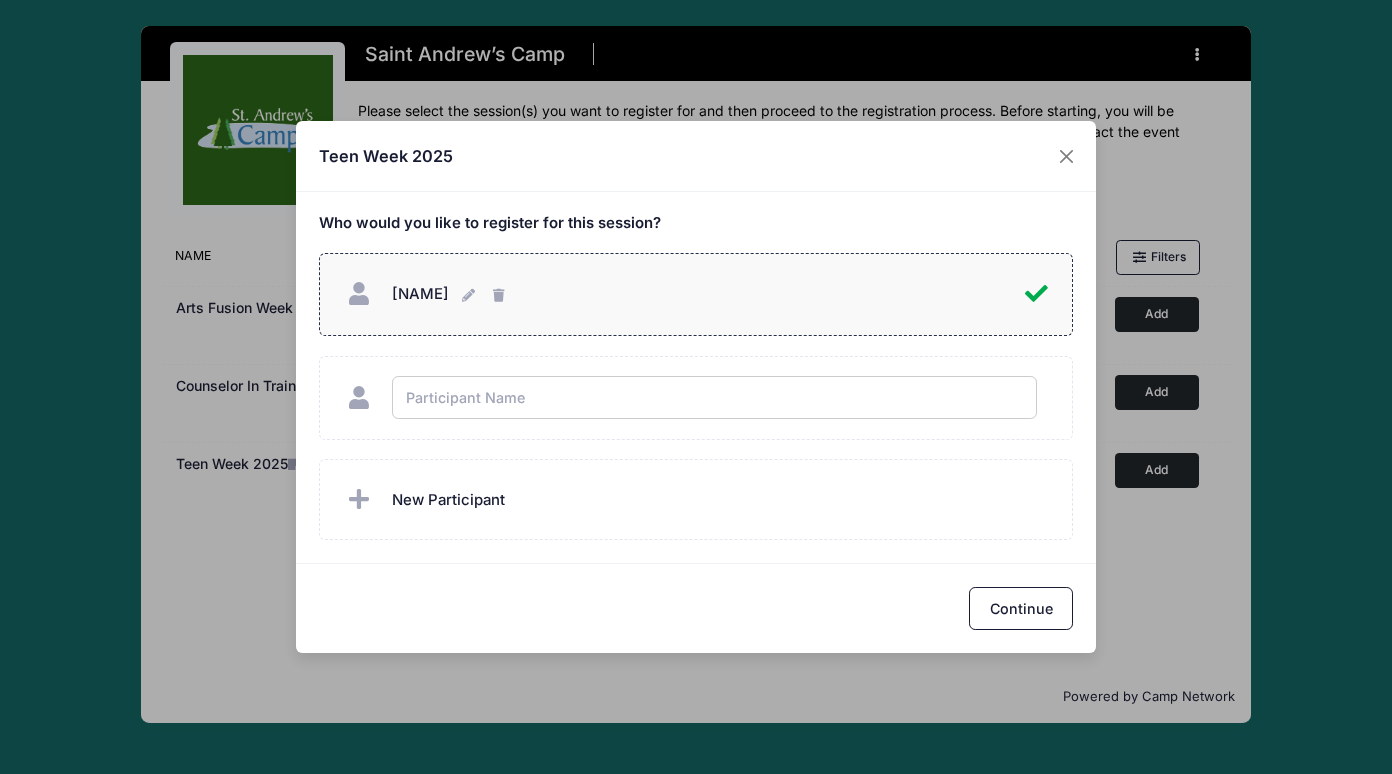 click on "Teen Week 2025
Who would you like to register for this session?" at bounding box center (696, 386) 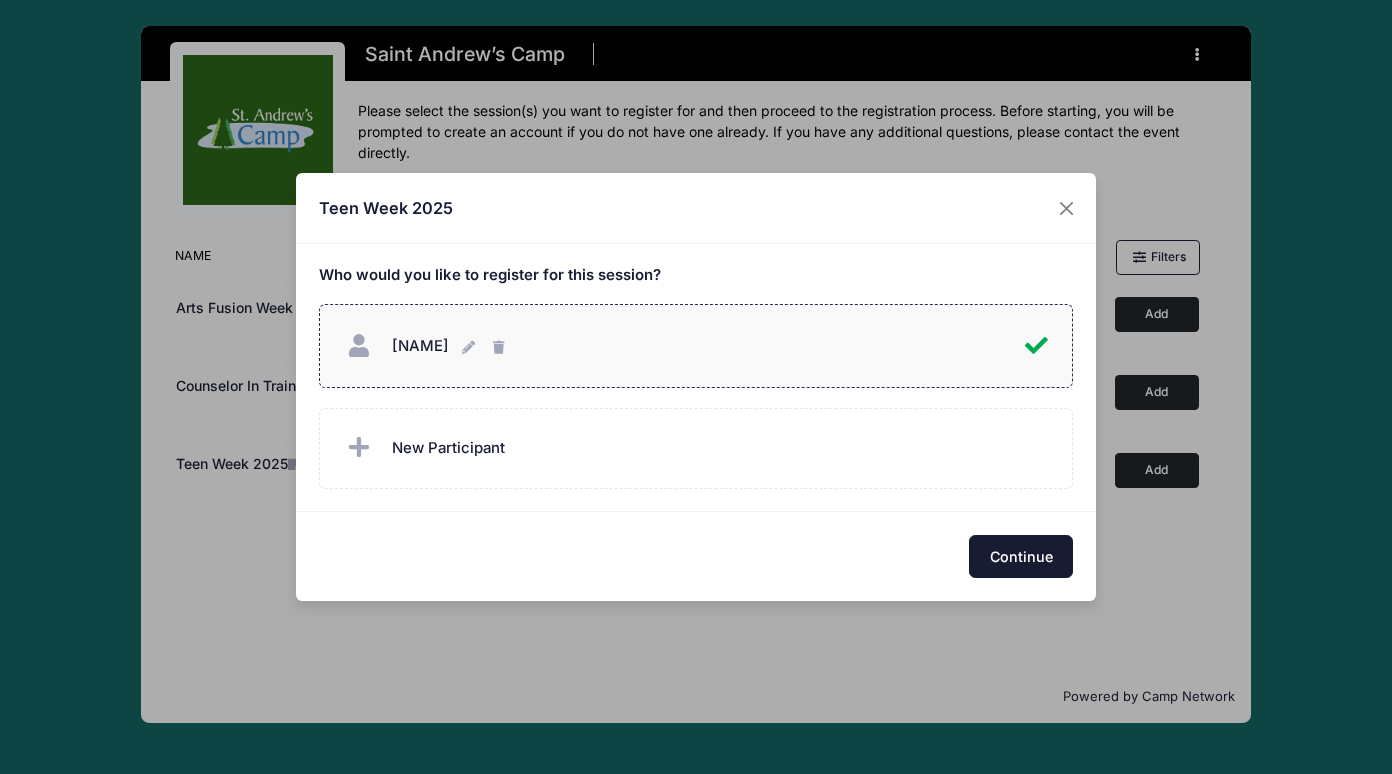 click on "Continue" at bounding box center (1021, 556) 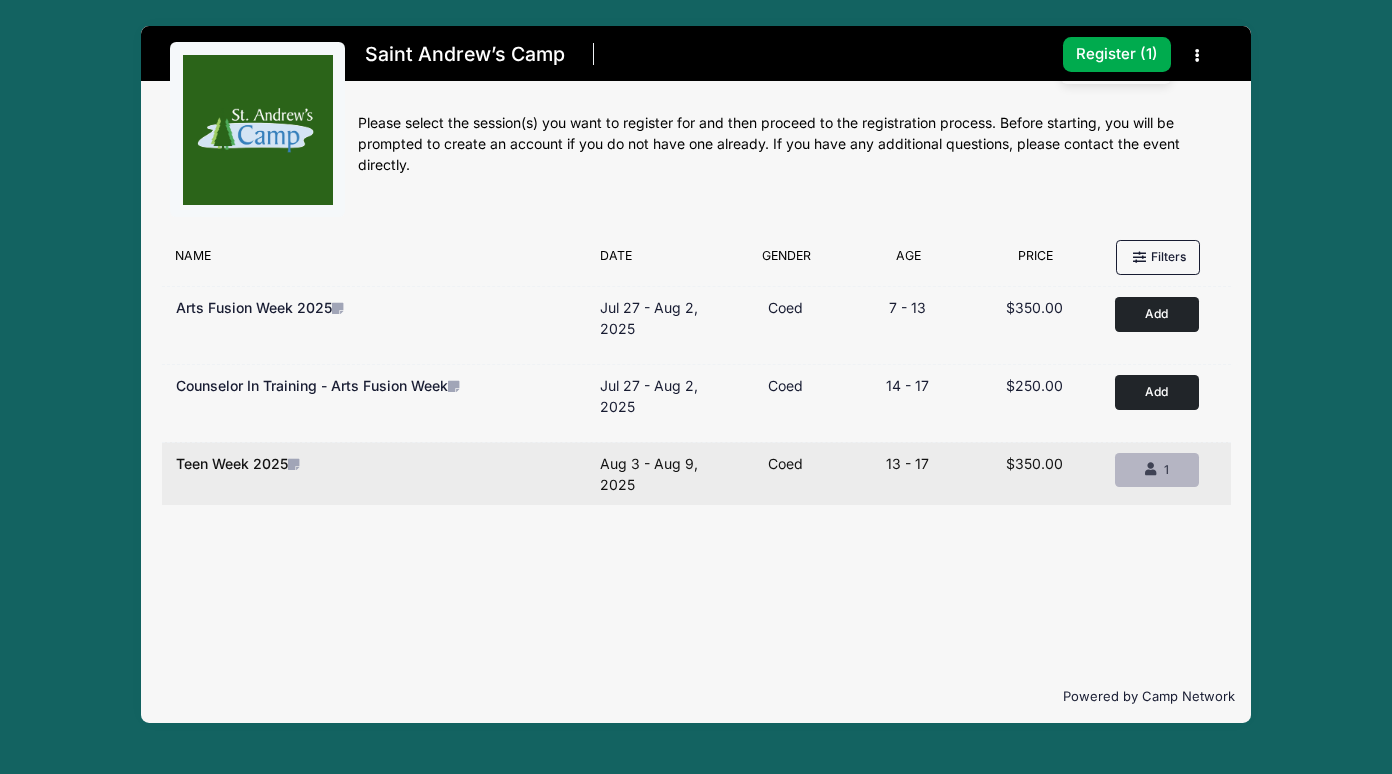 click on "1" at bounding box center (1157, 470) 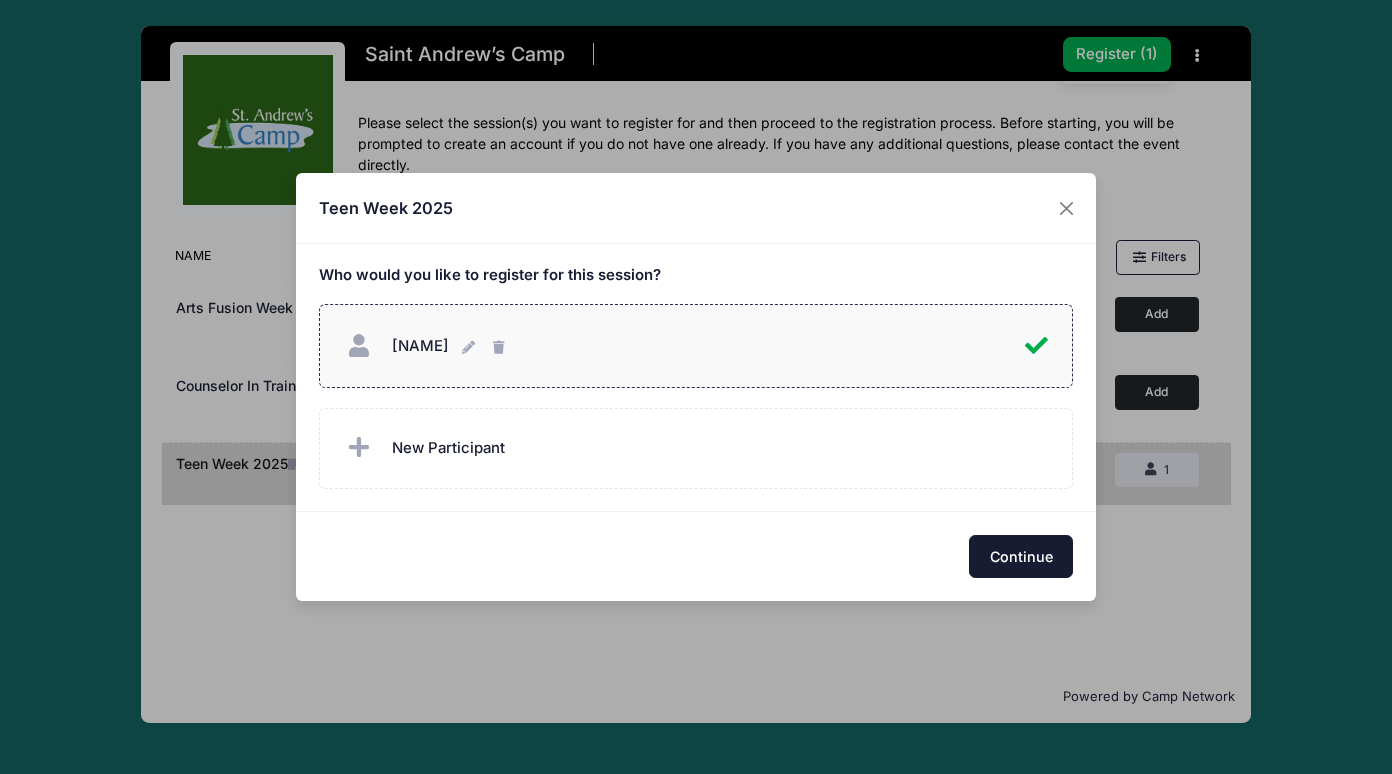 click on "Continue" at bounding box center [1021, 556] 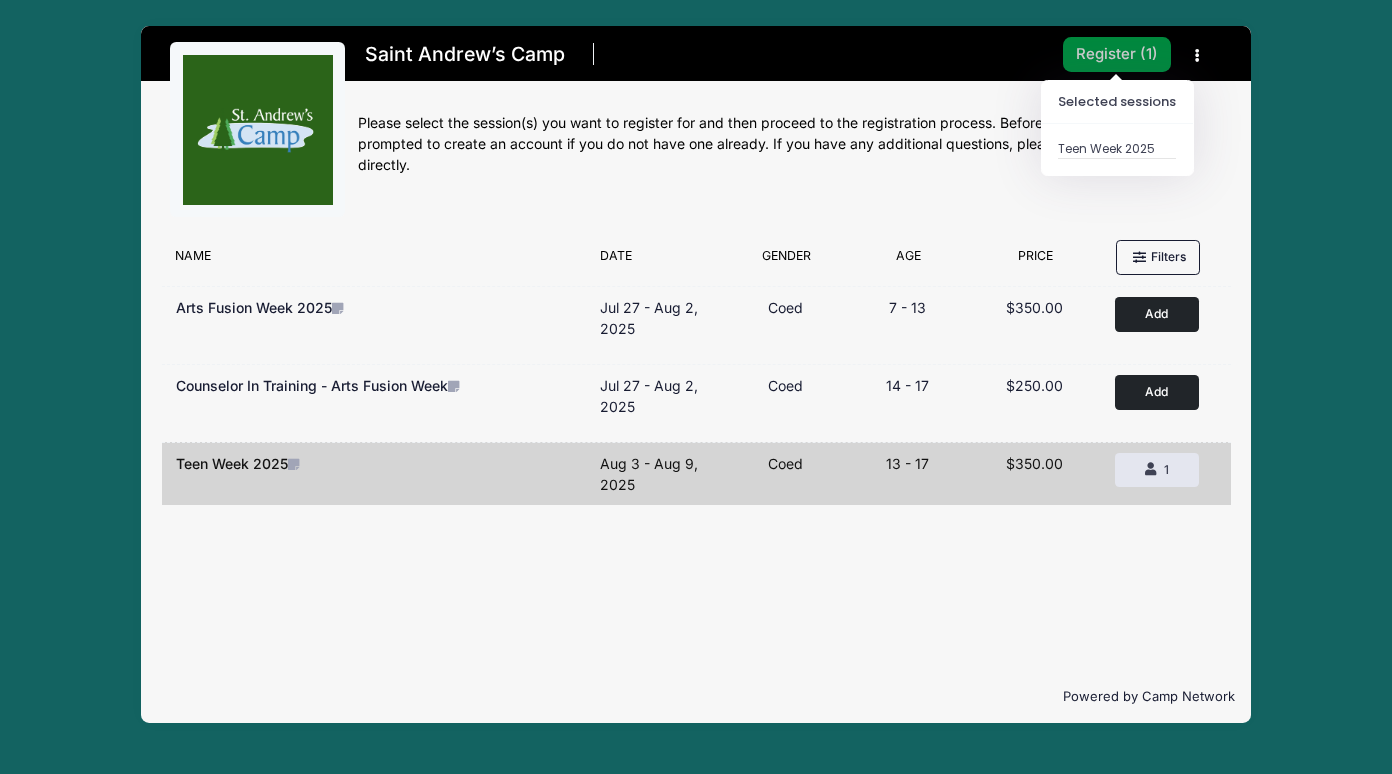 click on "Register ( 1 )" at bounding box center (1117, 54) 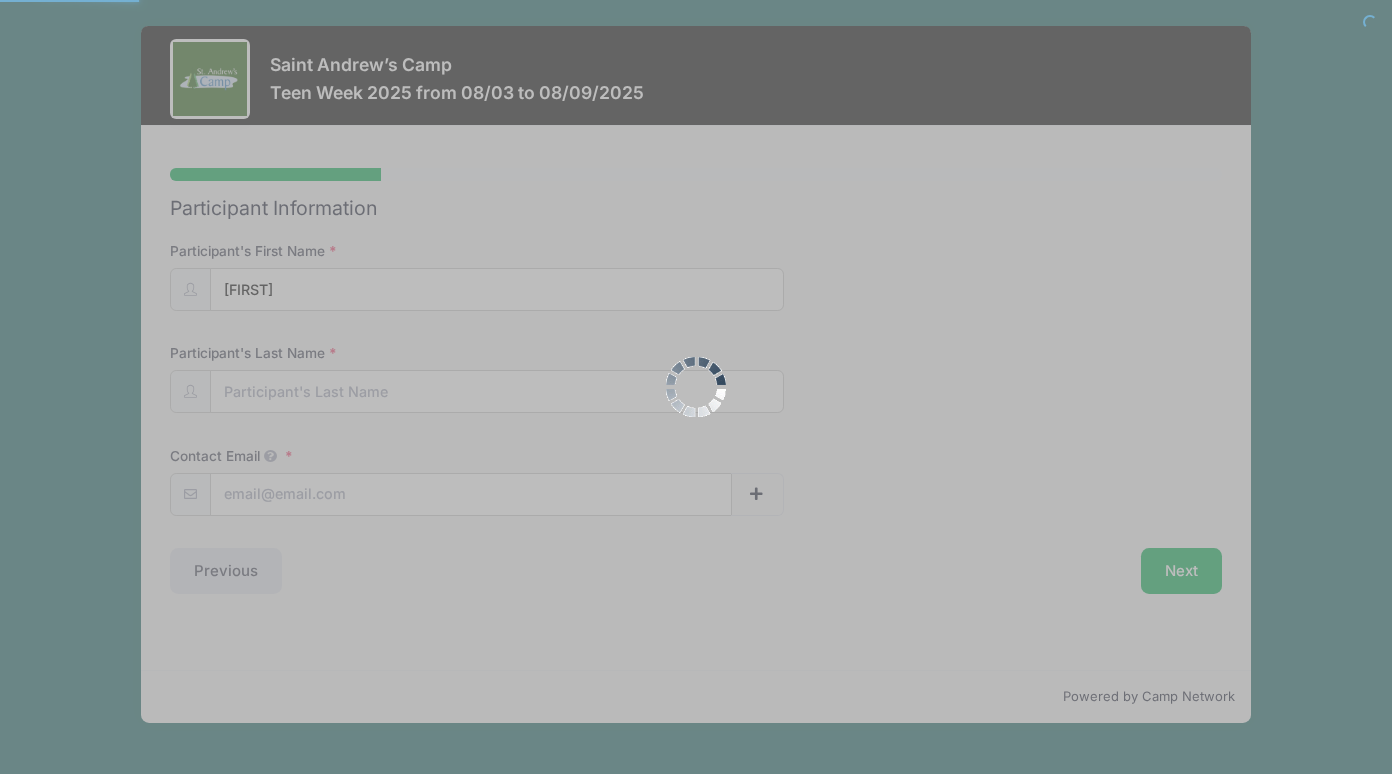 scroll, scrollTop: 0, scrollLeft: 0, axis: both 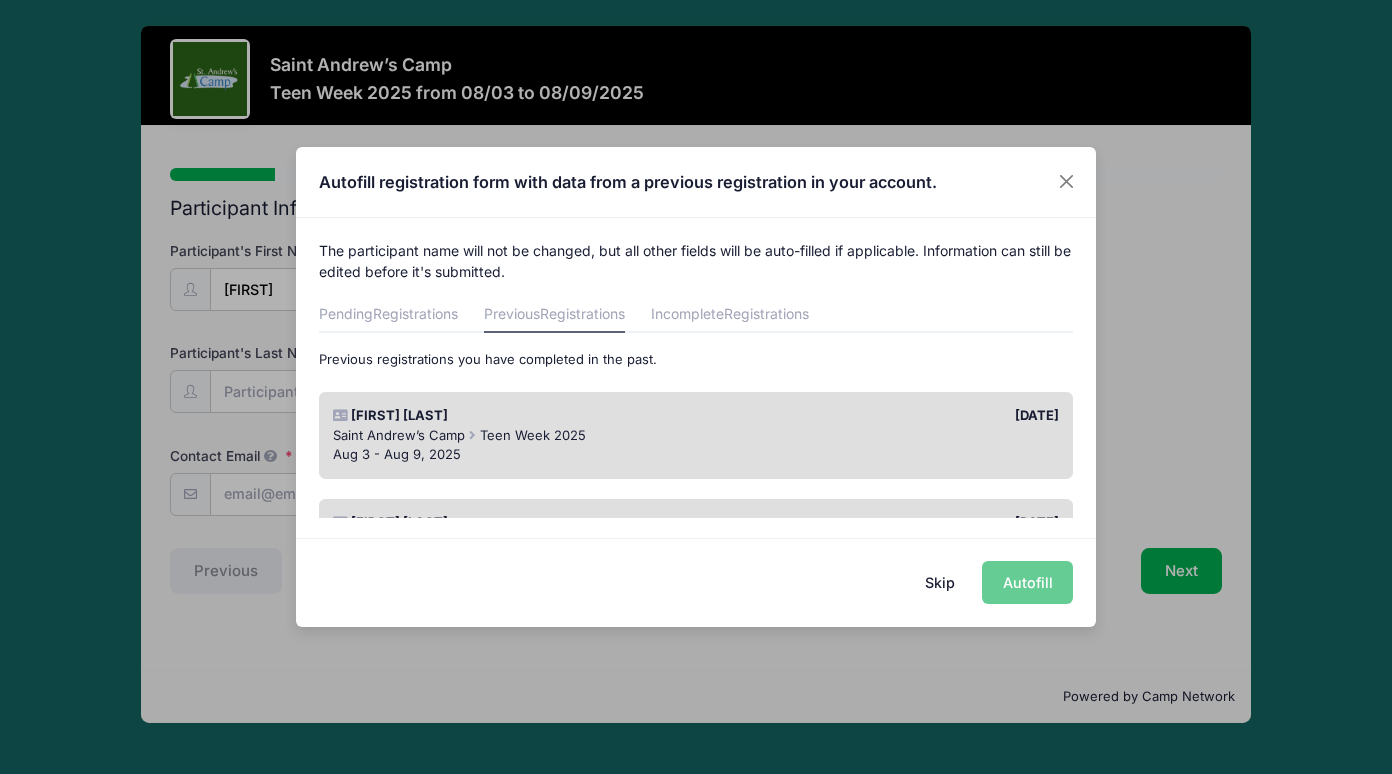 click on "Saint Andrew’s Camp
Teen Week 2025" at bounding box center (696, 436) 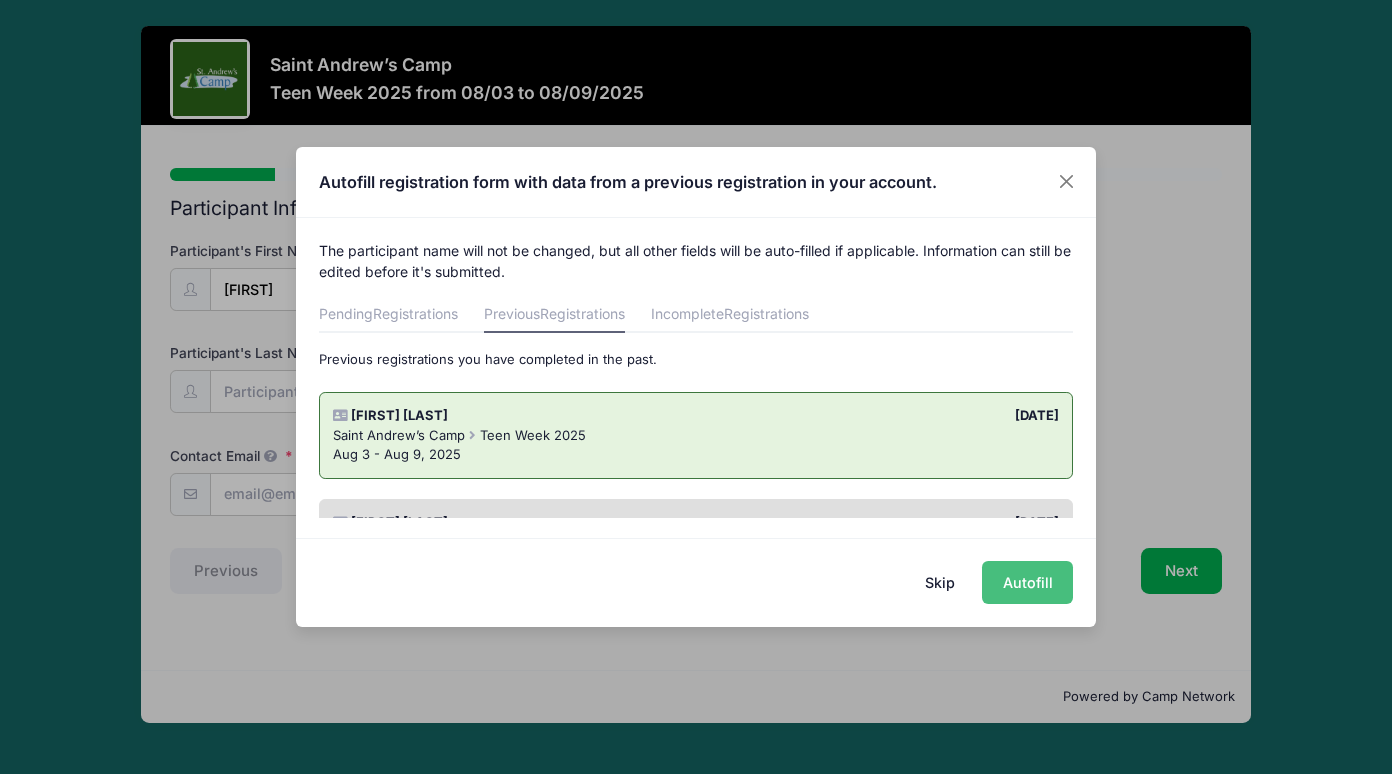 click on "Autofill" at bounding box center (1027, 582) 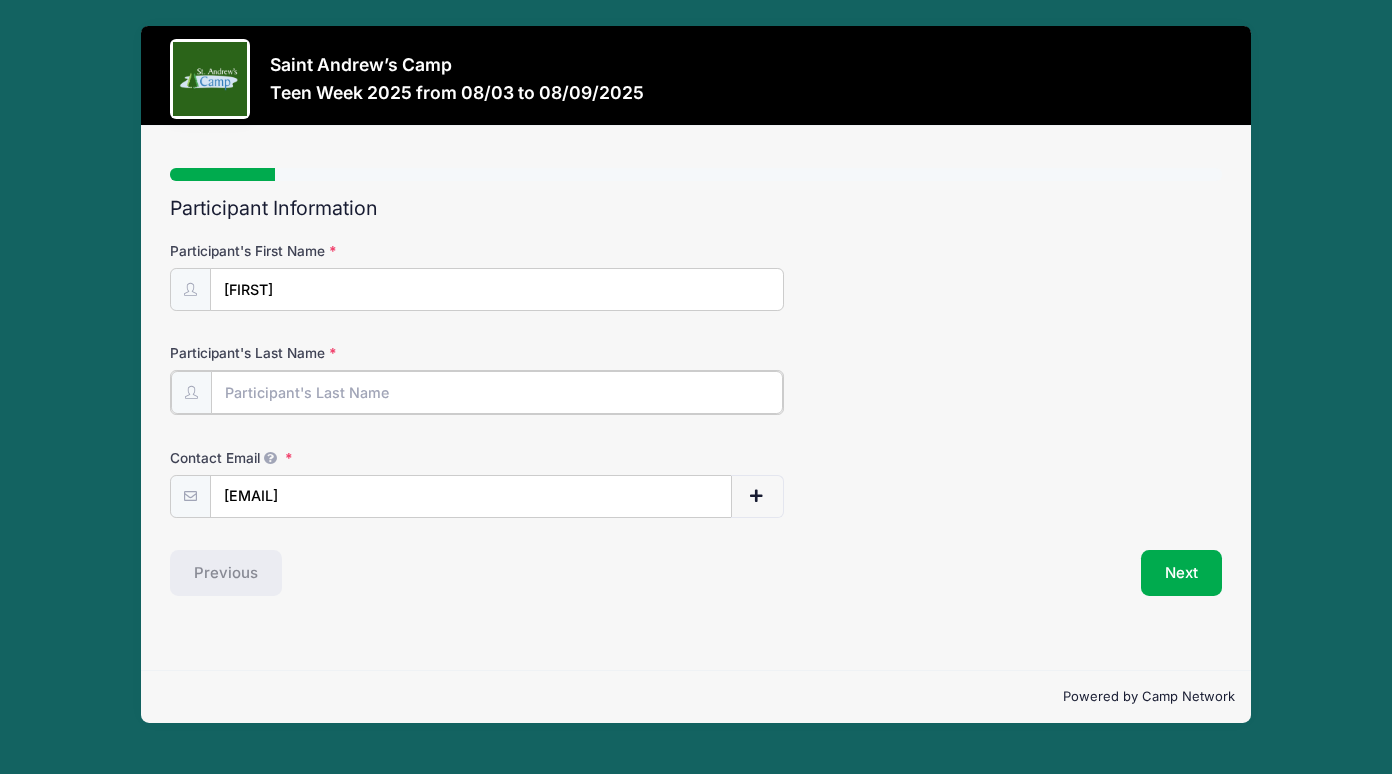 drag, startPoint x: 450, startPoint y: 400, endPoint x: 427, endPoint y: 400, distance: 23 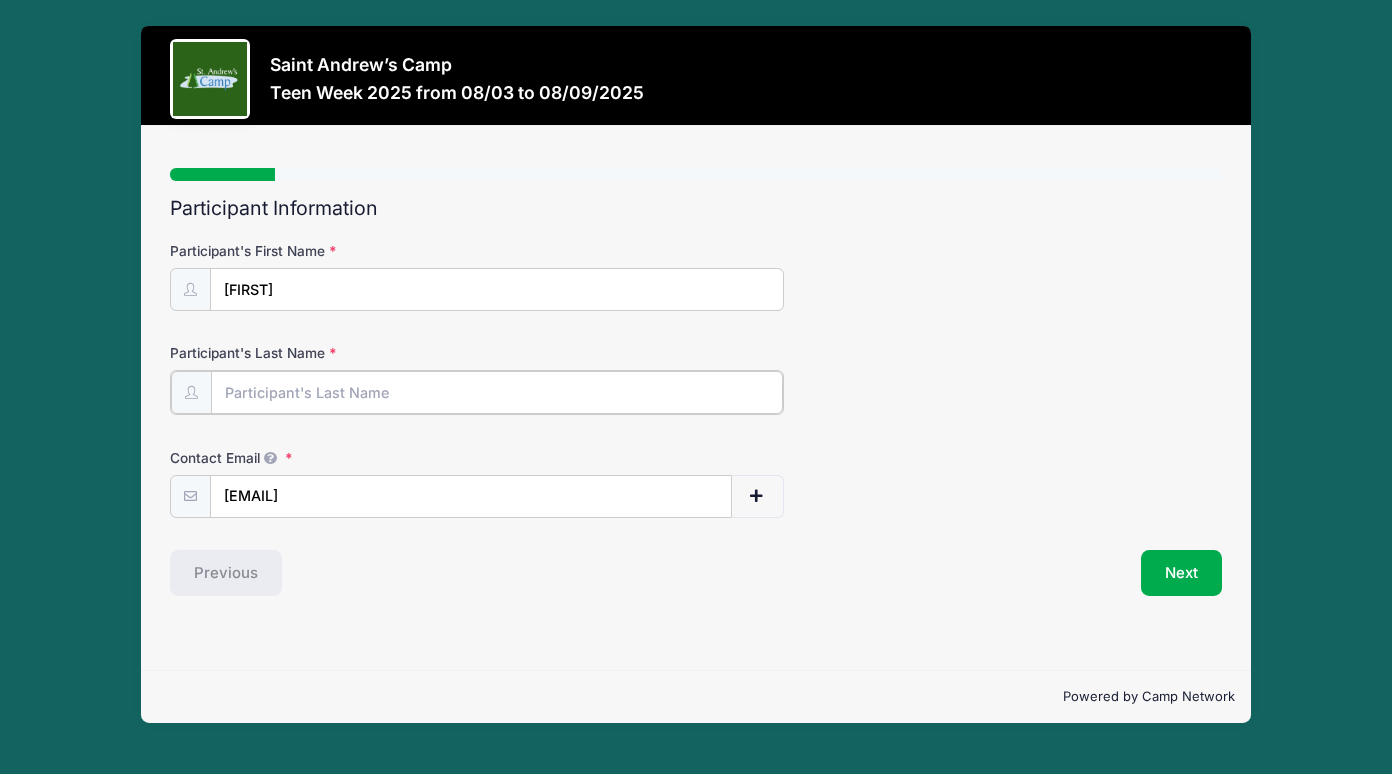 click on "Participant's Last Name" at bounding box center (496, 392) 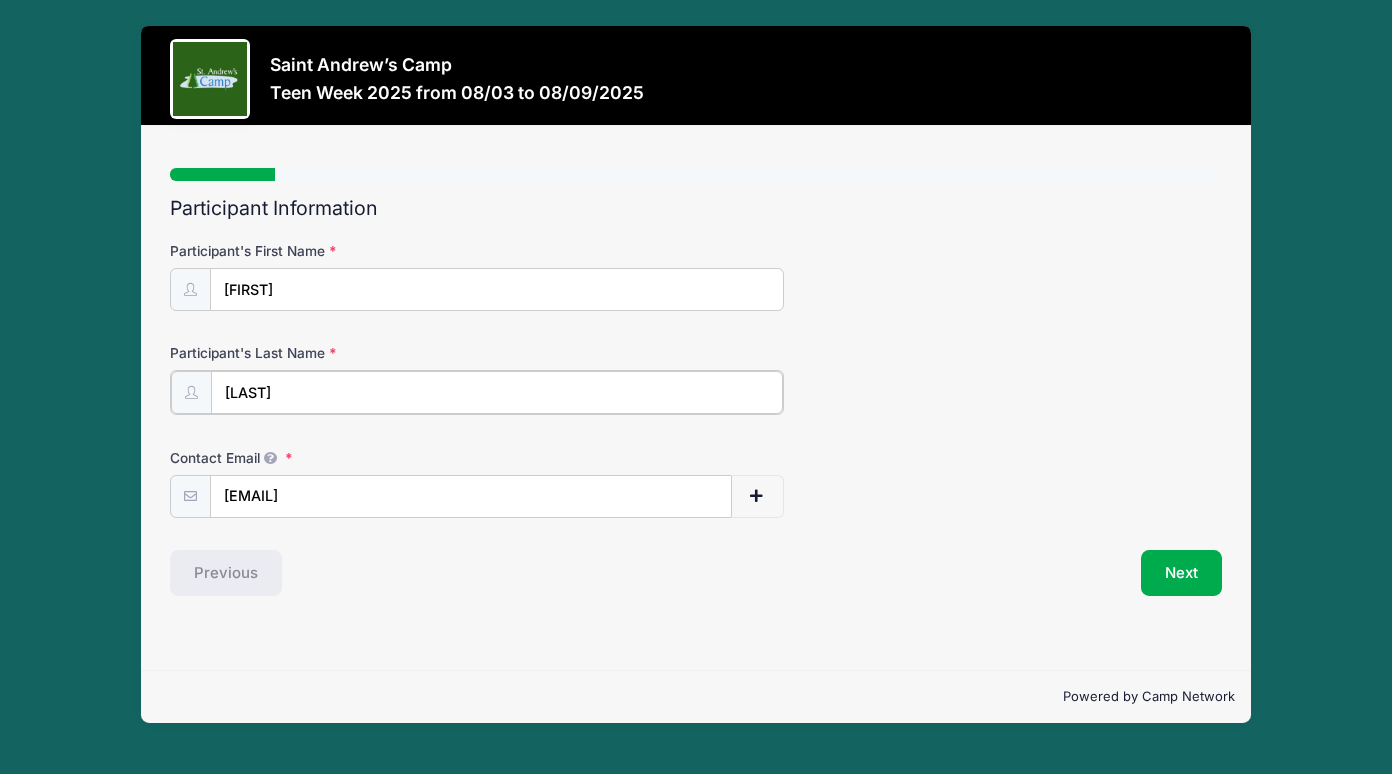 type on "Makarova" 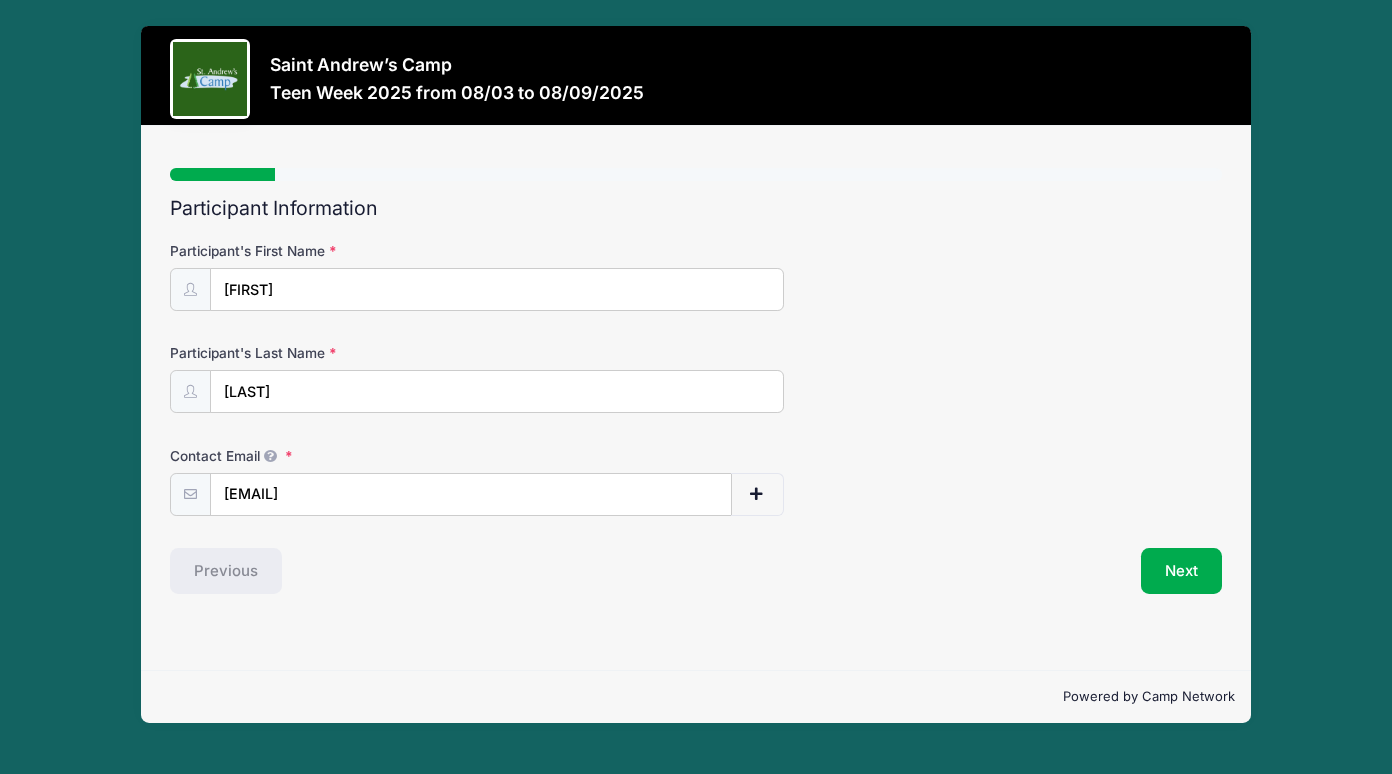click on "Participant's First Name
Serafima" at bounding box center [696, 276] 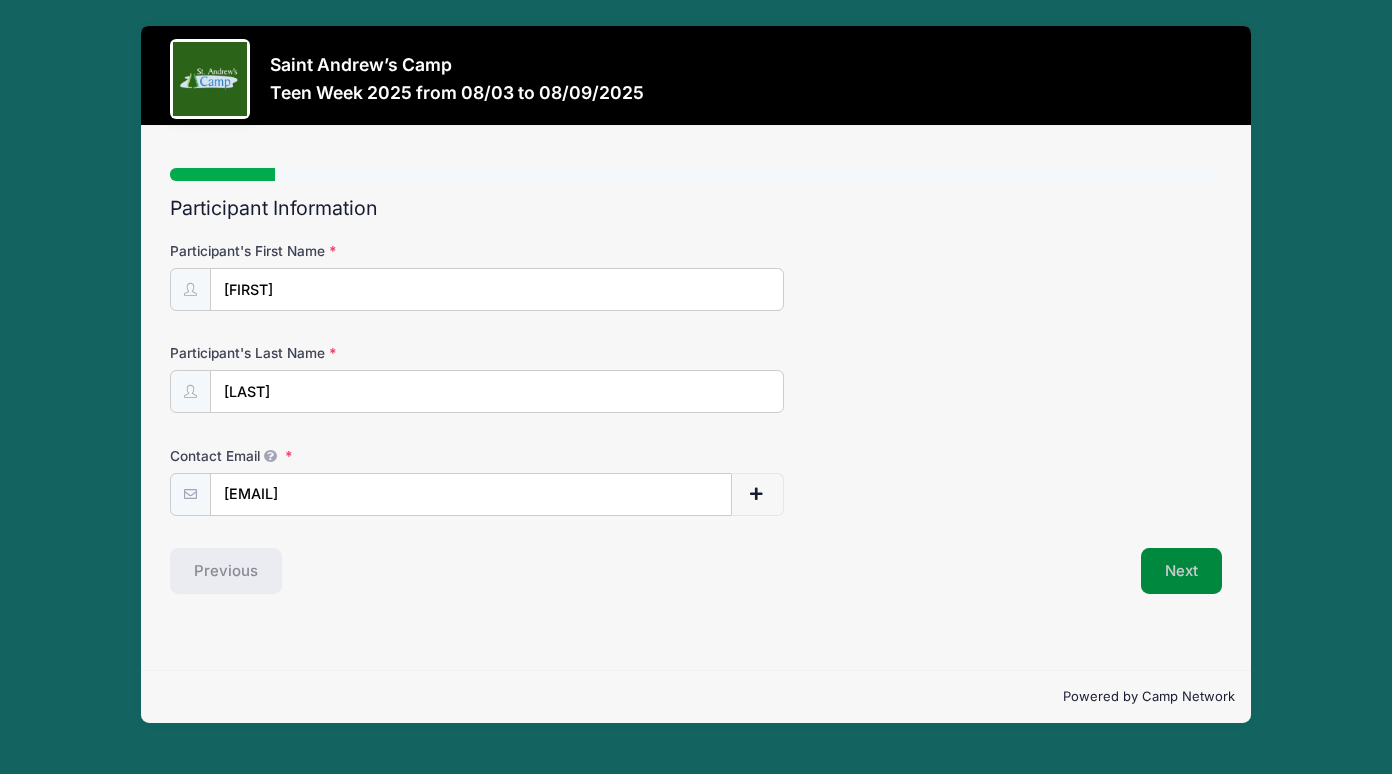 click on "Next" at bounding box center [1181, 571] 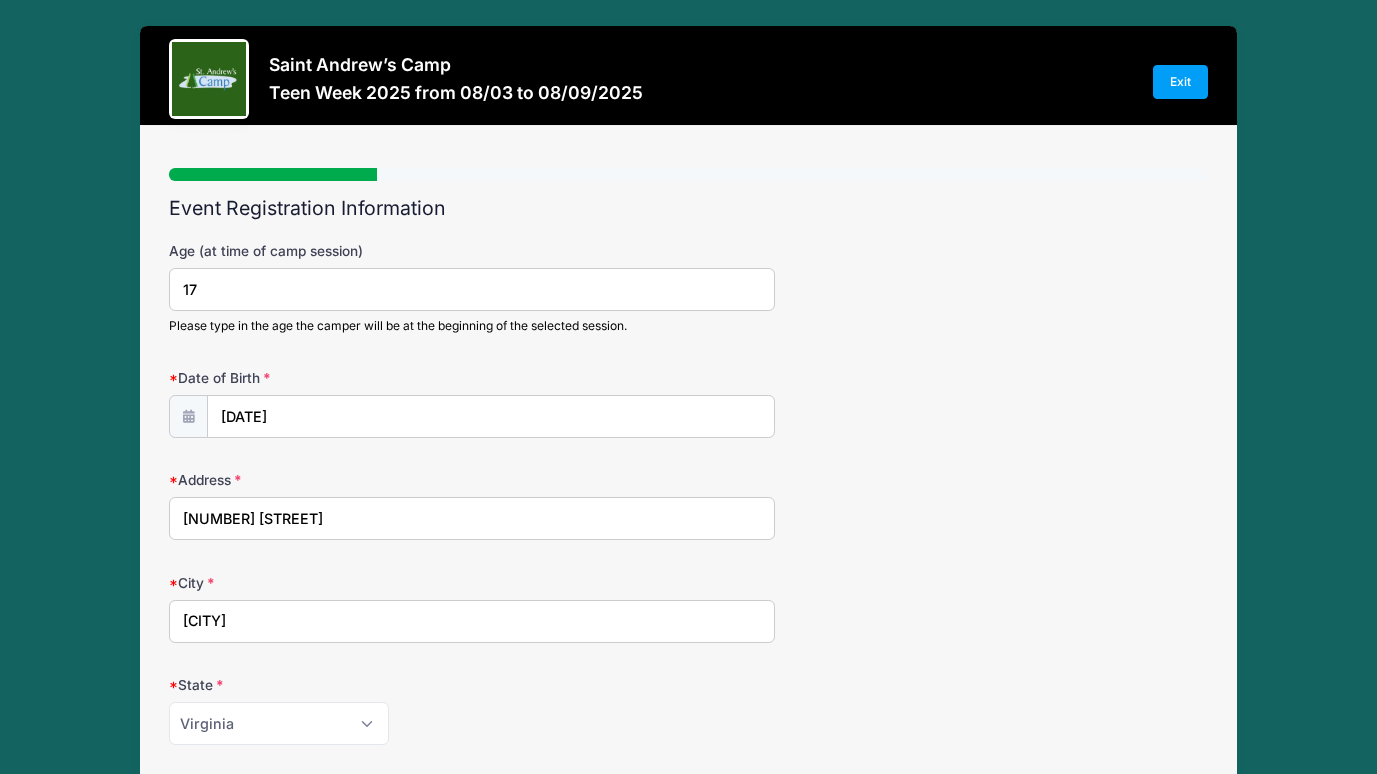 drag, startPoint x: 205, startPoint y: 293, endPoint x: 190, endPoint y: 290, distance: 15.297058 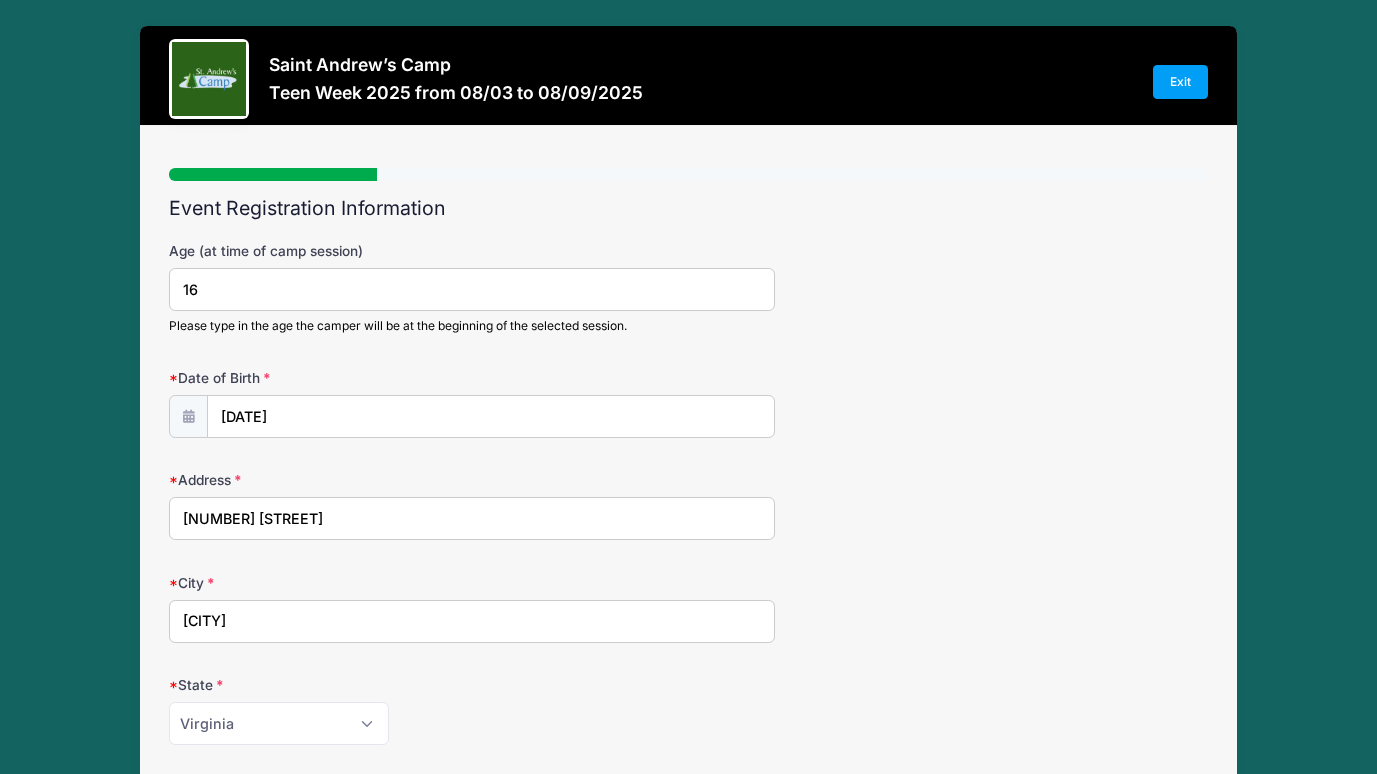 type on "16" 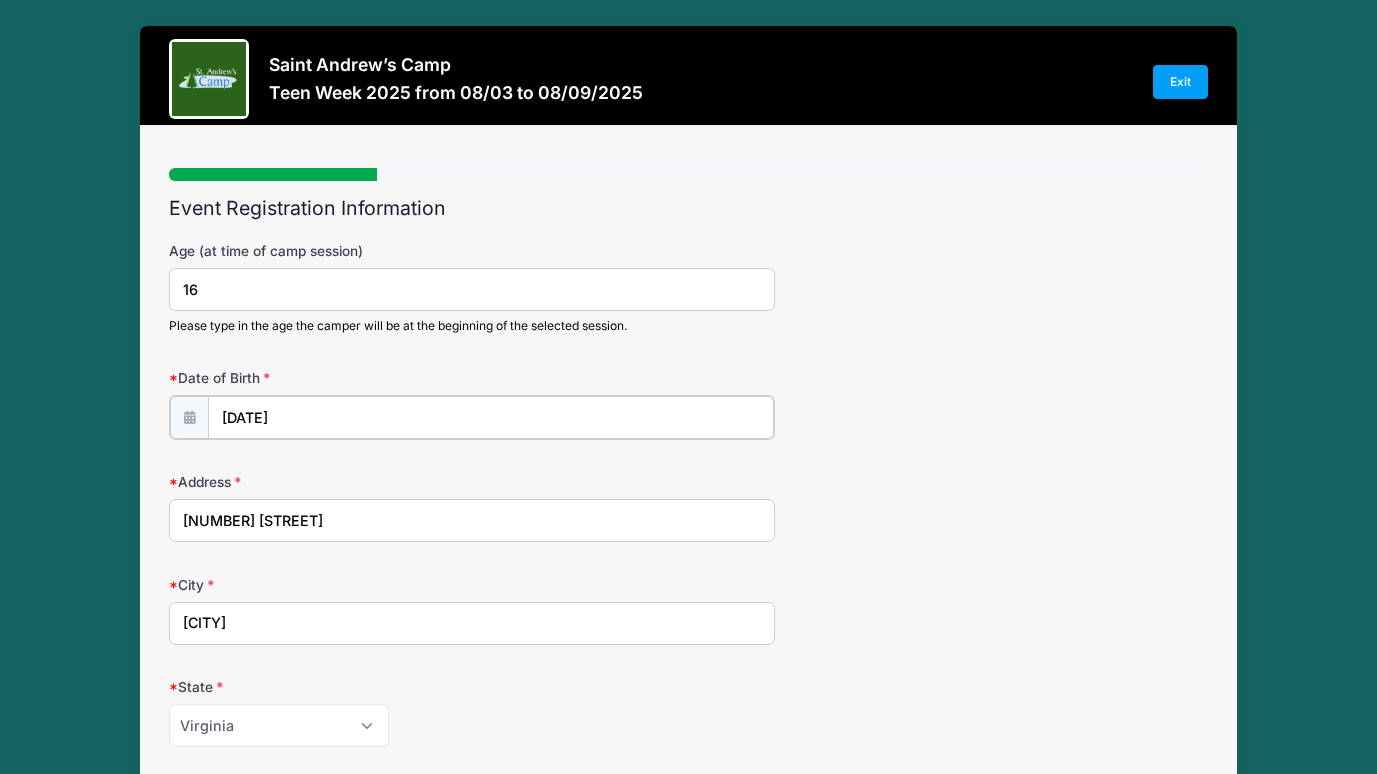 type on "2007" 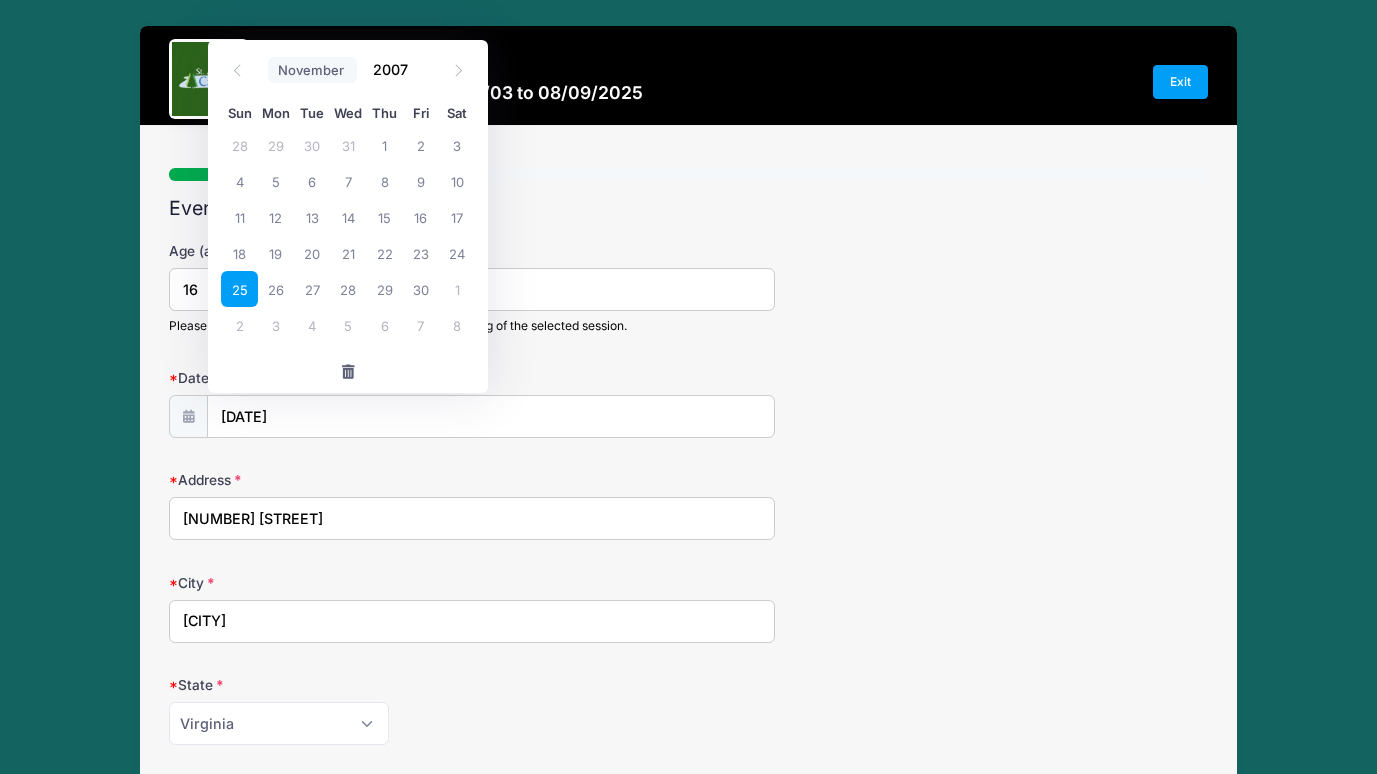 click on "January February March April May June July August September October November December" at bounding box center (312, 70) 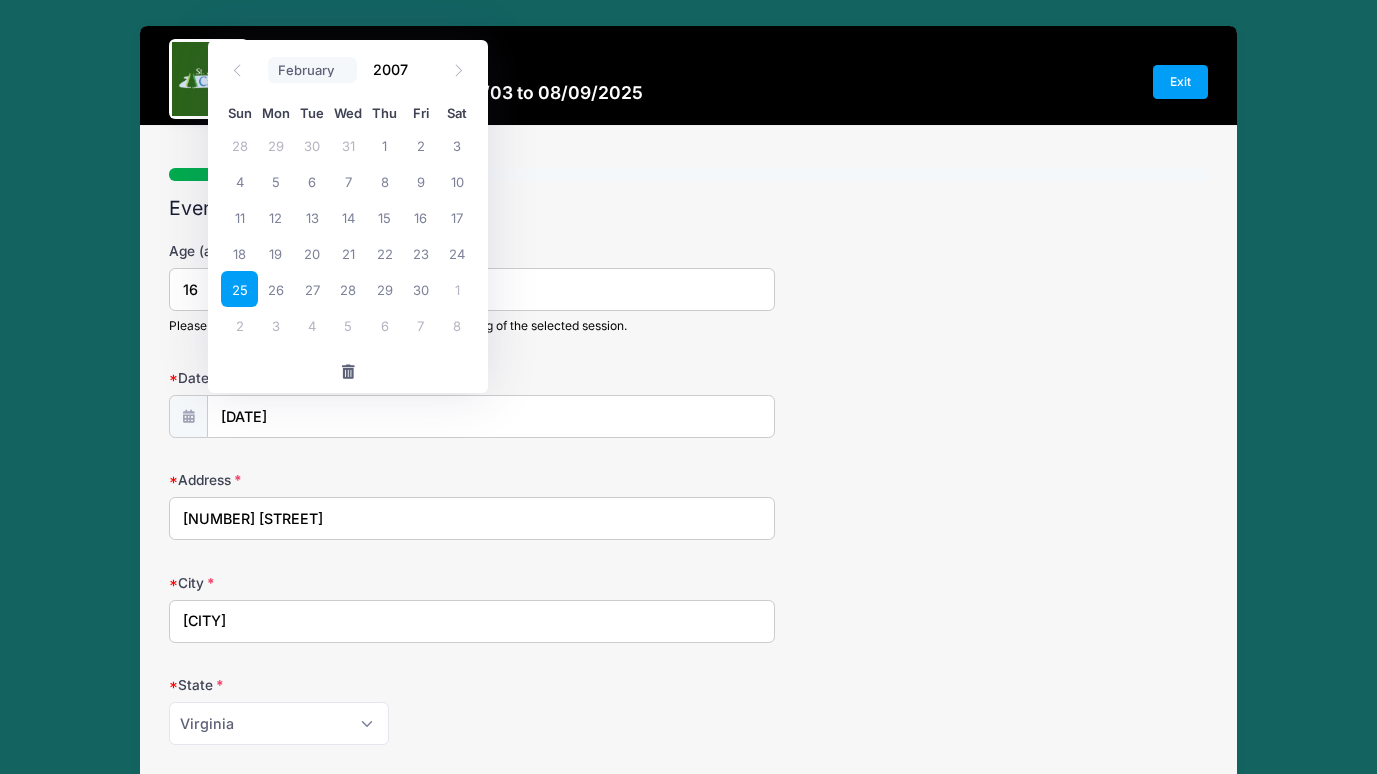 click on "January February March April May June July August September October November December" at bounding box center (312, 70) 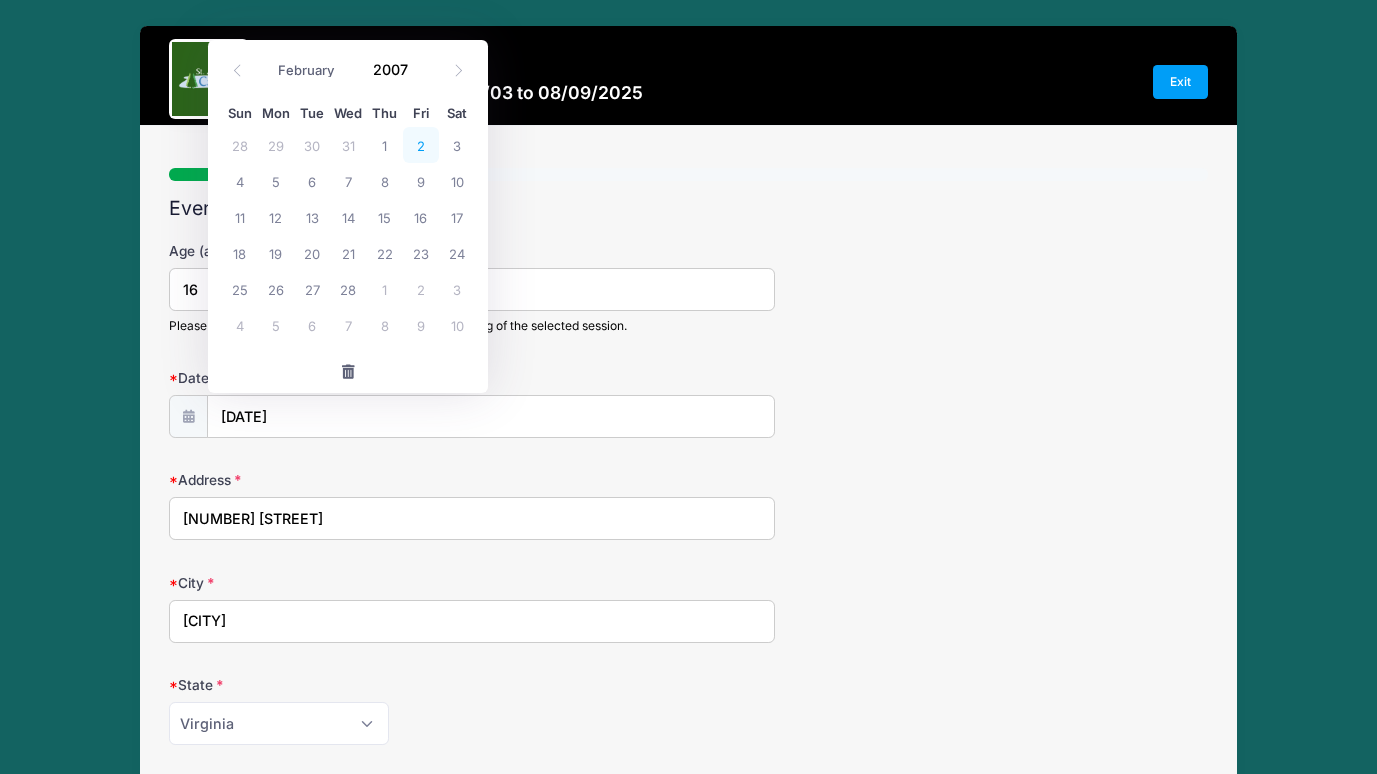drag, startPoint x: 423, startPoint y: 146, endPoint x: 393, endPoint y: 111, distance: 46.09772 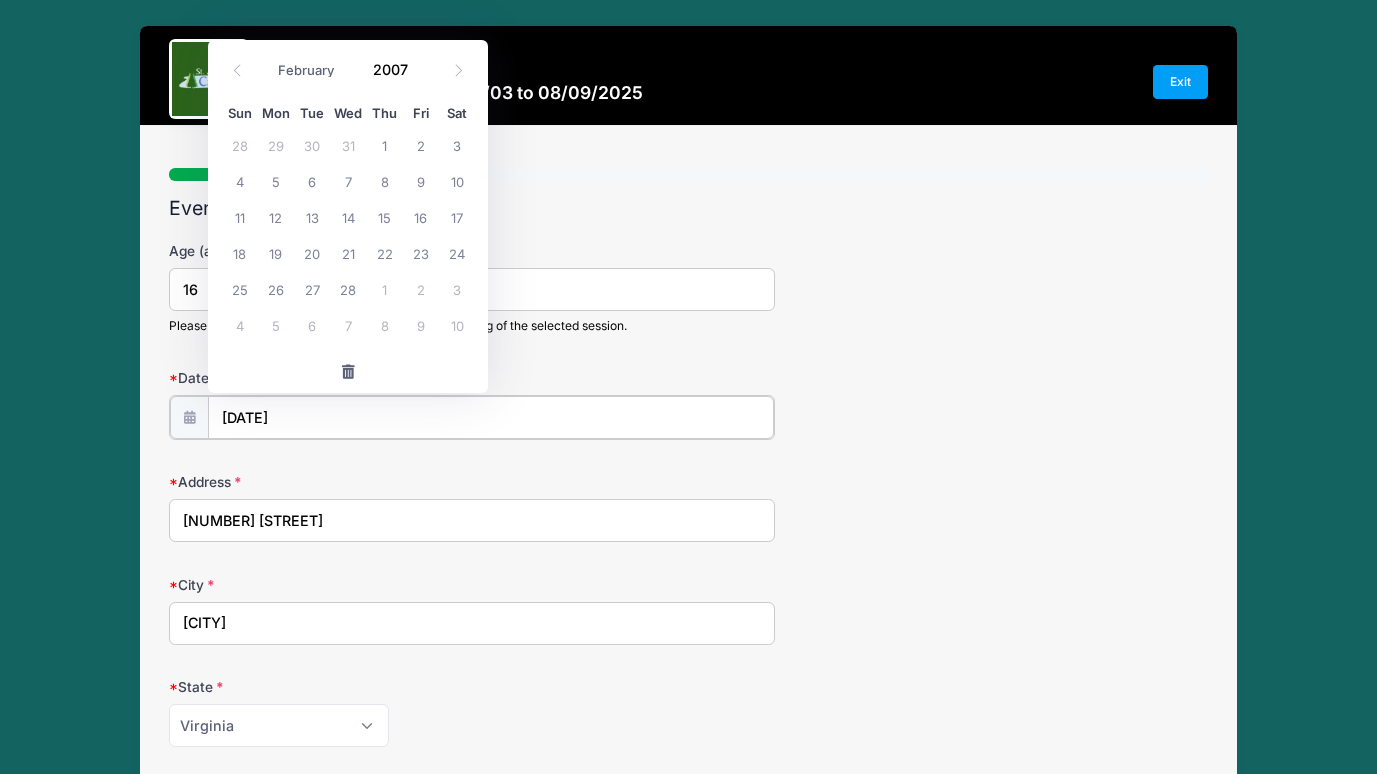 type on "02/02/2007" 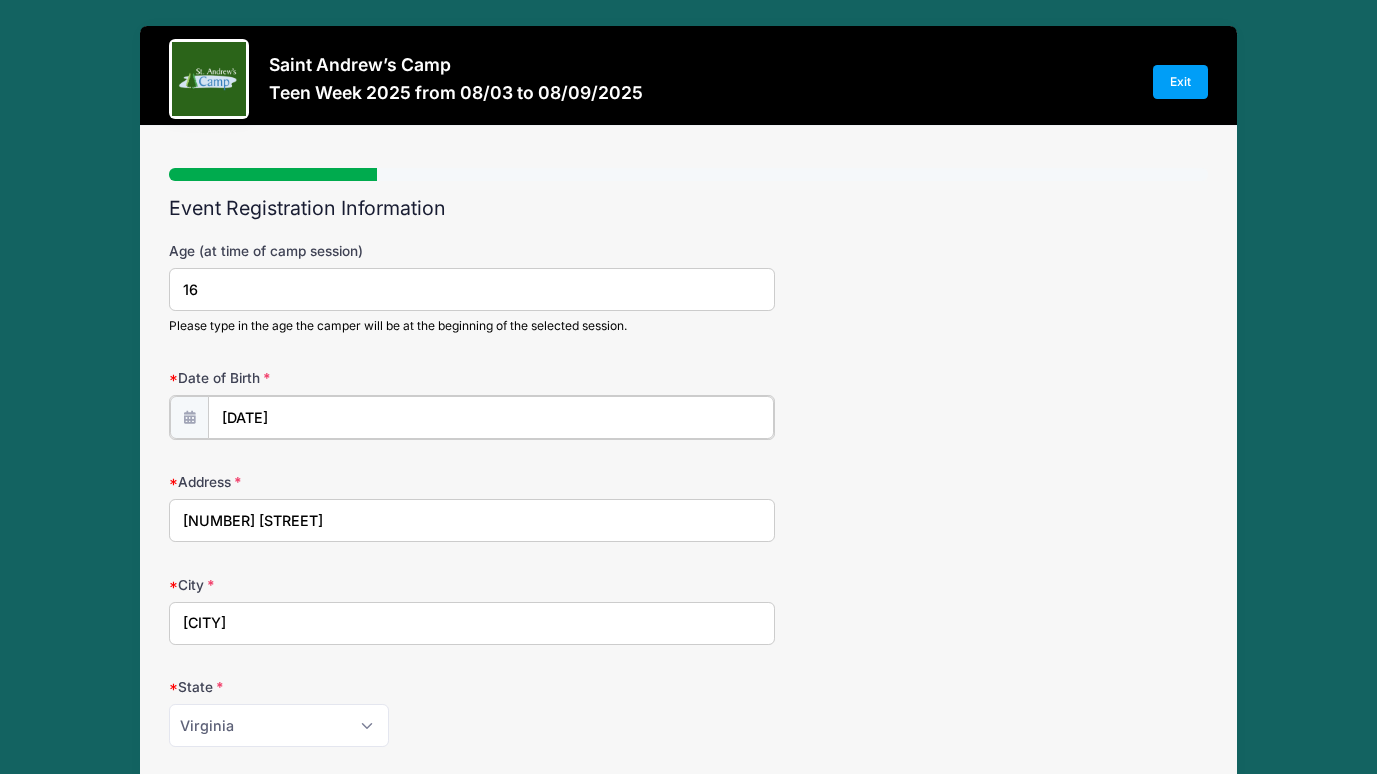 click on "02/02/2007" at bounding box center [491, 417] 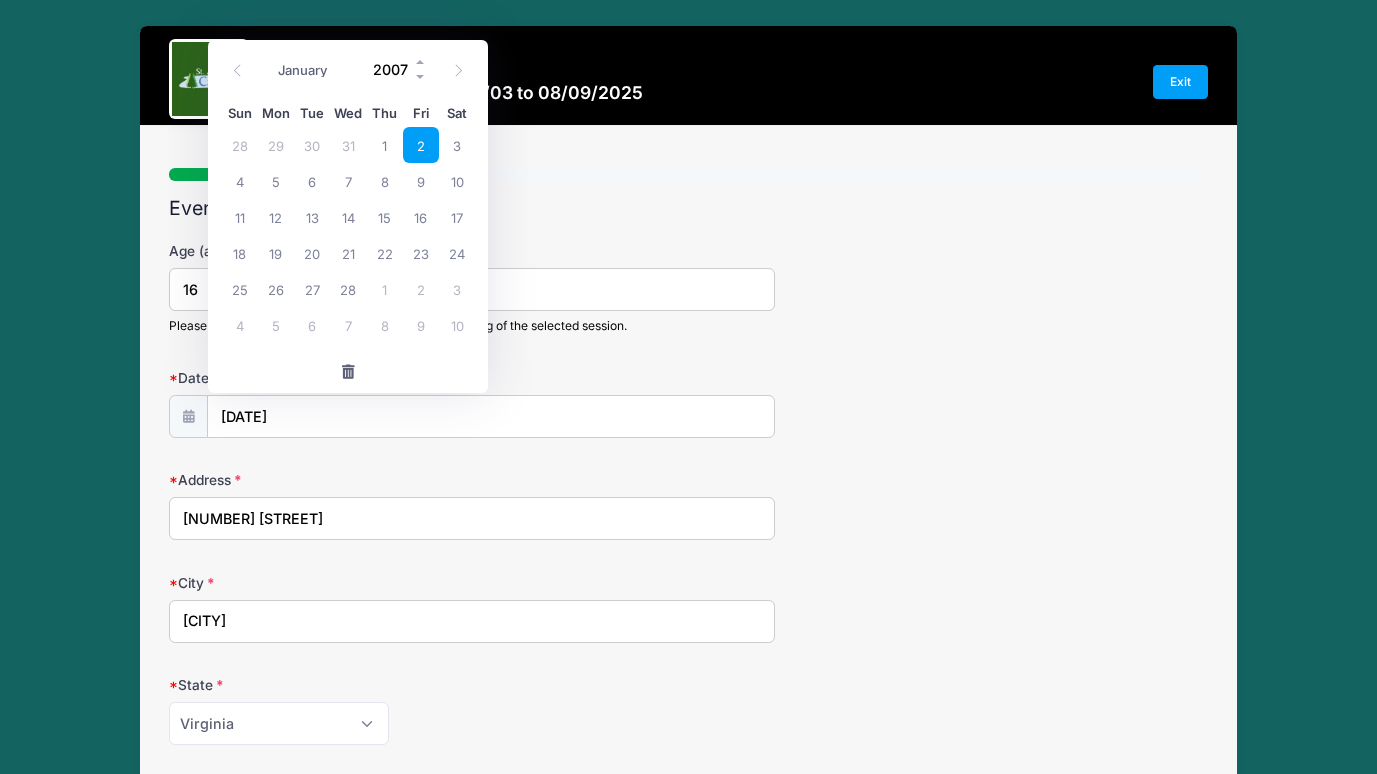 click on "2007" at bounding box center (395, 69) 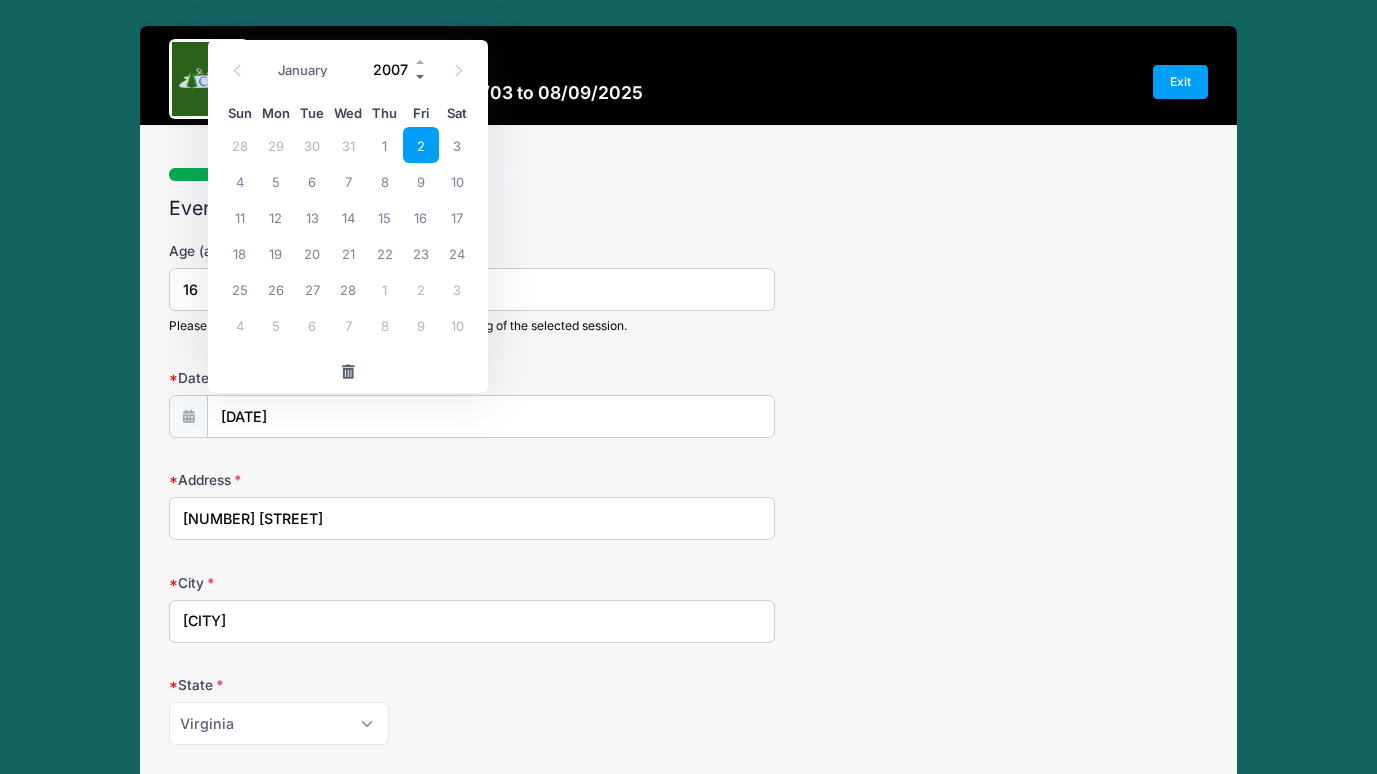 click at bounding box center (421, 76) 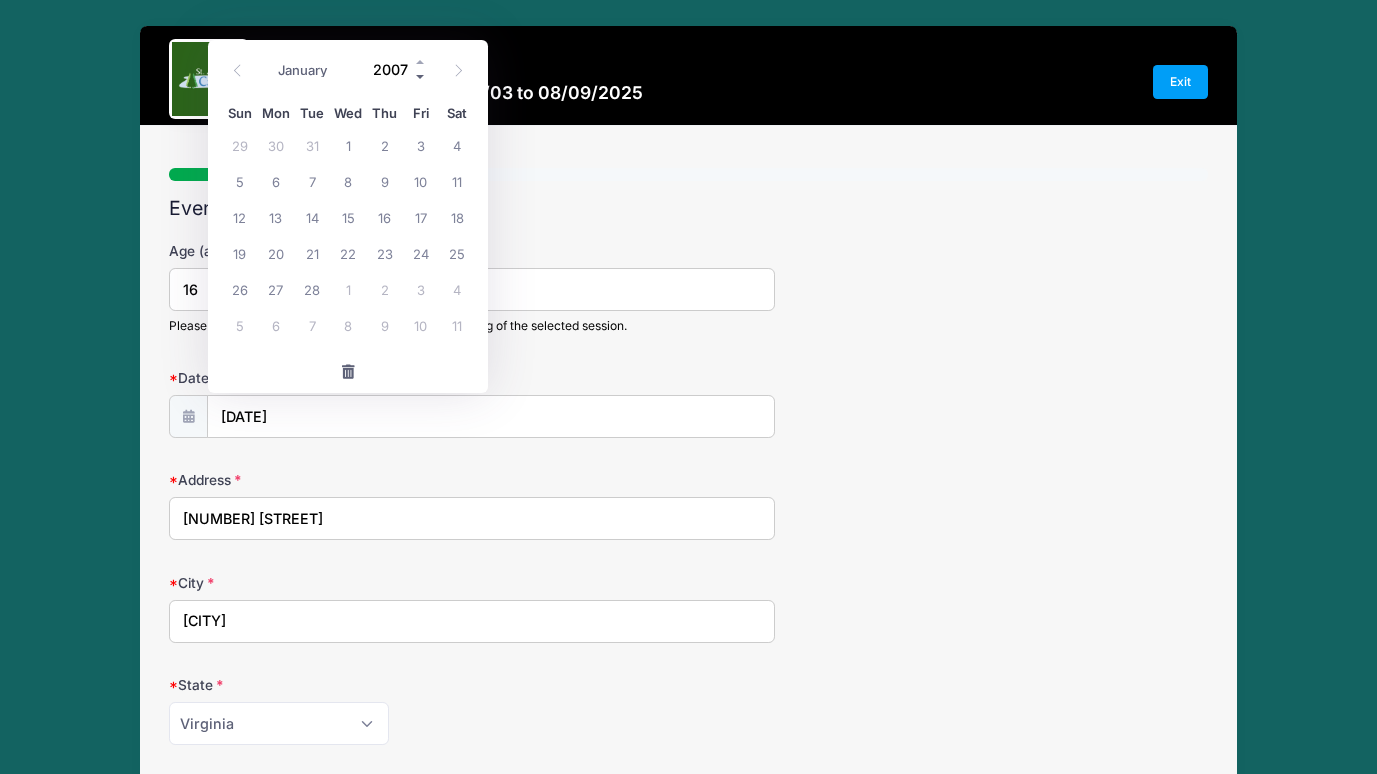 click at bounding box center (421, 76) 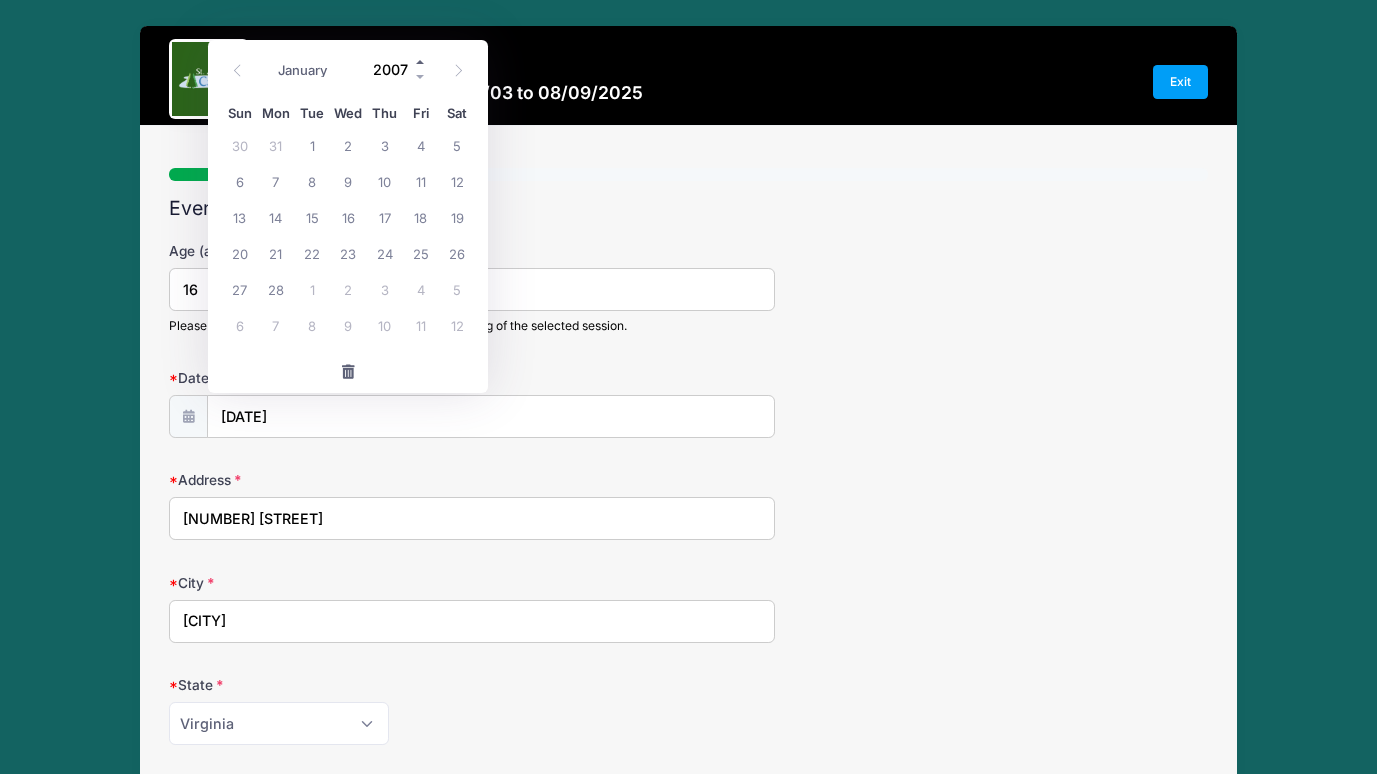 click at bounding box center [421, 61] 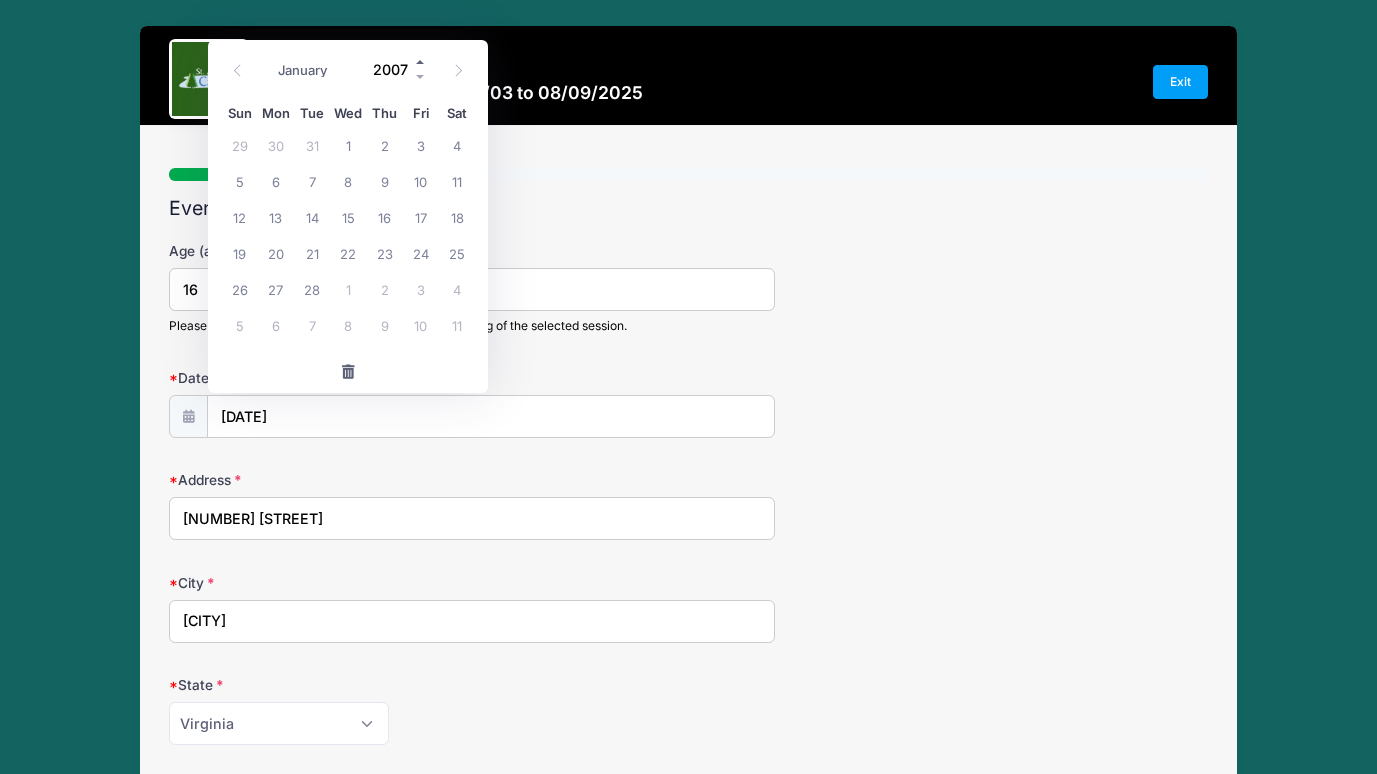 click at bounding box center [421, 61] 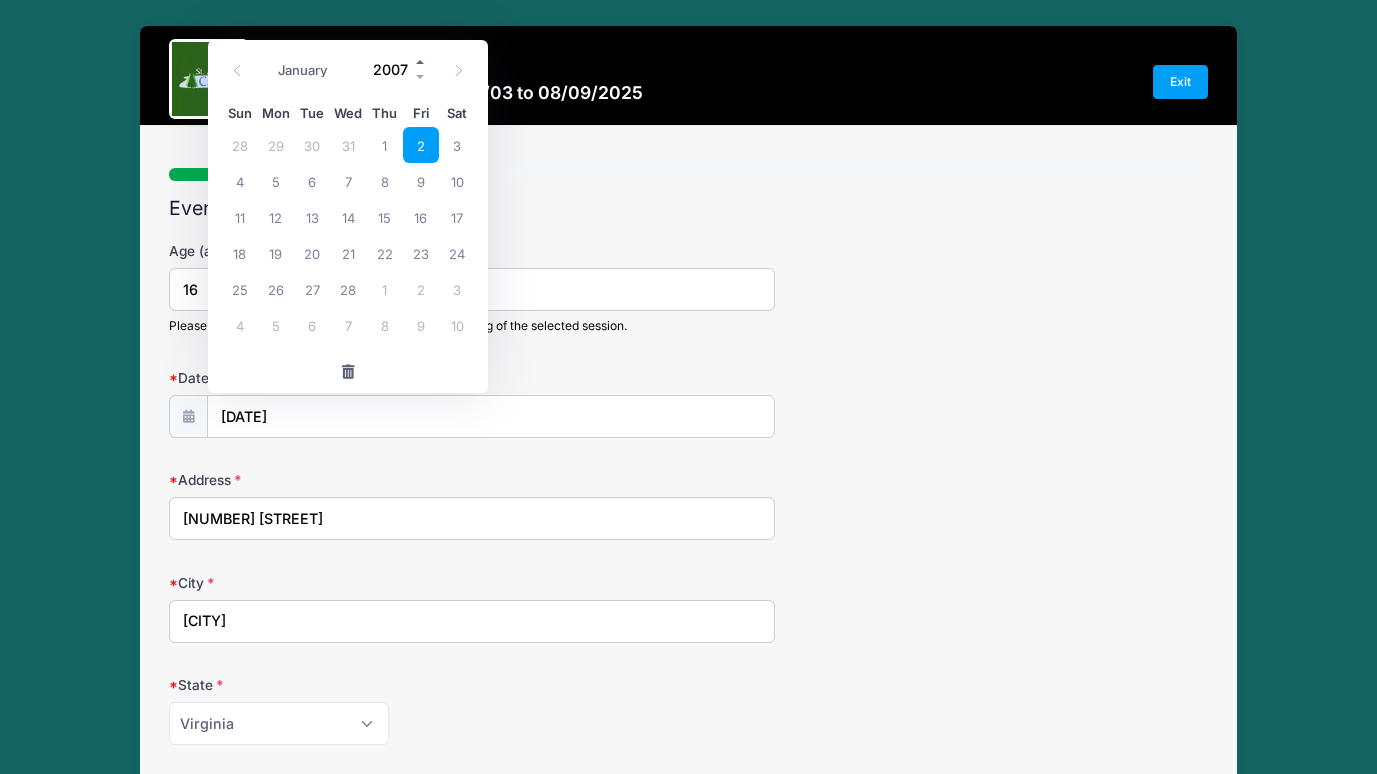 click at bounding box center [421, 61] 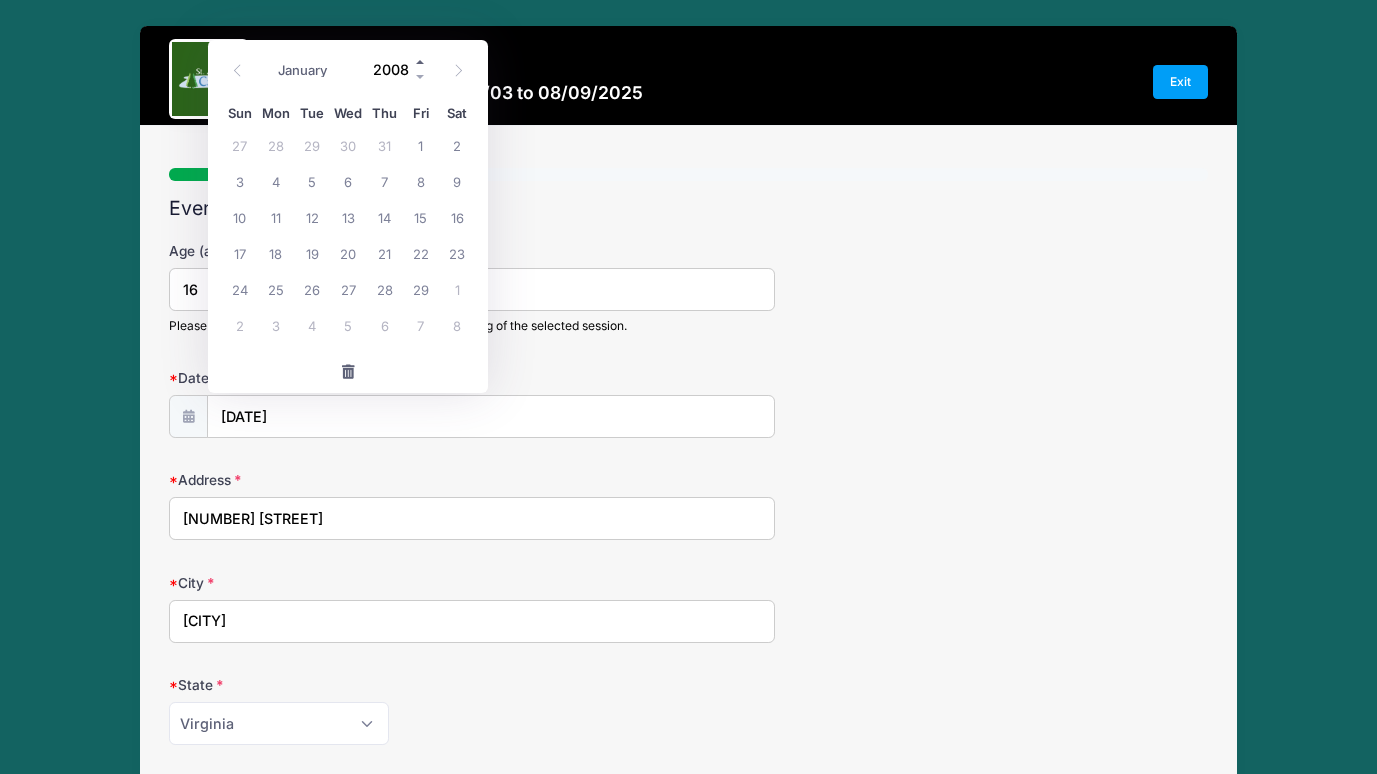click at bounding box center [421, 61] 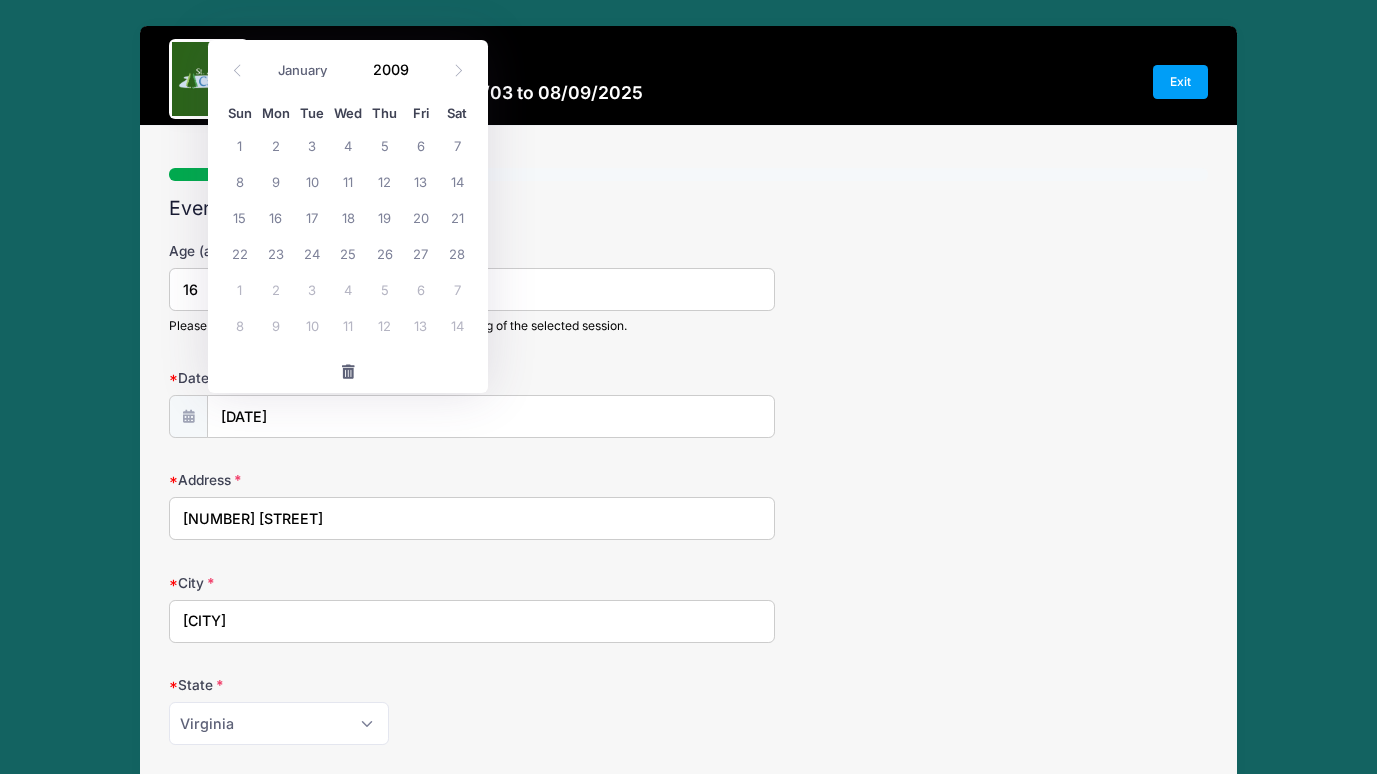 click on "Age (at time of camp session)
16
Please type in the age the camper will be at the beginning of the selected session.
Date of Birth
02/02/2007
Address
10809 Cedar Ave
City
Fairfax" at bounding box center (688, 544) 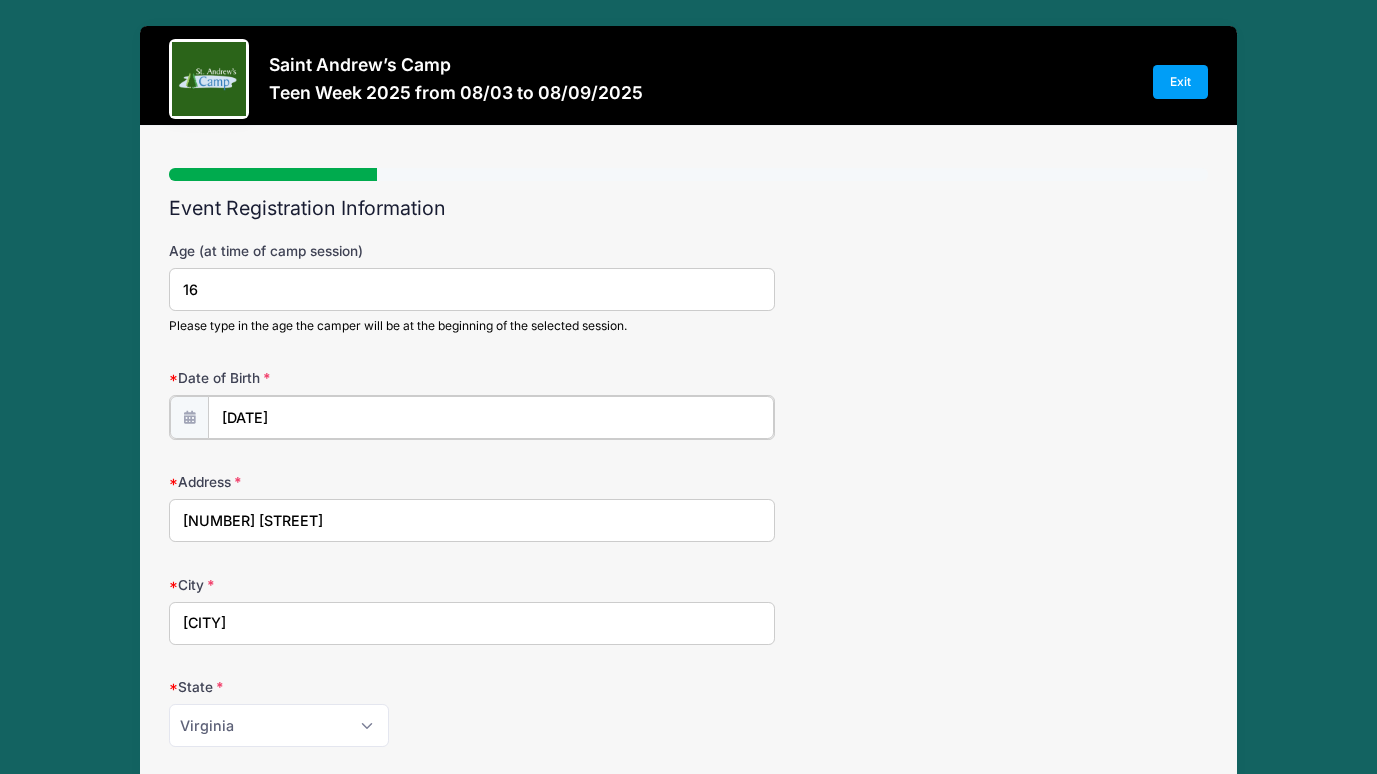 click on "02/02/2007" at bounding box center (491, 417) 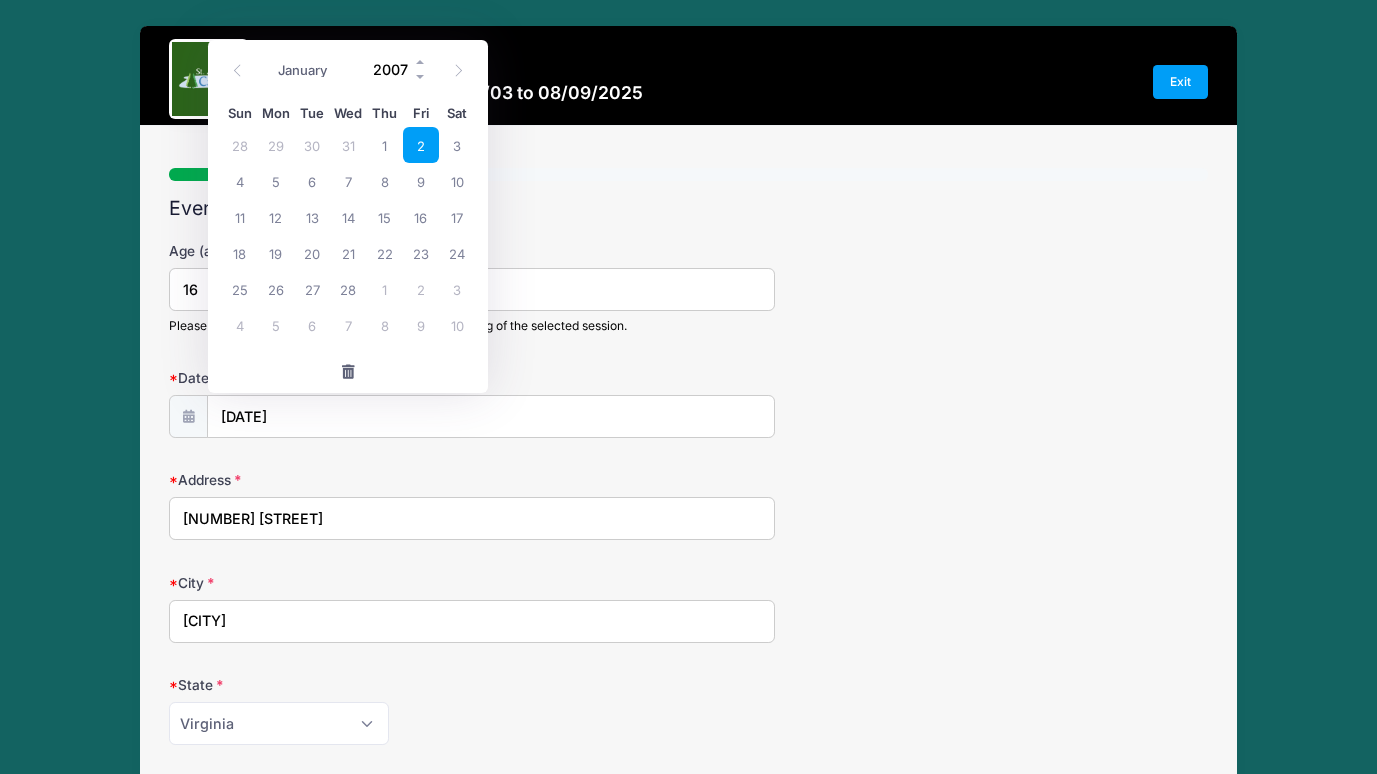 click on "2007" at bounding box center (395, 69) 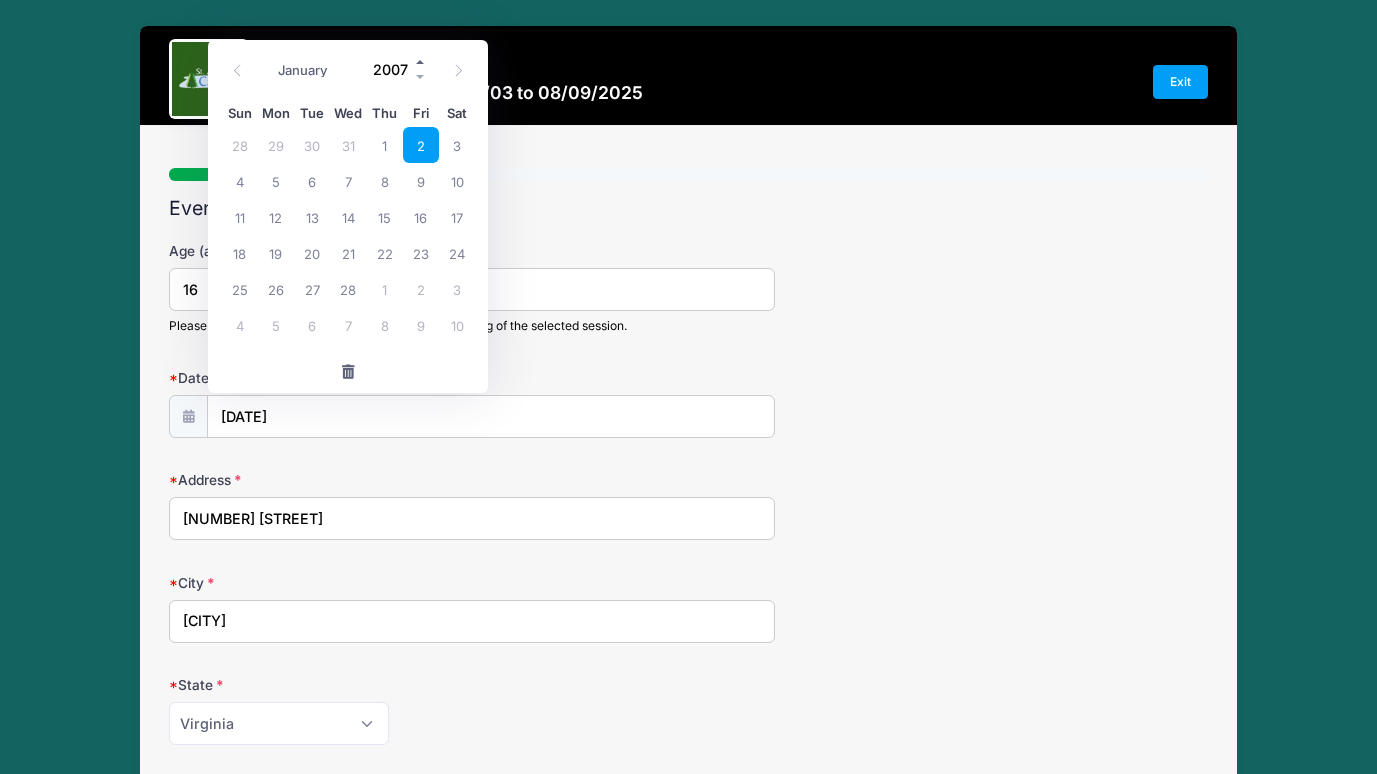 click at bounding box center [421, 61] 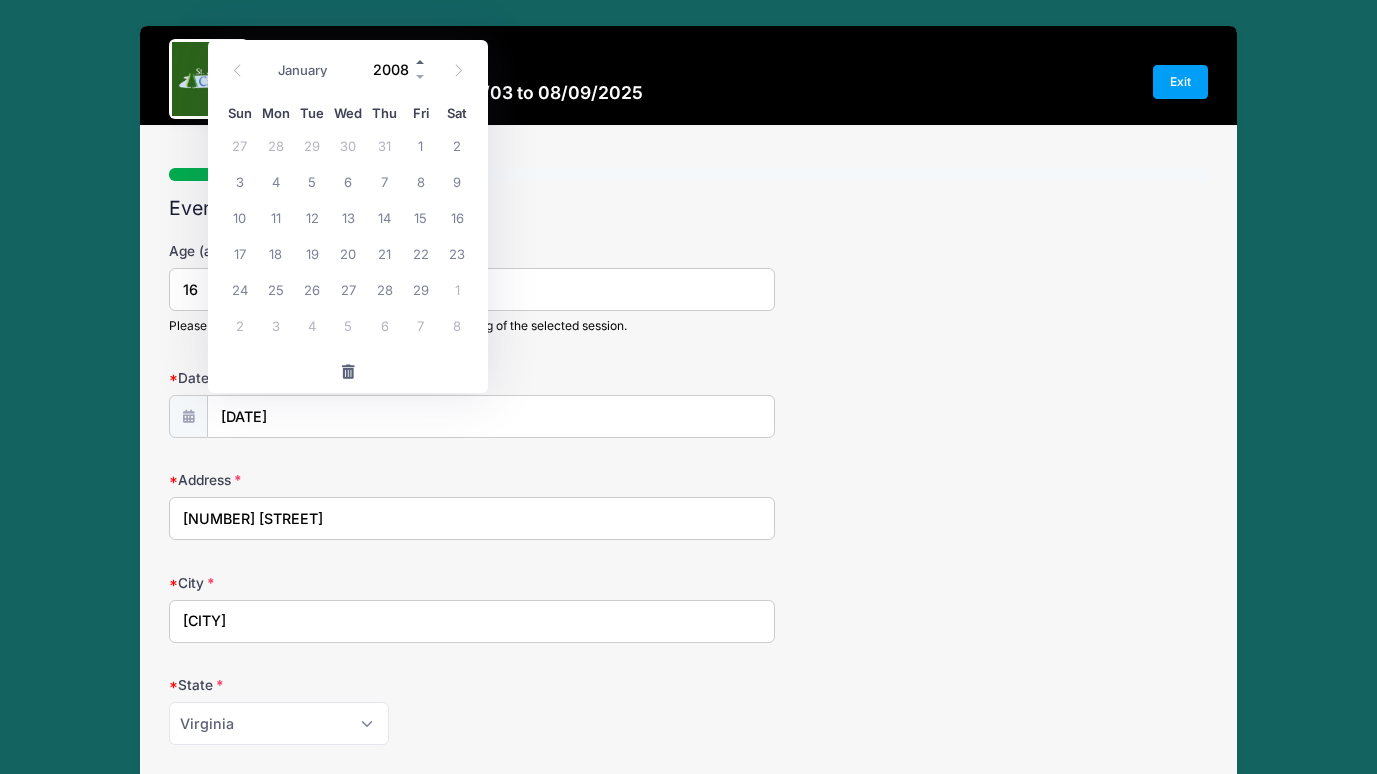click at bounding box center [421, 61] 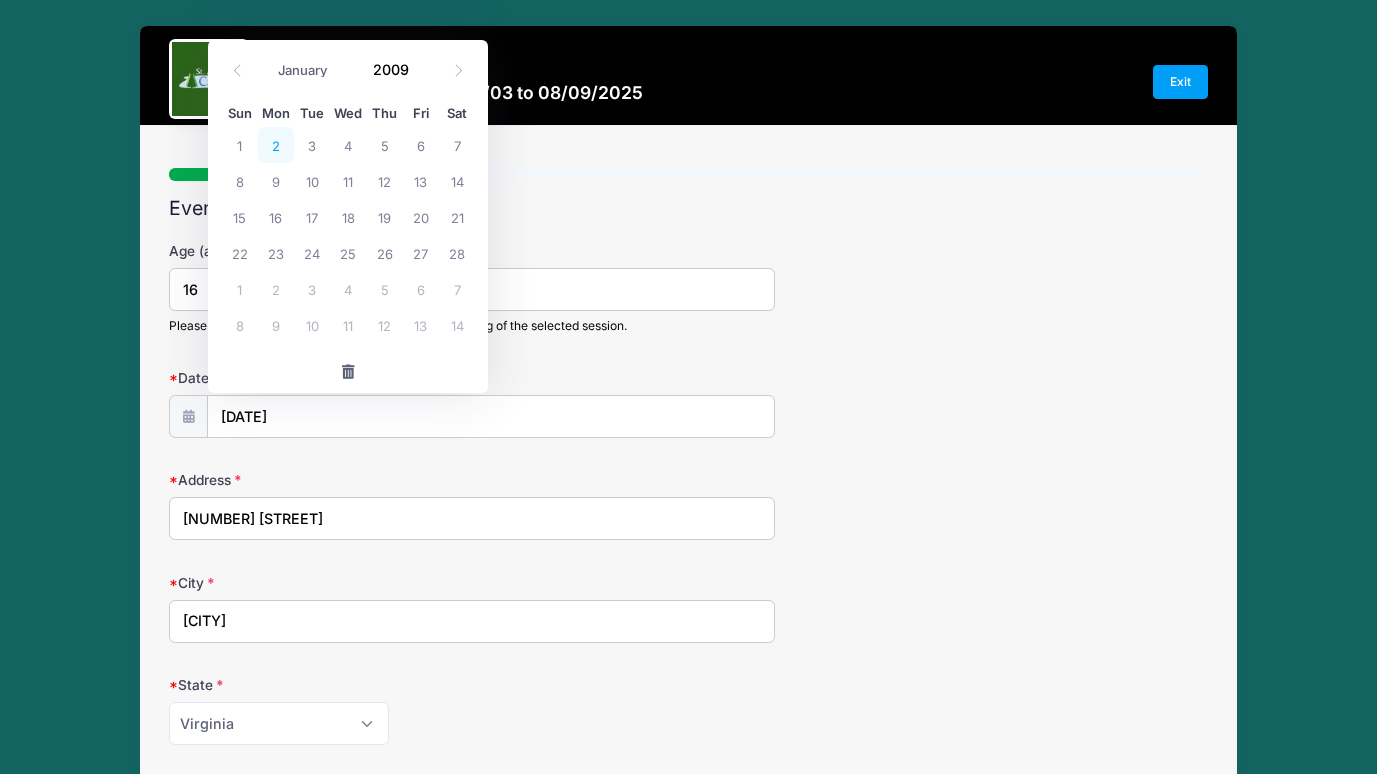 click on "2" at bounding box center (276, 145) 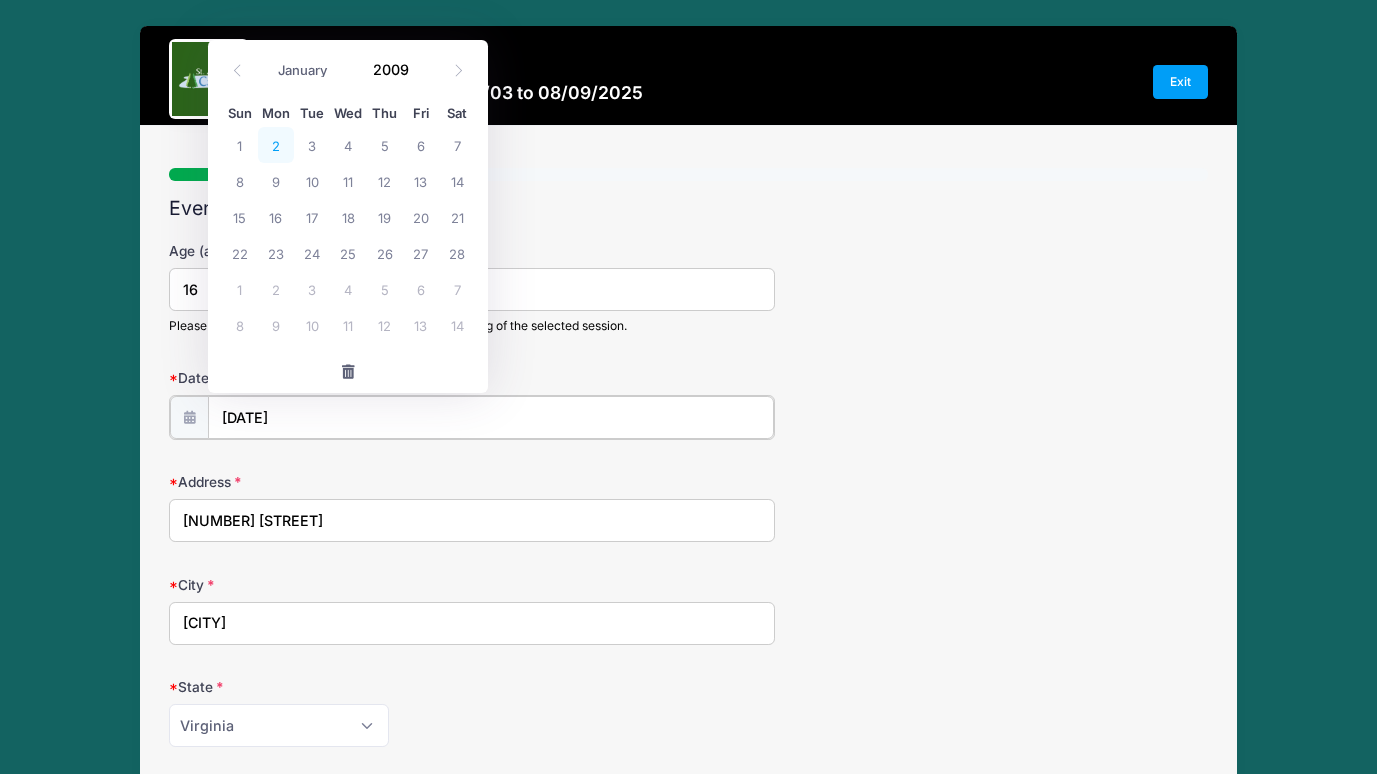 type on "02/02/2009" 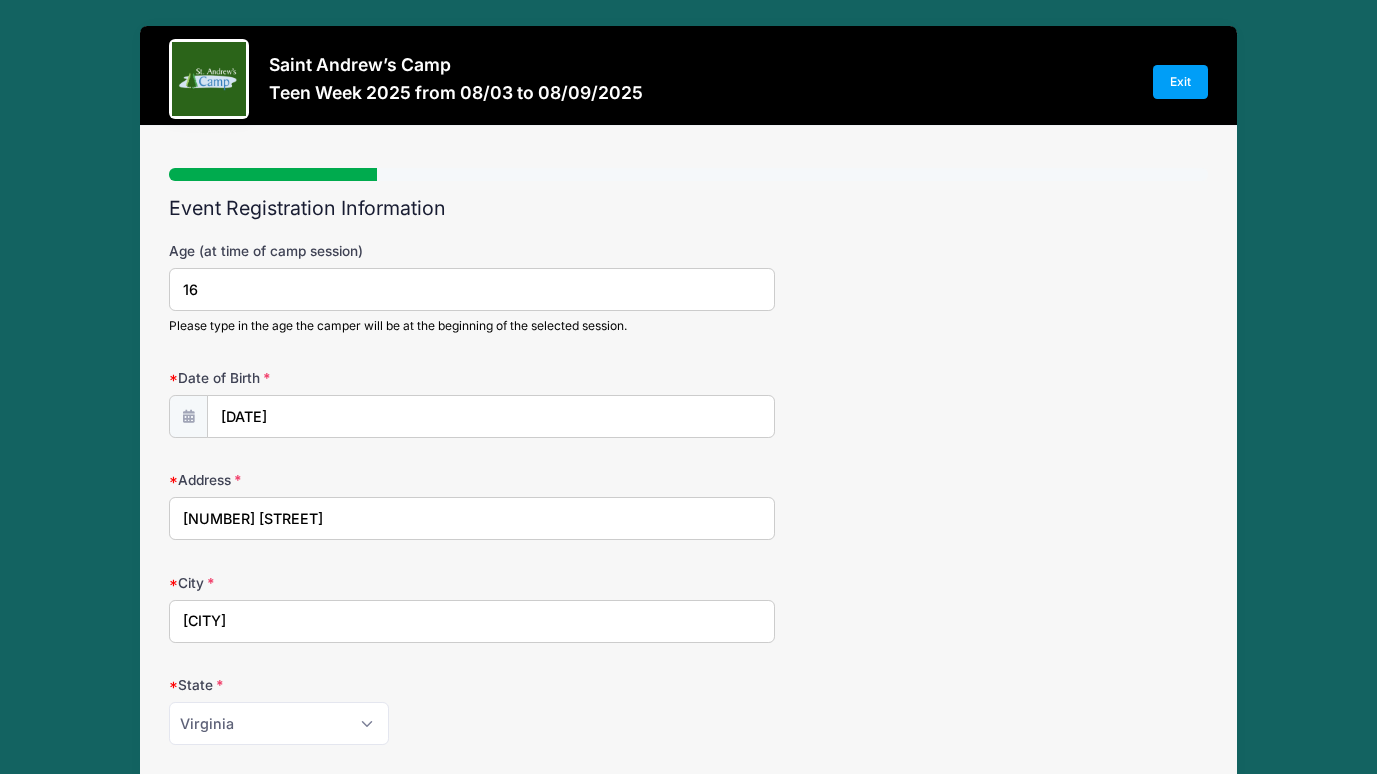 click on "Date of Birth
02/02/2009" at bounding box center (688, 403) 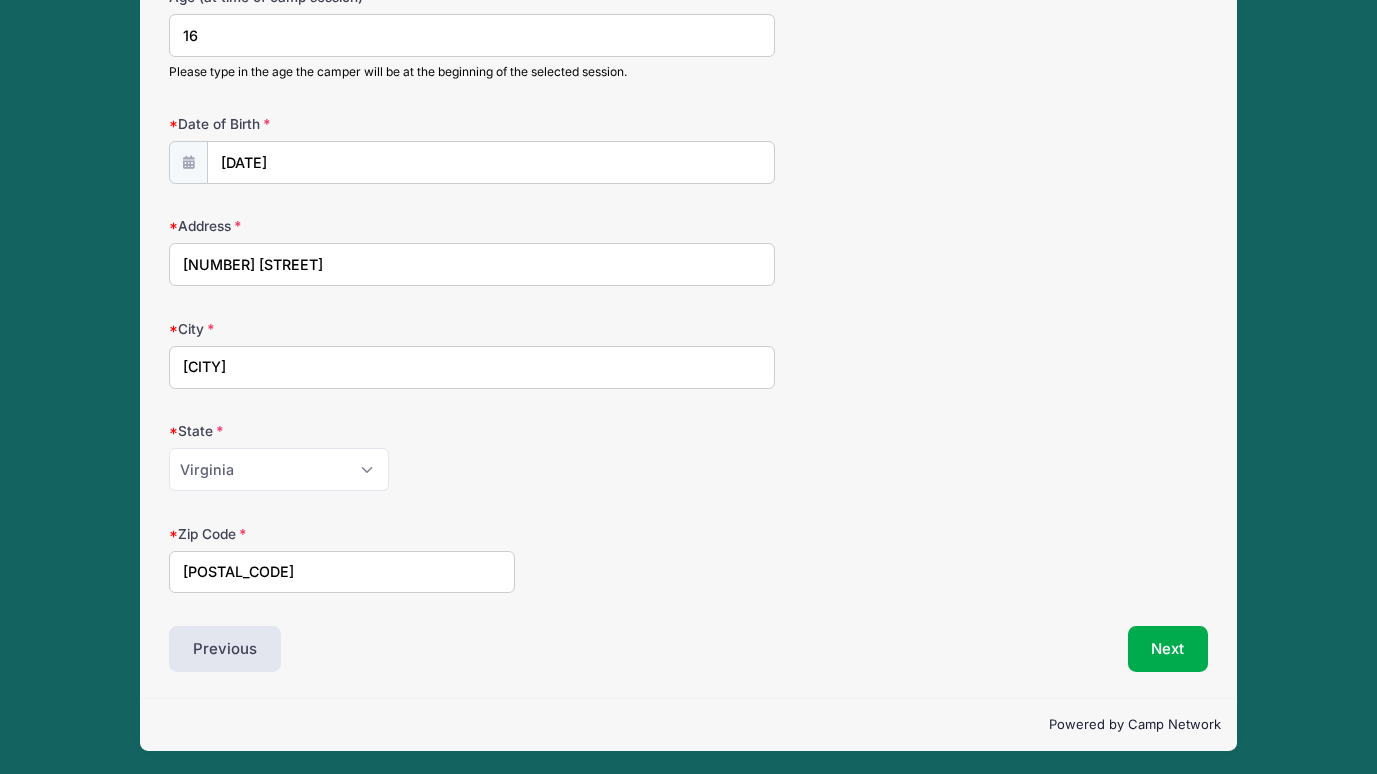 scroll, scrollTop: 256, scrollLeft: 0, axis: vertical 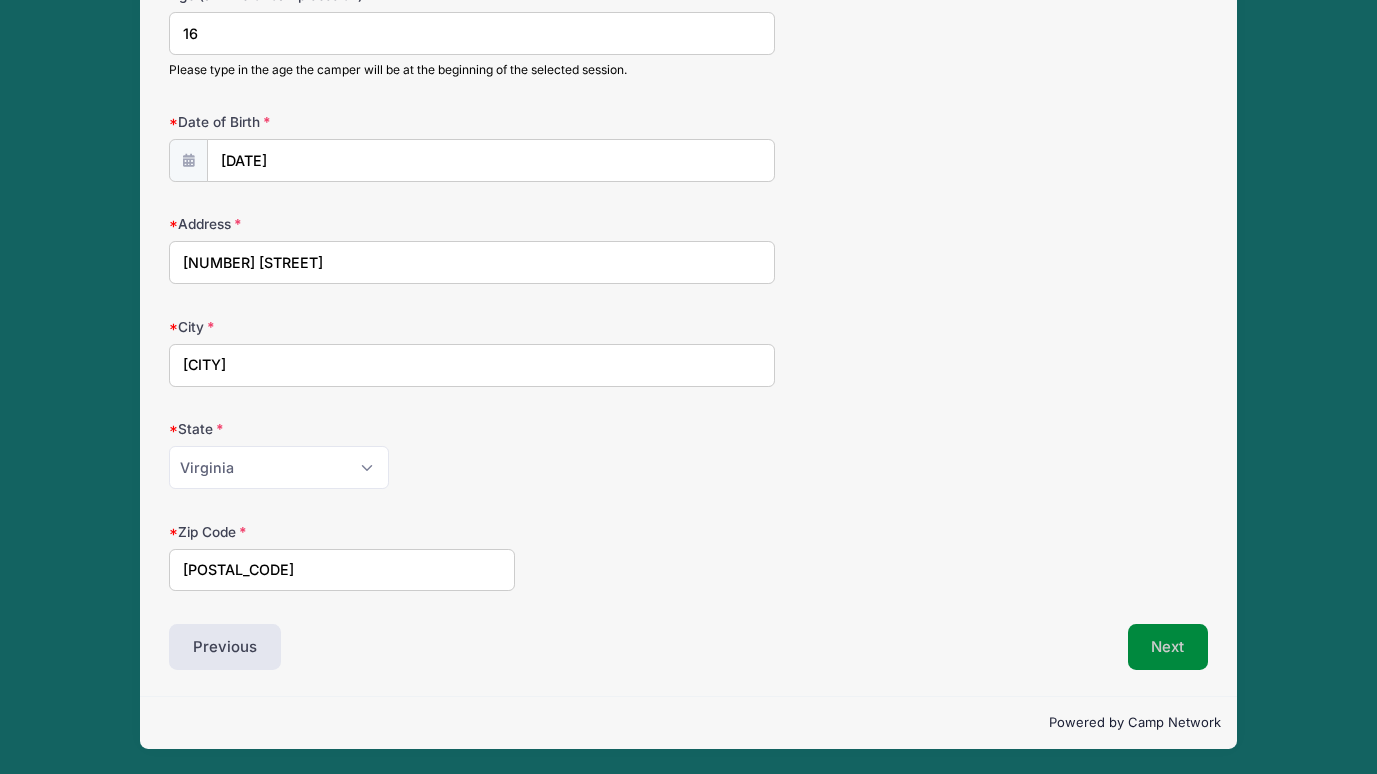 click on "Next" at bounding box center [1168, 647] 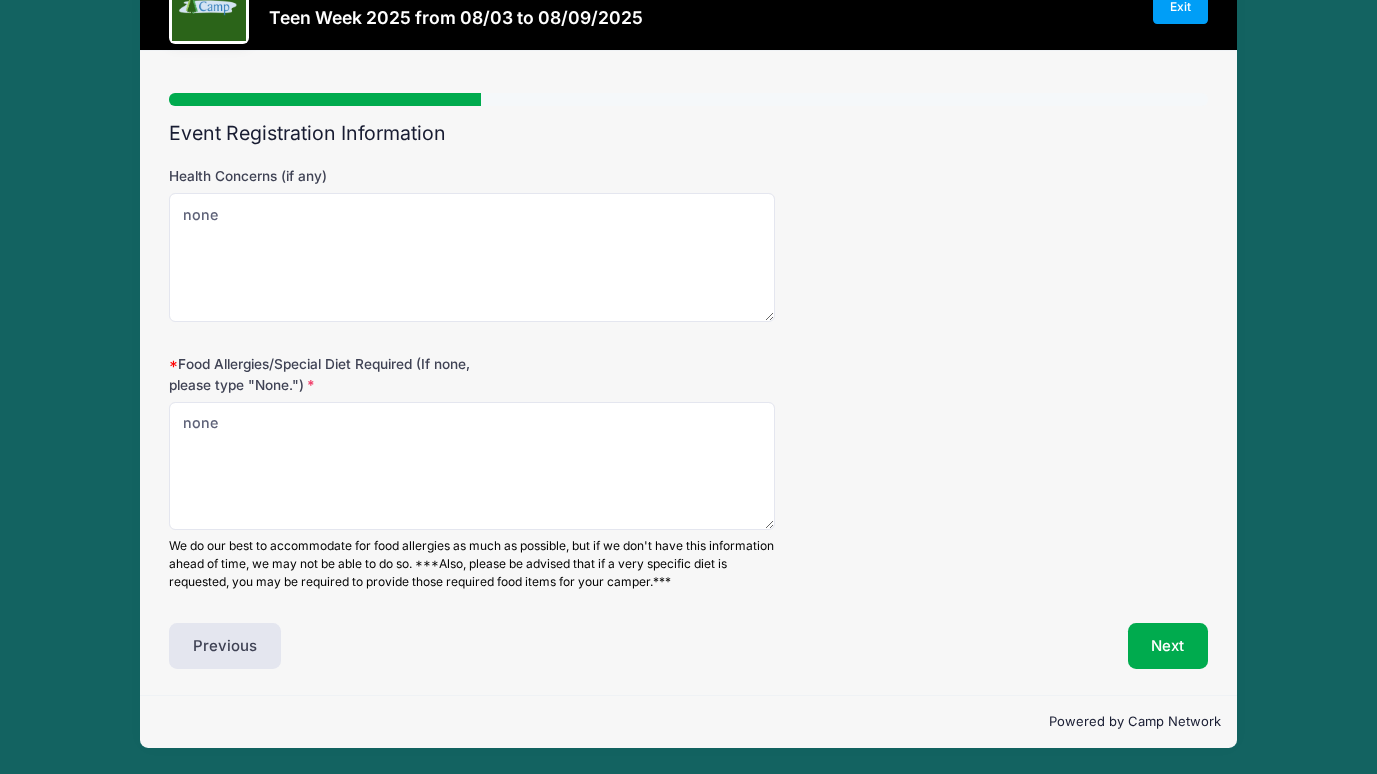scroll, scrollTop: 59, scrollLeft: 0, axis: vertical 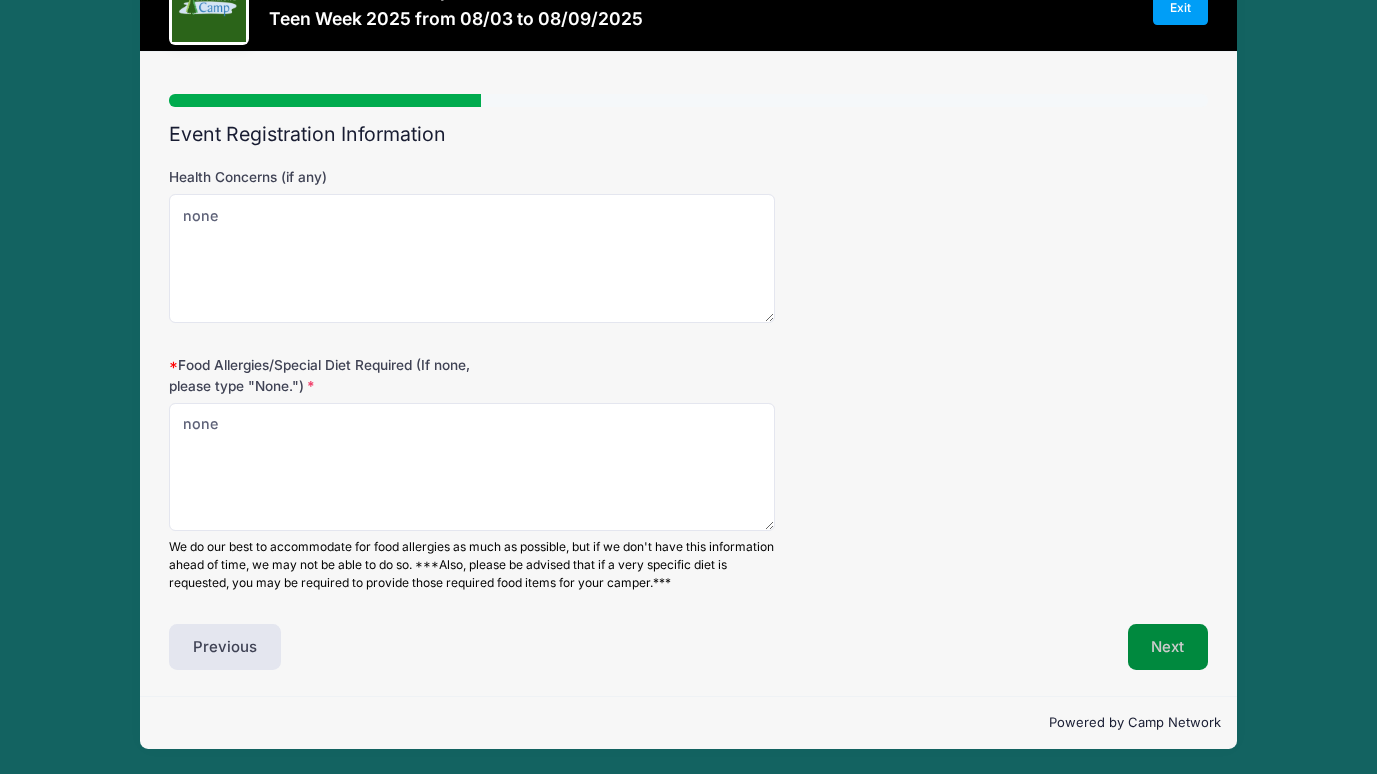 click on "Next" at bounding box center [1168, 647] 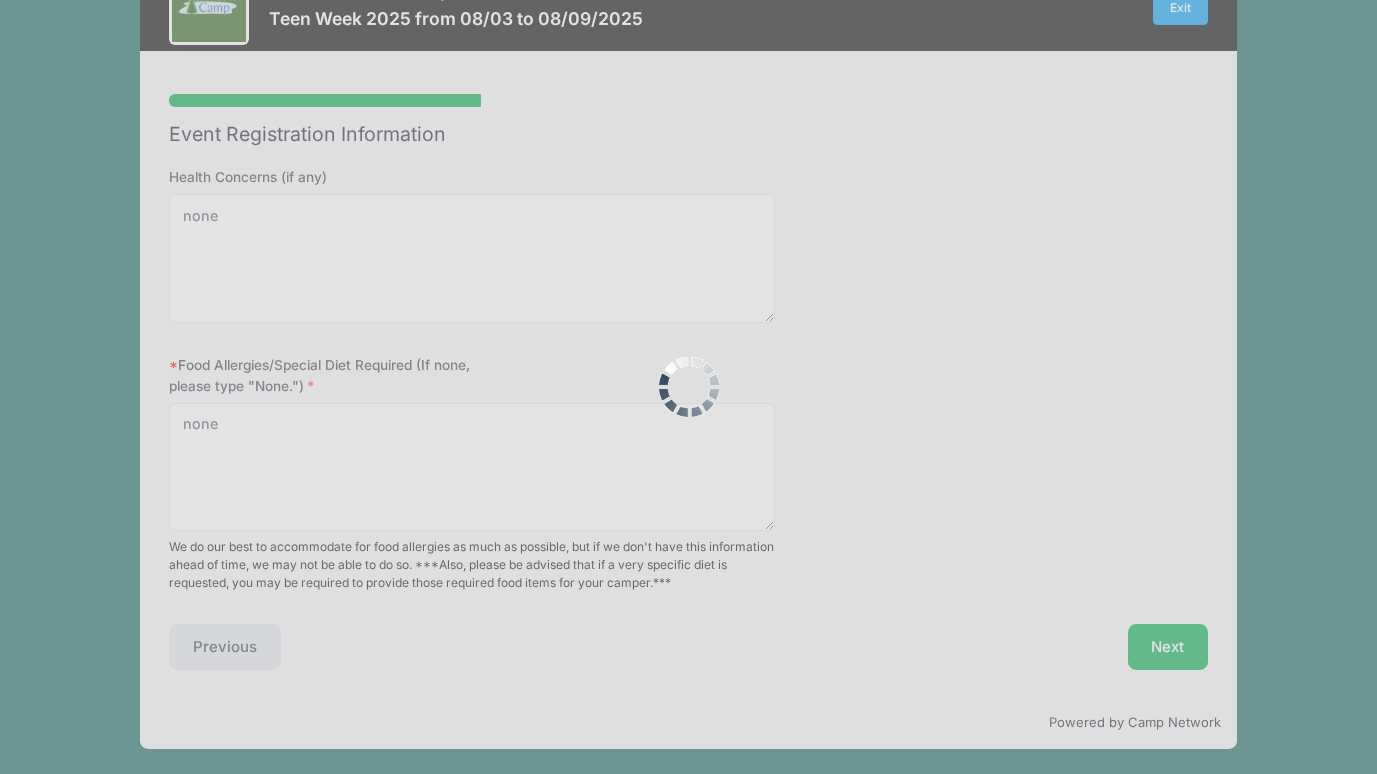 scroll, scrollTop: 0, scrollLeft: 0, axis: both 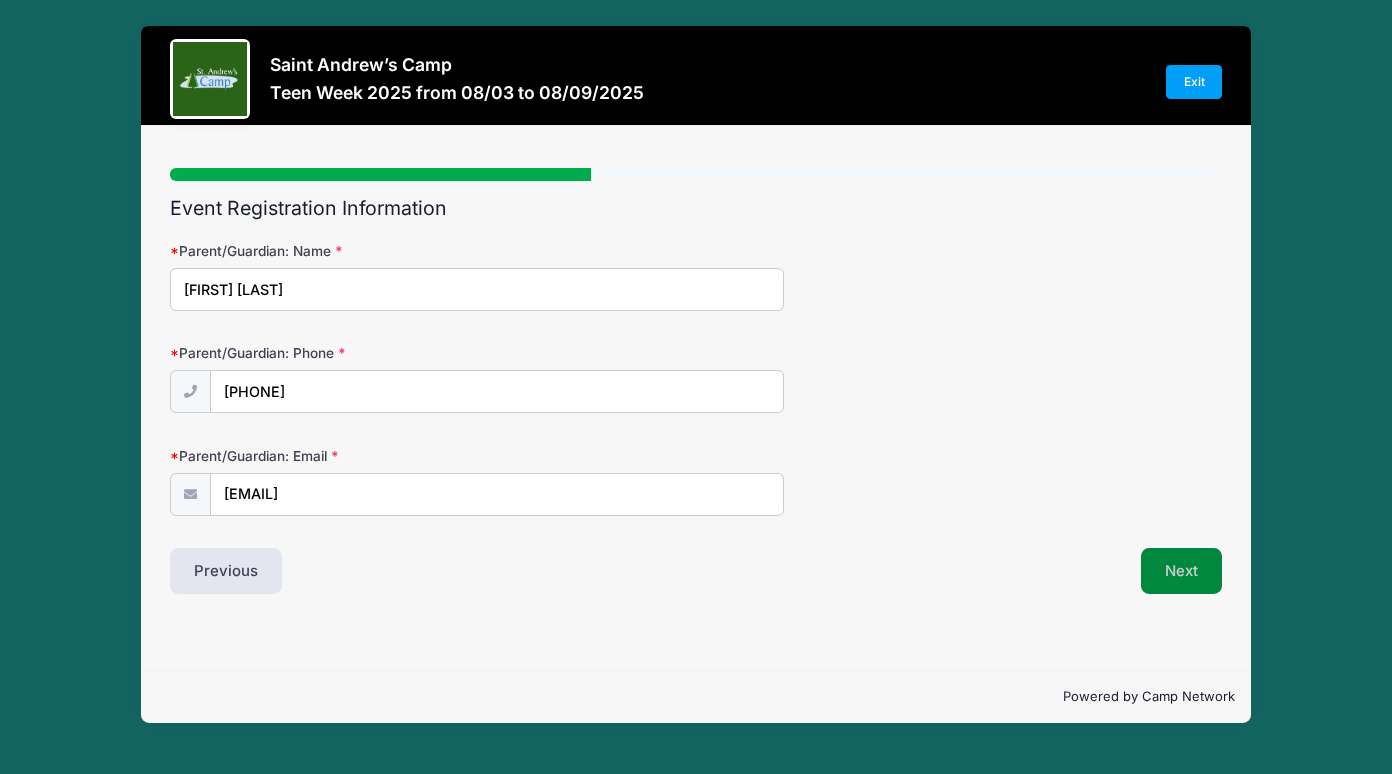click on "Next" at bounding box center (1181, 571) 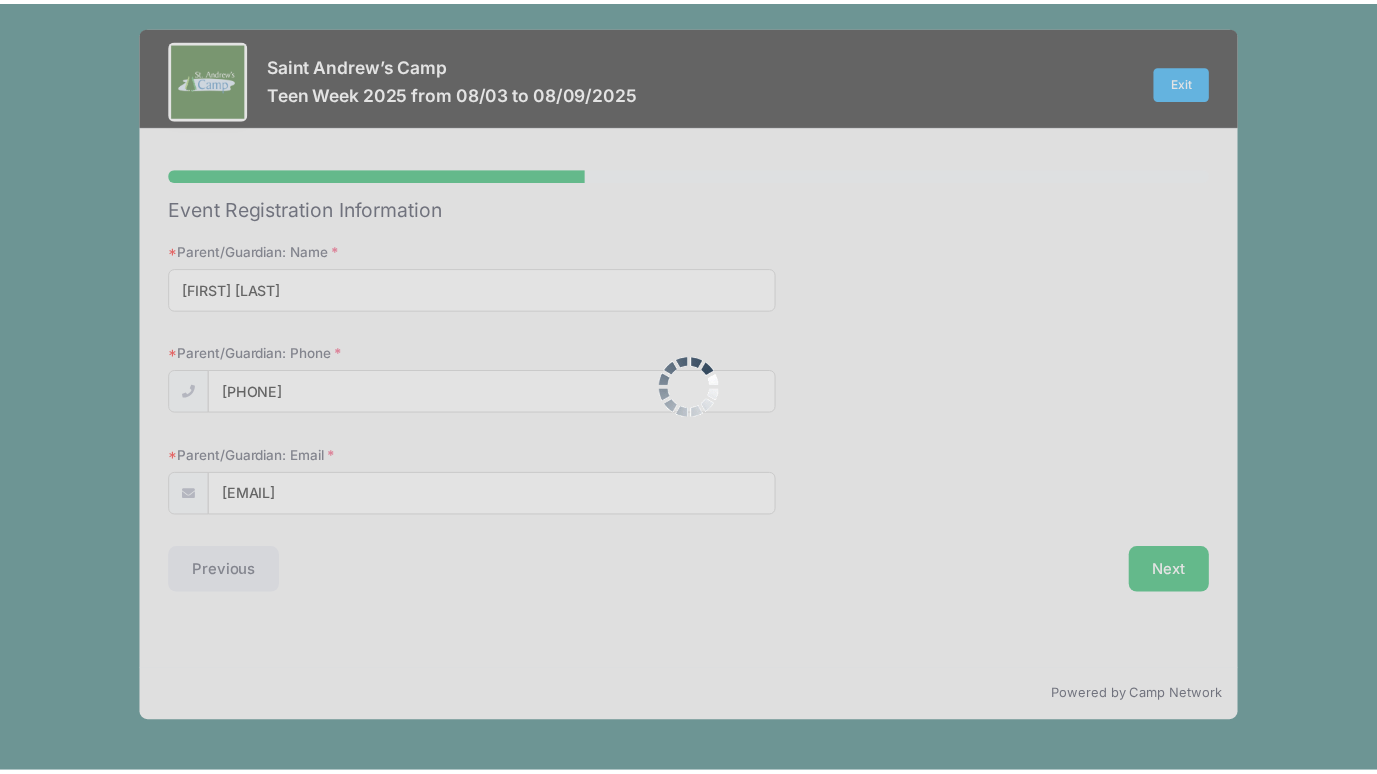 scroll, scrollTop: 0, scrollLeft: 0, axis: both 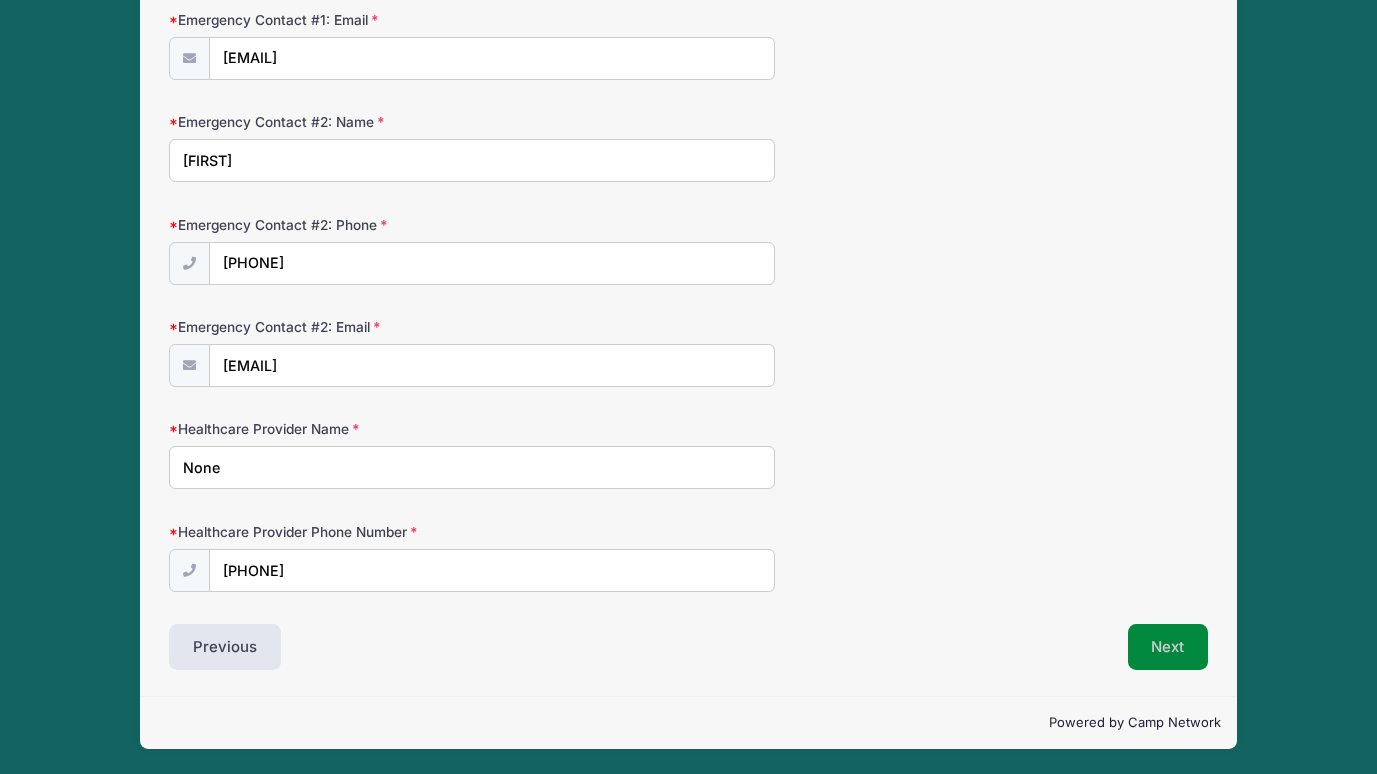 click on "Next" at bounding box center (1168, 647) 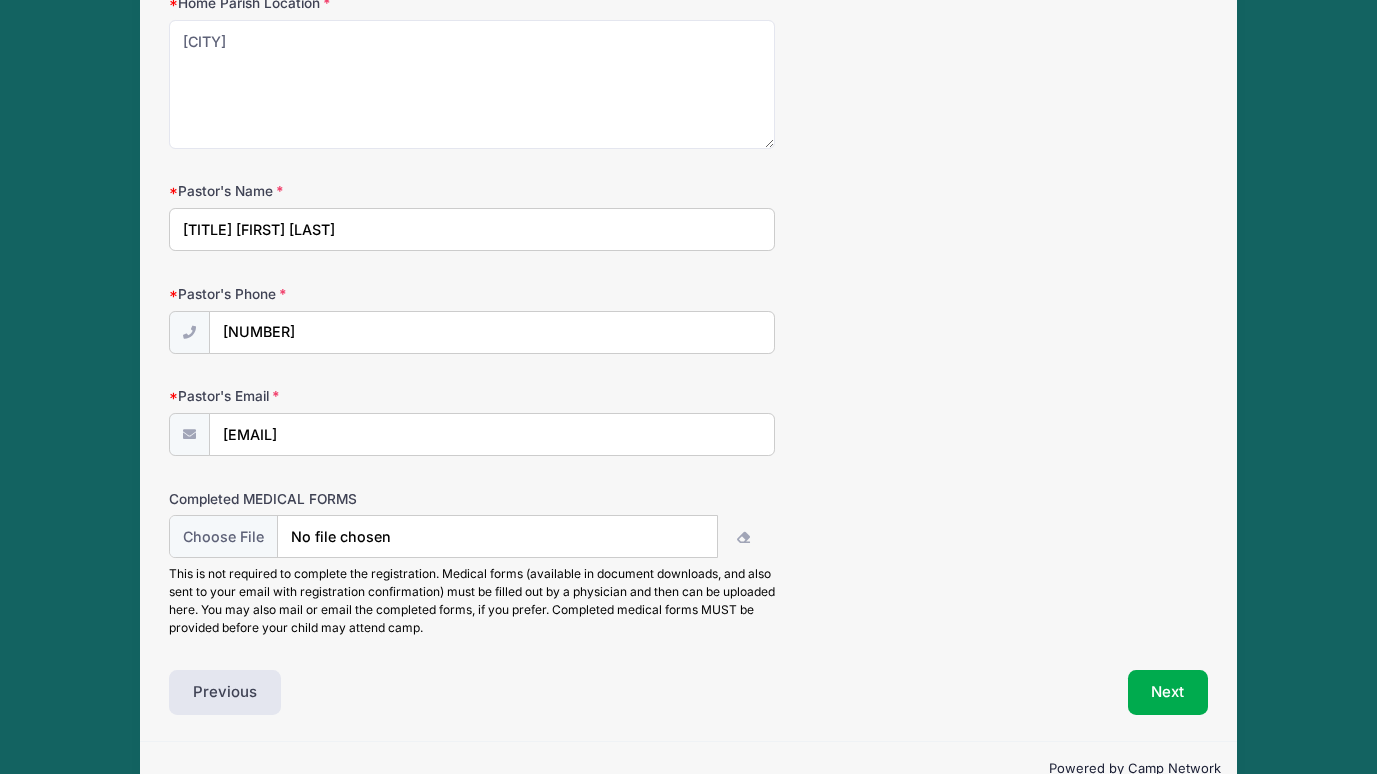 scroll, scrollTop: 0, scrollLeft: 0, axis: both 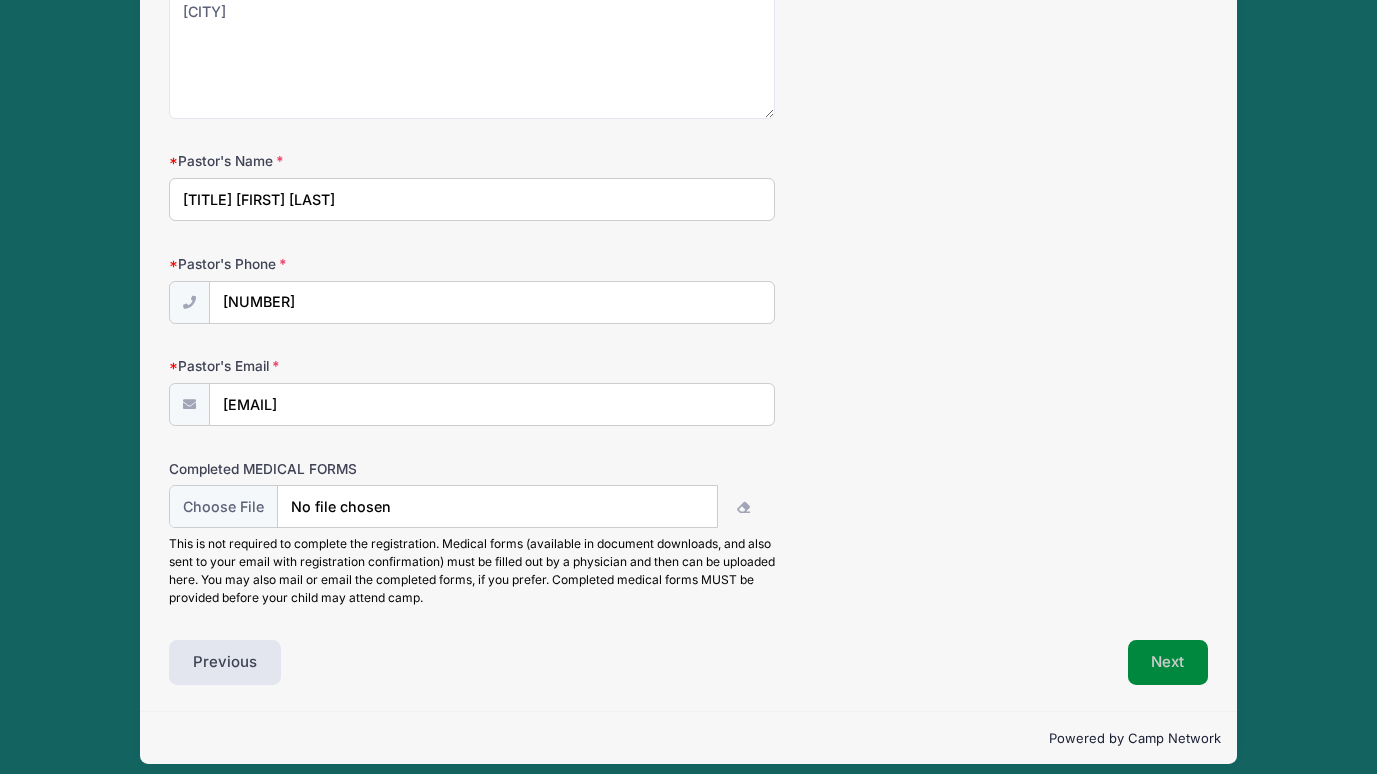 click on "Next" at bounding box center [1168, 663] 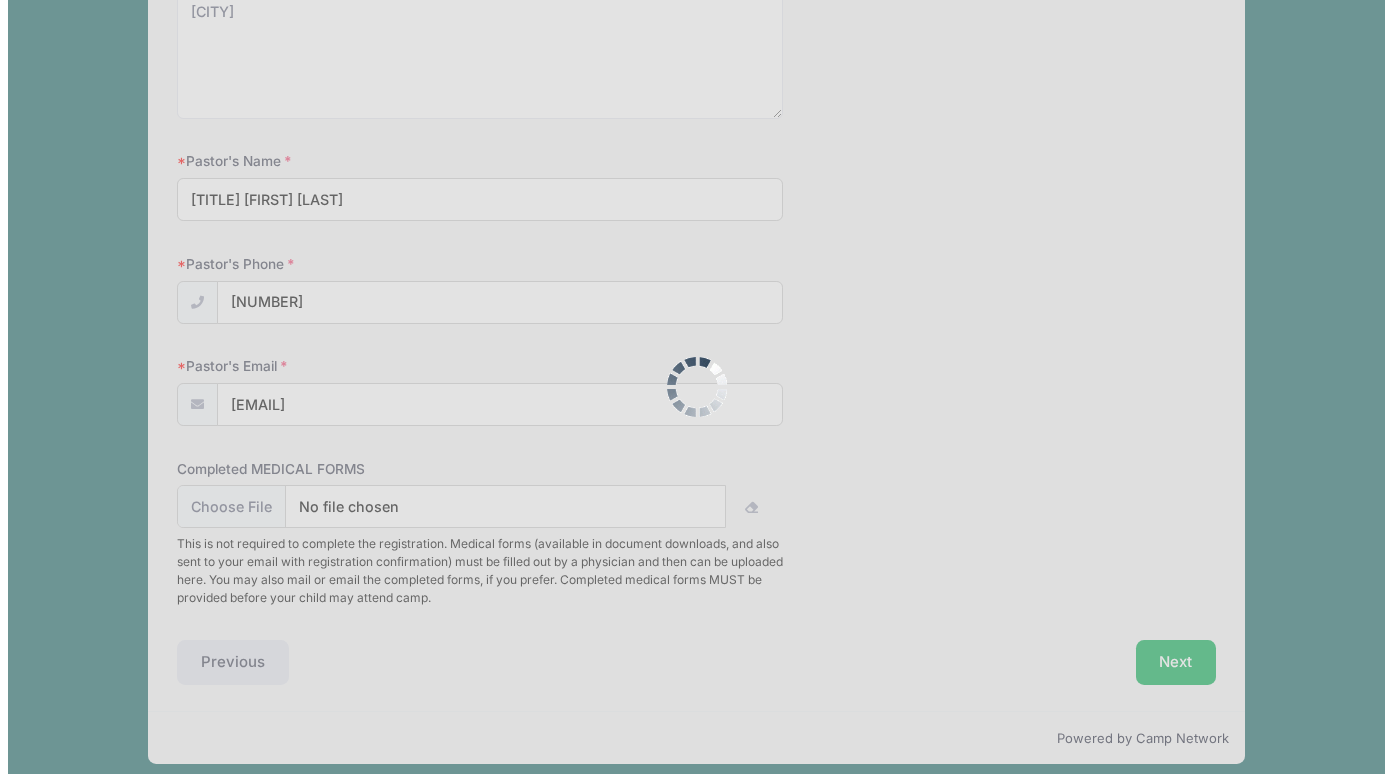 scroll, scrollTop: 0, scrollLeft: 0, axis: both 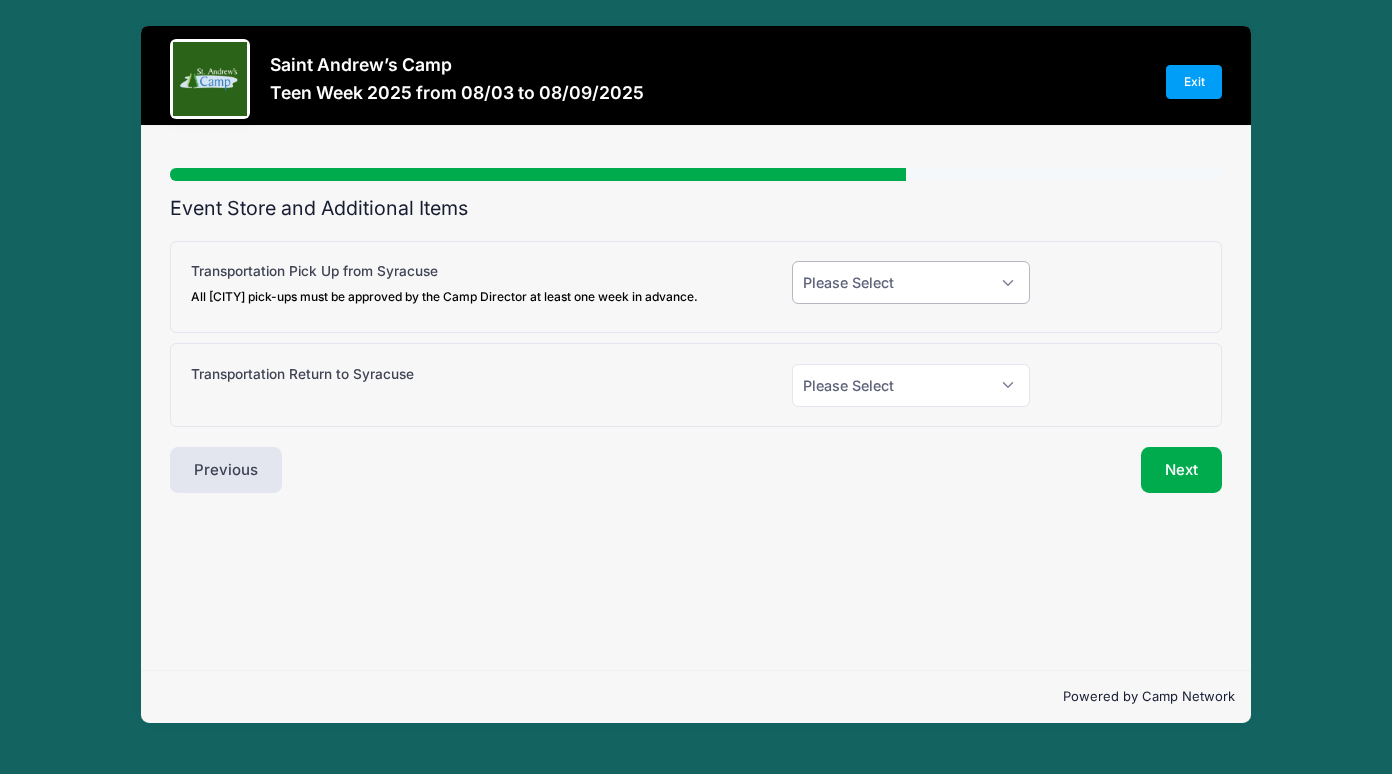 click on "Please Select Yes (+$20.00)
No" at bounding box center (911, 282) 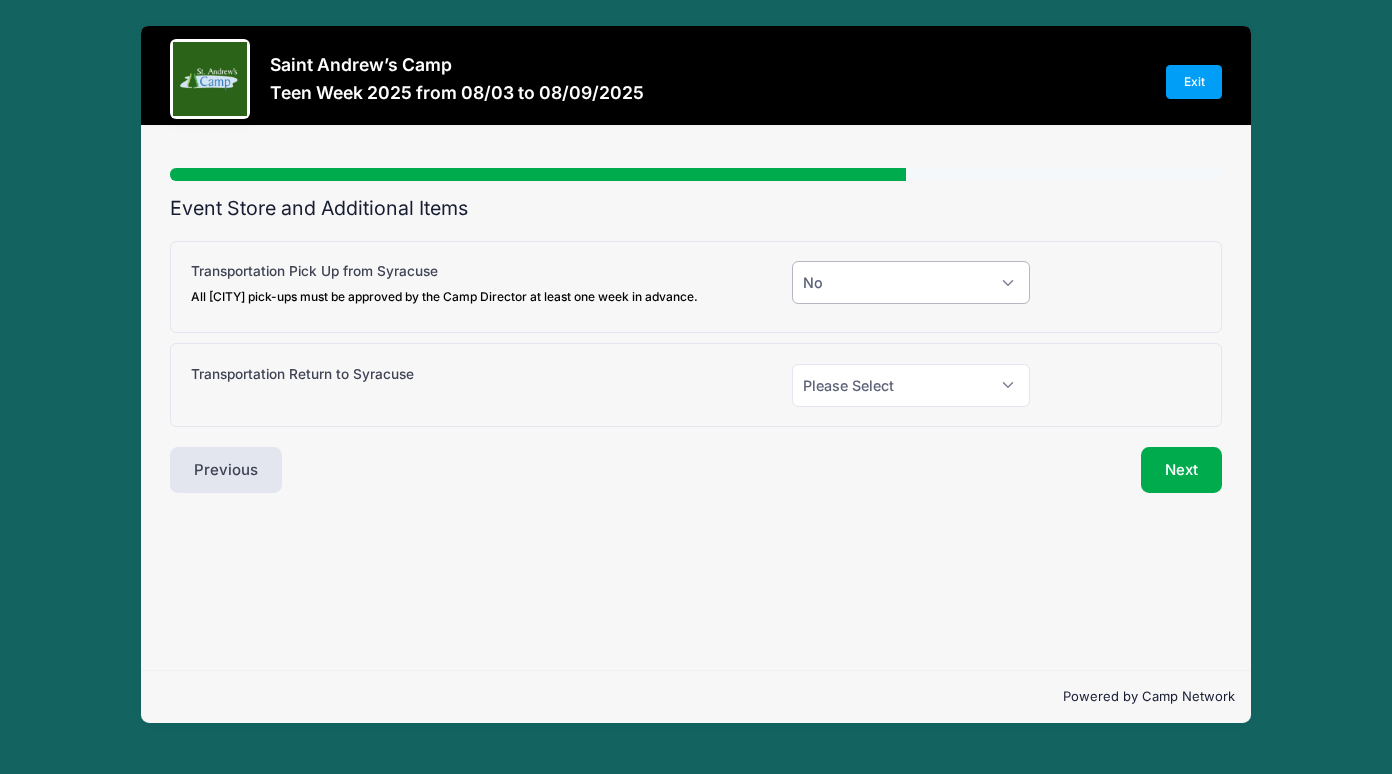 click on "Please Select Yes (+$20.00)
No" at bounding box center [911, 282] 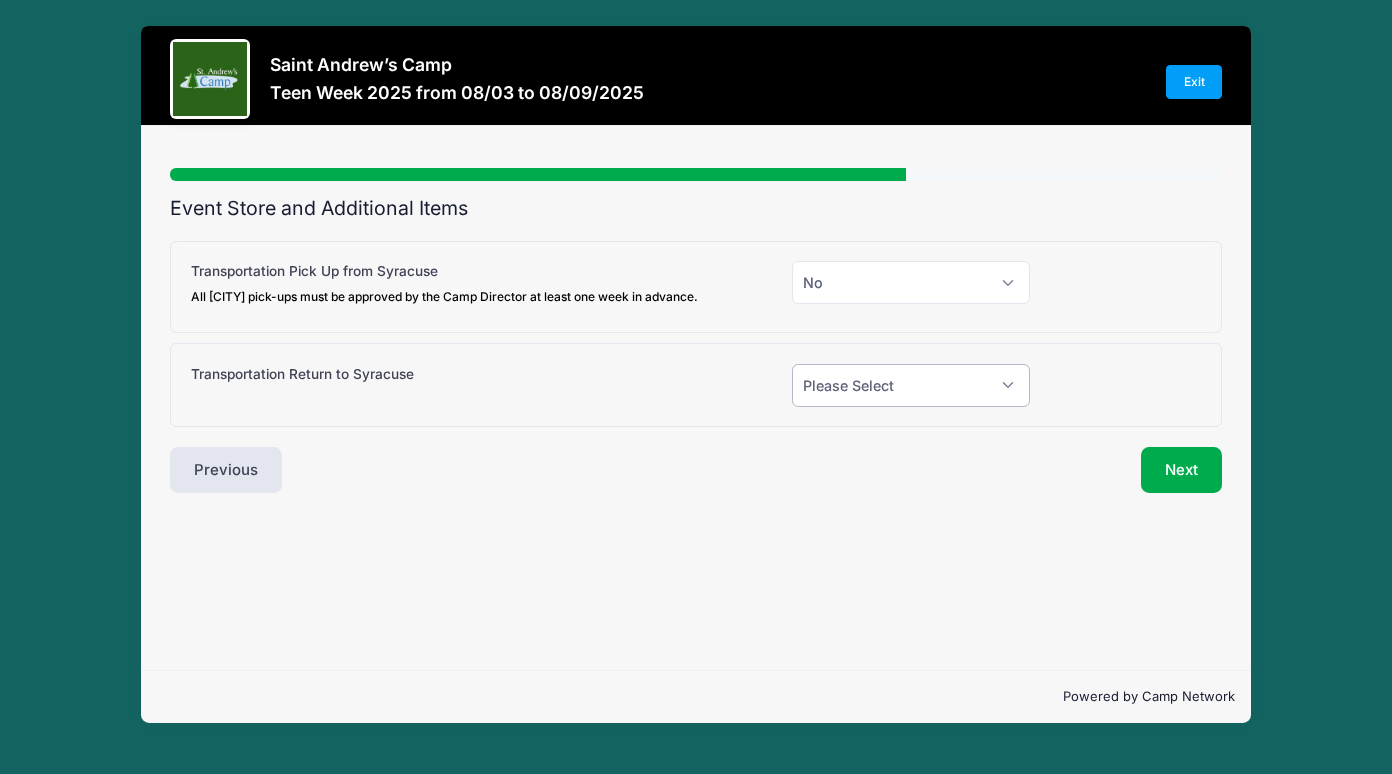 click on "Please Select Yes (+$20.00)
No" at bounding box center (911, 385) 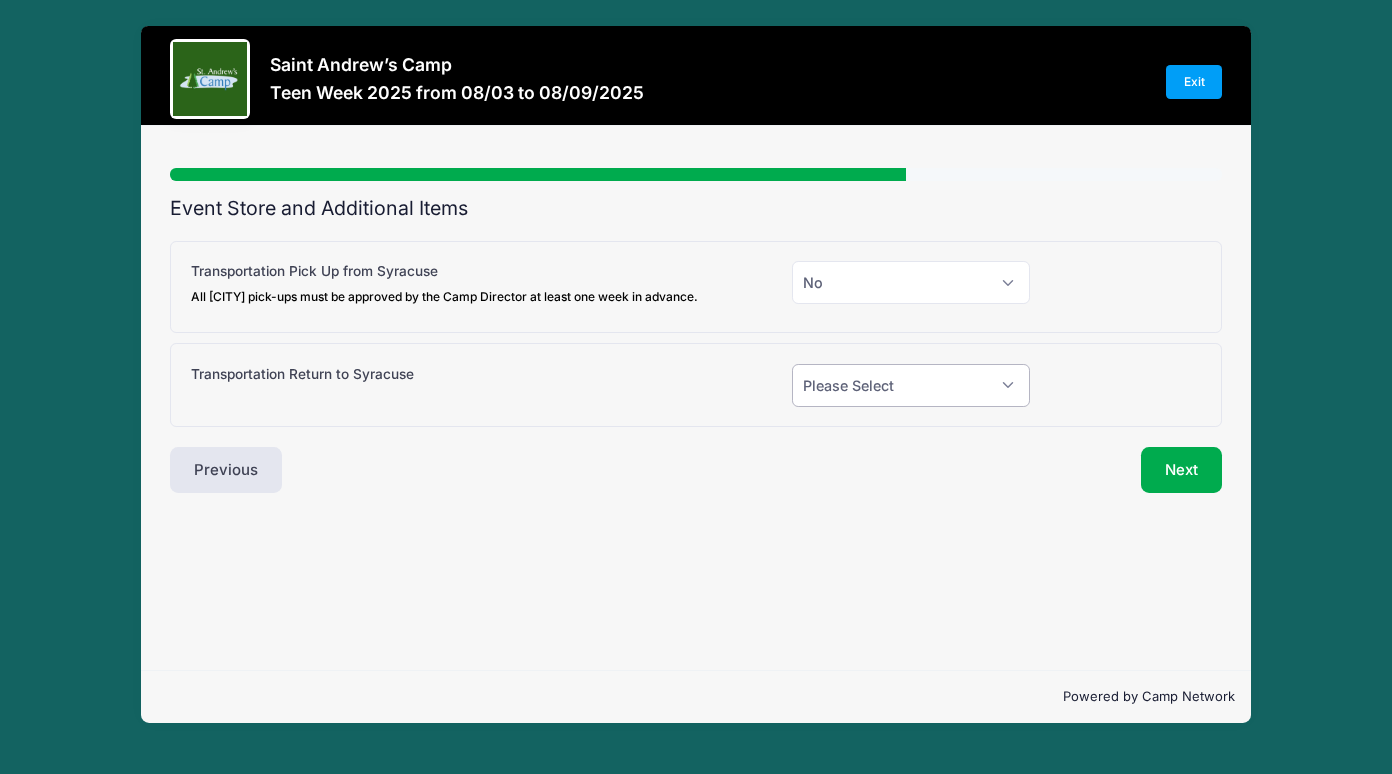 select on "0" 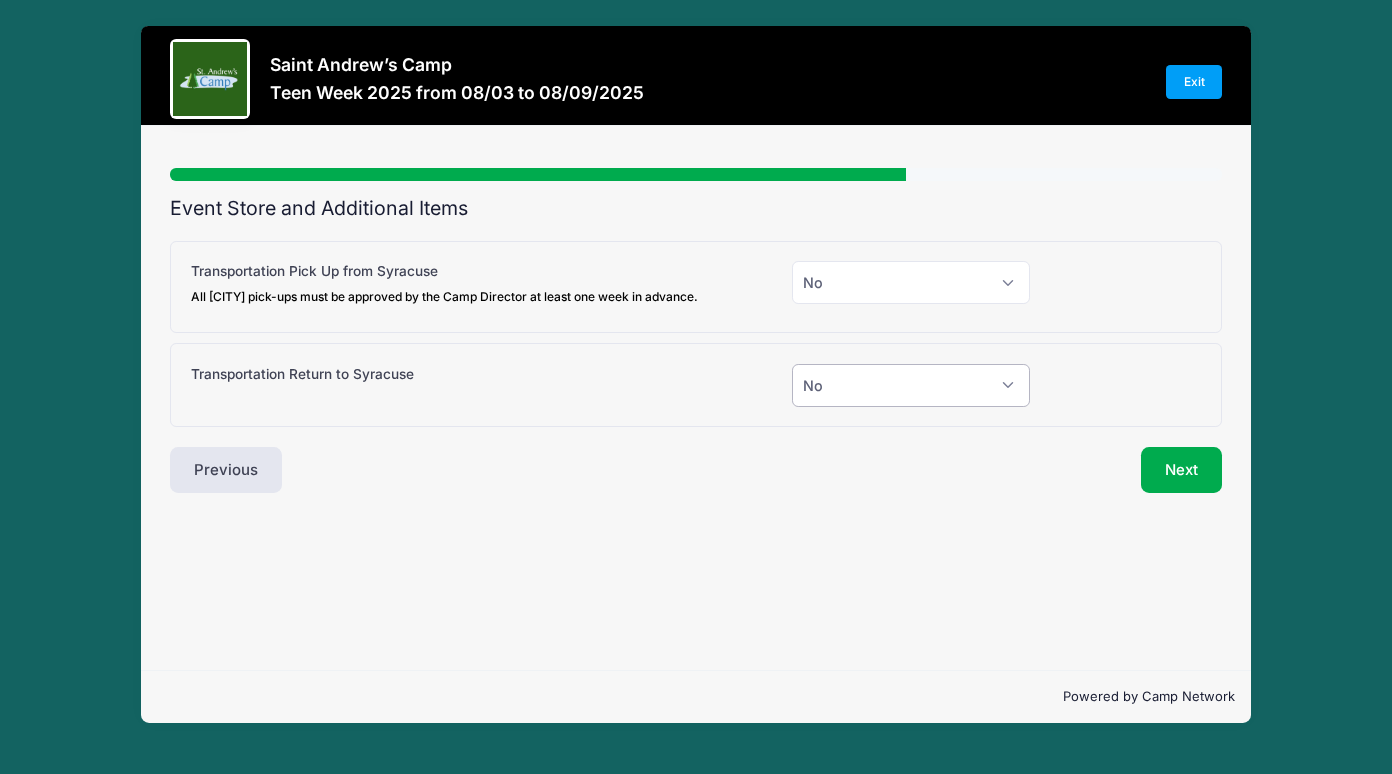 click on "Please Select Yes (+$20.00)
No" at bounding box center (911, 385) 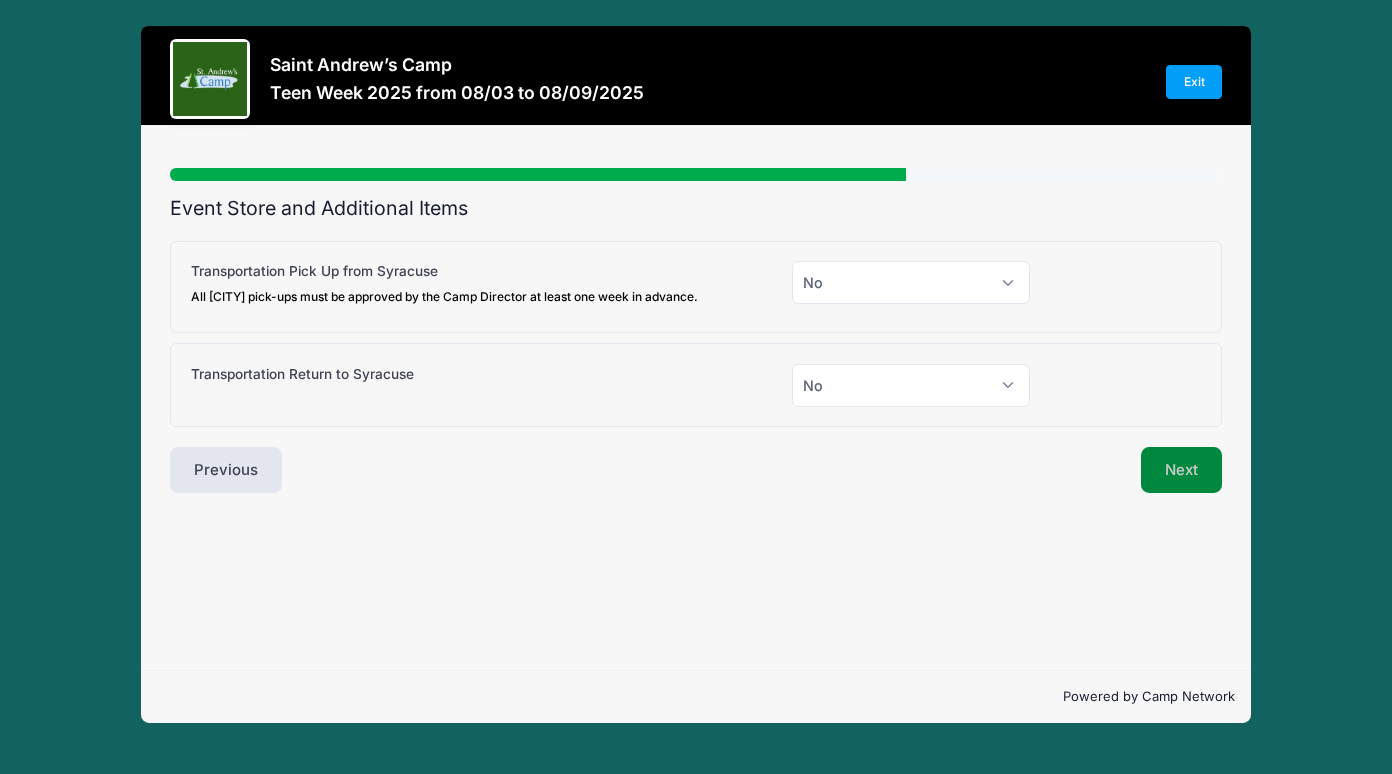 click on "Next" at bounding box center [1181, 470] 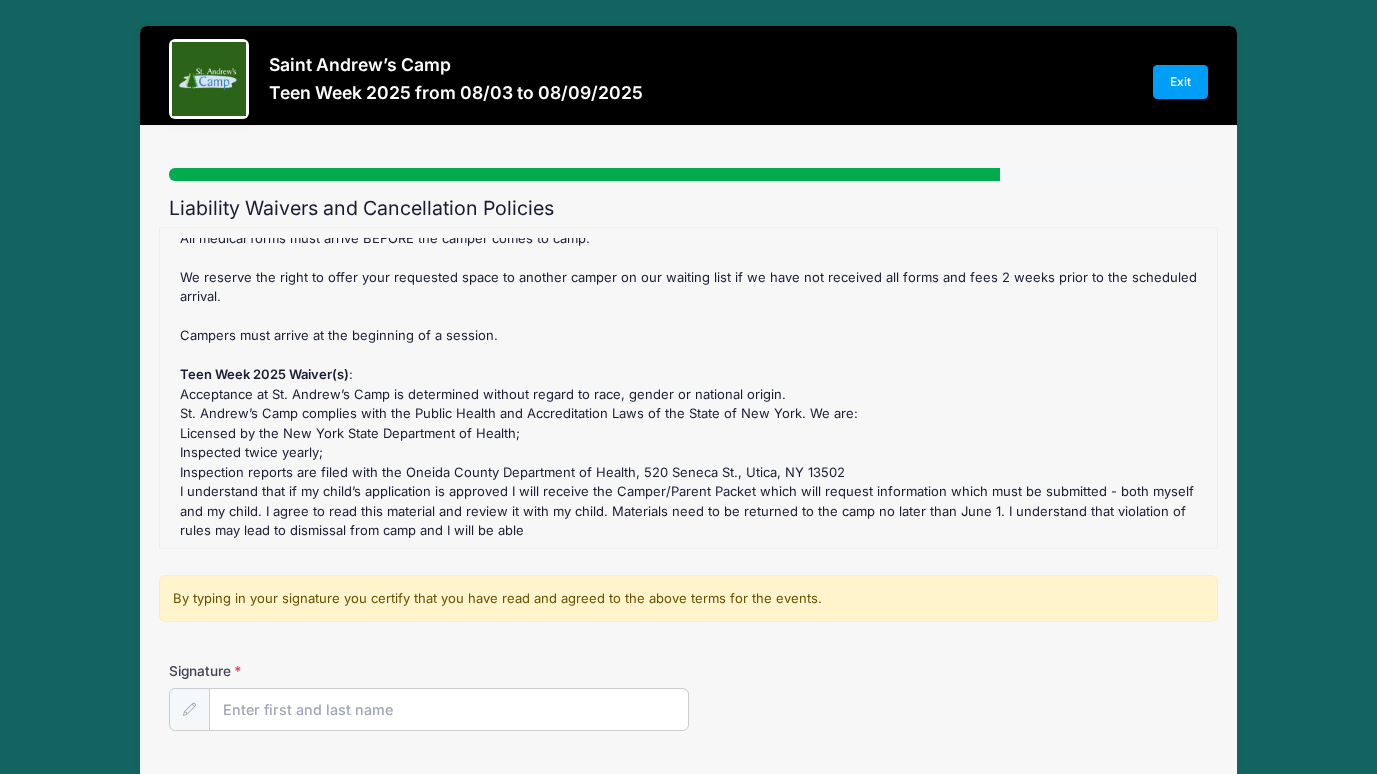scroll, scrollTop: 246, scrollLeft: 0, axis: vertical 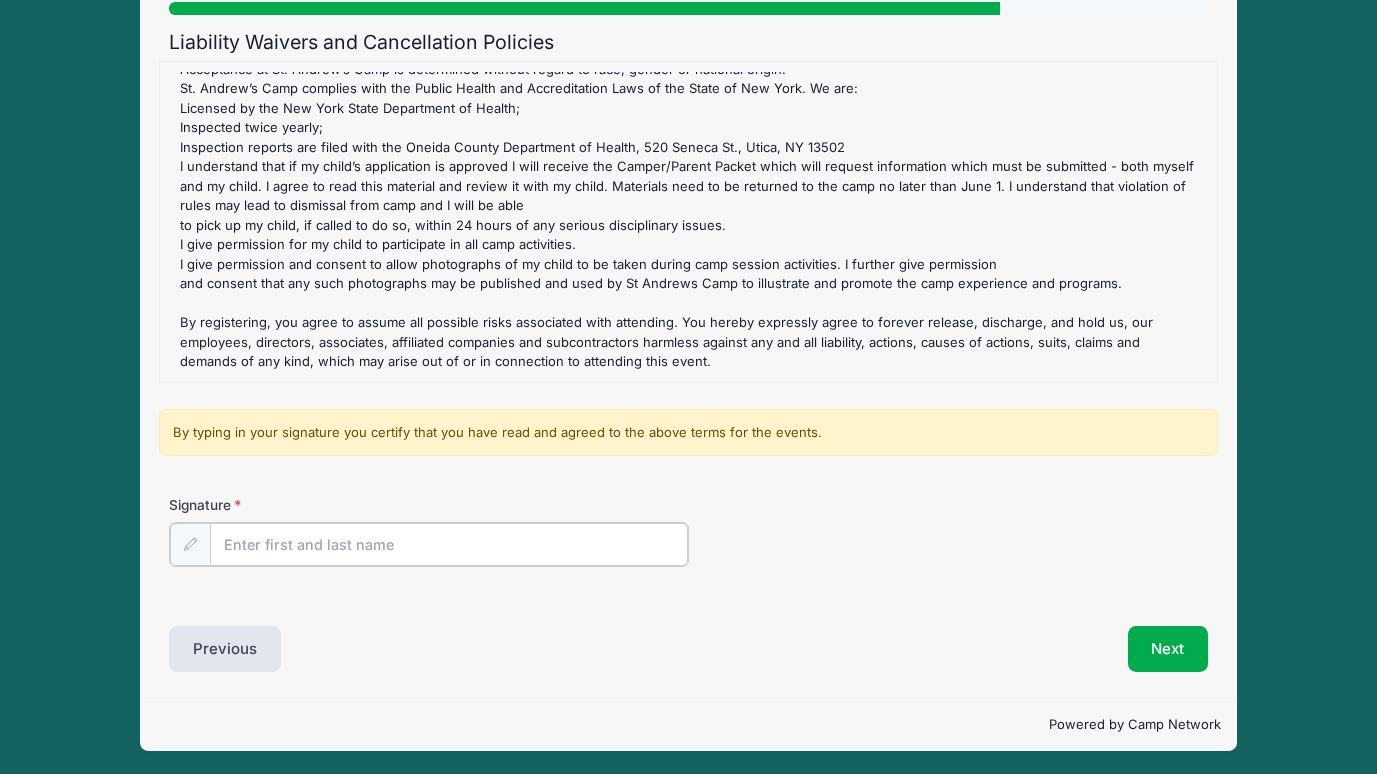 click on "Signature" at bounding box center [449, 544] 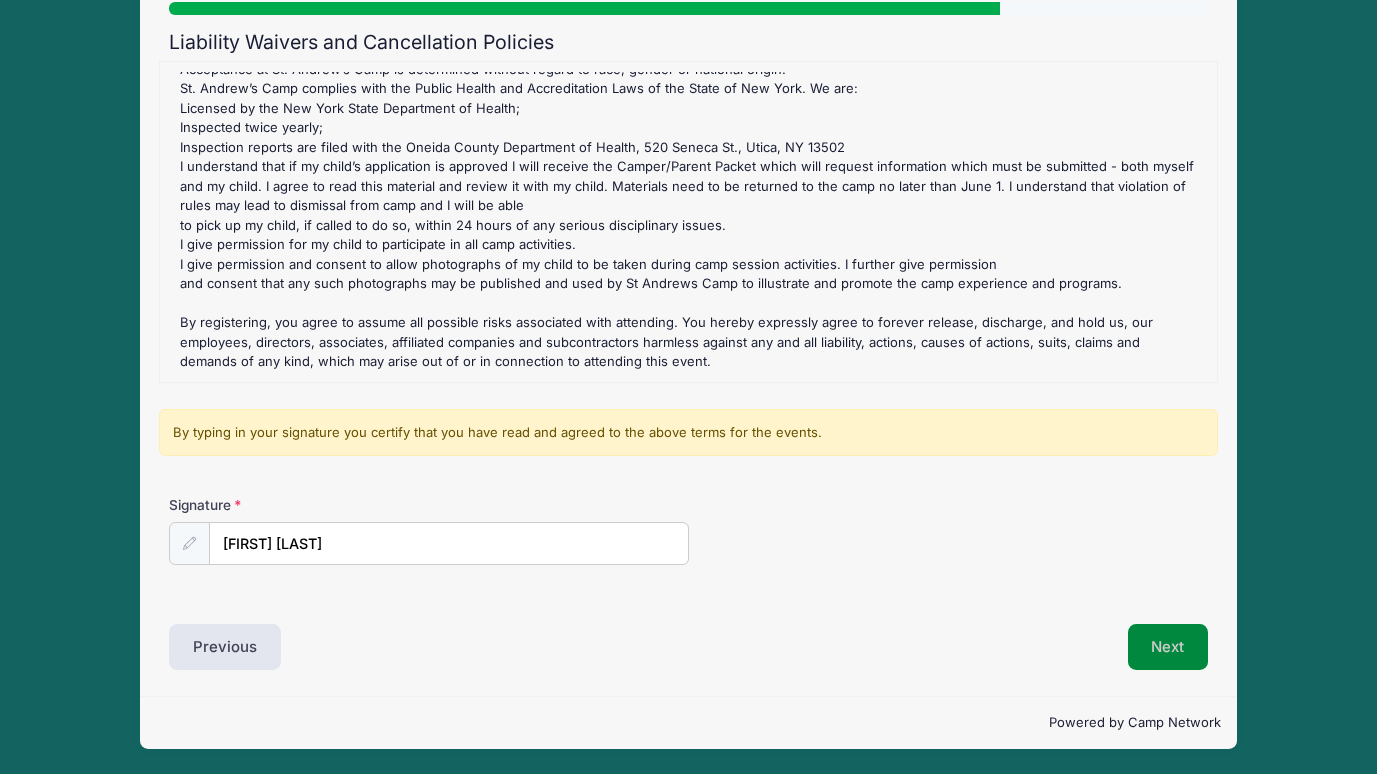 click on "Next" at bounding box center [1168, 647] 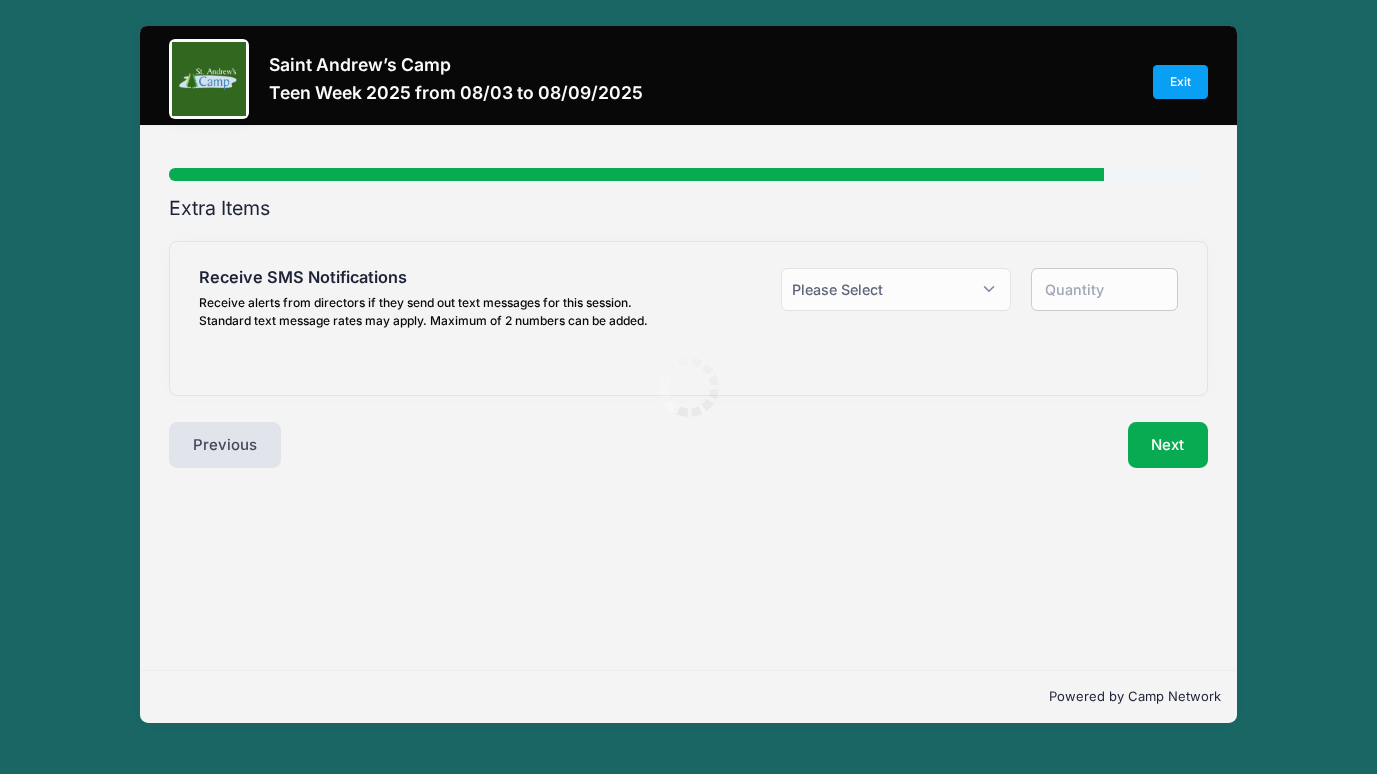 scroll, scrollTop: 0, scrollLeft: 0, axis: both 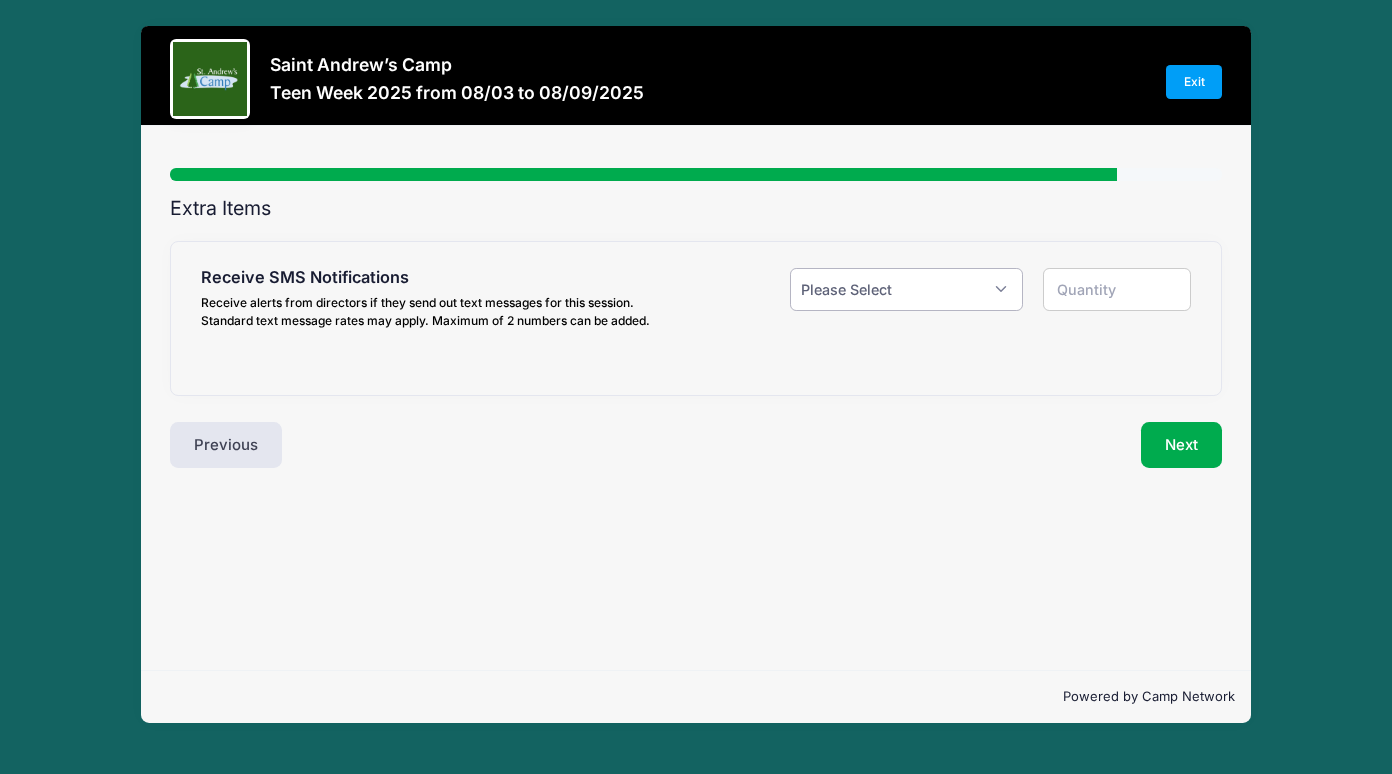 click on "Please Select Yes ($0.00)
No" at bounding box center [906, 289] 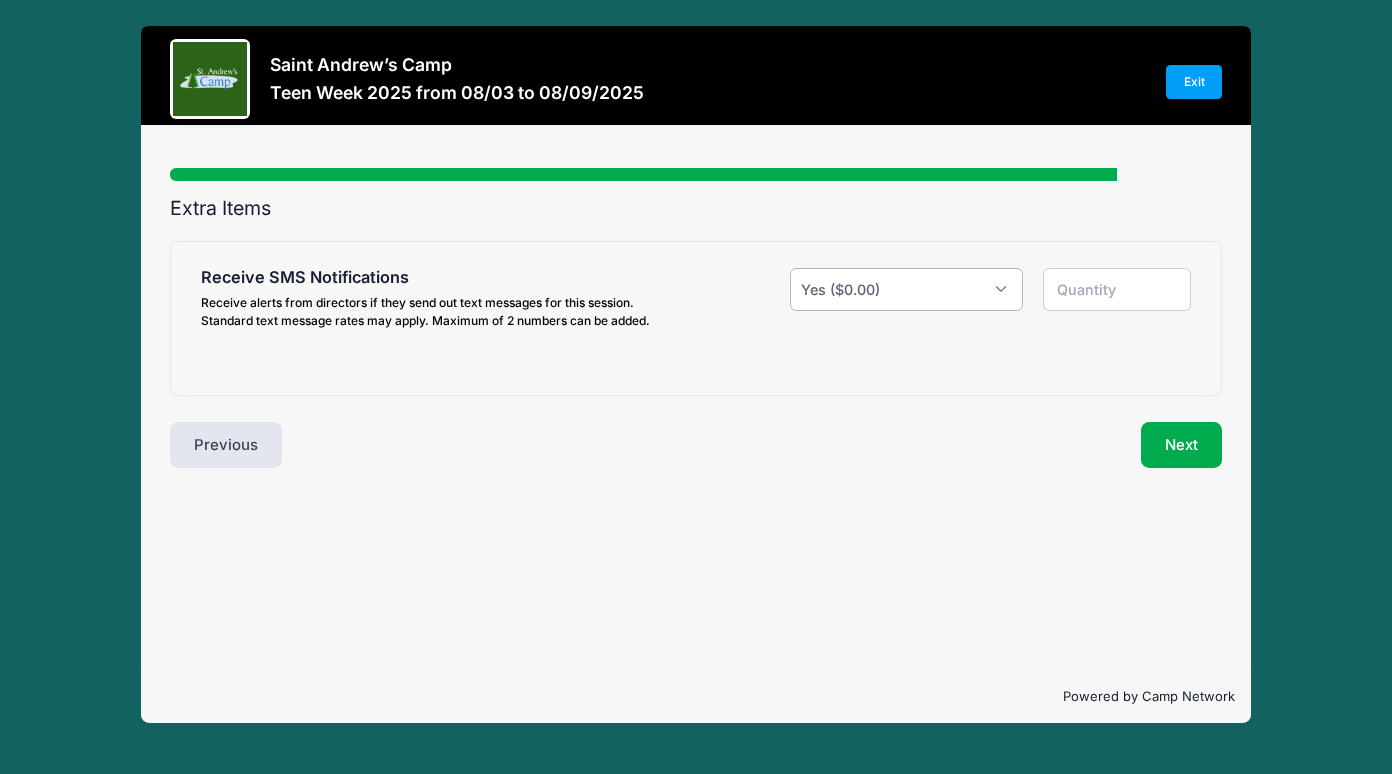 click on "Please Select Yes ($0.00)
No" at bounding box center (906, 289) 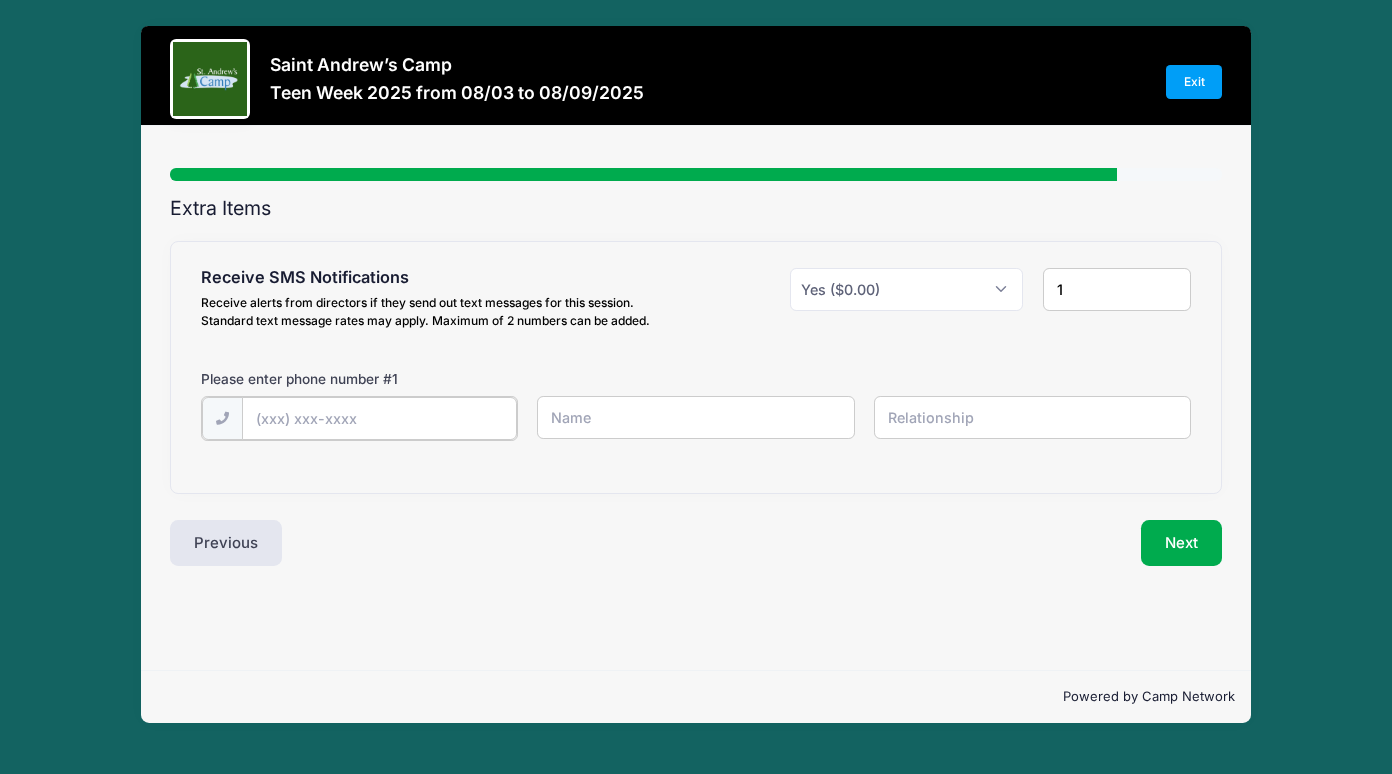 click at bounding box center (0, 0) 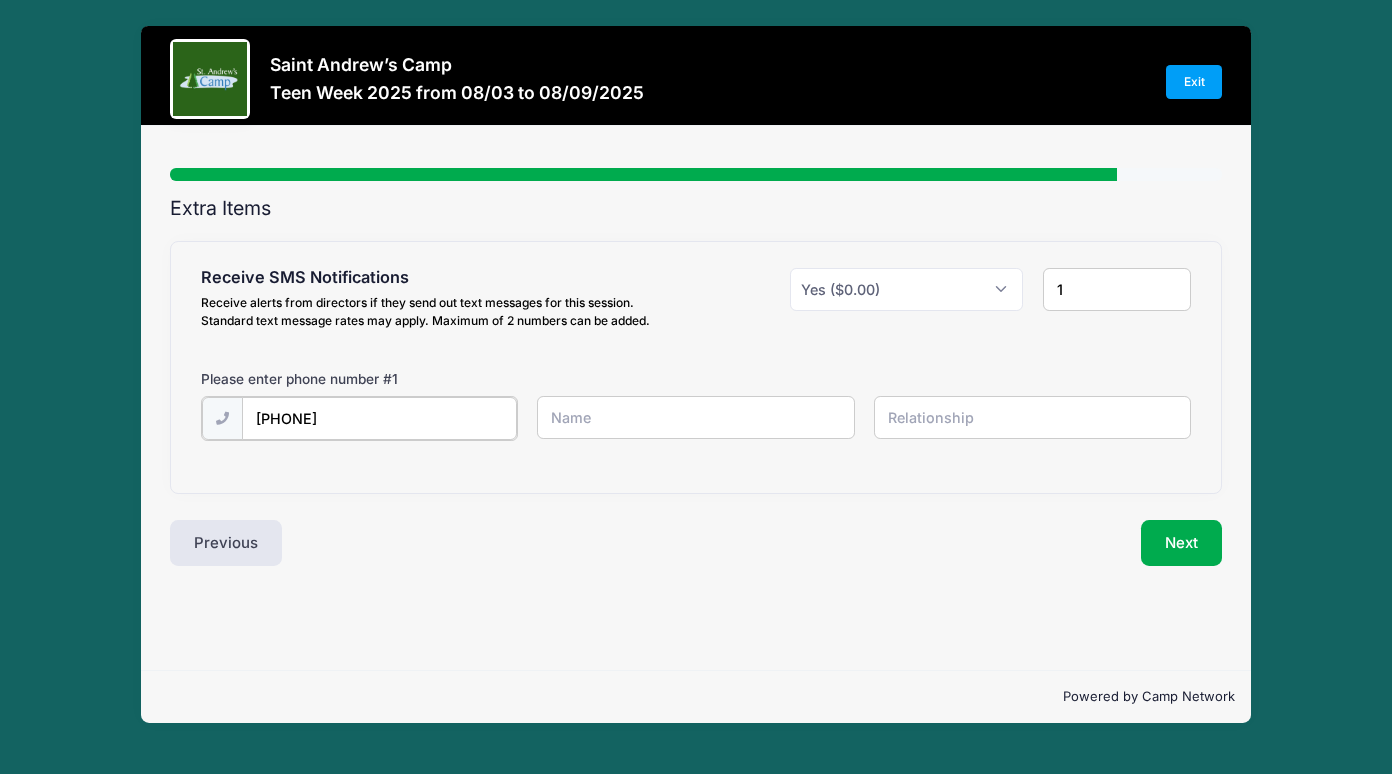 type on "(703) 986-4647" 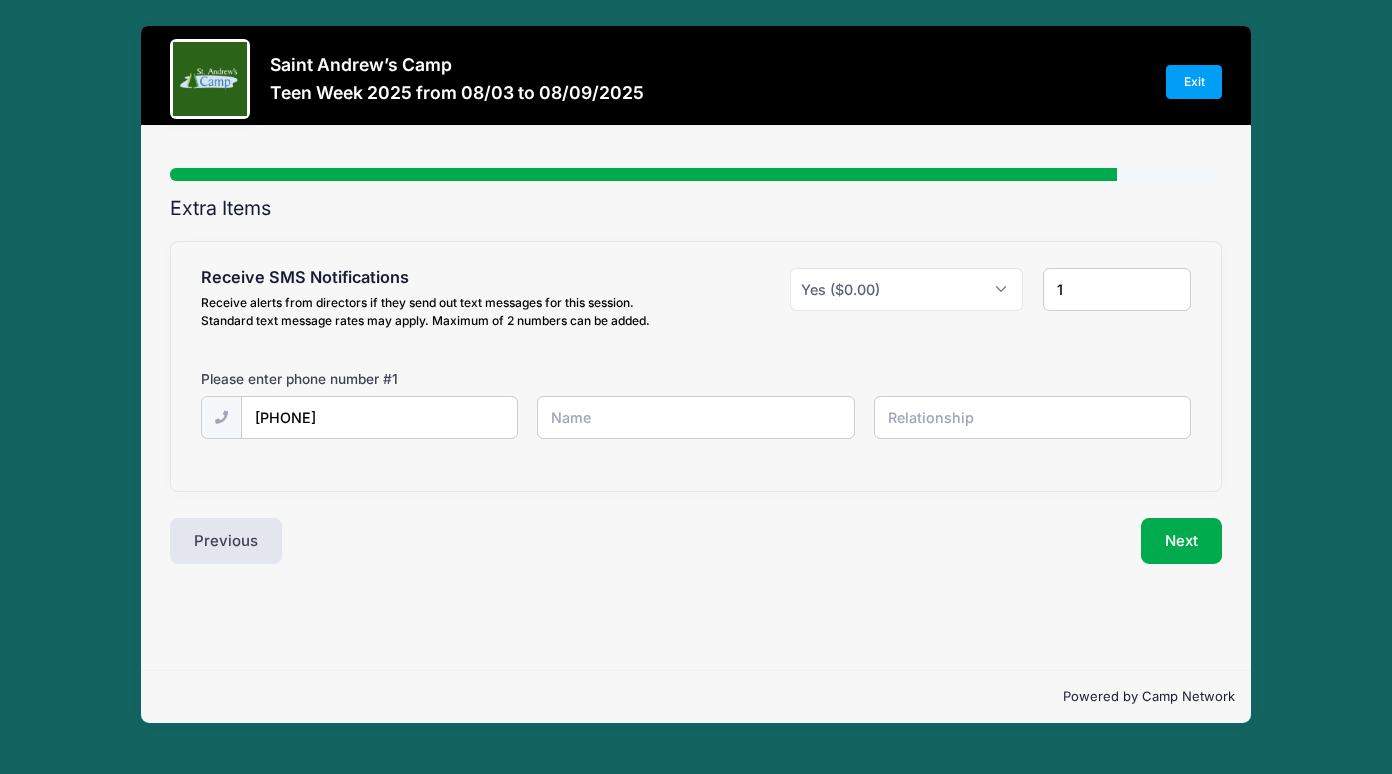 click at bounding box center [0, 0] 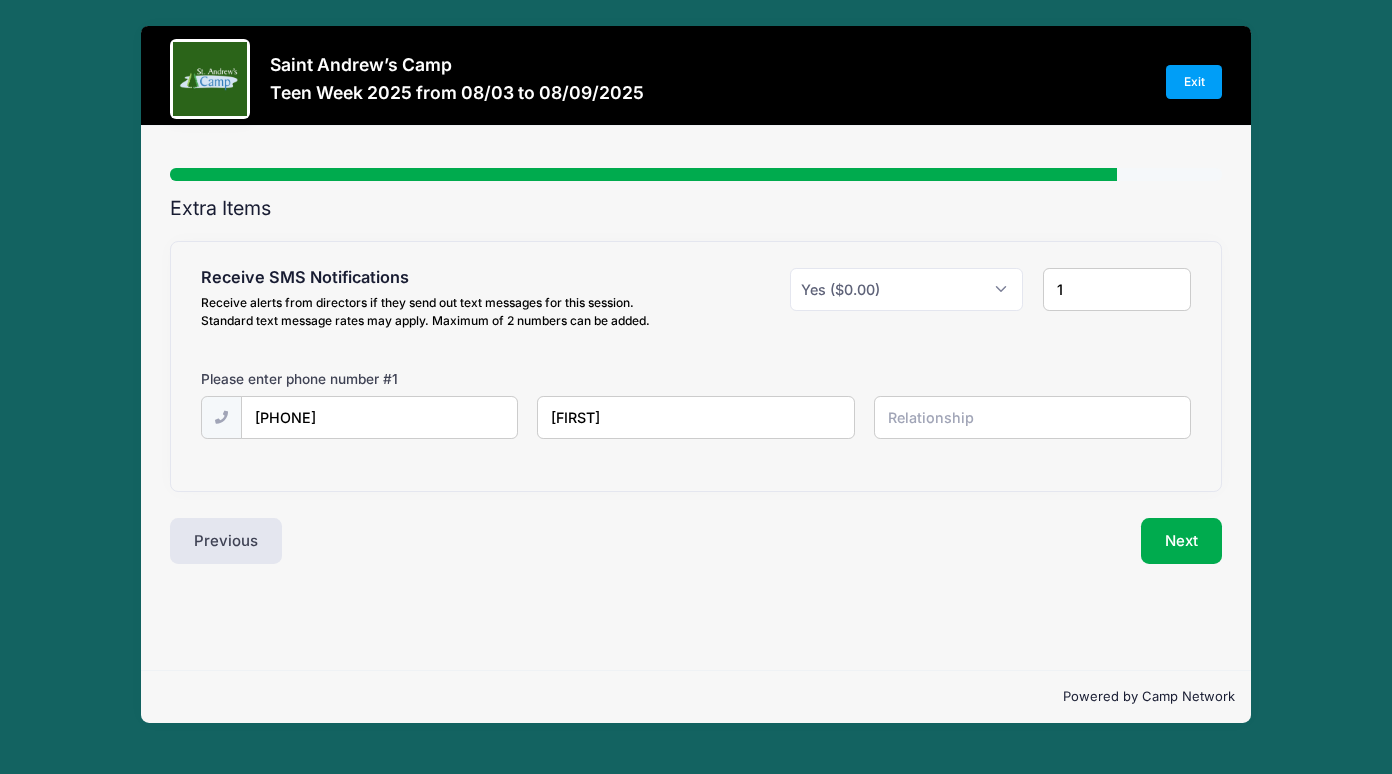 type on "mother" 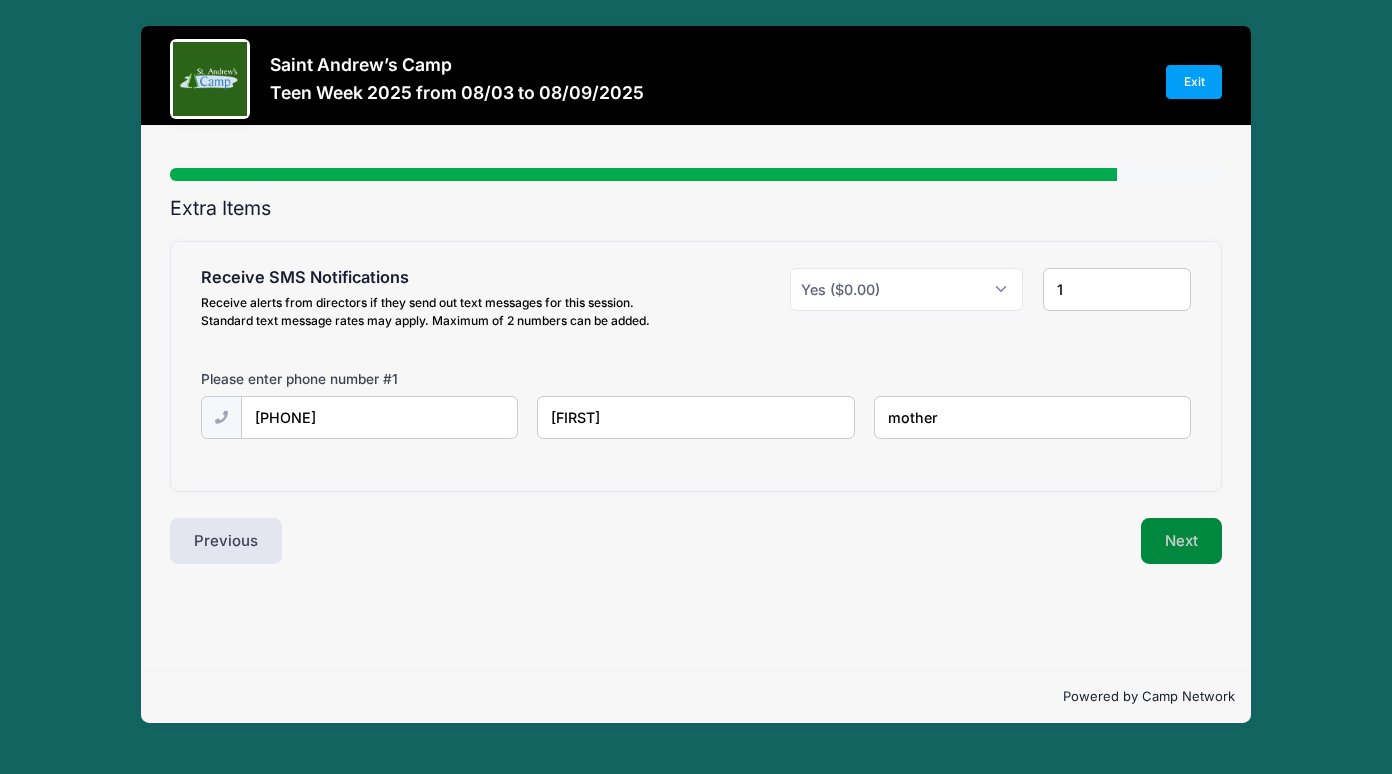 click on "Next" at bounding box center (1181, 541) 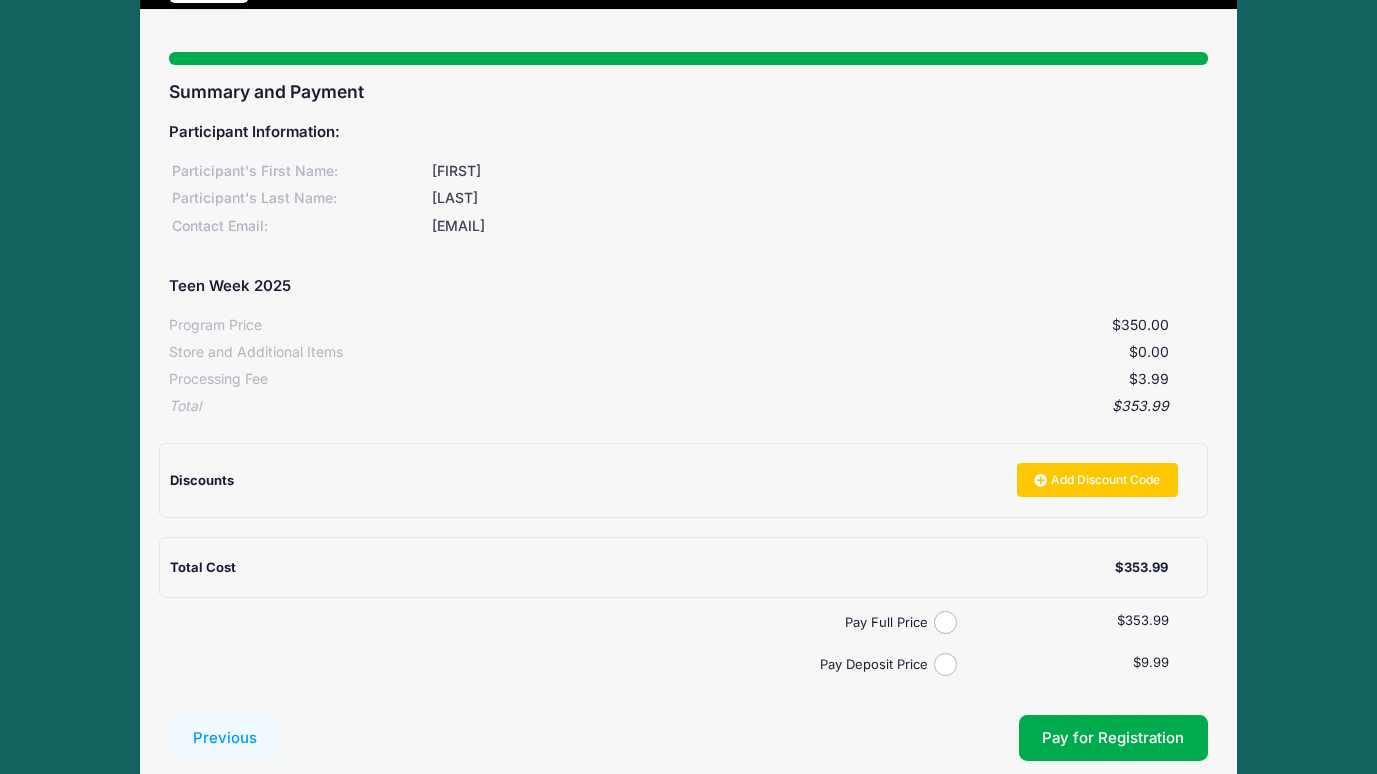 scroll, scrollTop: 133, scrollLeft: 0, axis: vertical 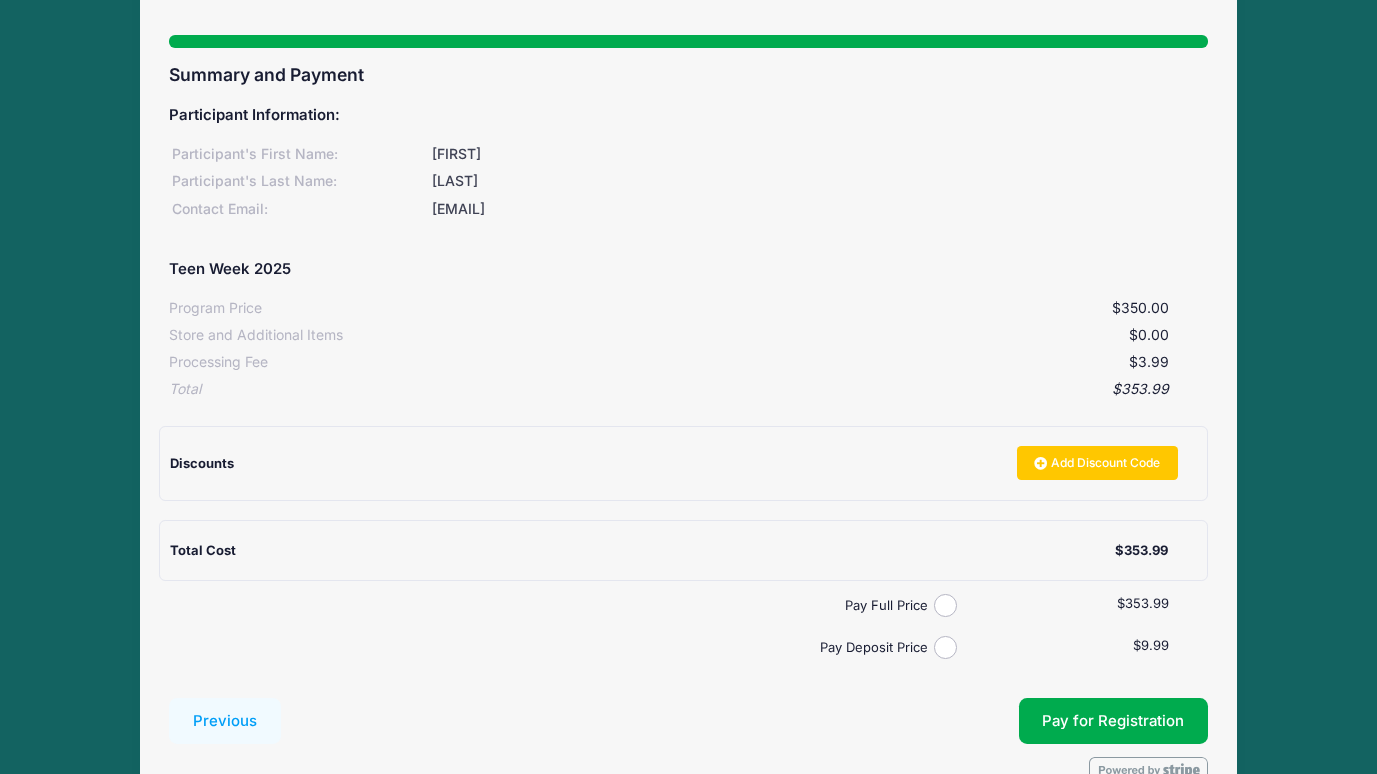 click on "Pay Deposit Price" at bounding box center (555, 648) 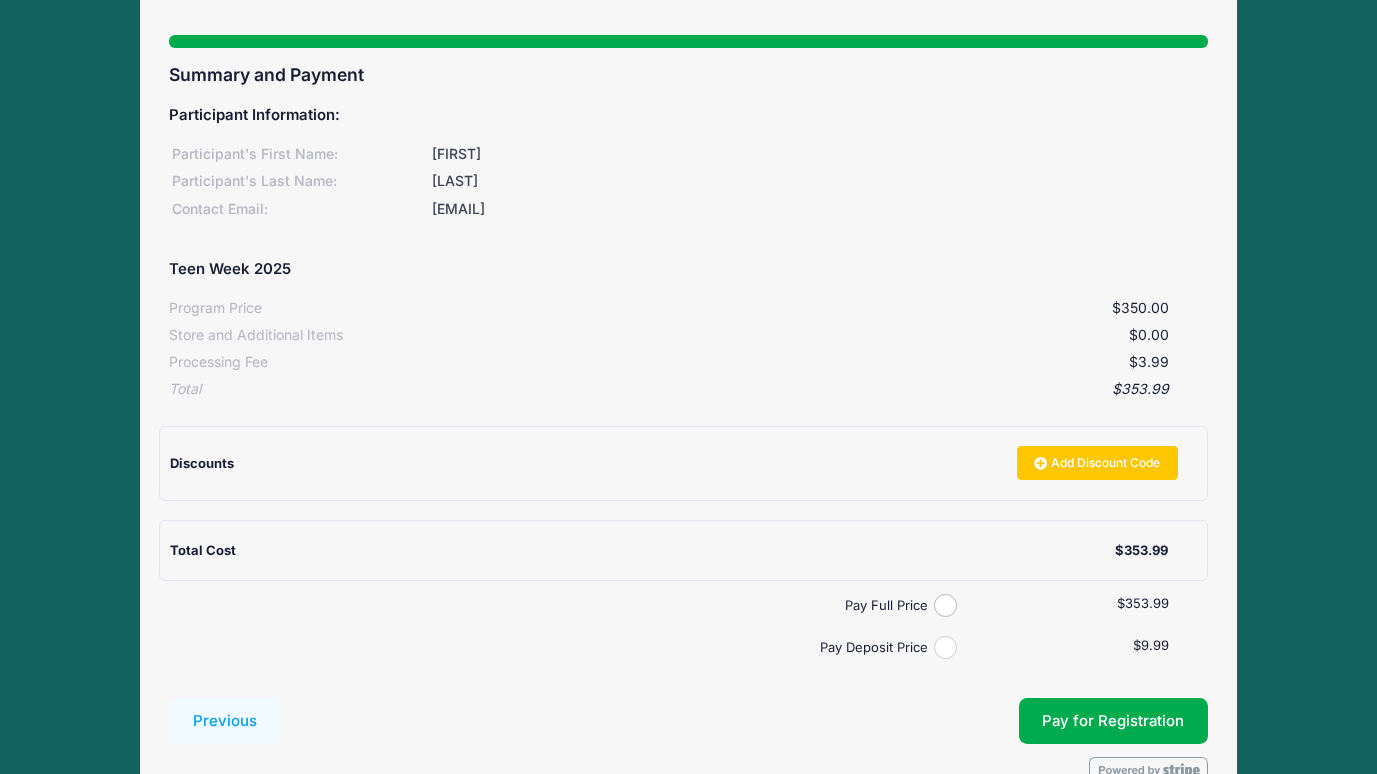 radio on "true" 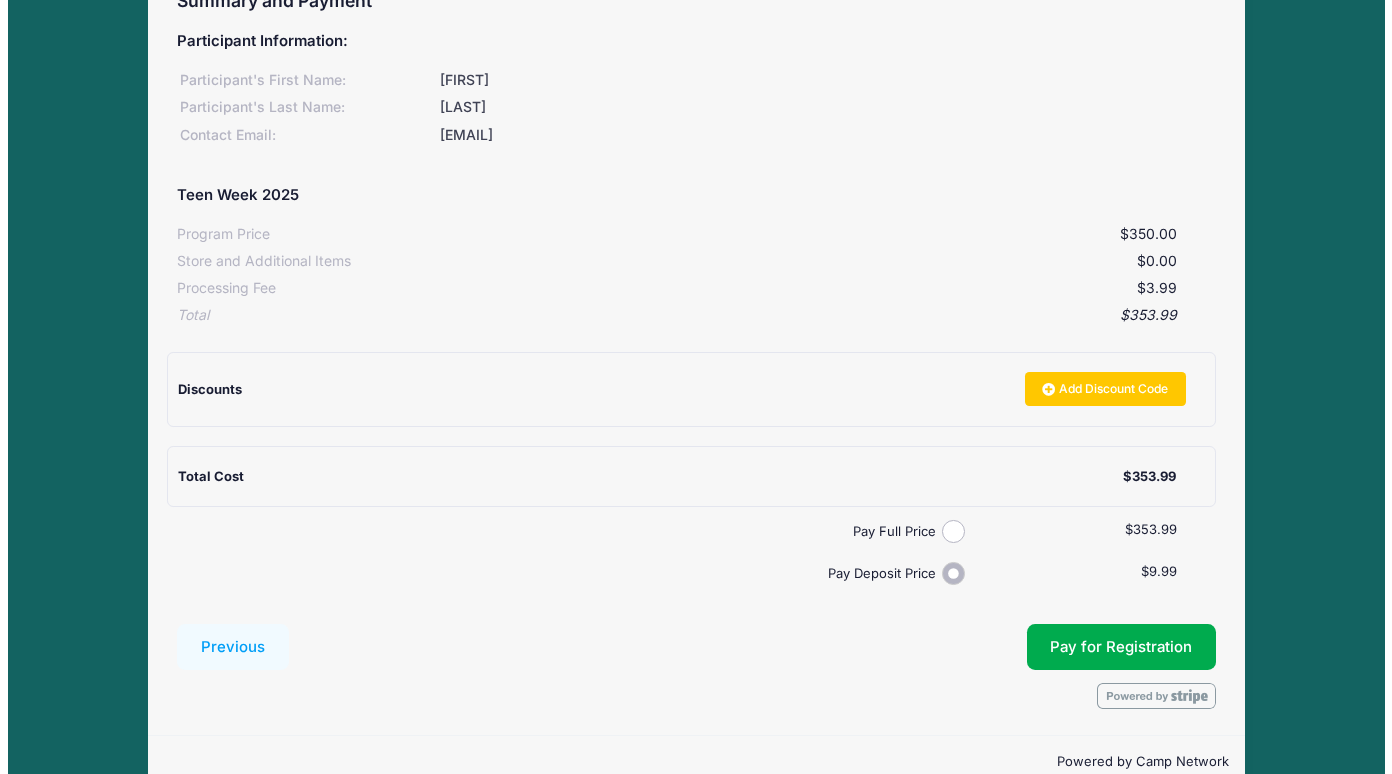 scroll, scrollTop: 246, scrollLeft: 0, axis: vertical 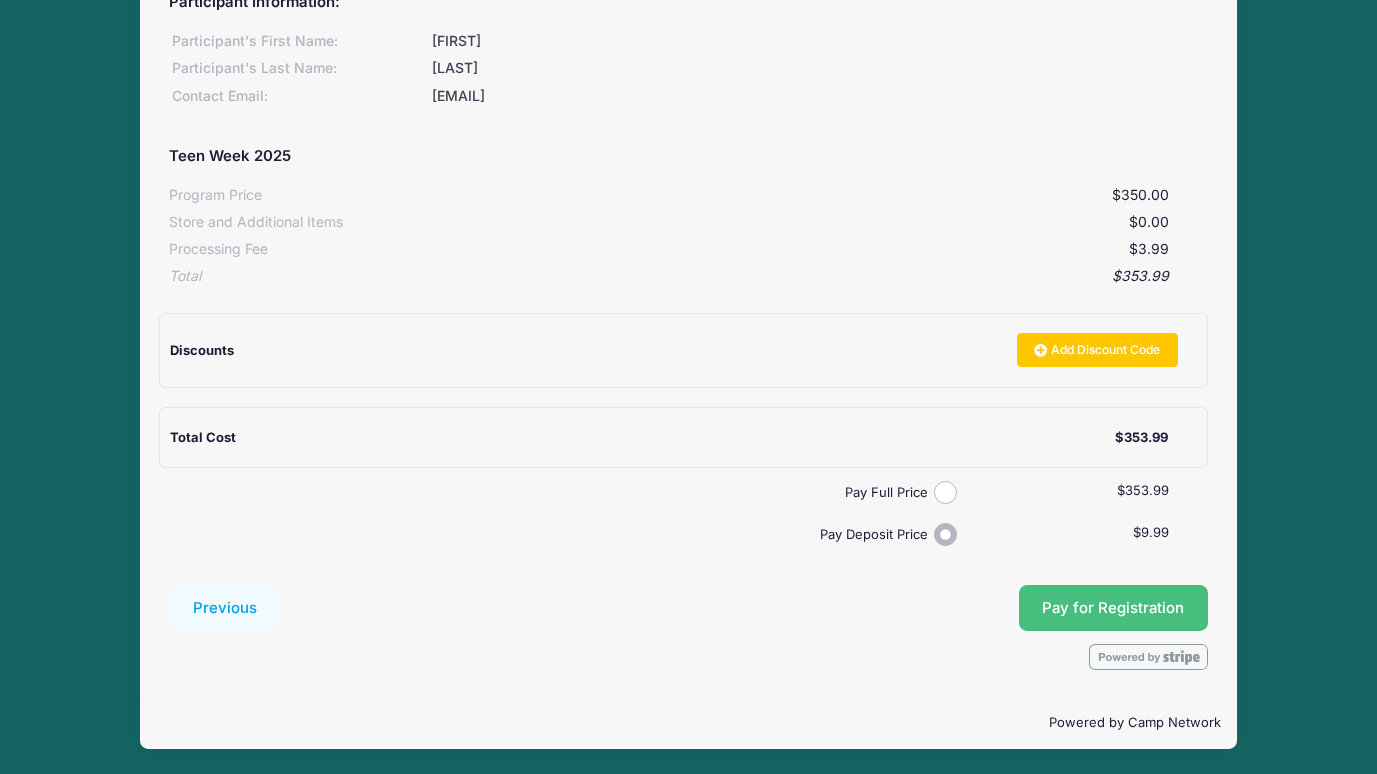 click on "Pay for Registration" at bounding box center [1113, 608] 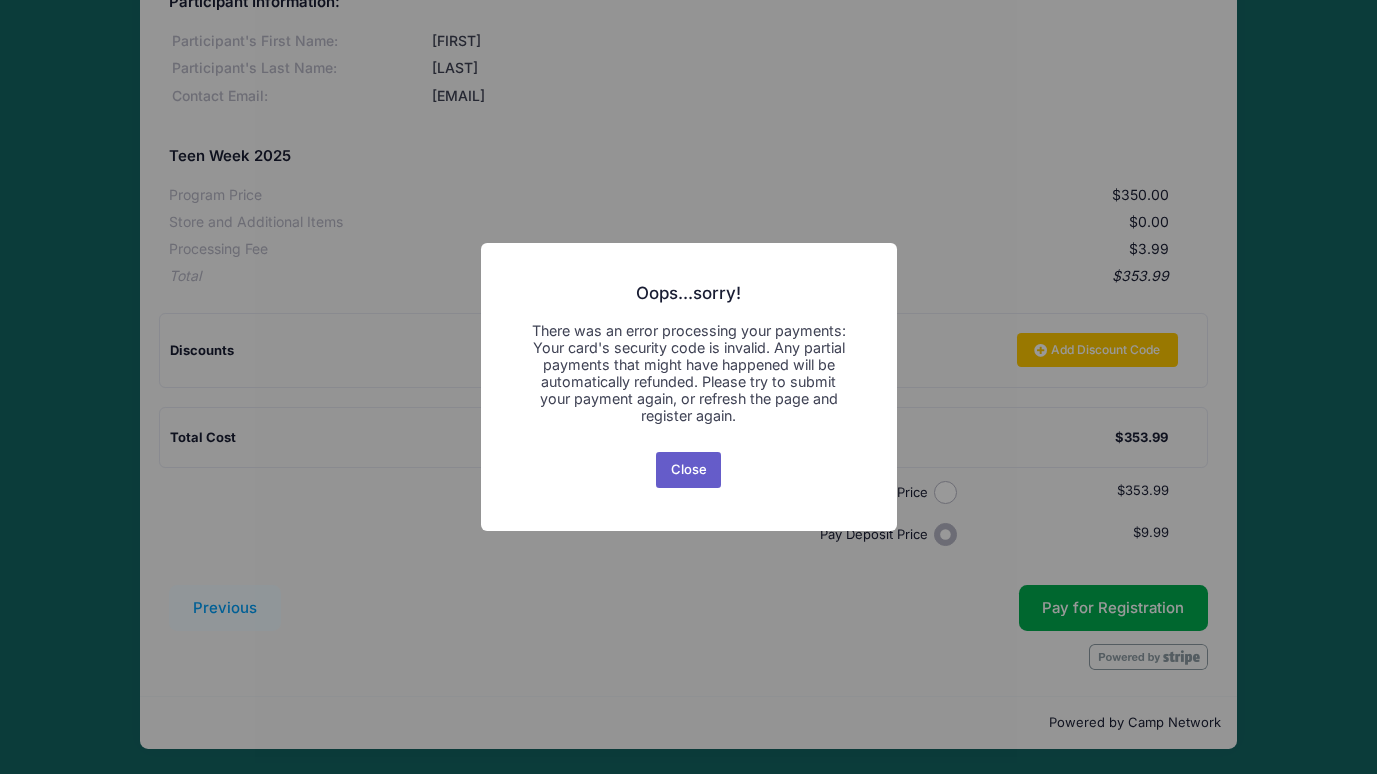 click on "Close" at bounding box center (688, 470) 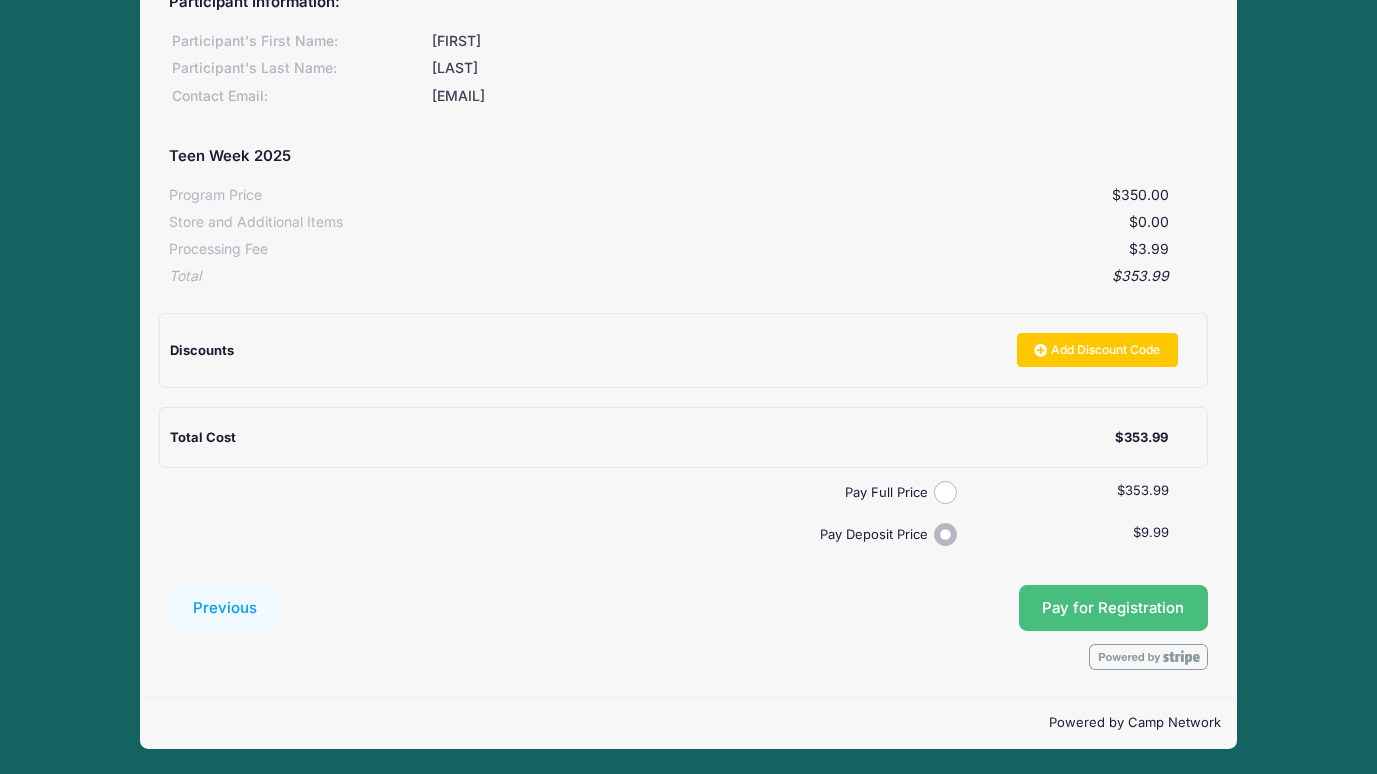 click on "Pay for Registration" at bounding box center [1113, 608] 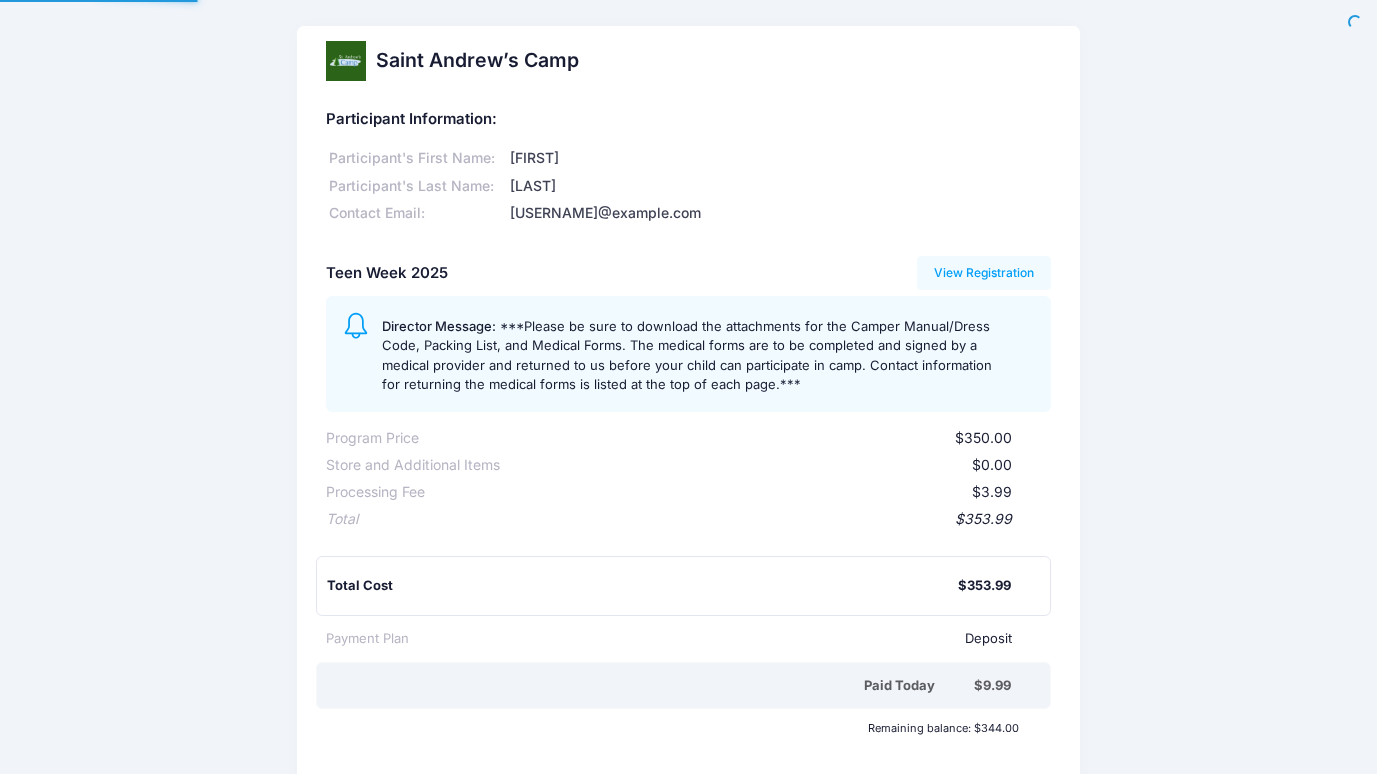 scroll, scrollTop: 0, scrollLeft: 0, axis: both 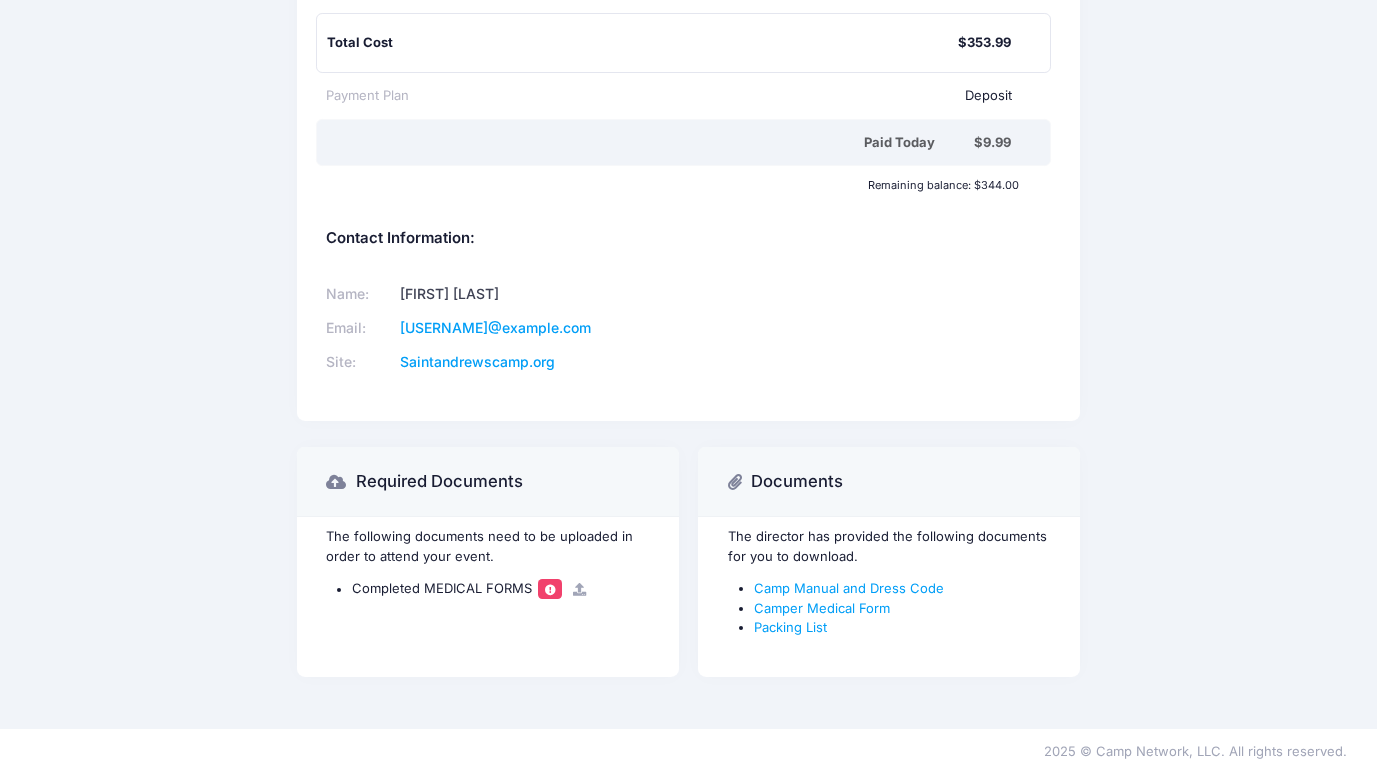click at bounding box center (579, 589) 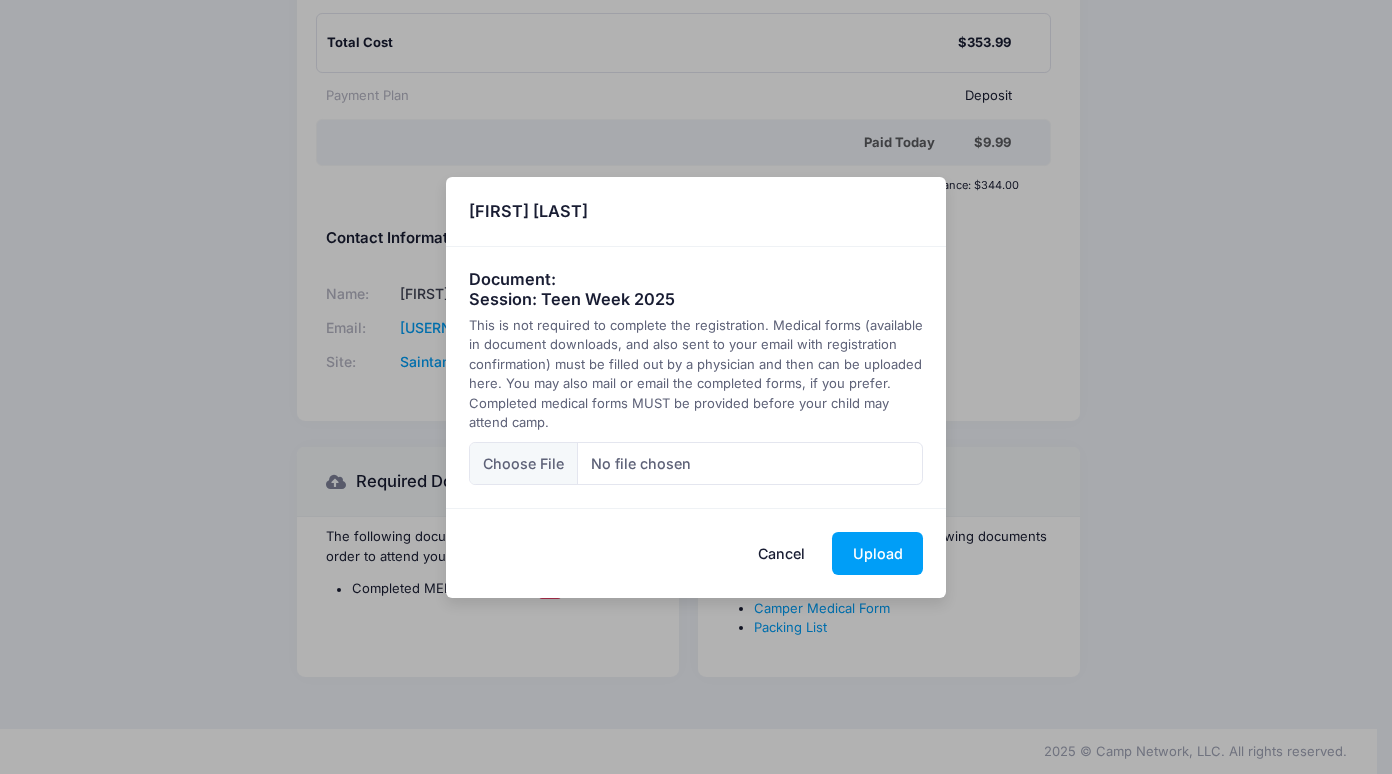 click on "Cancel" at bounding box center (782, 553) 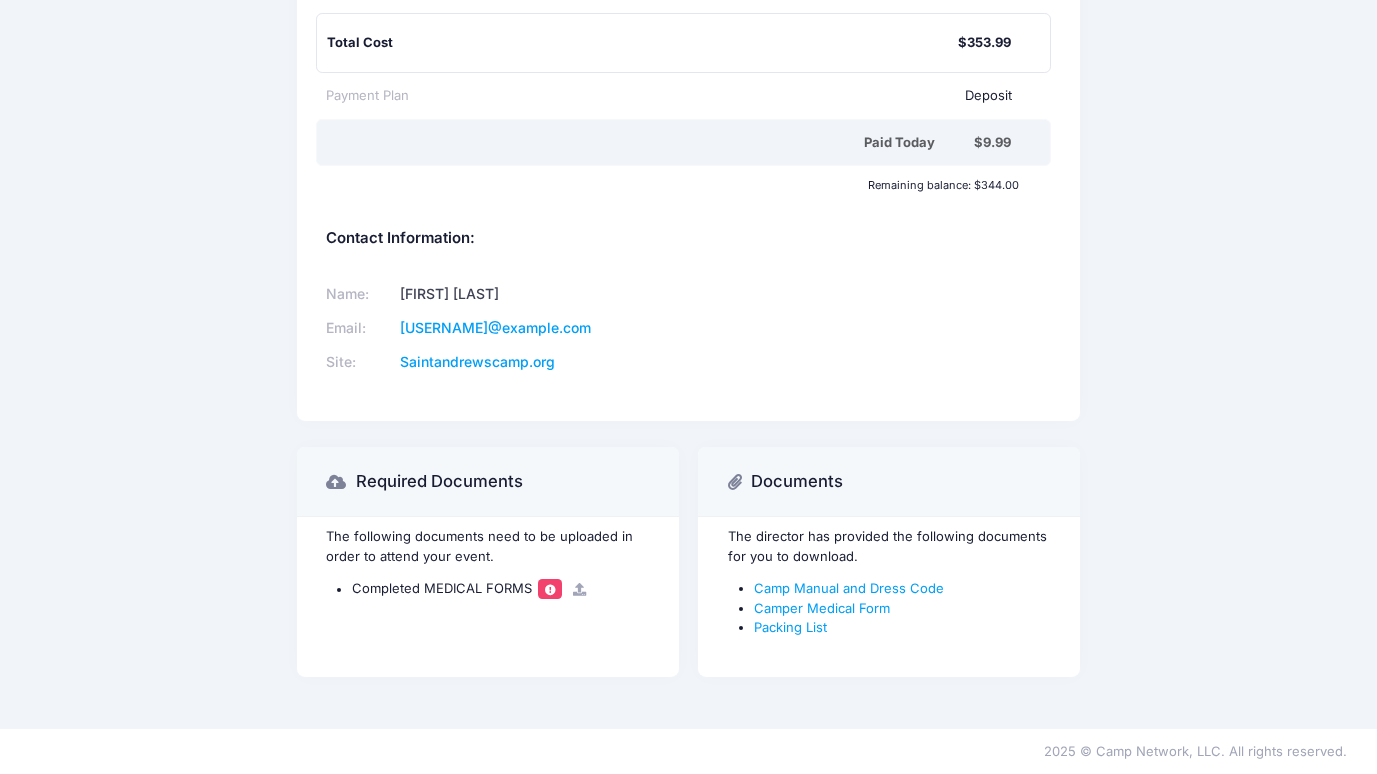 scroll, scrollTop: 277, scrollLeft: 0, axis: vertical 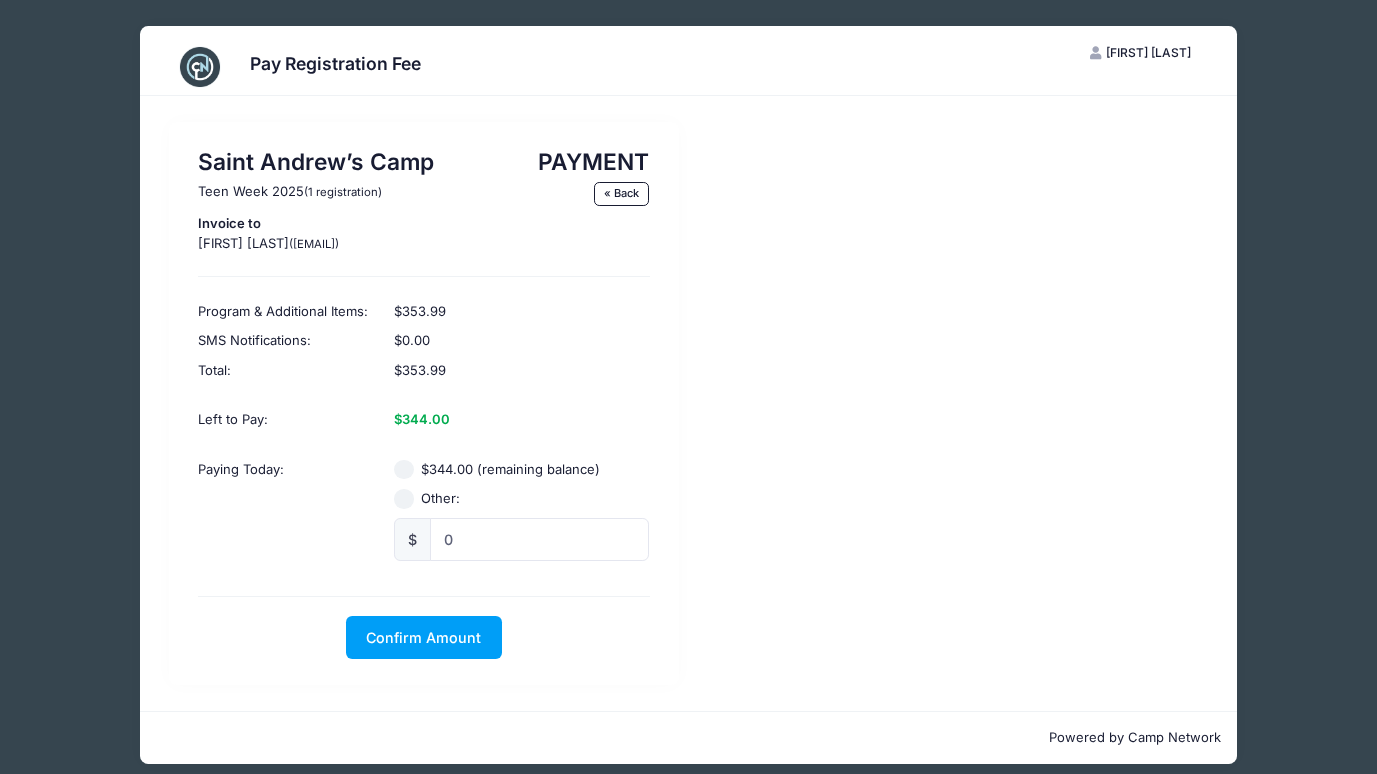 click on "Other:" at bounding box center (404, 499) 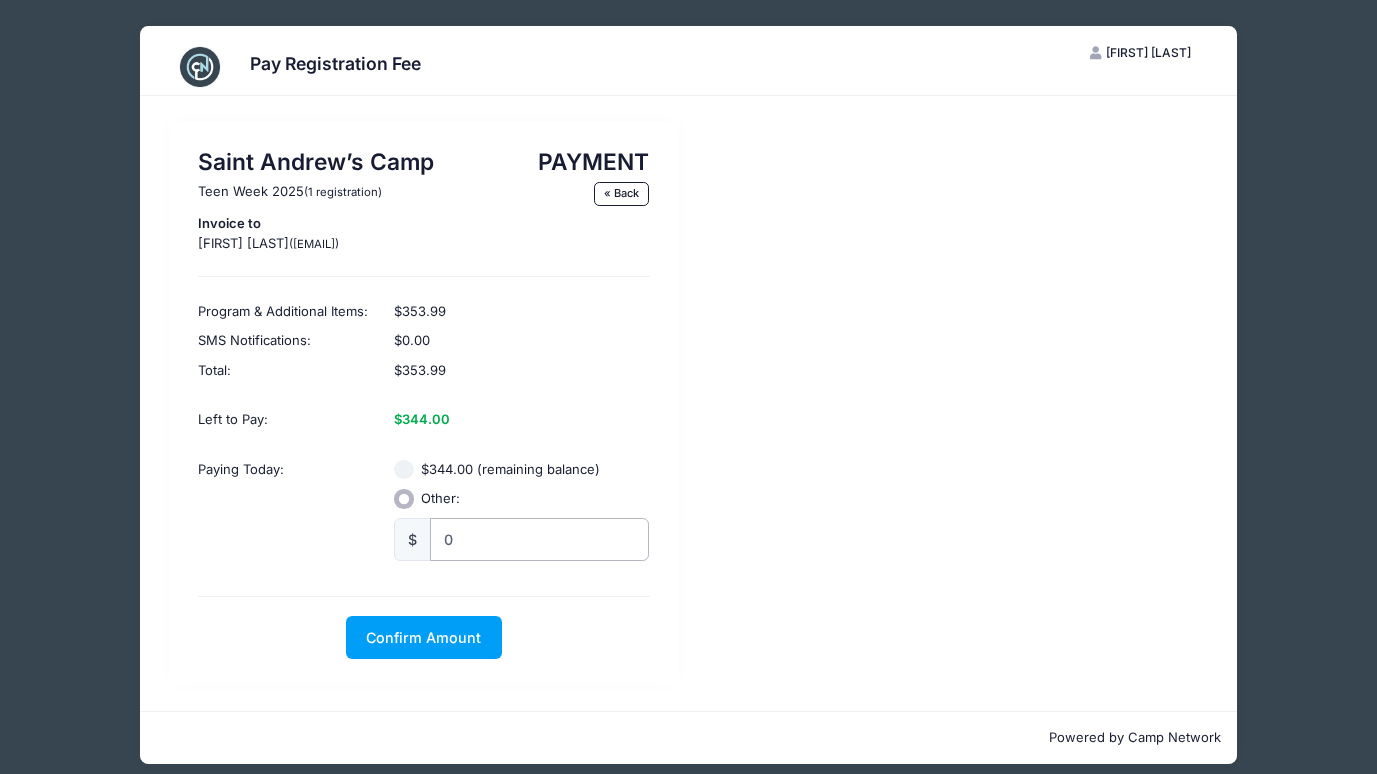 click on "0" at bounding box center (539, 539) 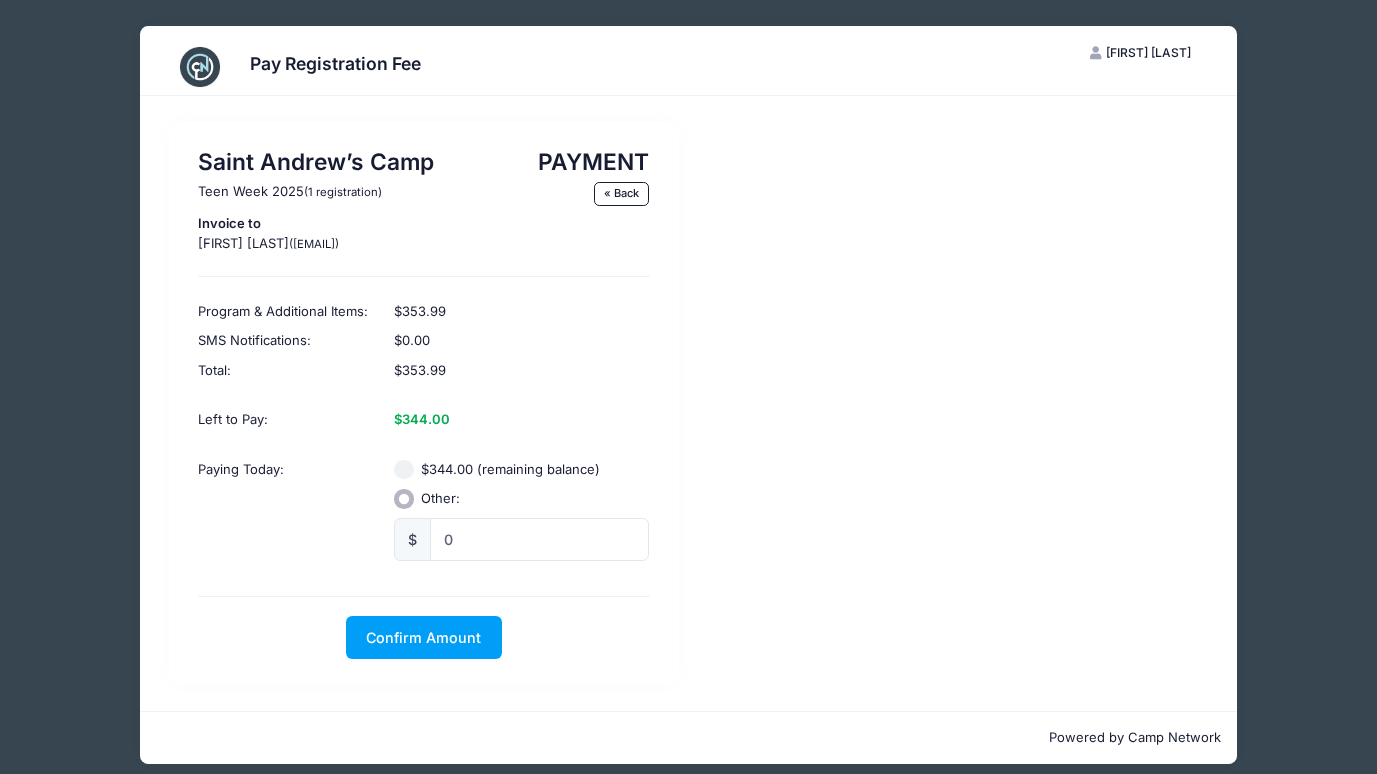 click on "Other:" at bounding box center (404, 499) 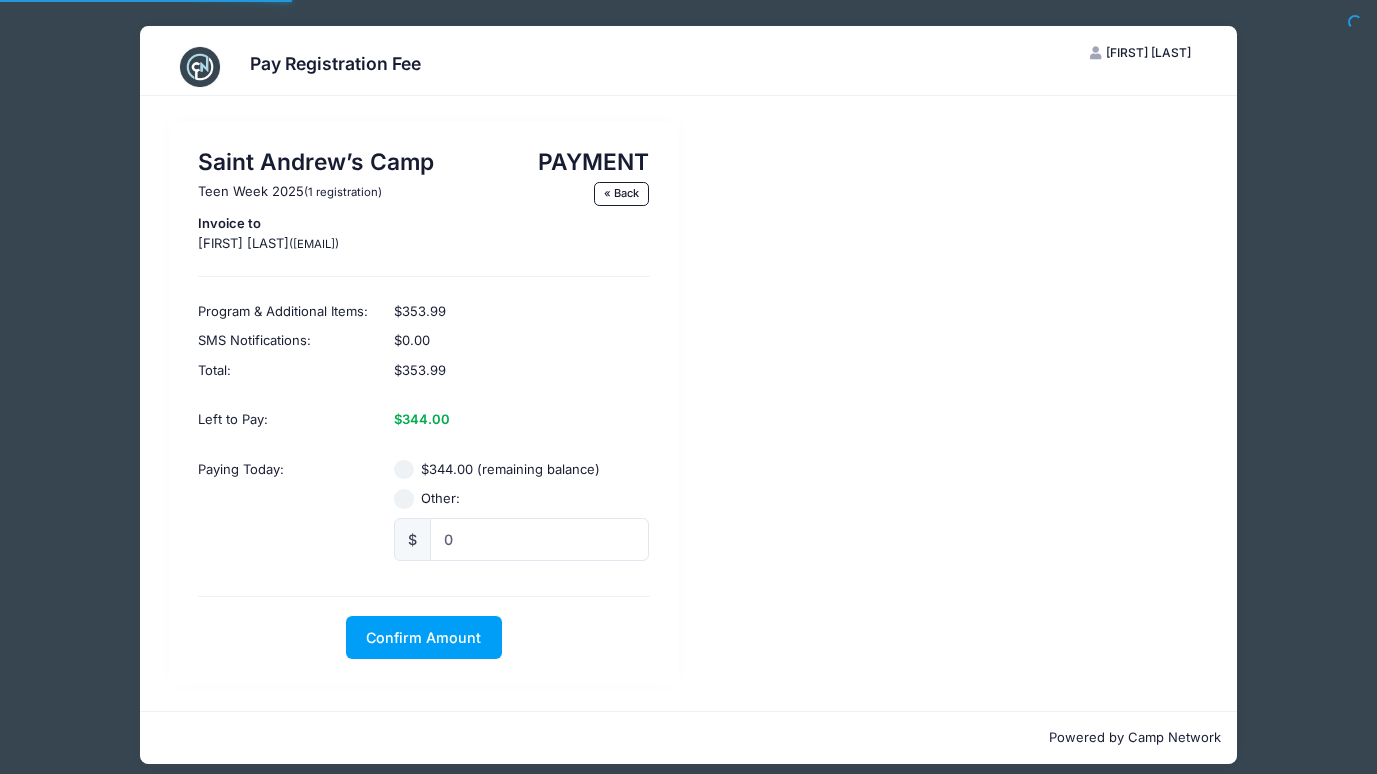 scroll, scrollTop: 0, scrollLeft: 0, axis: both 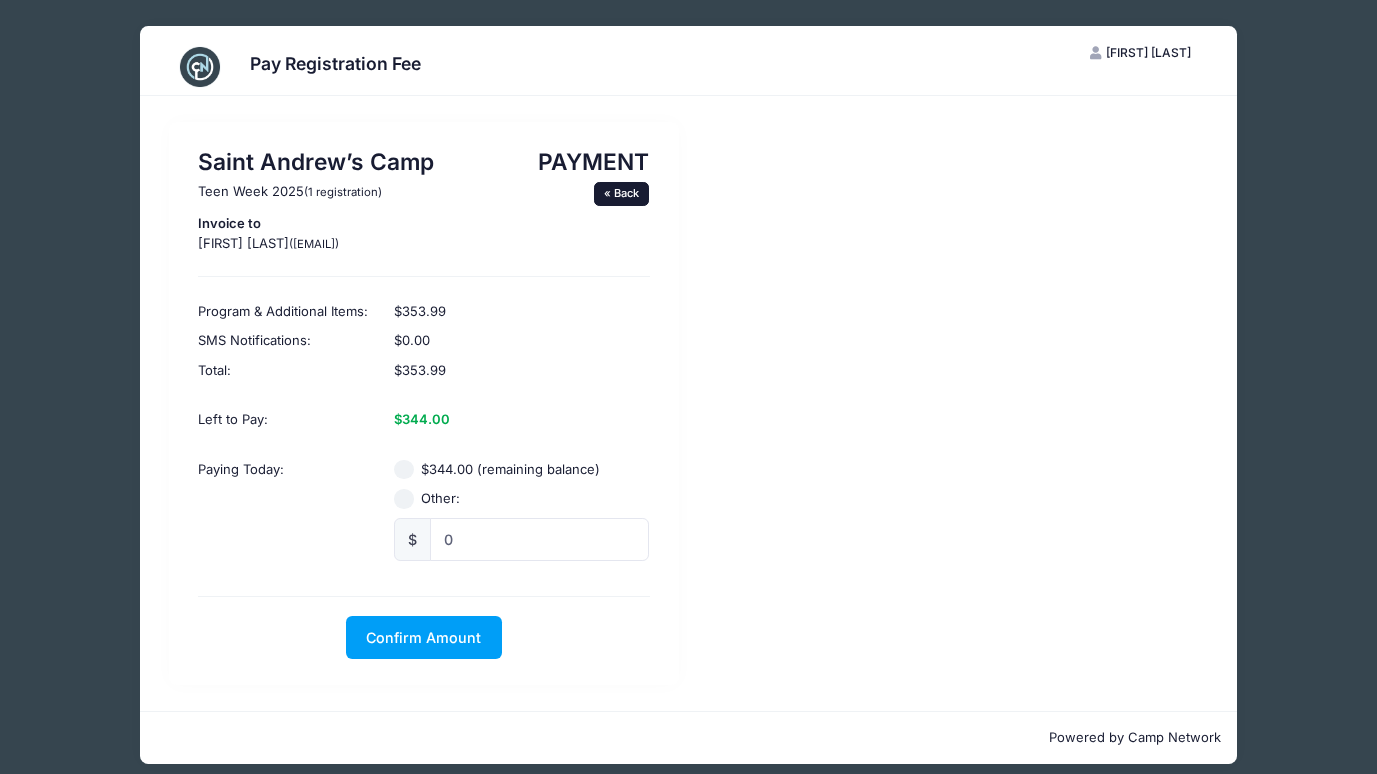 click on "« Back" at bounding box center [622, 194] 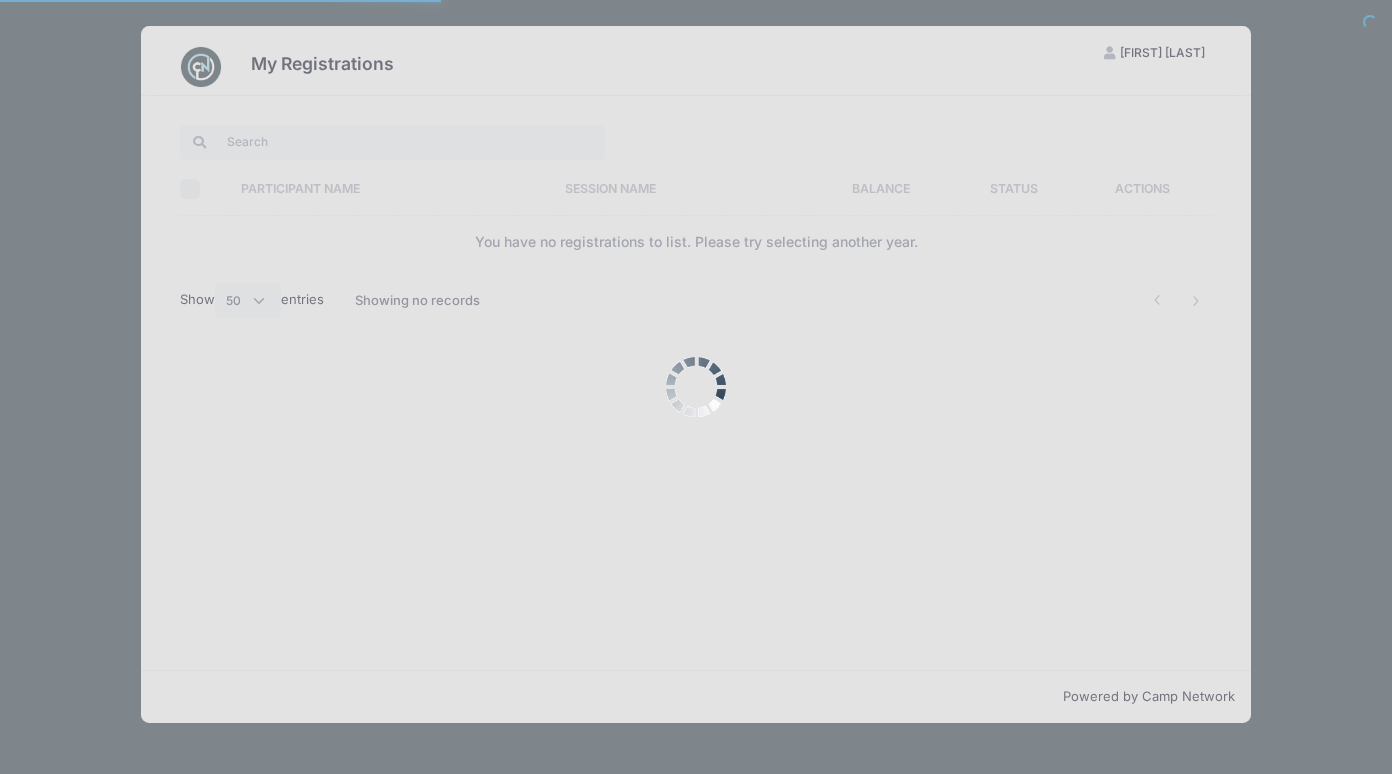 select on "50" 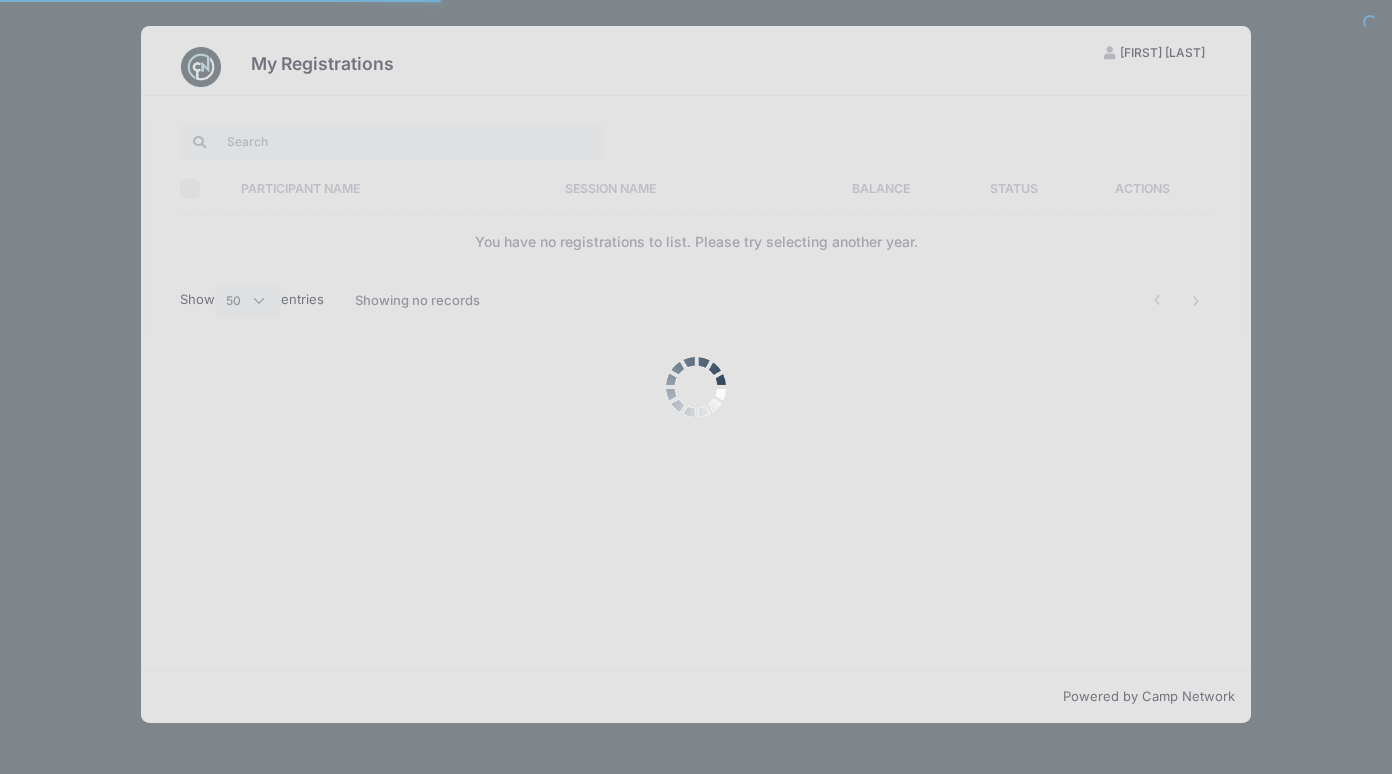 scroll, scrollTop: 0, scrollLeft: 0, axis: both 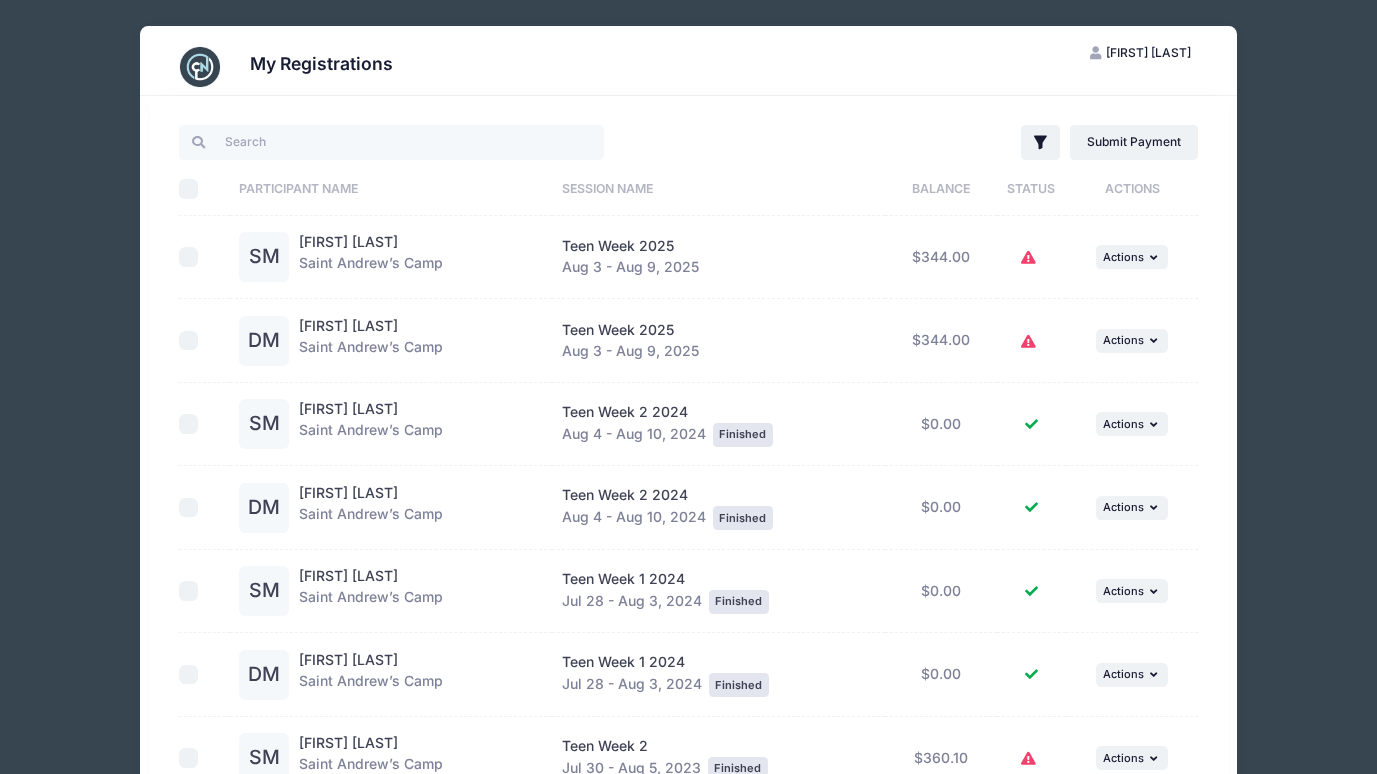 click 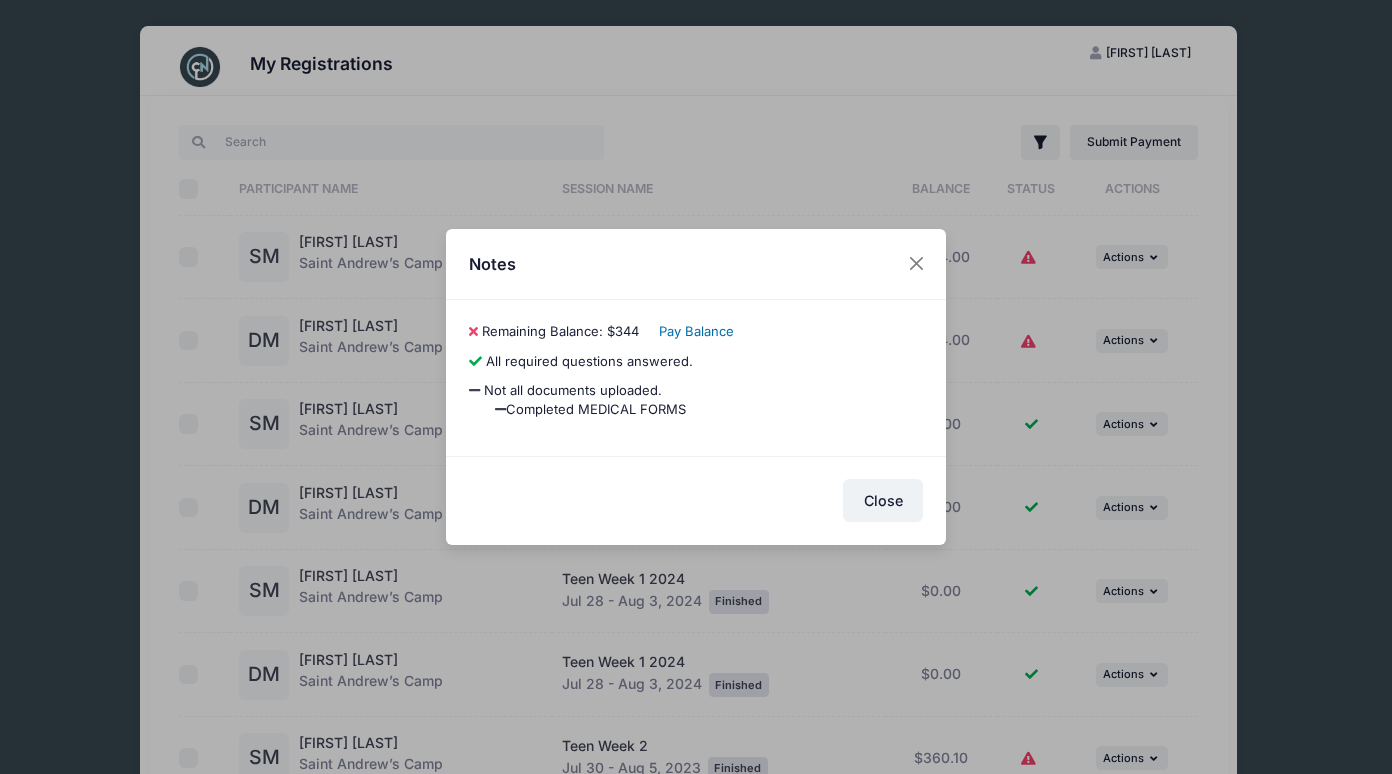 click on "Pay Balance" at bounding box center (696, 331) 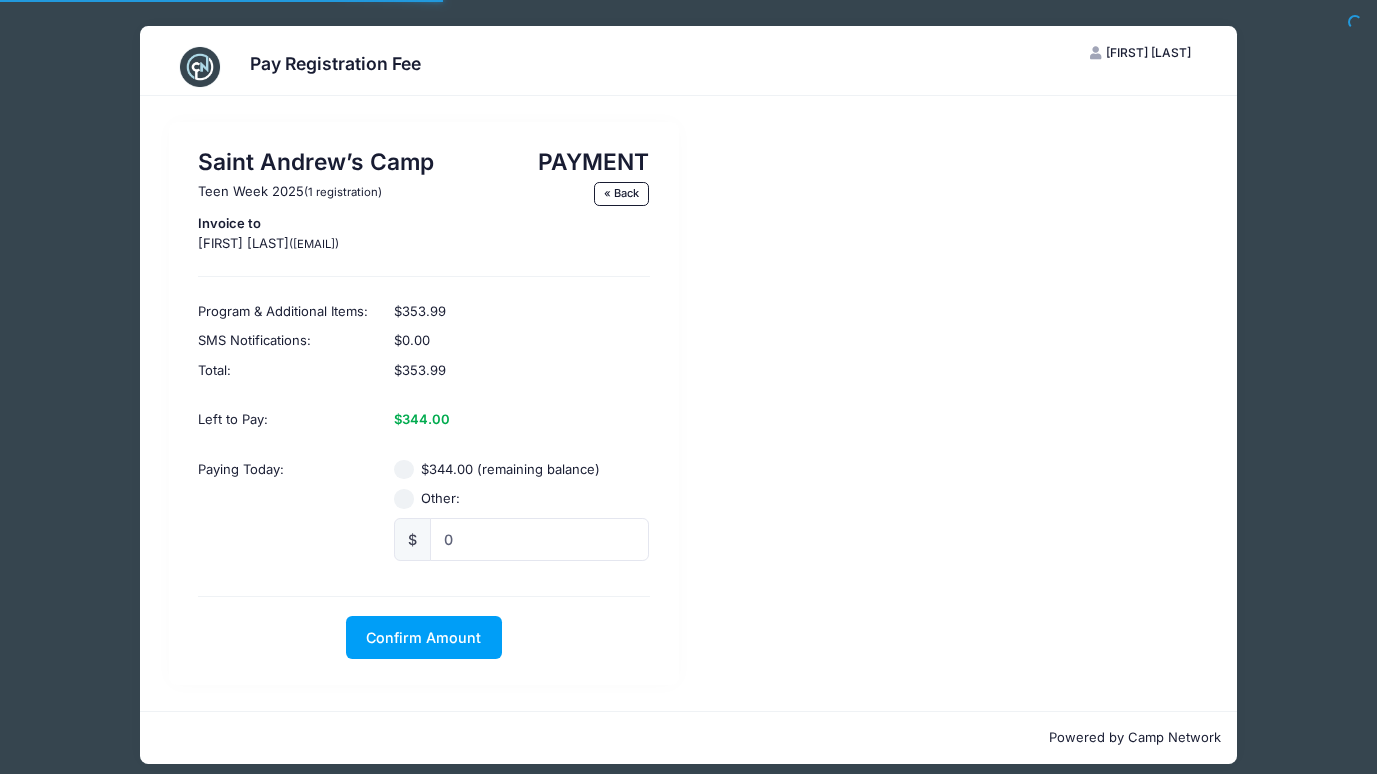 scroll, scrollTop: 0, scrollLeft: 0, axis: both 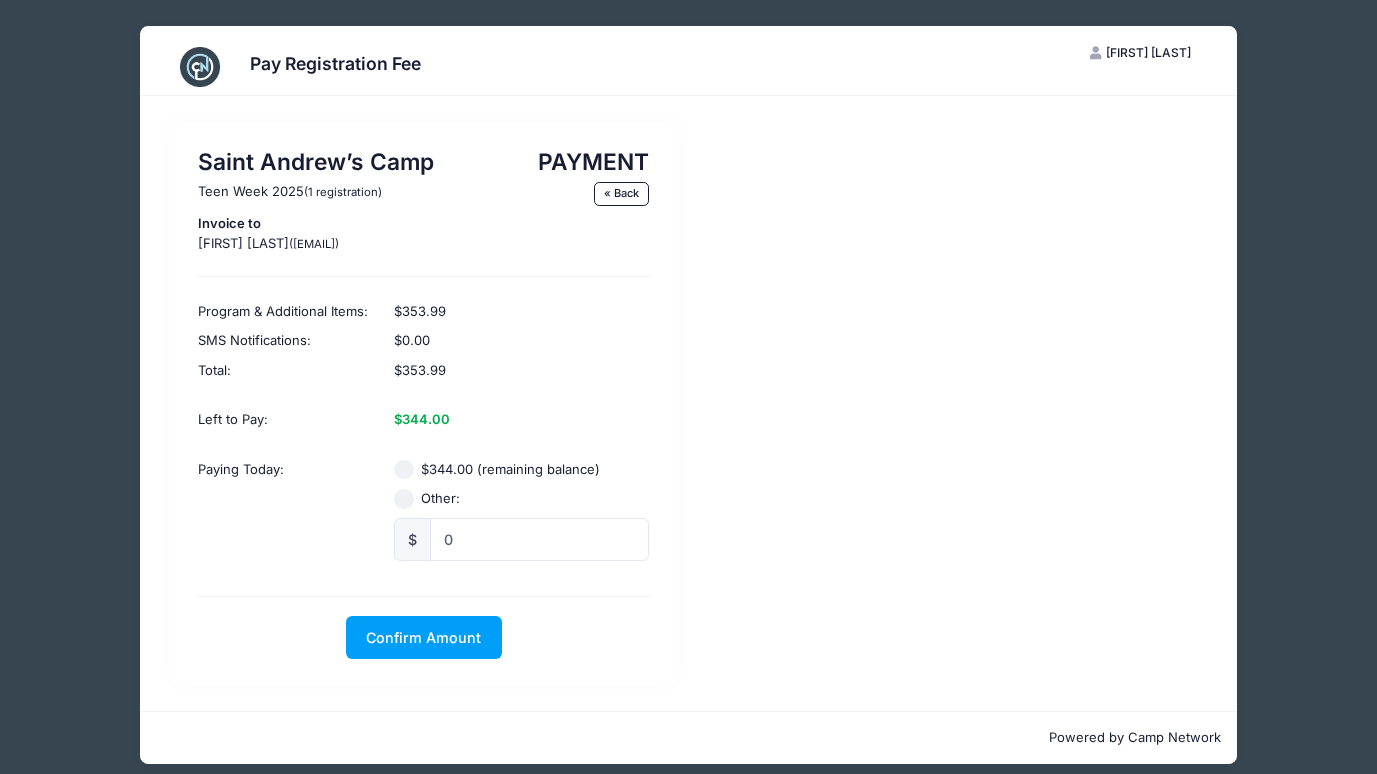 click on "Pay Registration Fee
EM Ekaterina Makarova      My Account
Logout
Saint Andrew’s Camp
Teen Week 2025  (1 registration)
Invoice to
Serafima Makarova  (makrff@gmail.com)
PAYMENT
« Back
$353.99 $ 0" at bounding box center [688, 395] 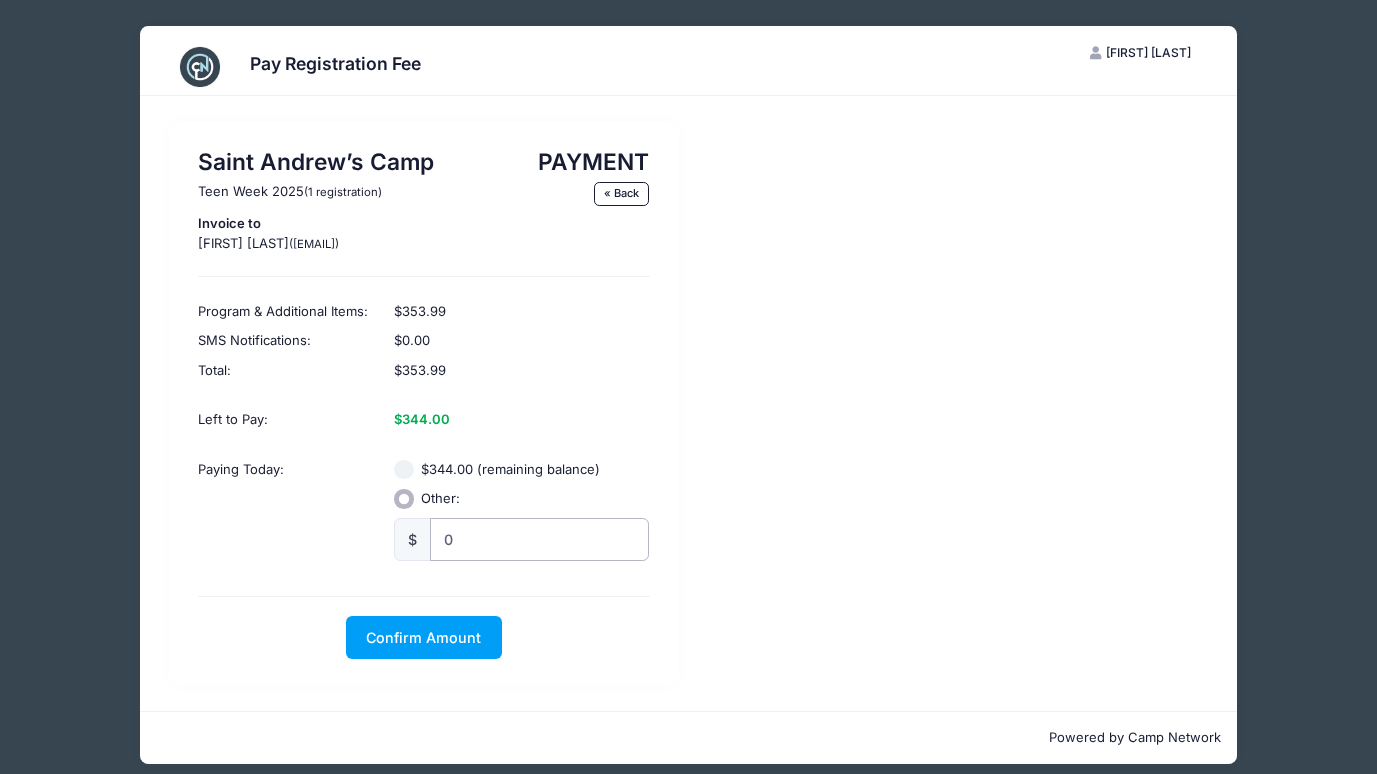 click on "0" at bounding box center [539, 539] 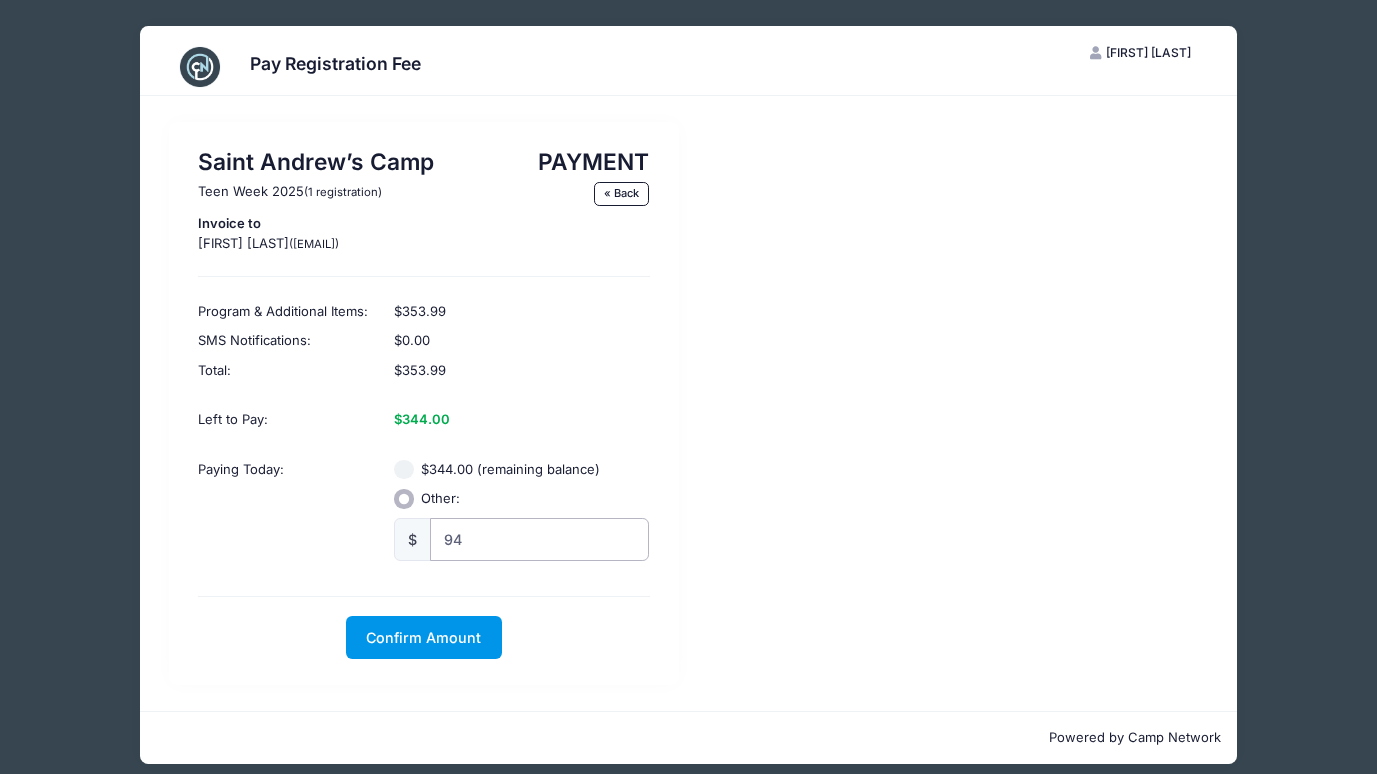 type on "94" 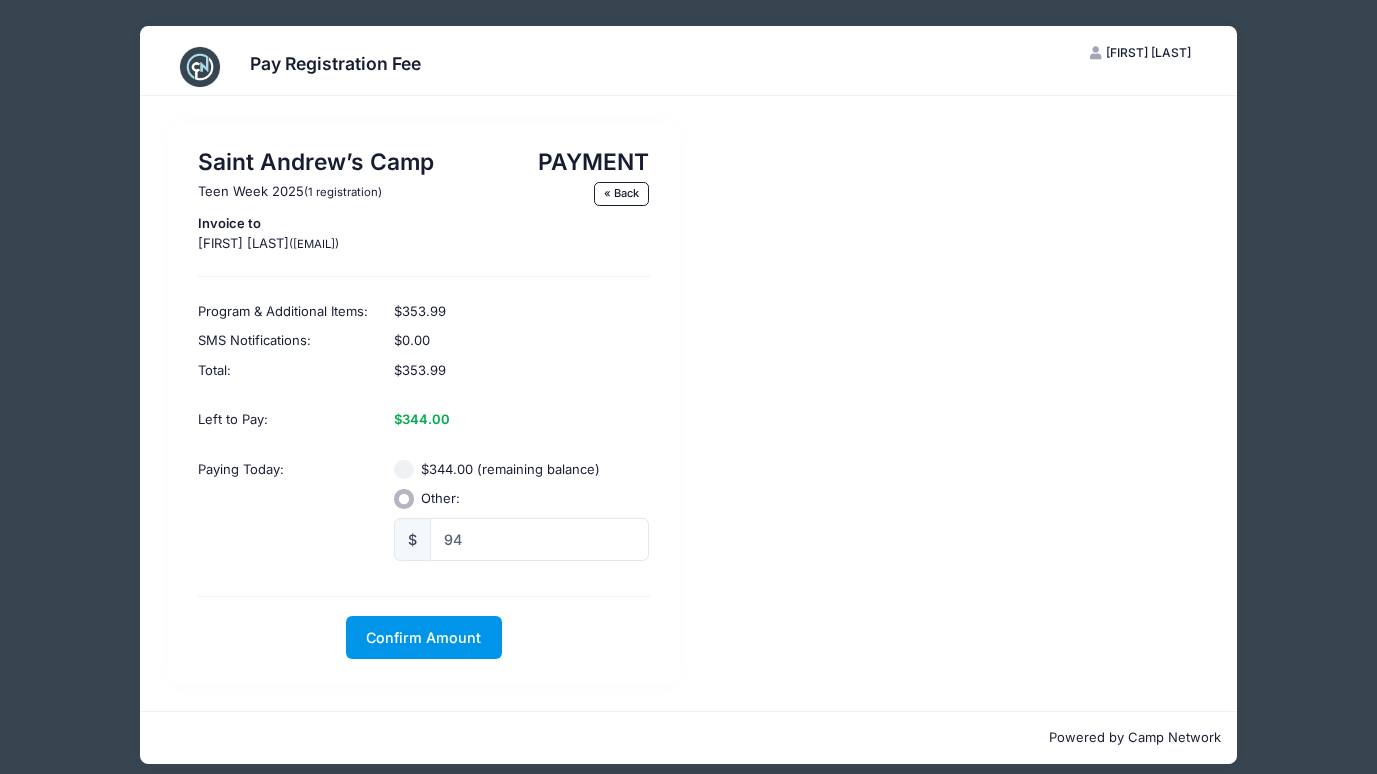 click on "Confirm Amount" at bounding box center (423, 637) 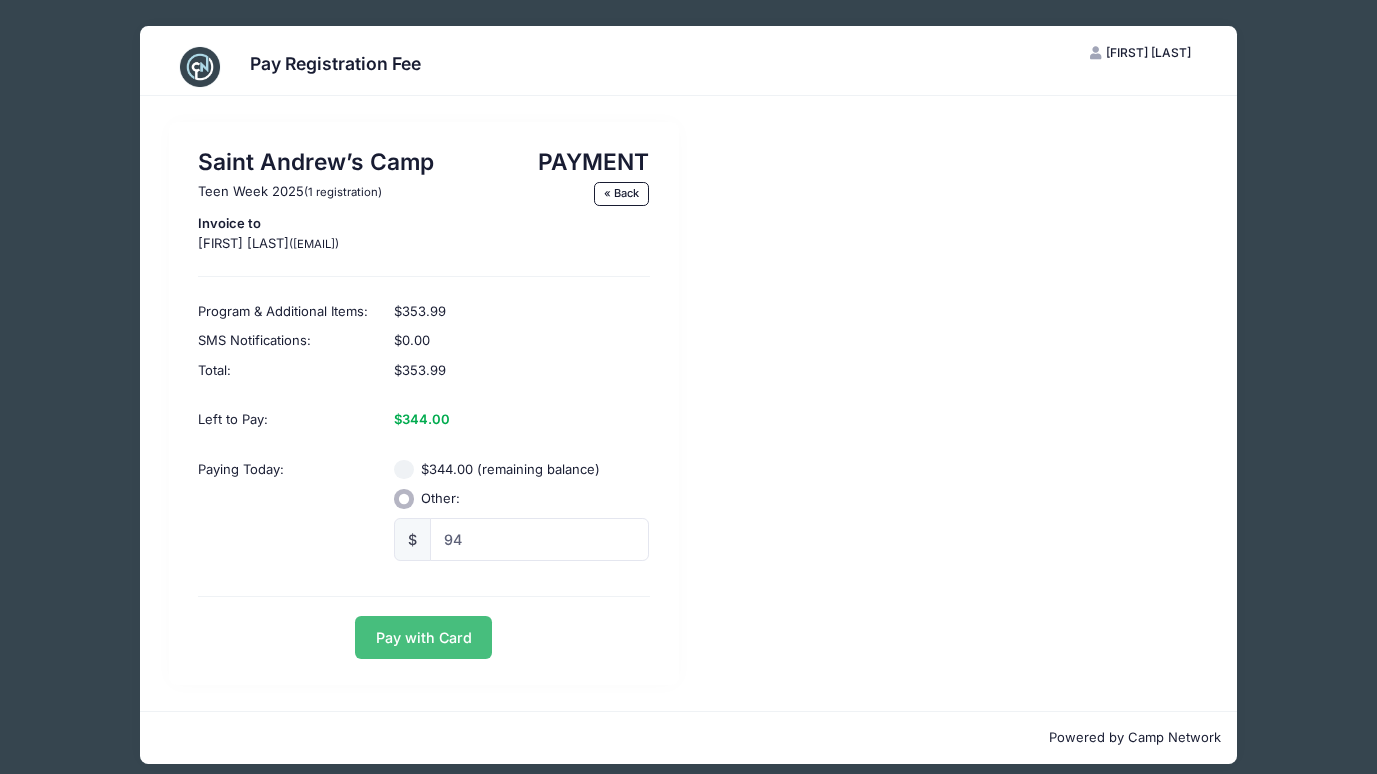 click on "Pay with Card" at bounding box center [423, 637] 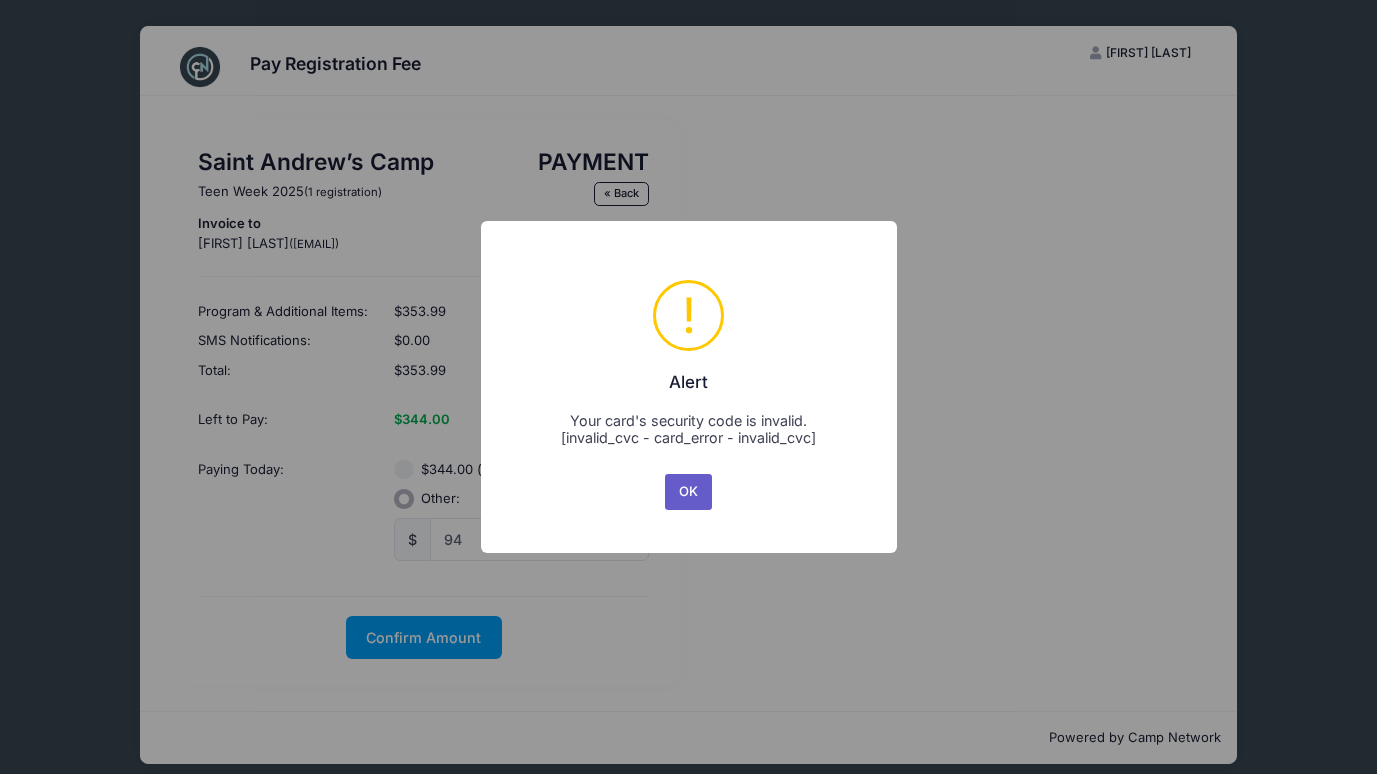 click on "OK" at bounding box center [689, 492] 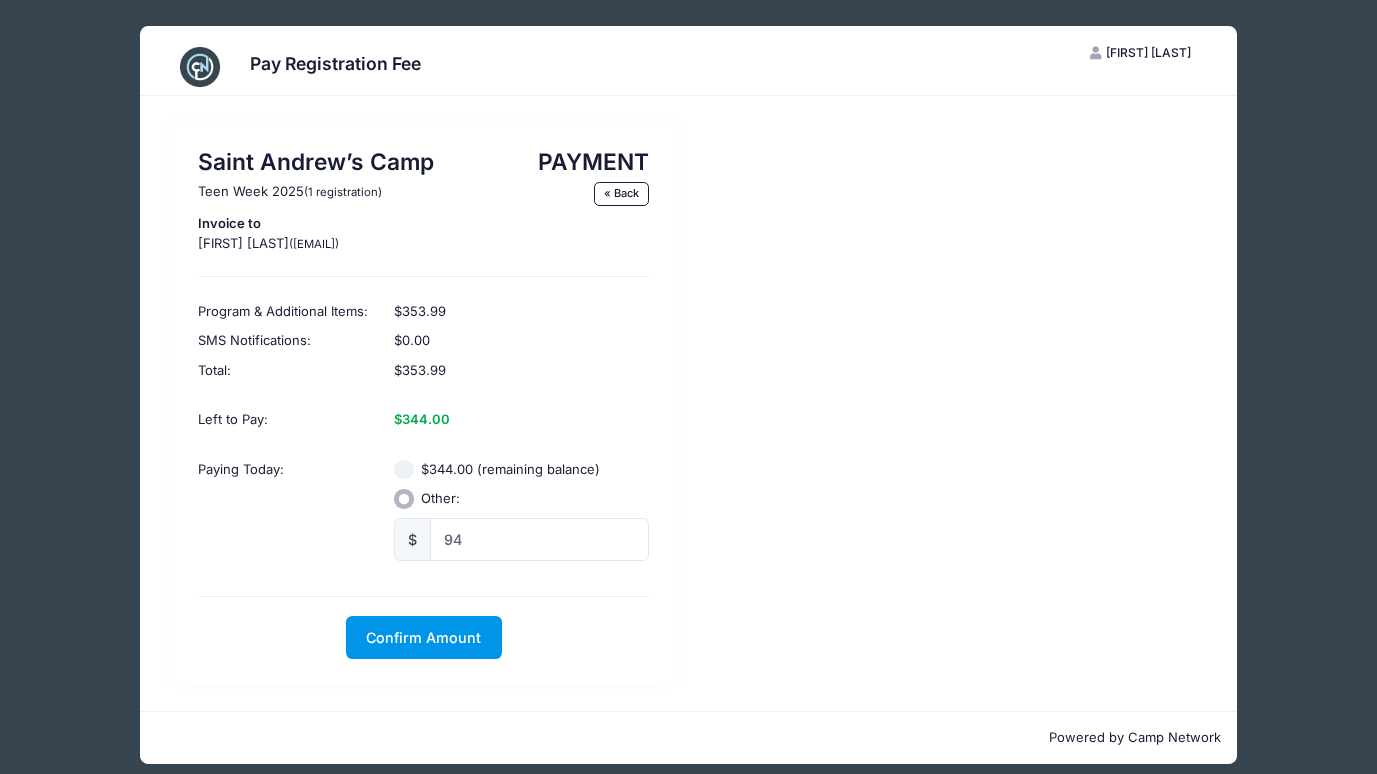 click on "Confirm Amount" at bounding box center [423, 637] 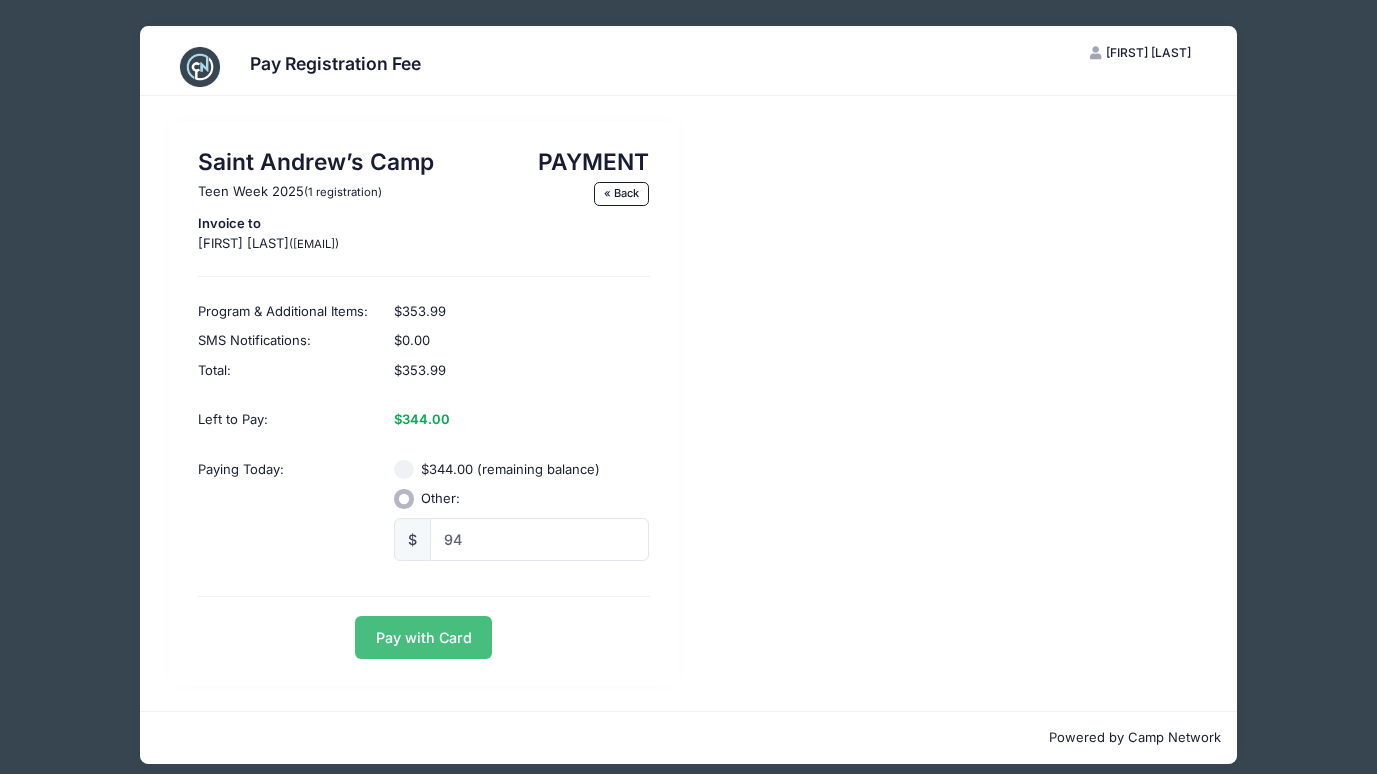 click on "Pay with Card" at bounding box center [423, 637] 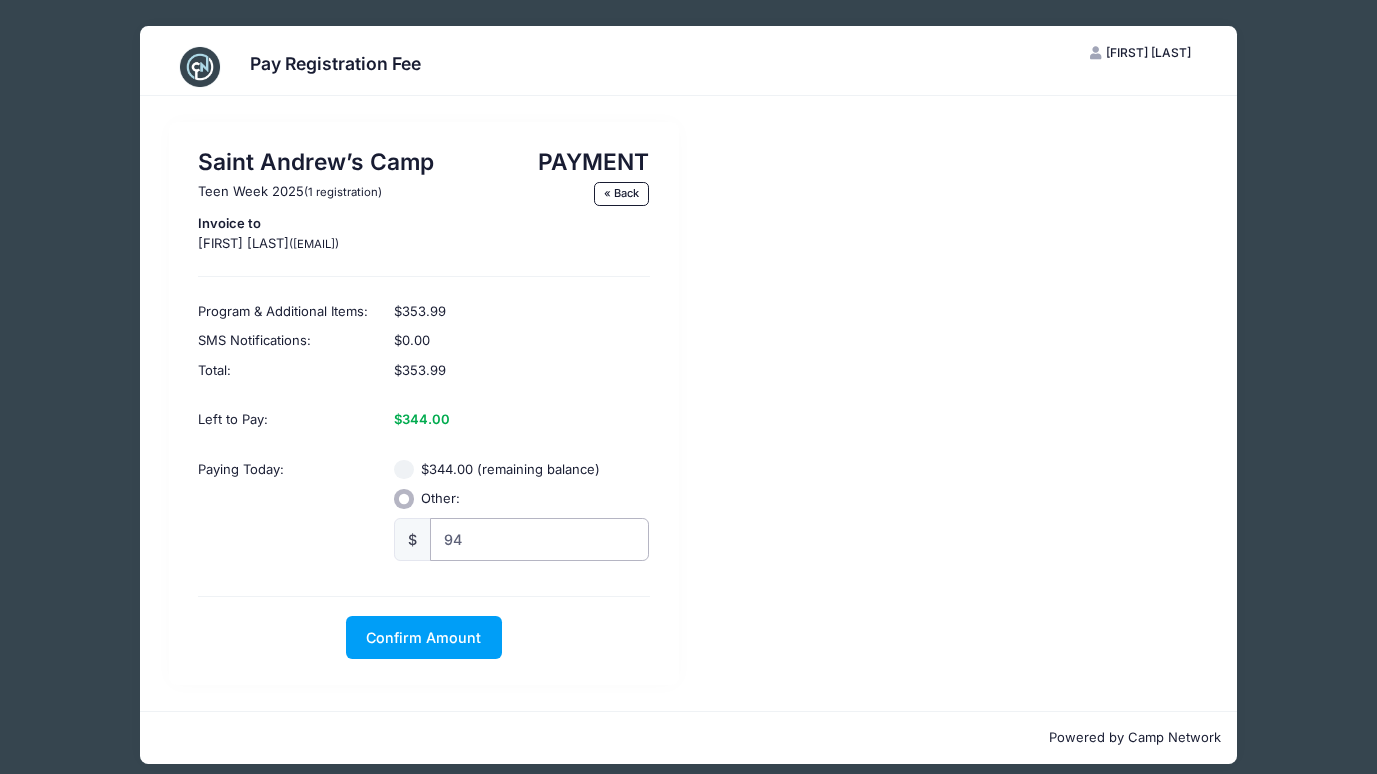 click on "94" at bounding box center [539, 539] 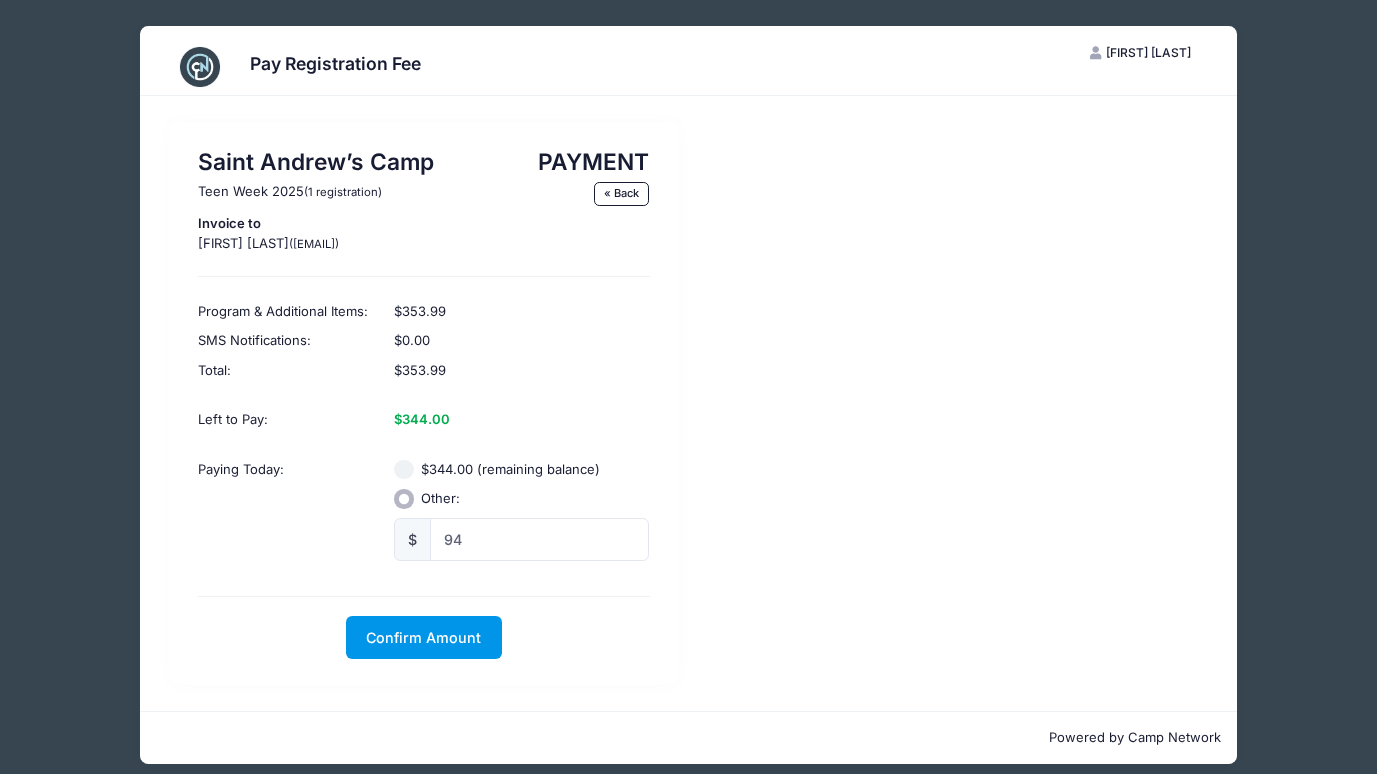 click on "Confirm Amount" at bounding box center [424, 637] 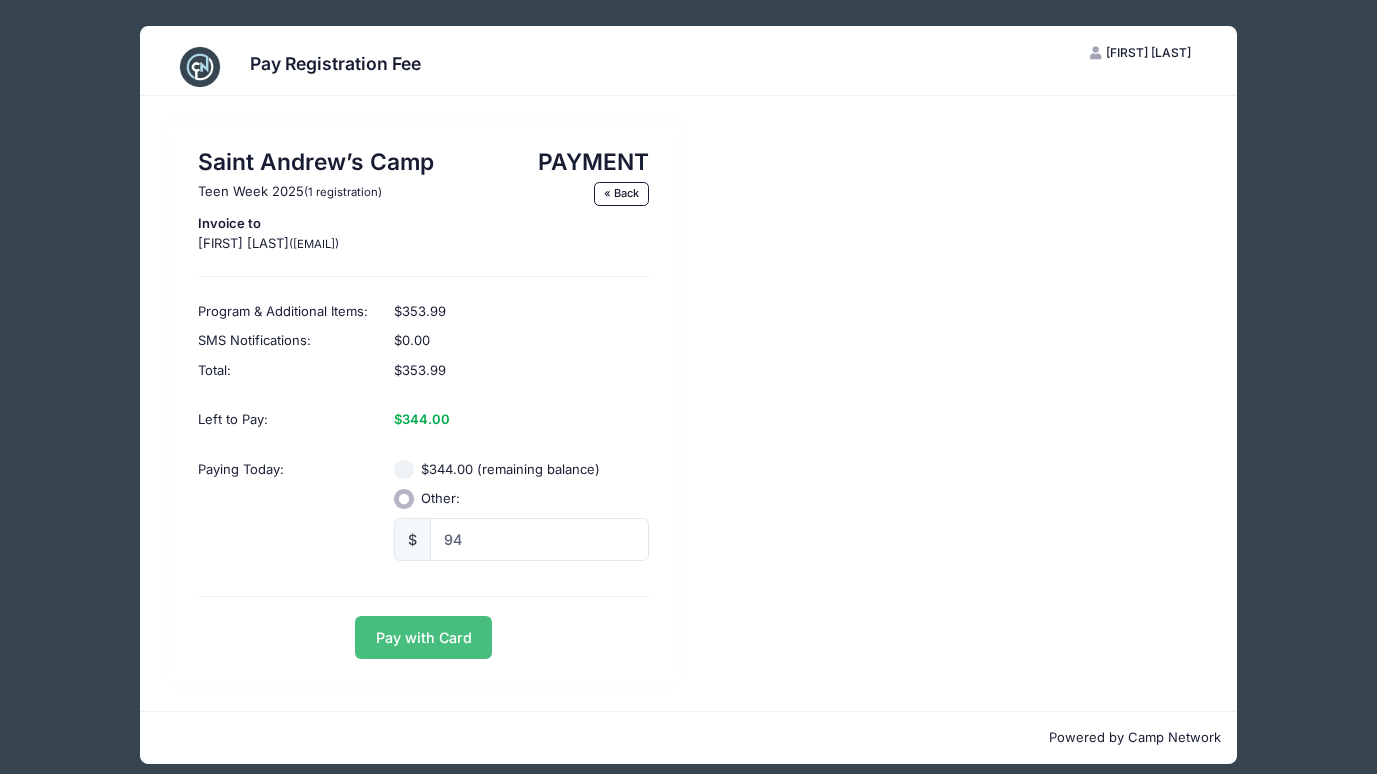 click on "Pay with Card" at bounding box center [423, 637] 